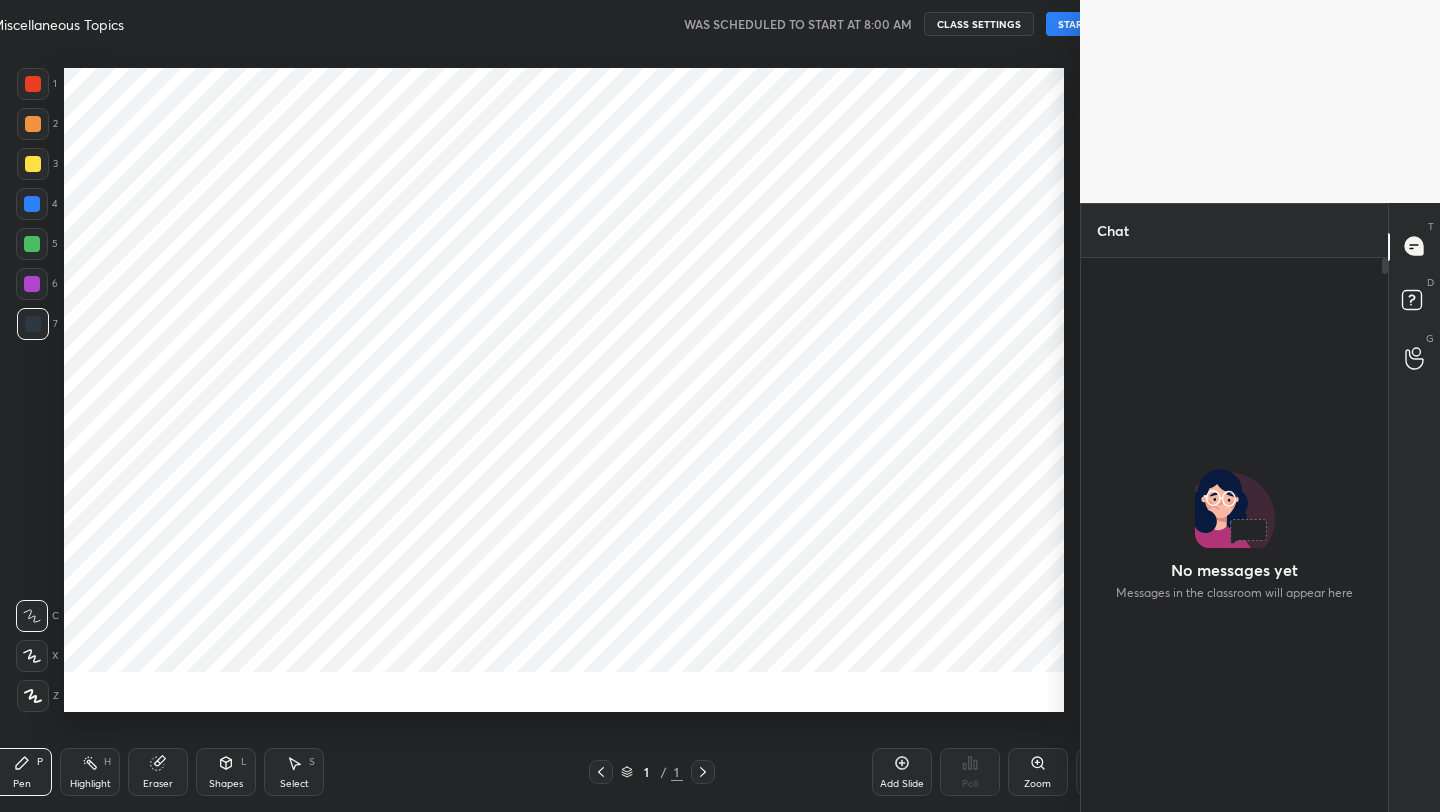 scroll, scrollTop: 0, scrollLeft: 0, axis: both 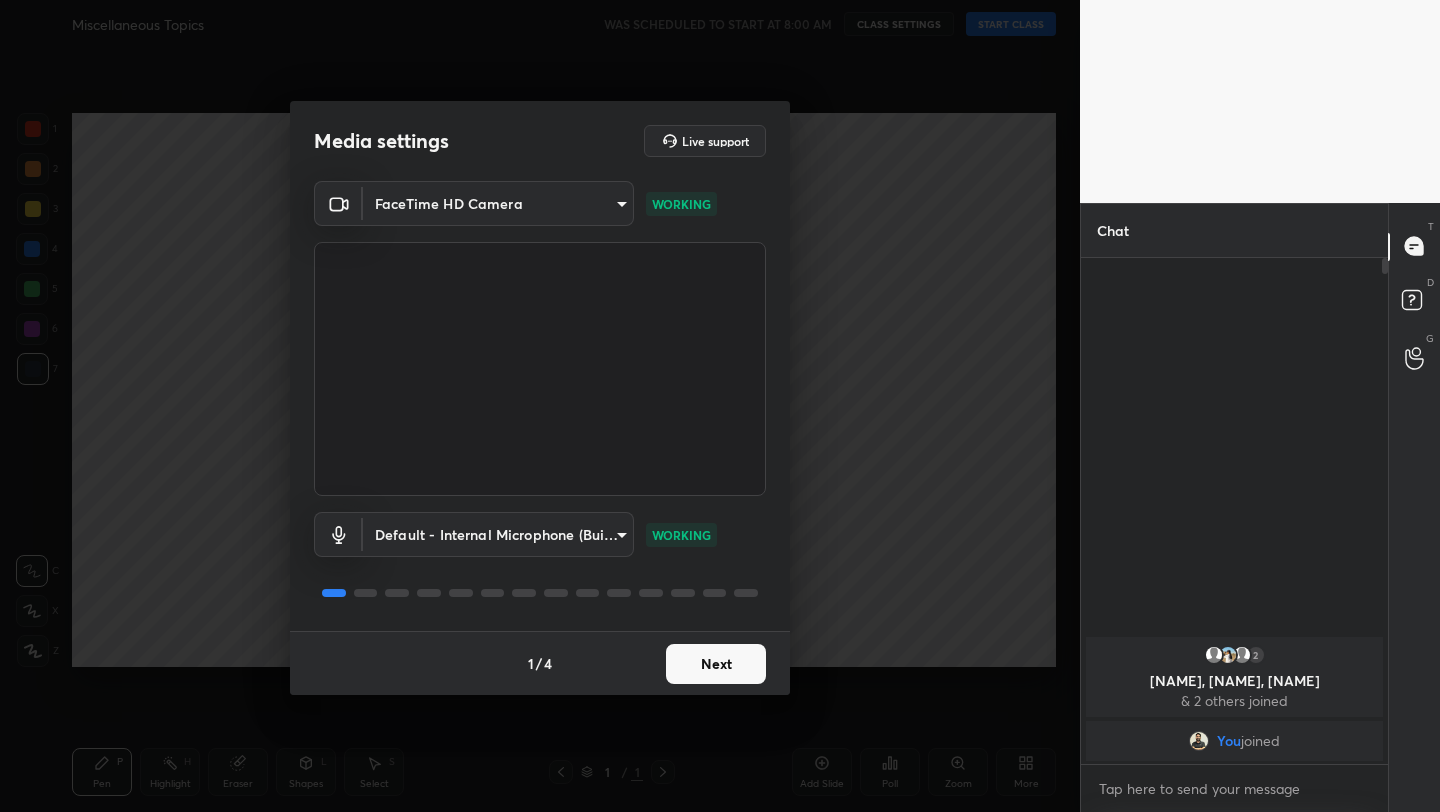 click on "Next" at bounding box center [716, 664] 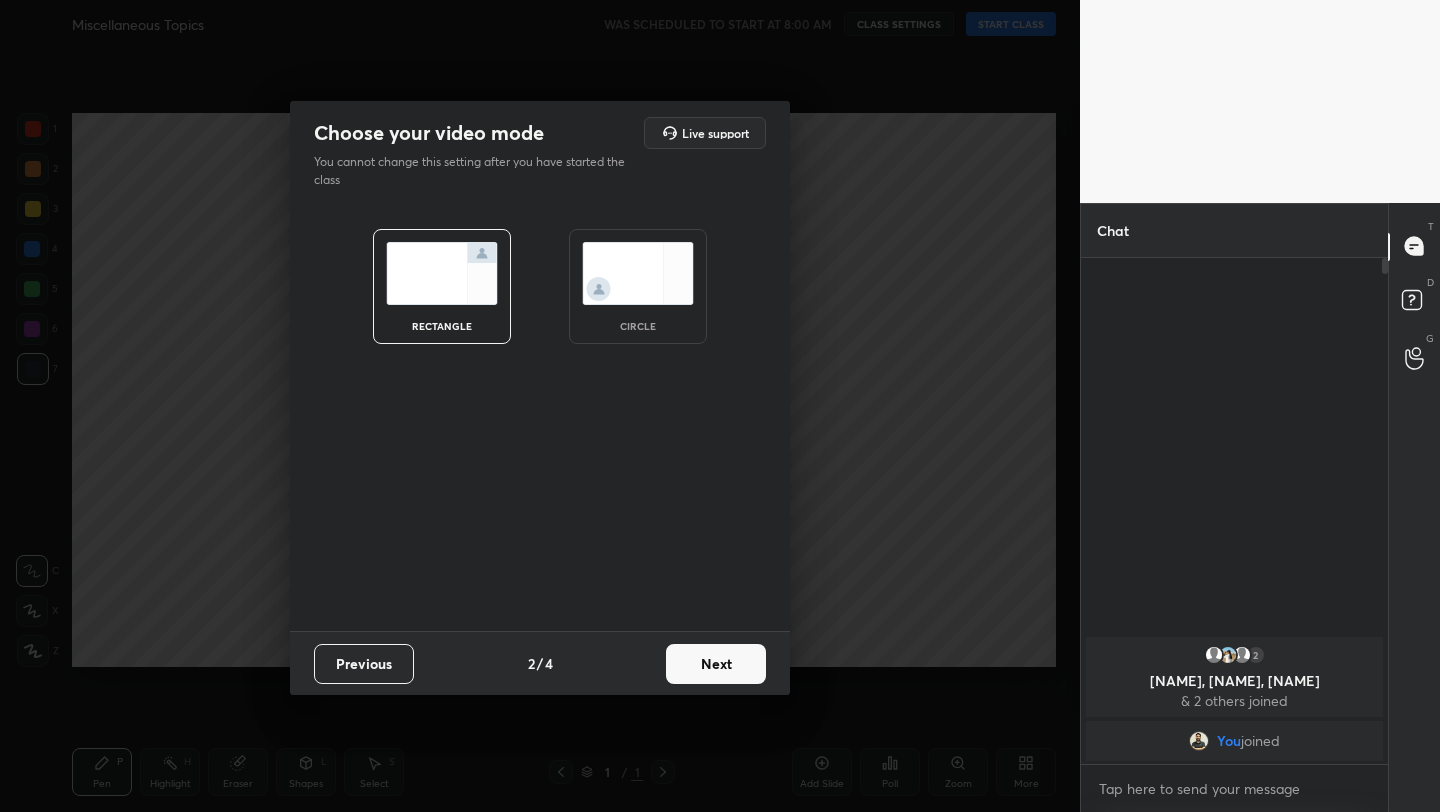 click on "Next" at bounding box center (716, 664) 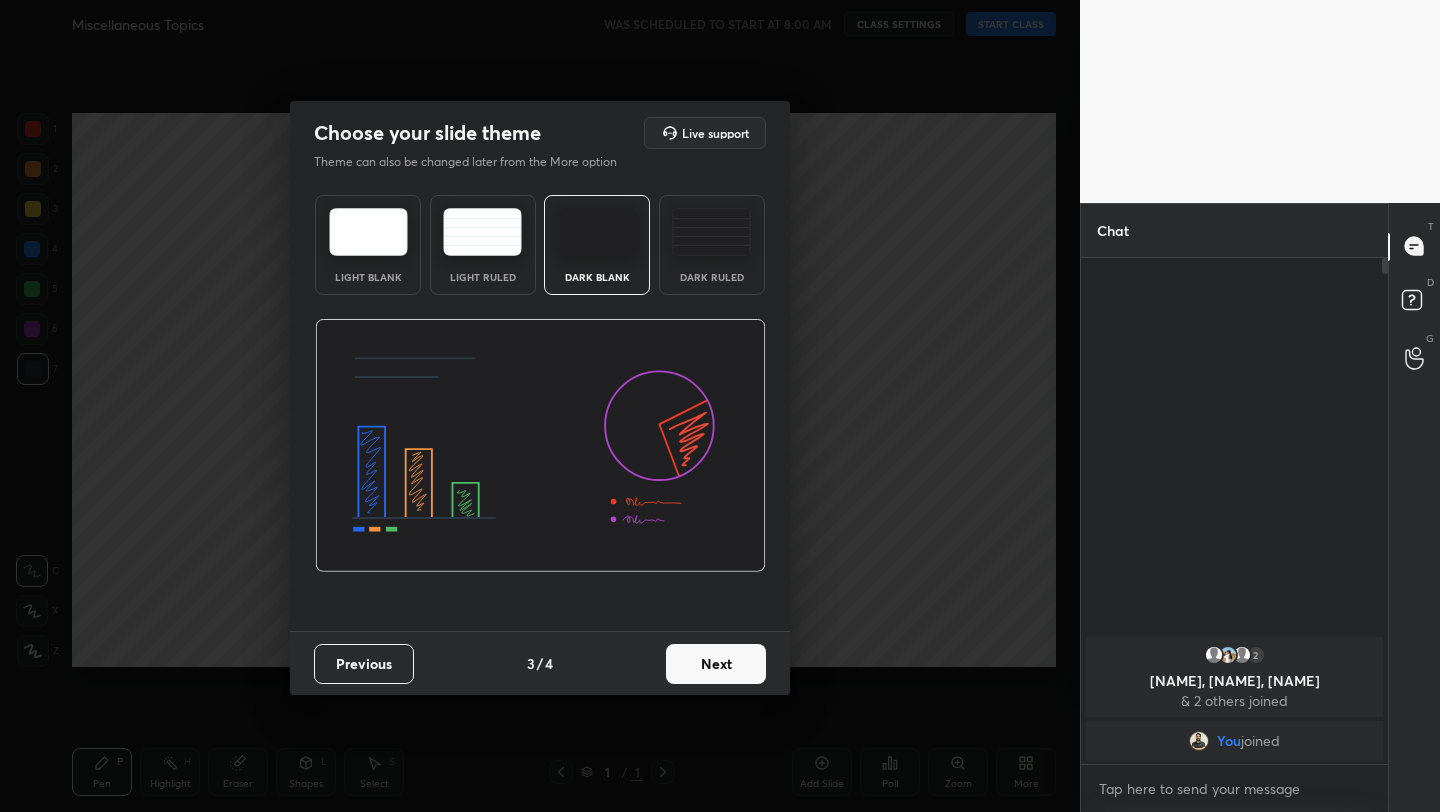 click on "Next" at bounding box center [716, 664] 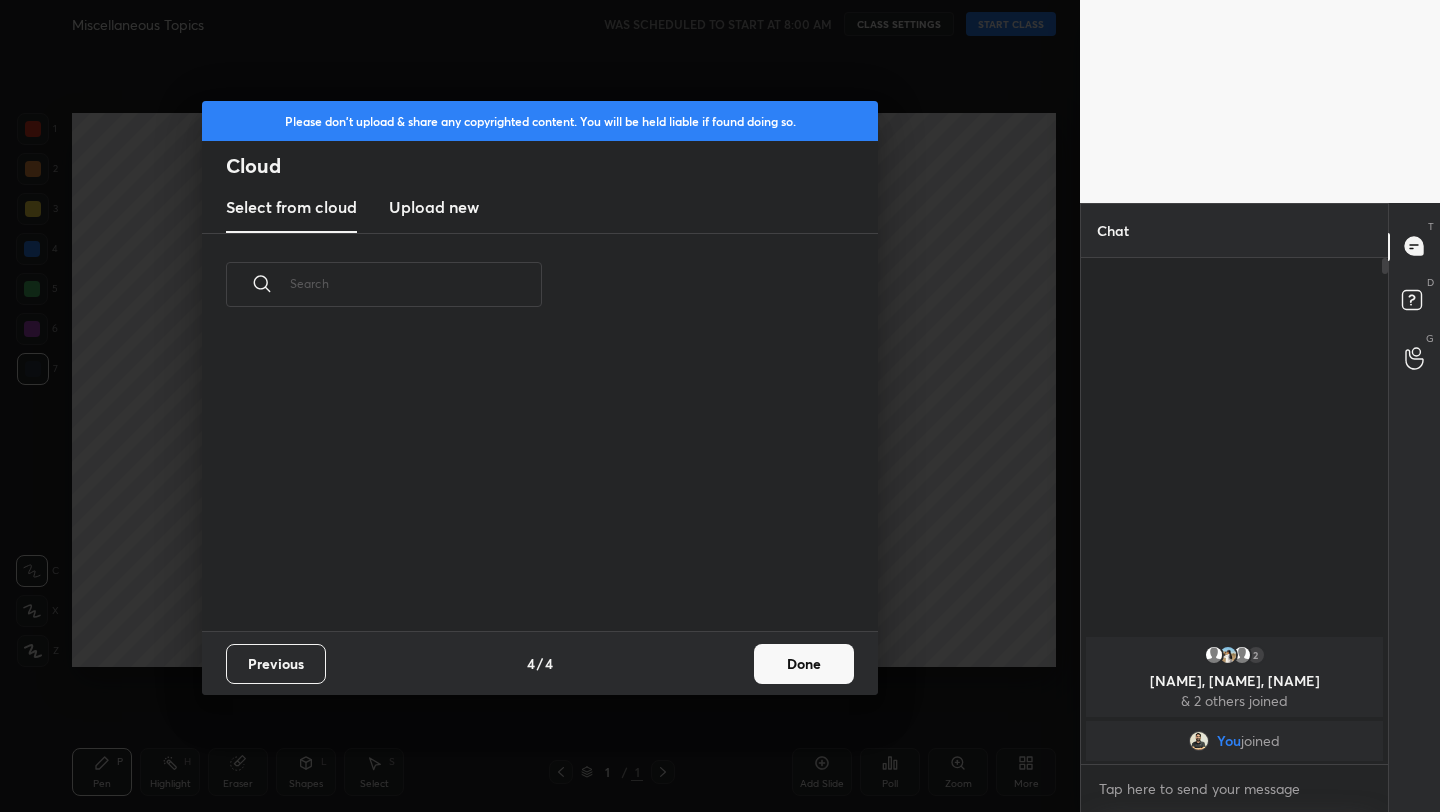 click on "Done" at bounding box center (804, 664) 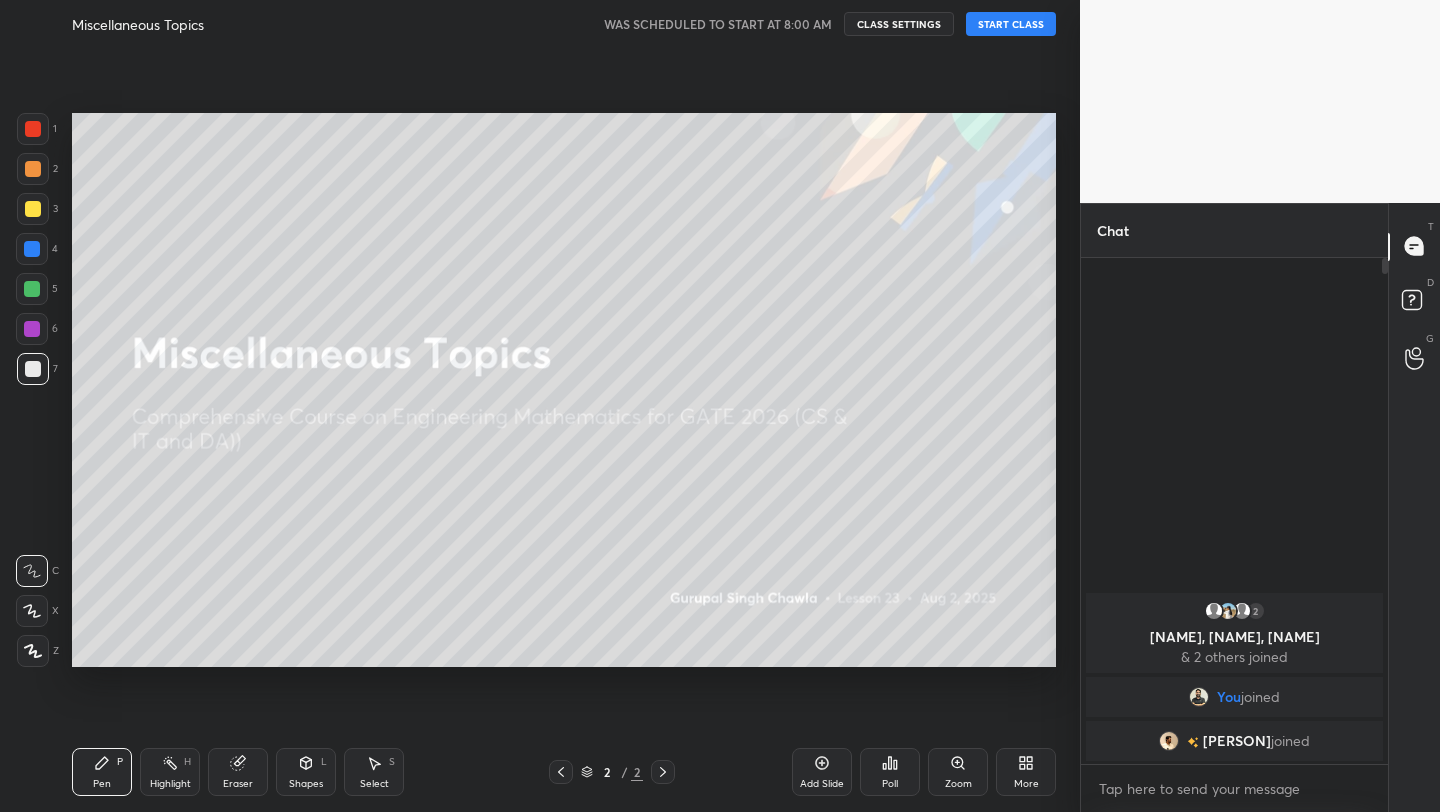 click on "START CLASS" at bounding box center [1011, 24] 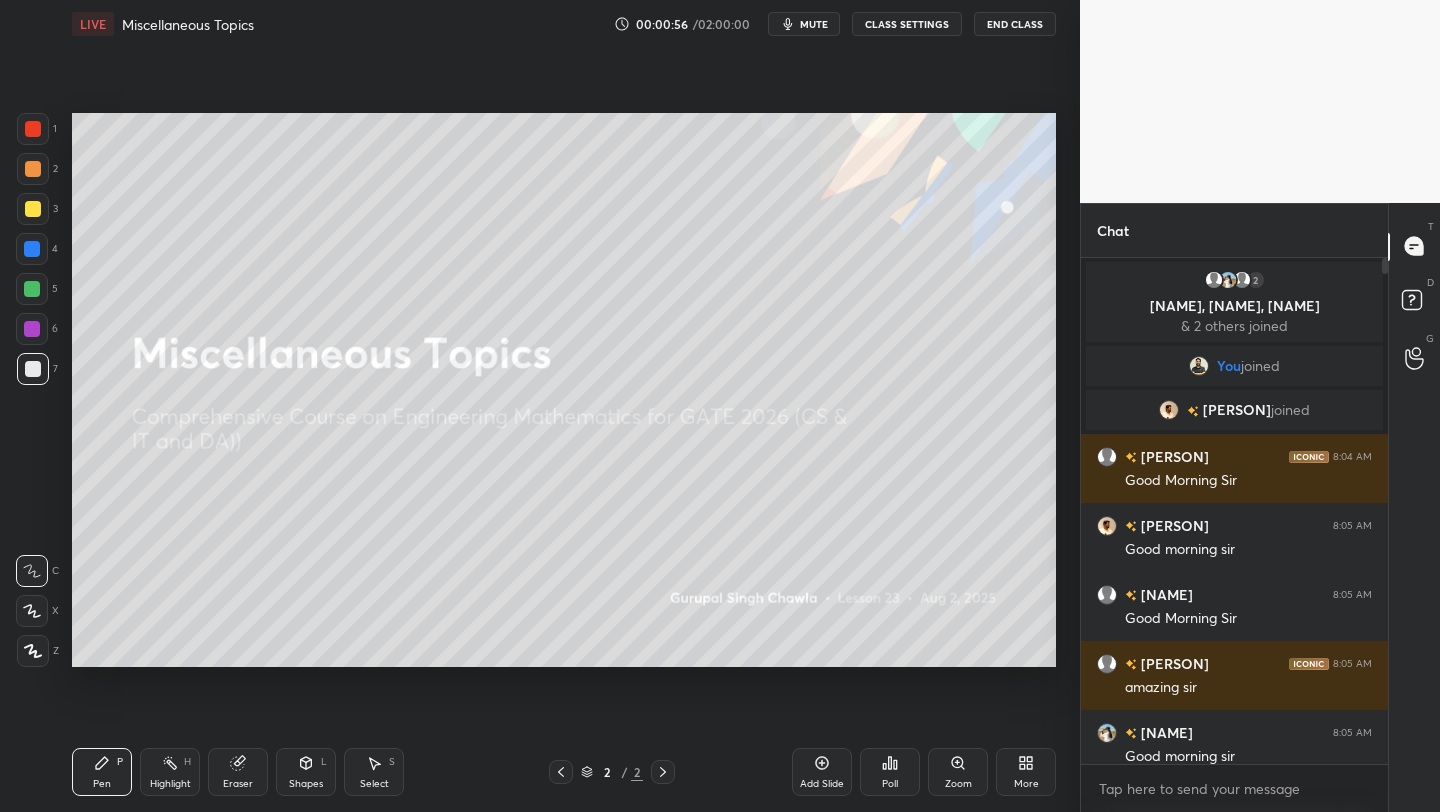click 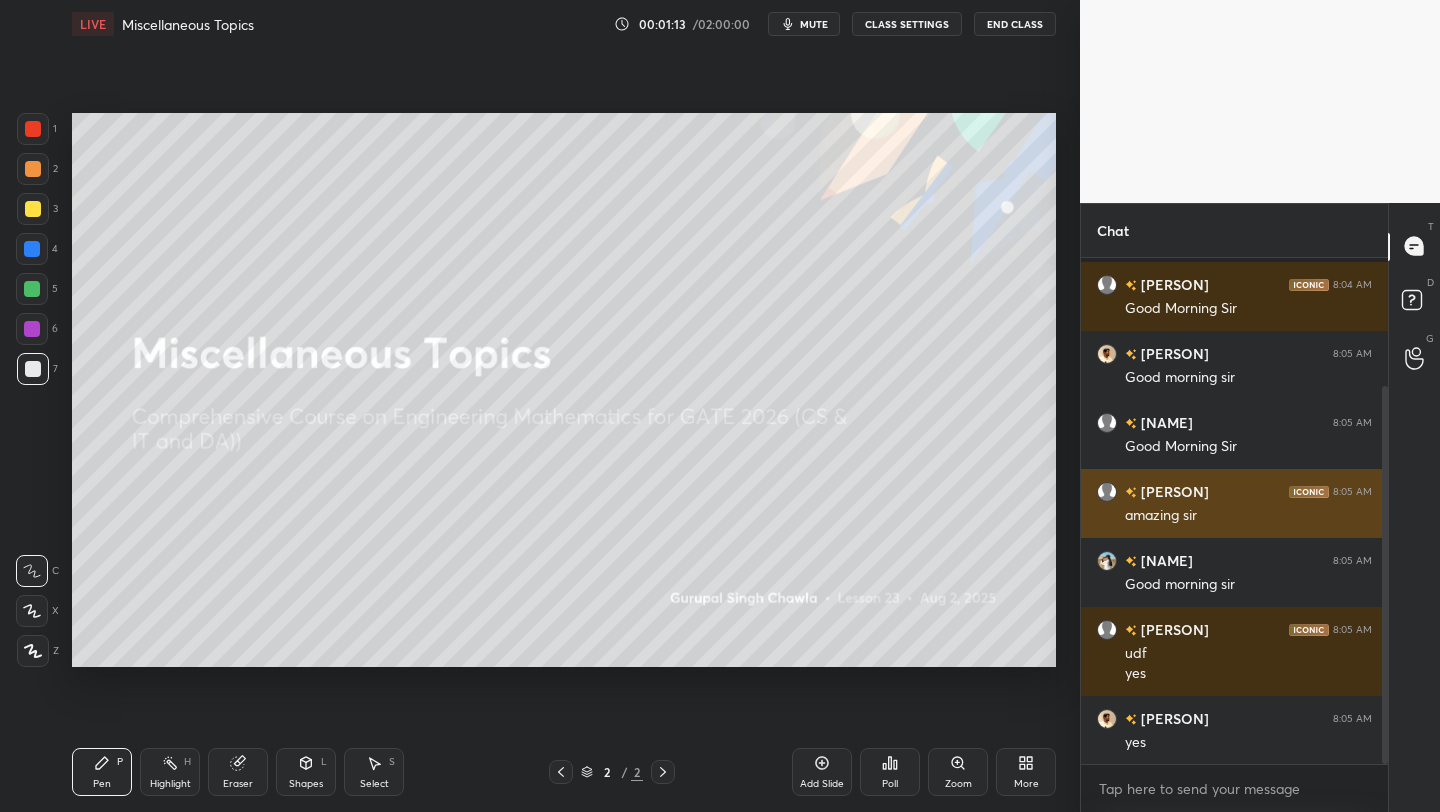 scroll, scrollTop: 241, scrollLeft: 0, axis: vertical 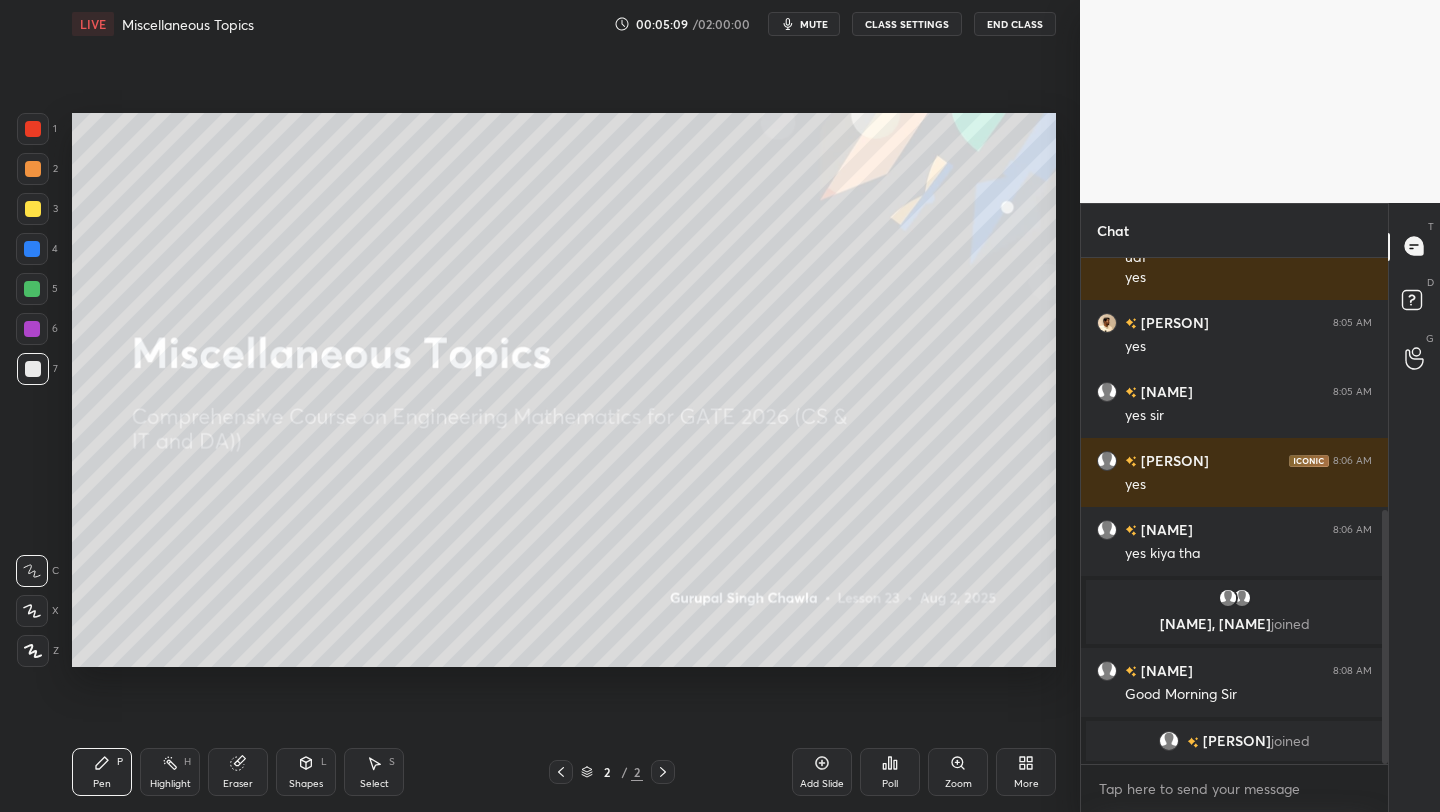 click on "More" at bounding box center [1026, 772] 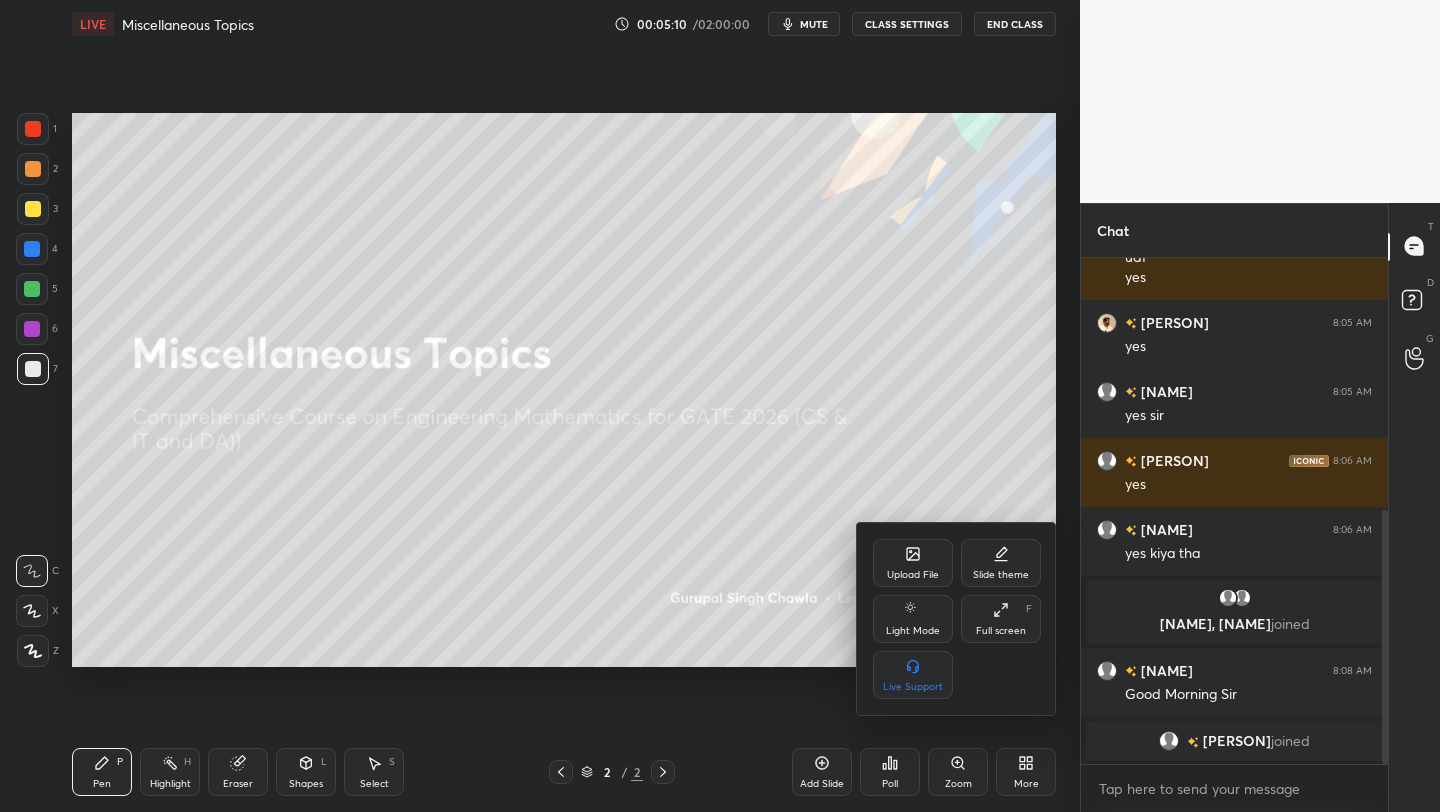 click on "Full screen" at bounding box center (1001, 631) 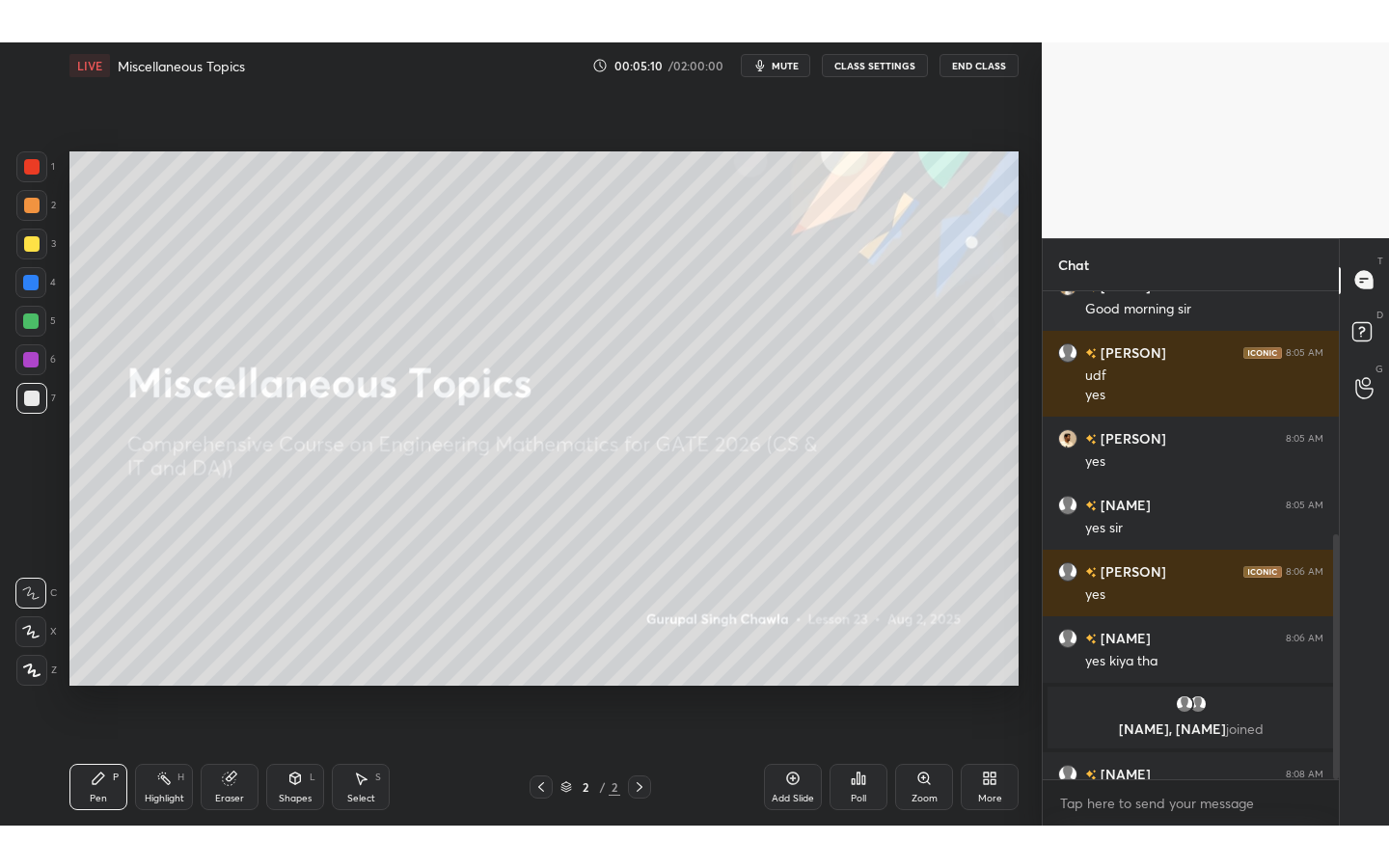 scroll, scrollTop: 95700, scrollLeft: 95494, axis: both 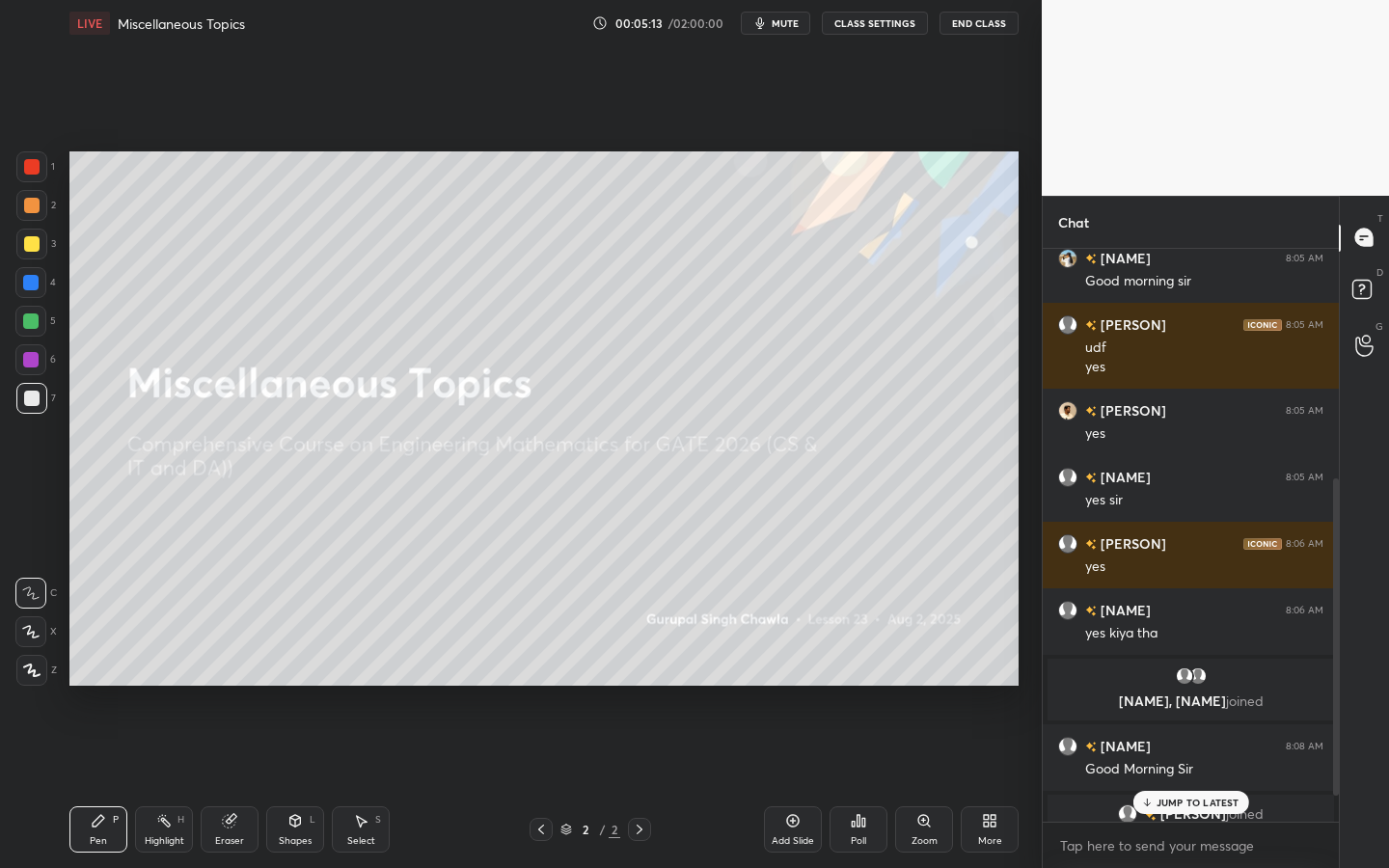drag, startPoint x: 1337, startPoint y: 622, endPoint x: 1331, endPoint y: 641, distance: 19.924859 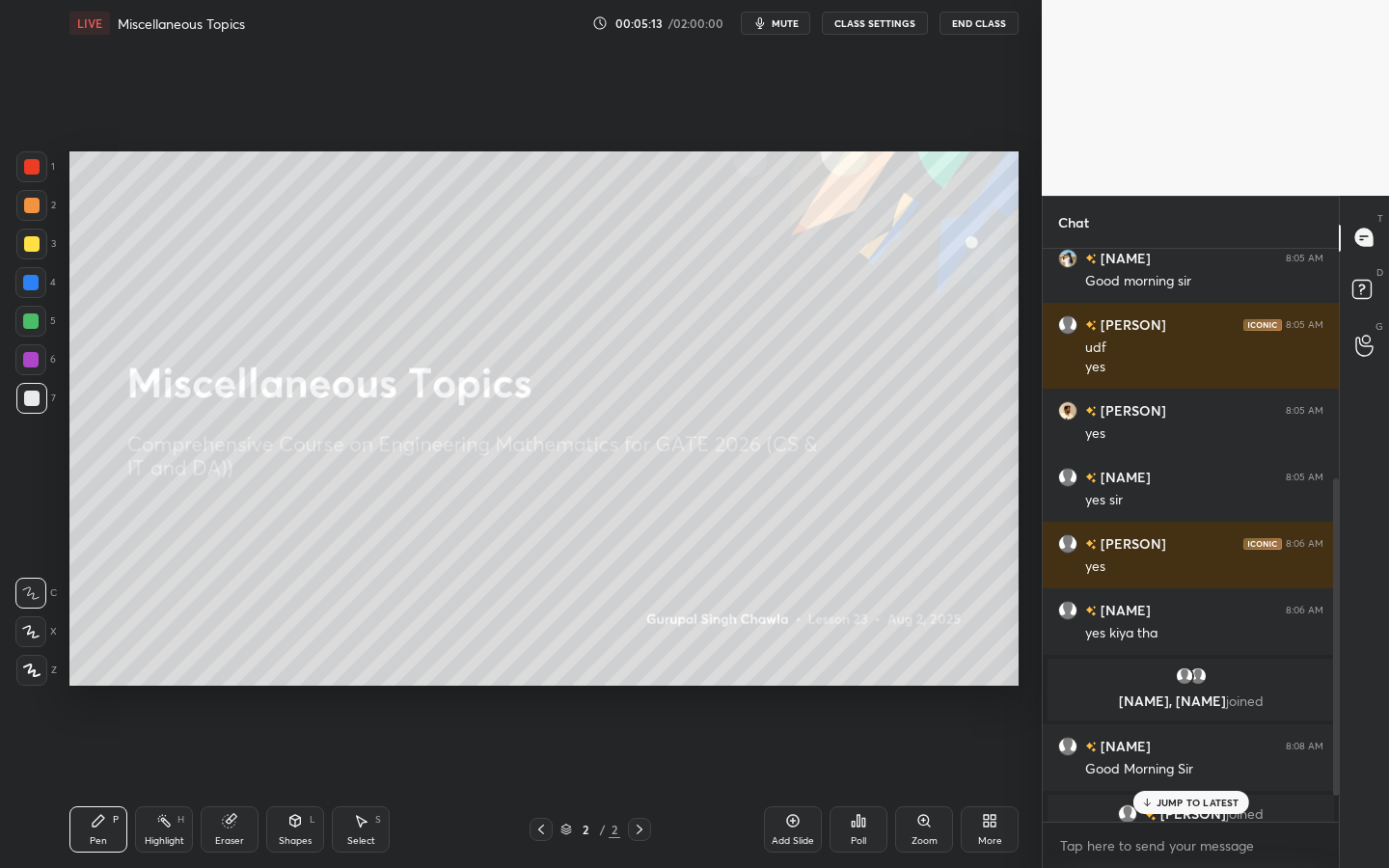 click at bounding box center [1333, 535] 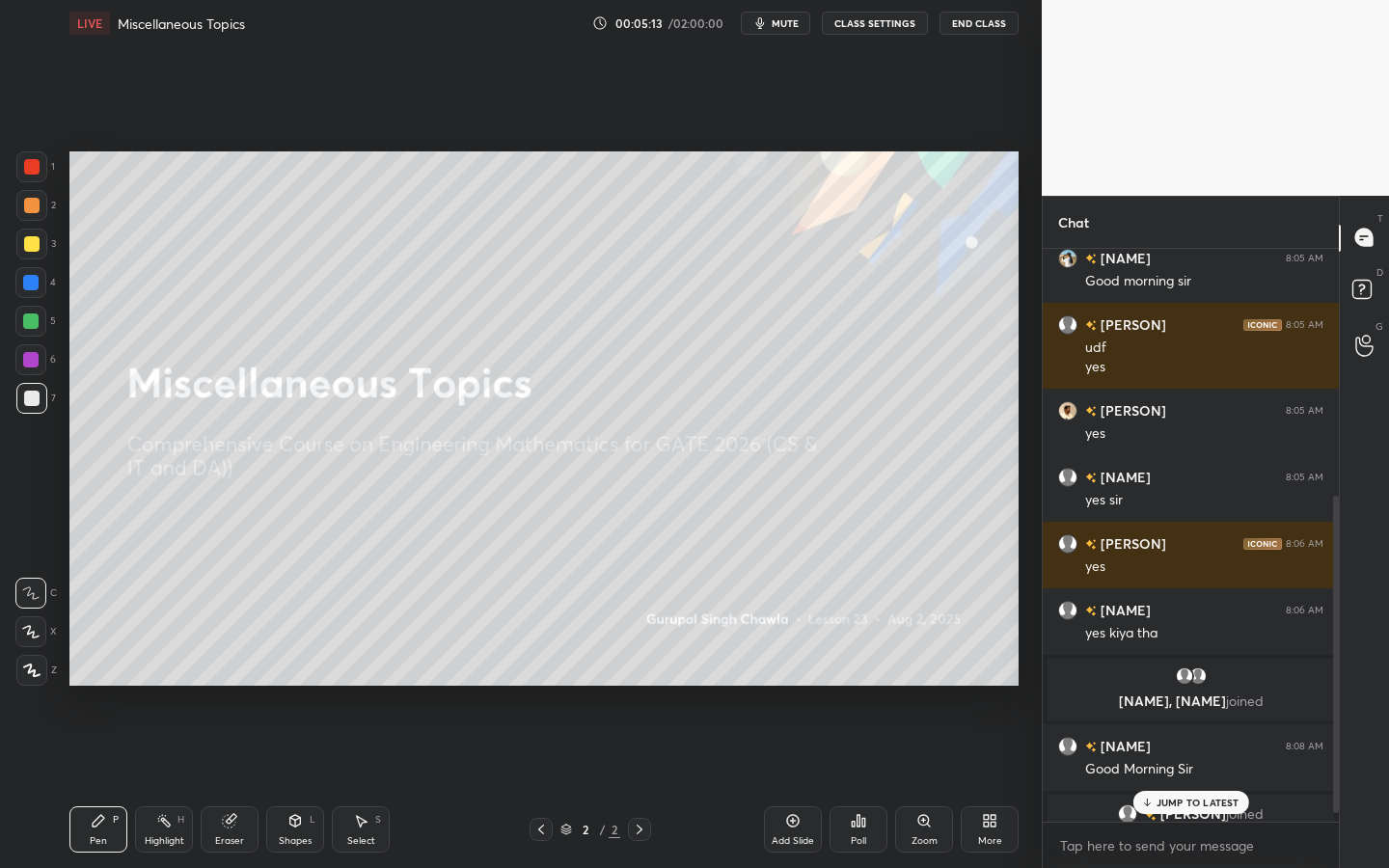 scroll, scrollTop: 447, scrollLeft: 0, axis: vertical 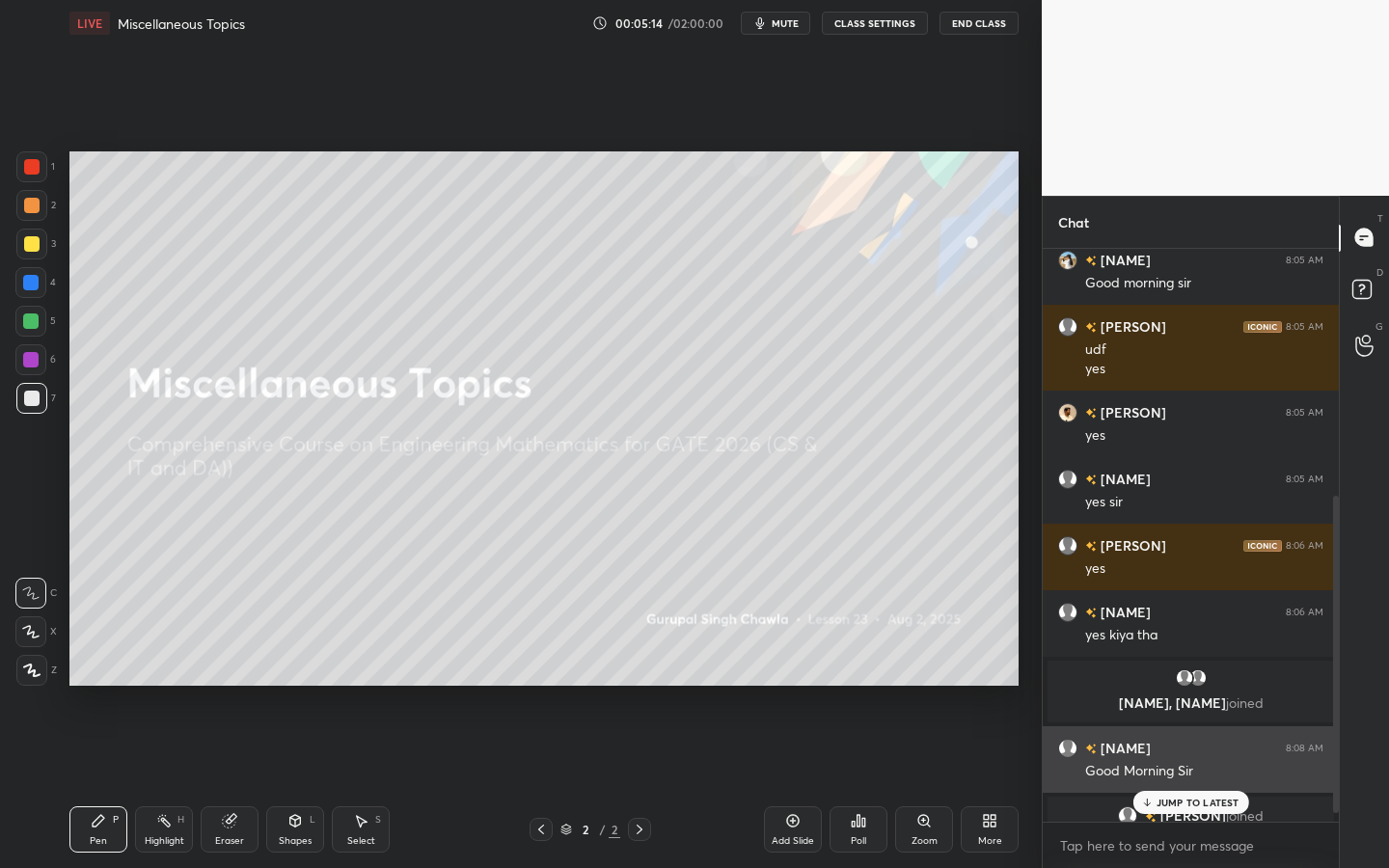 drag, startPoint x: 1332, startPoint y: 646, endPoint x: 1283, endPoint y: 743, distance: 108.67382 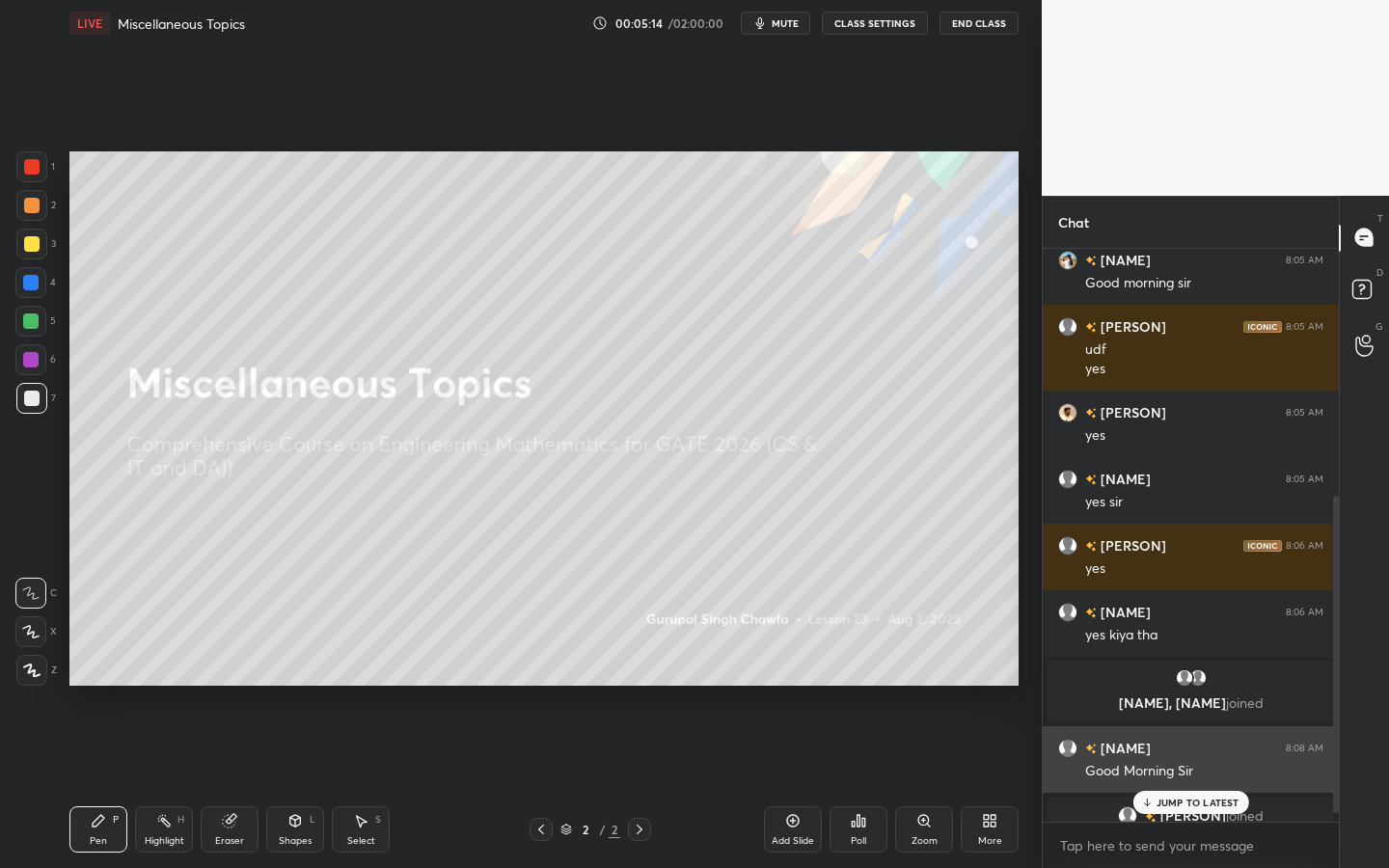 click at bounding box center (1333, 535) 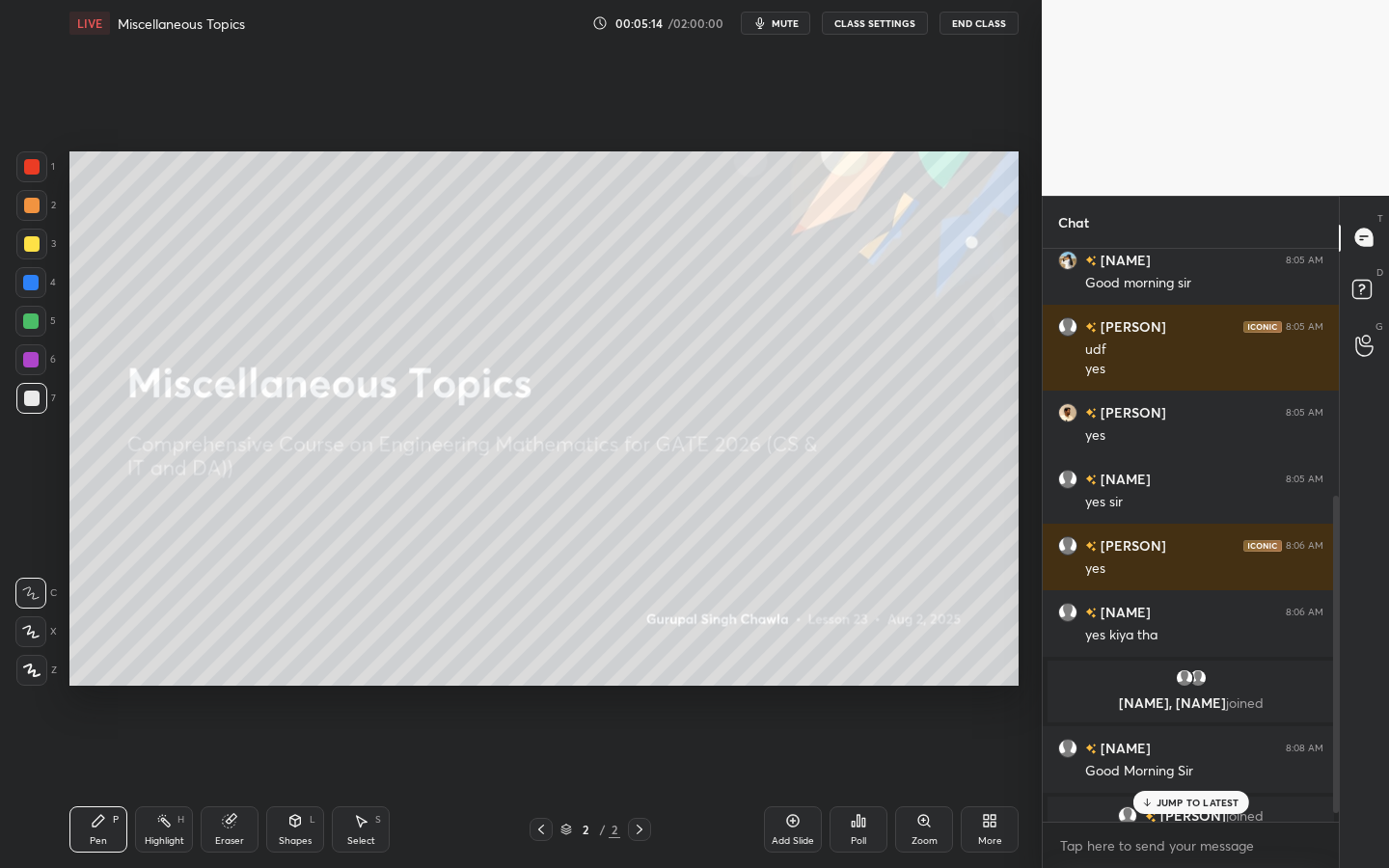 click on "JUMP TO LATEST" at bounding box center [1198, 802] 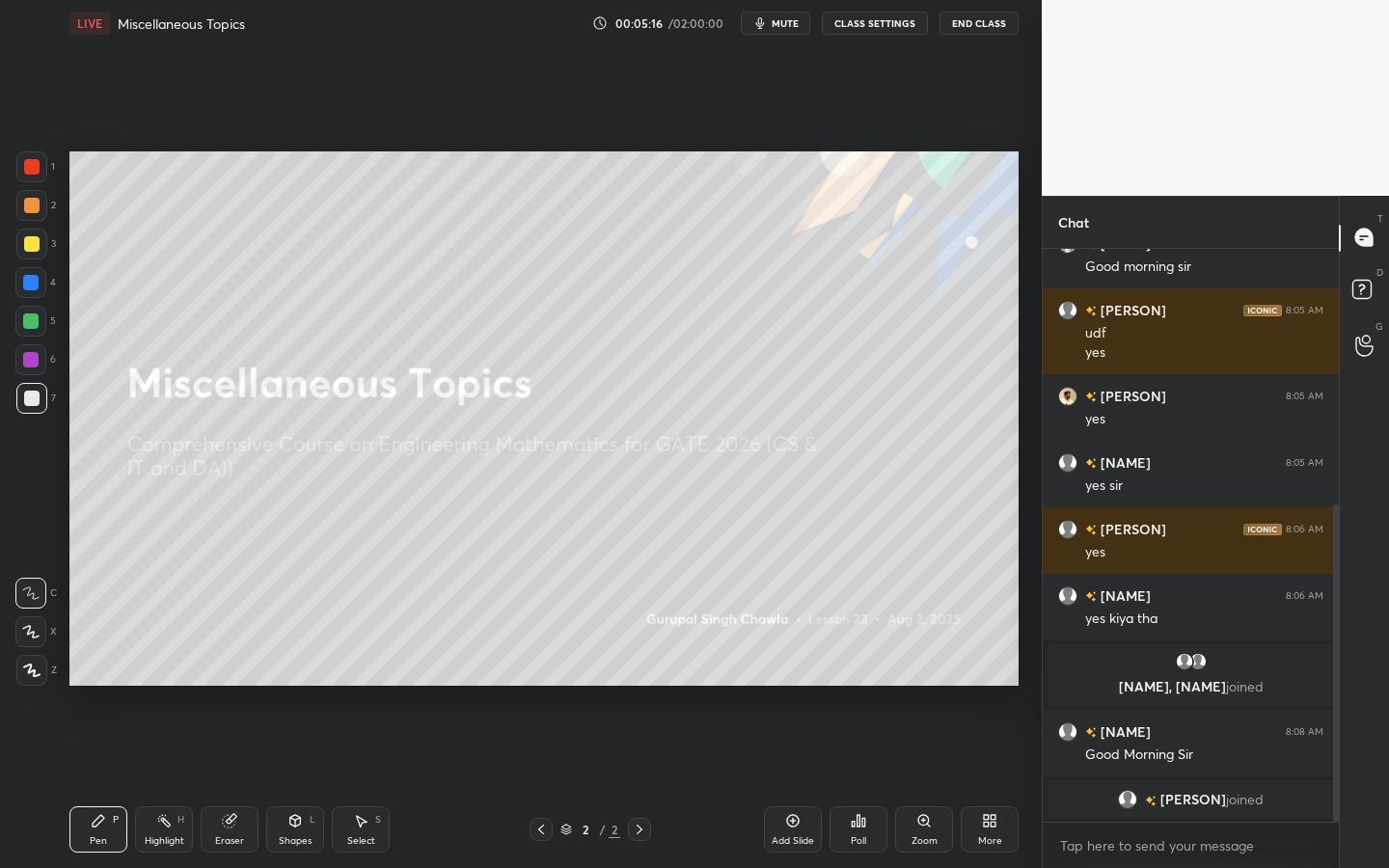 click 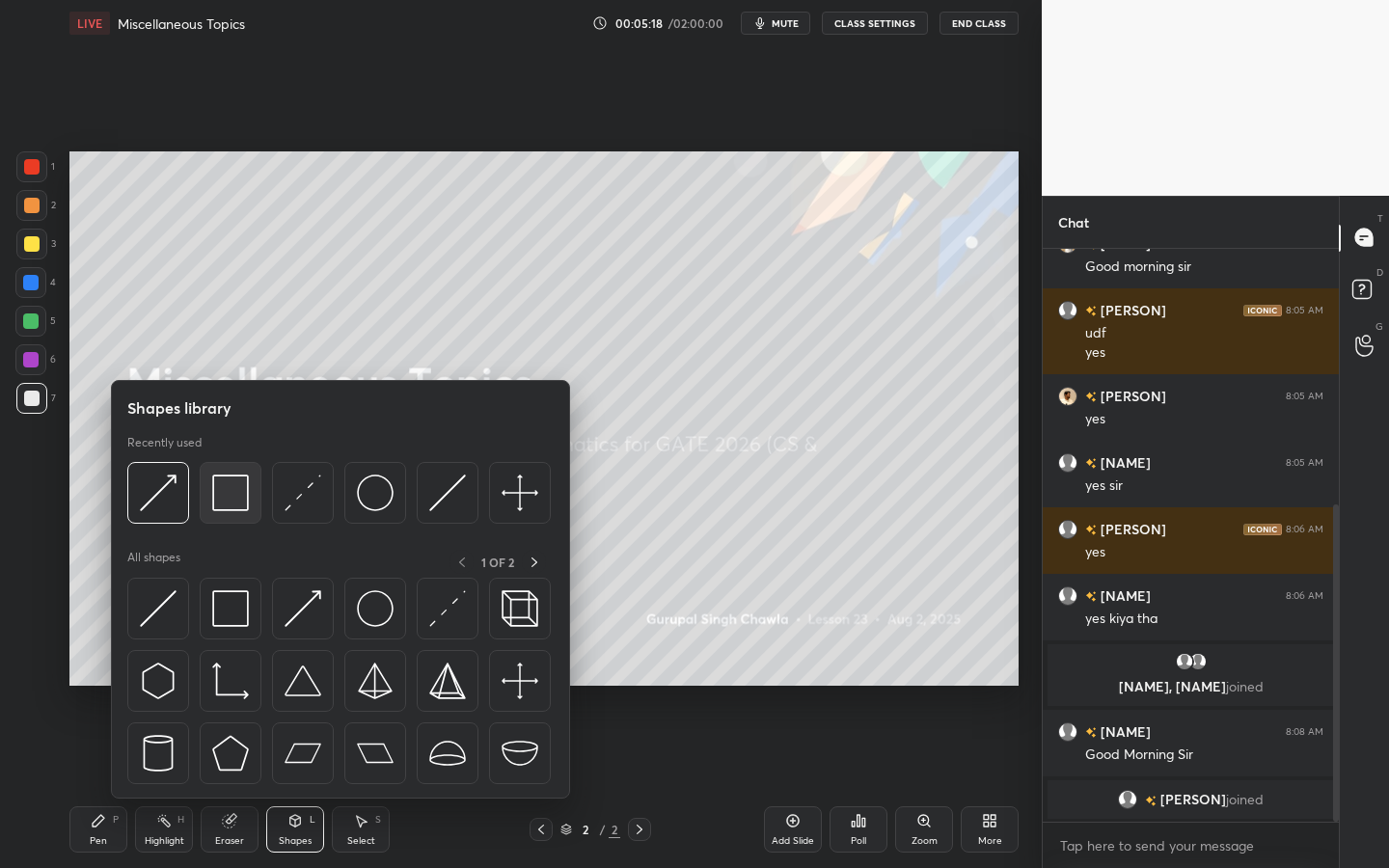 click at bounding box center [231, 493] 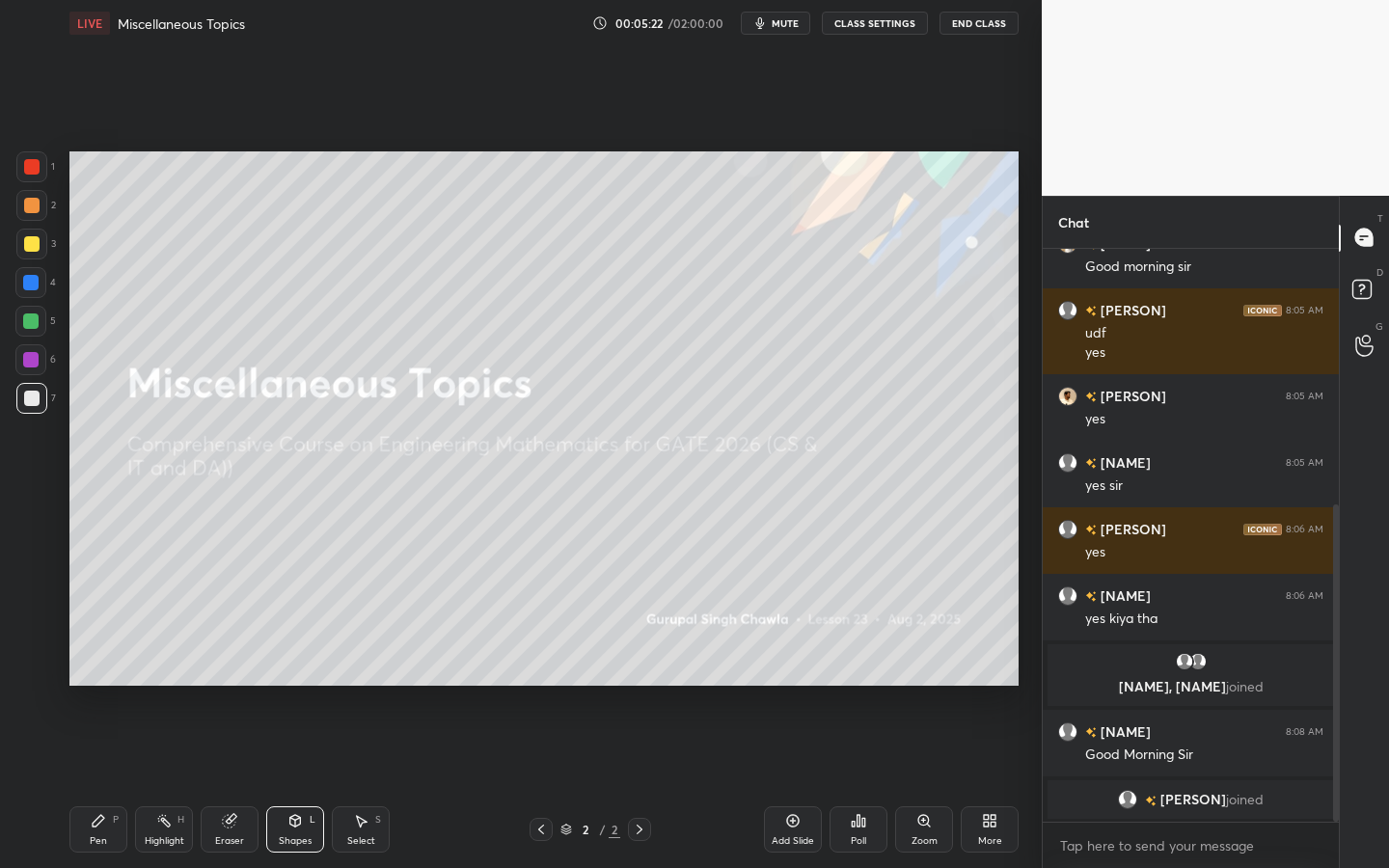 drag, startPoint x: 115, startPoint y: 810, endPoint x: 104, endPoint y: 814, distance: 11.7046999 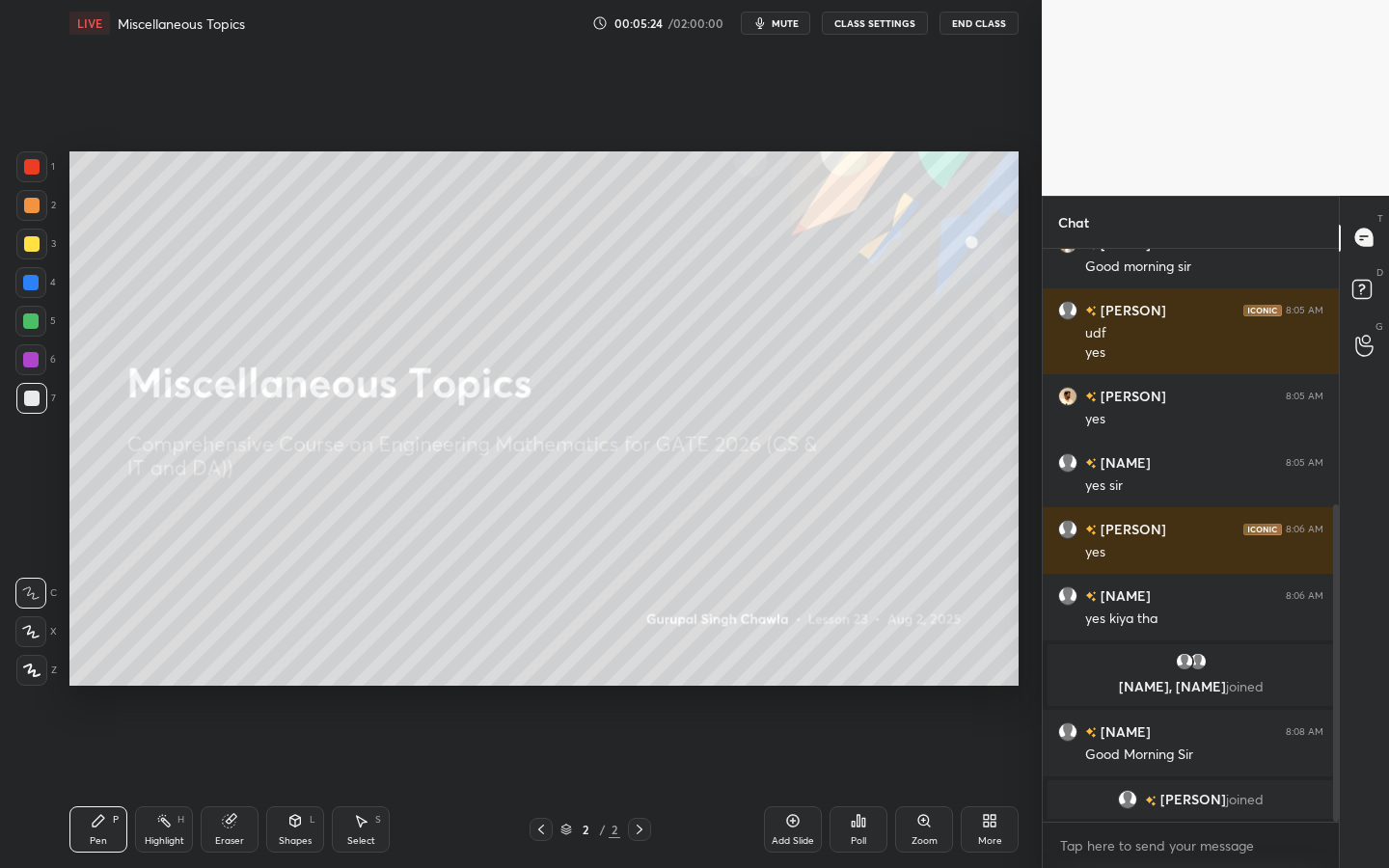 click at bounding box center [31, 360] 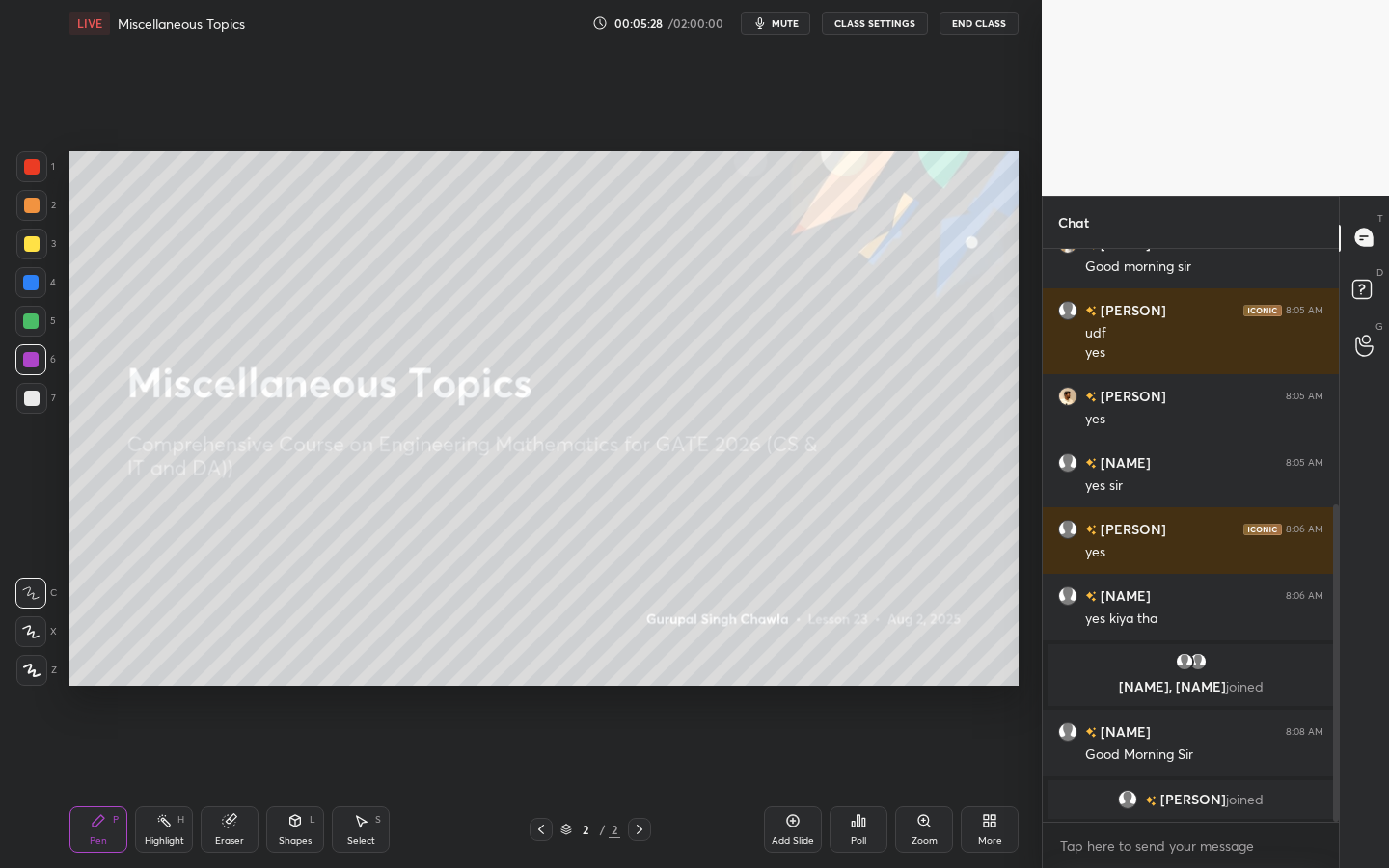 scroll, scrollTop: 486, scrollLeft: 0, axis: vertical 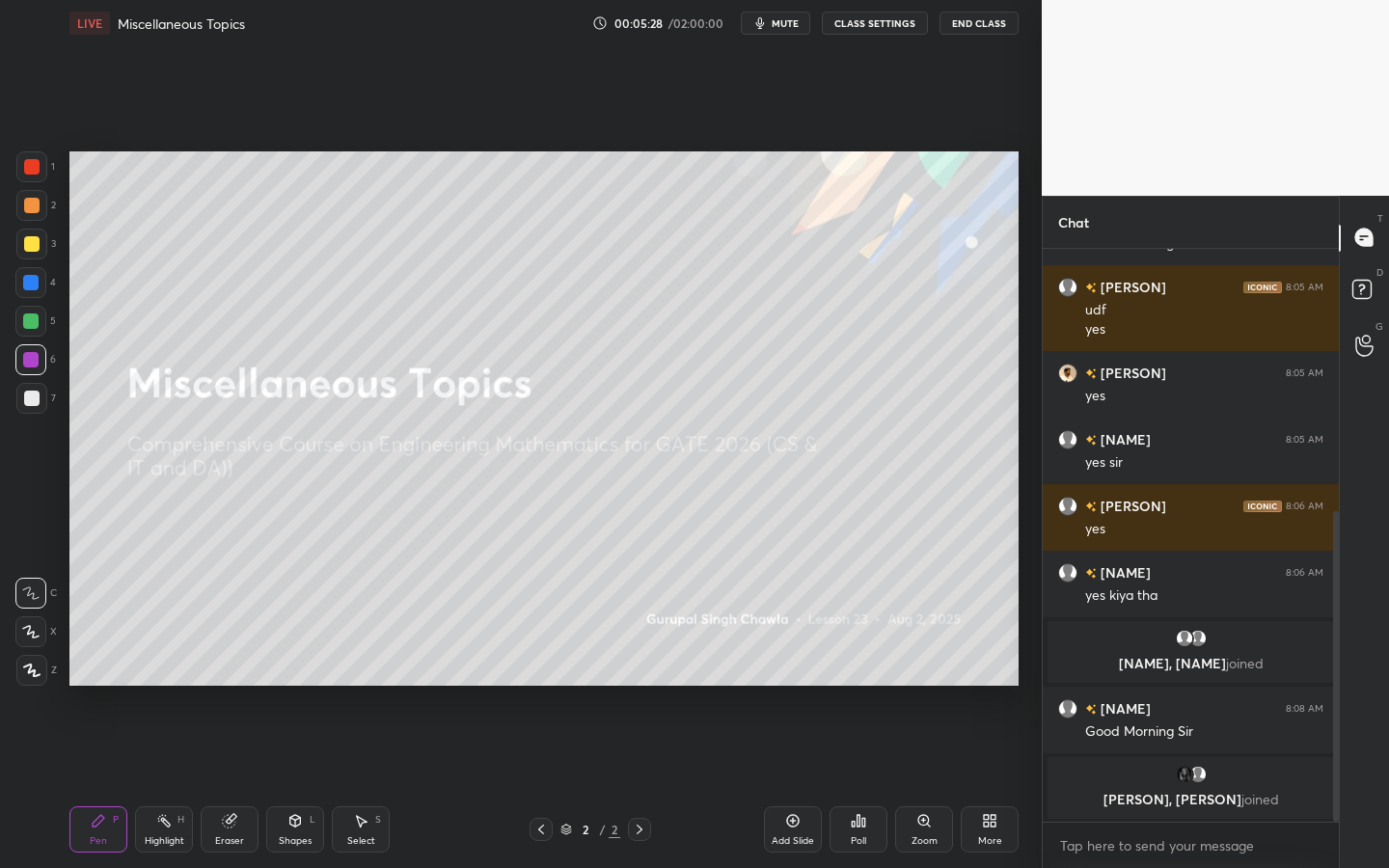 click 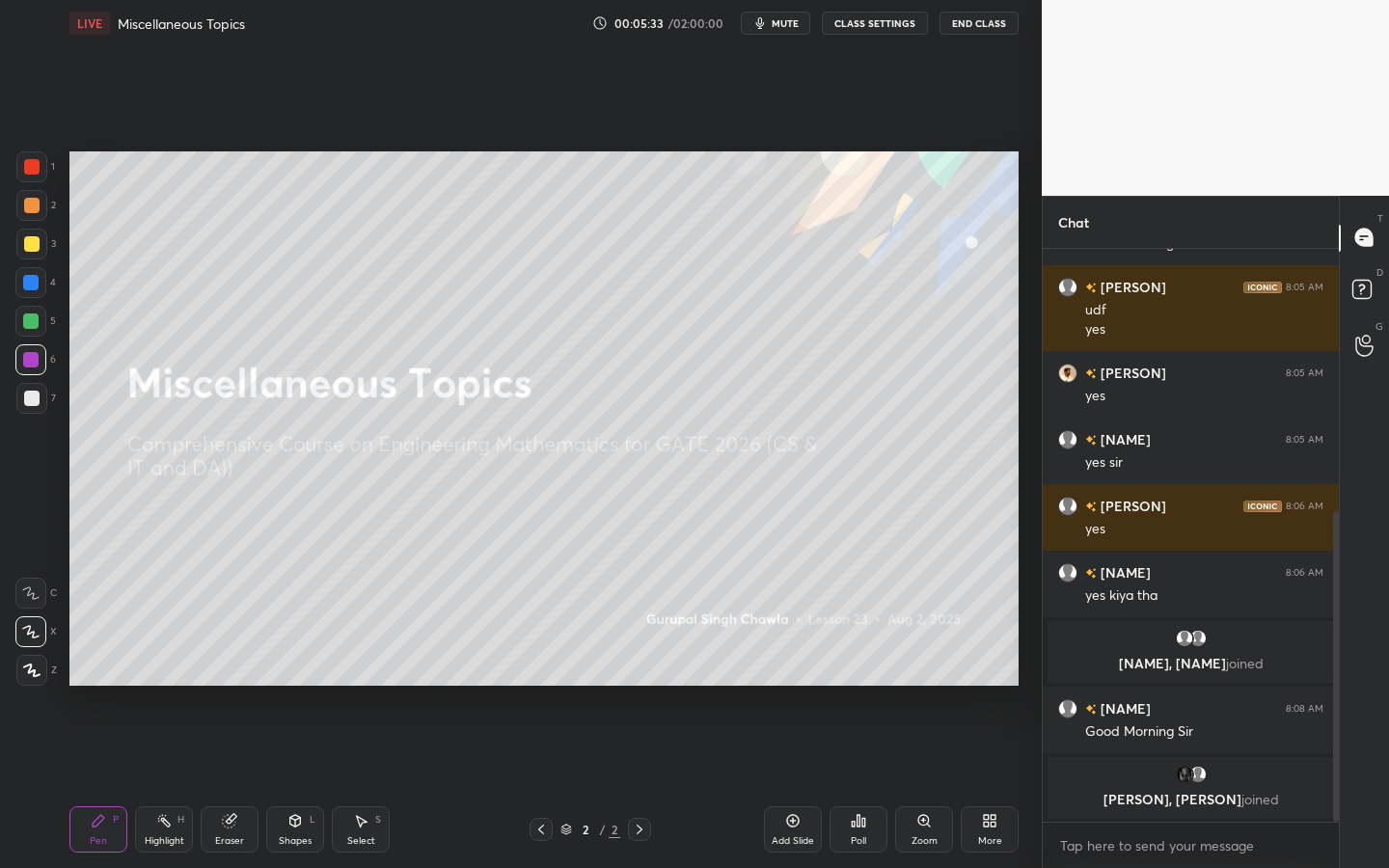 click 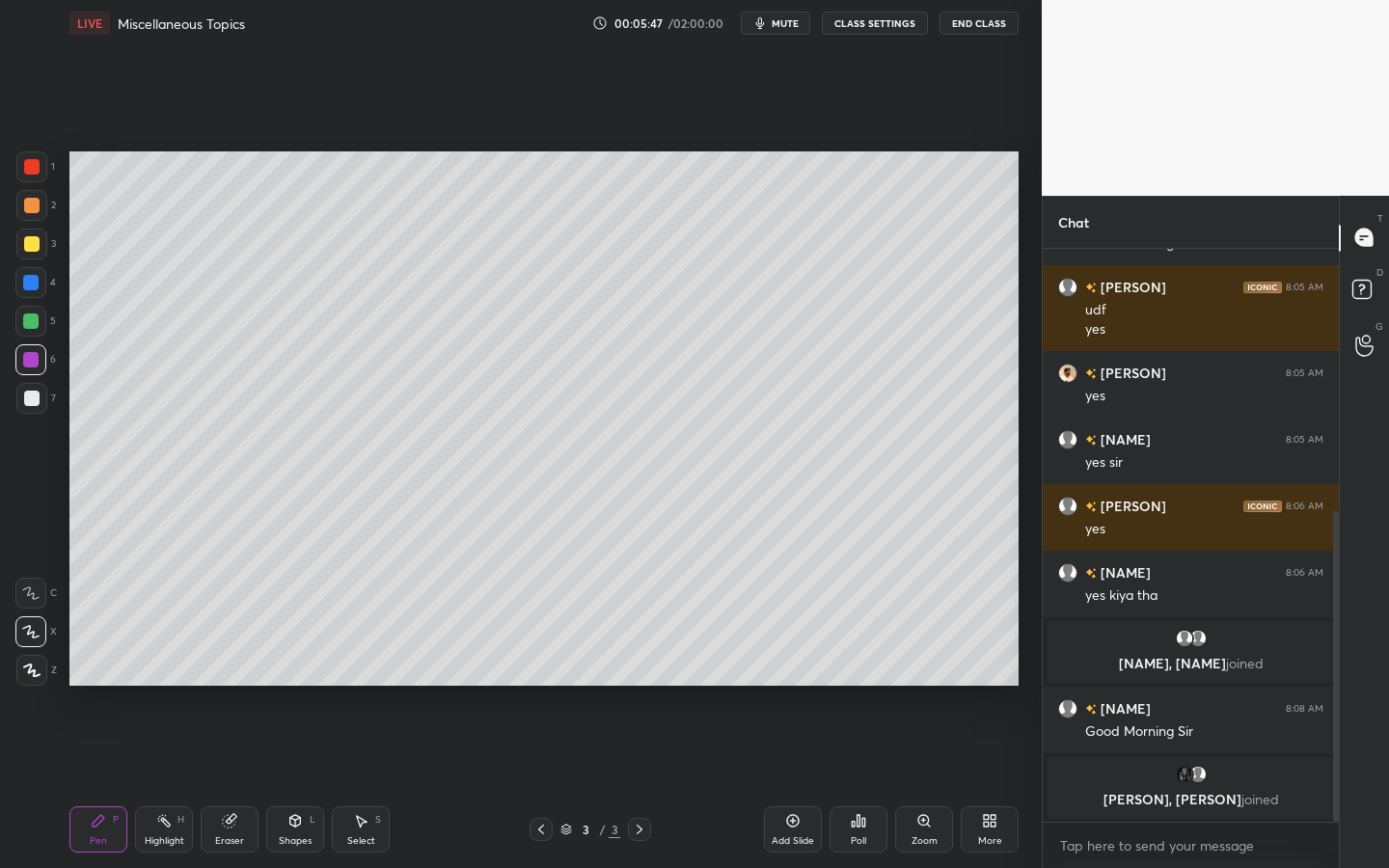 scroll, scrollTop: 553, scrollLeft: 0, axis: vertical 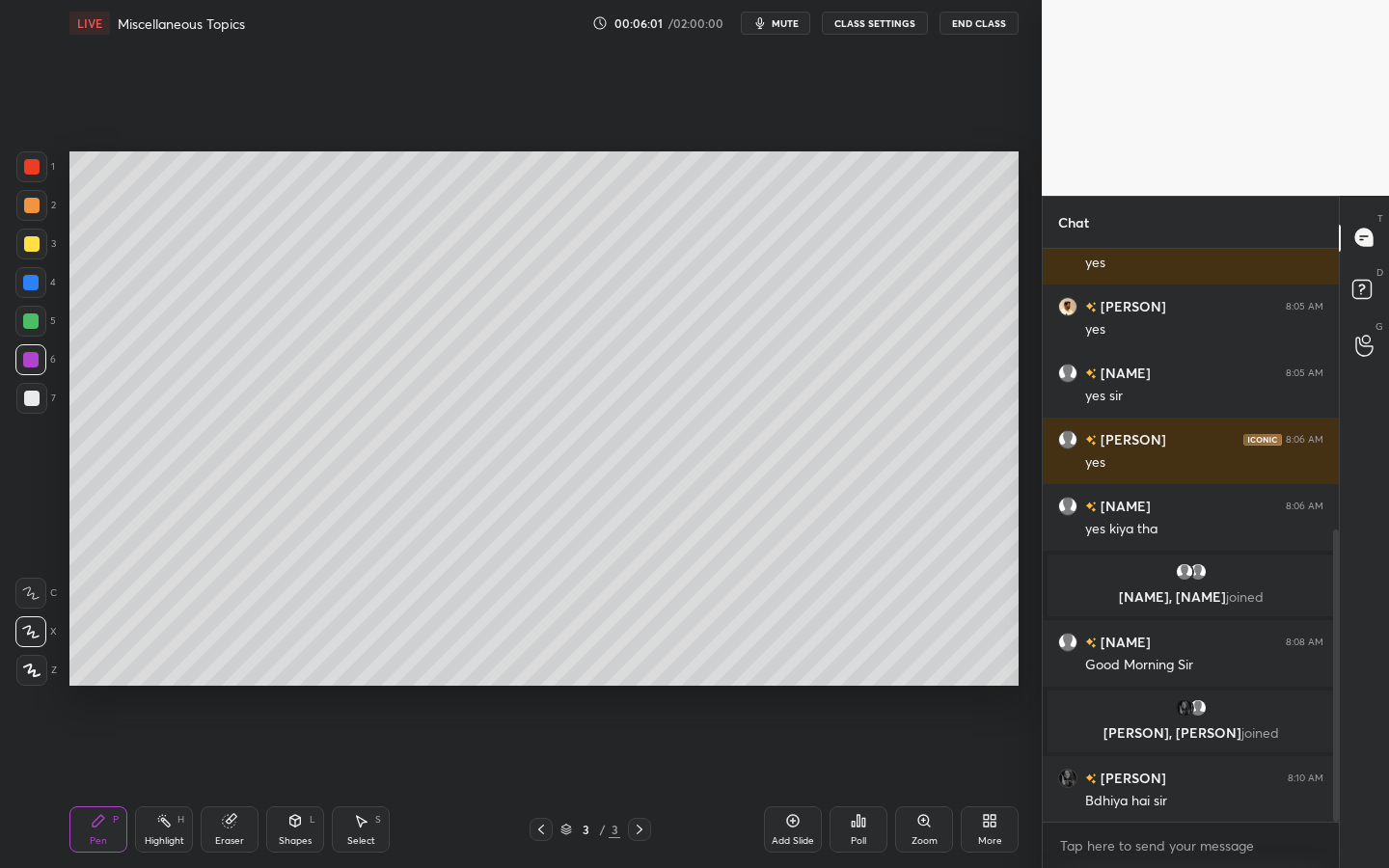 click at bounding box center (32, 244) 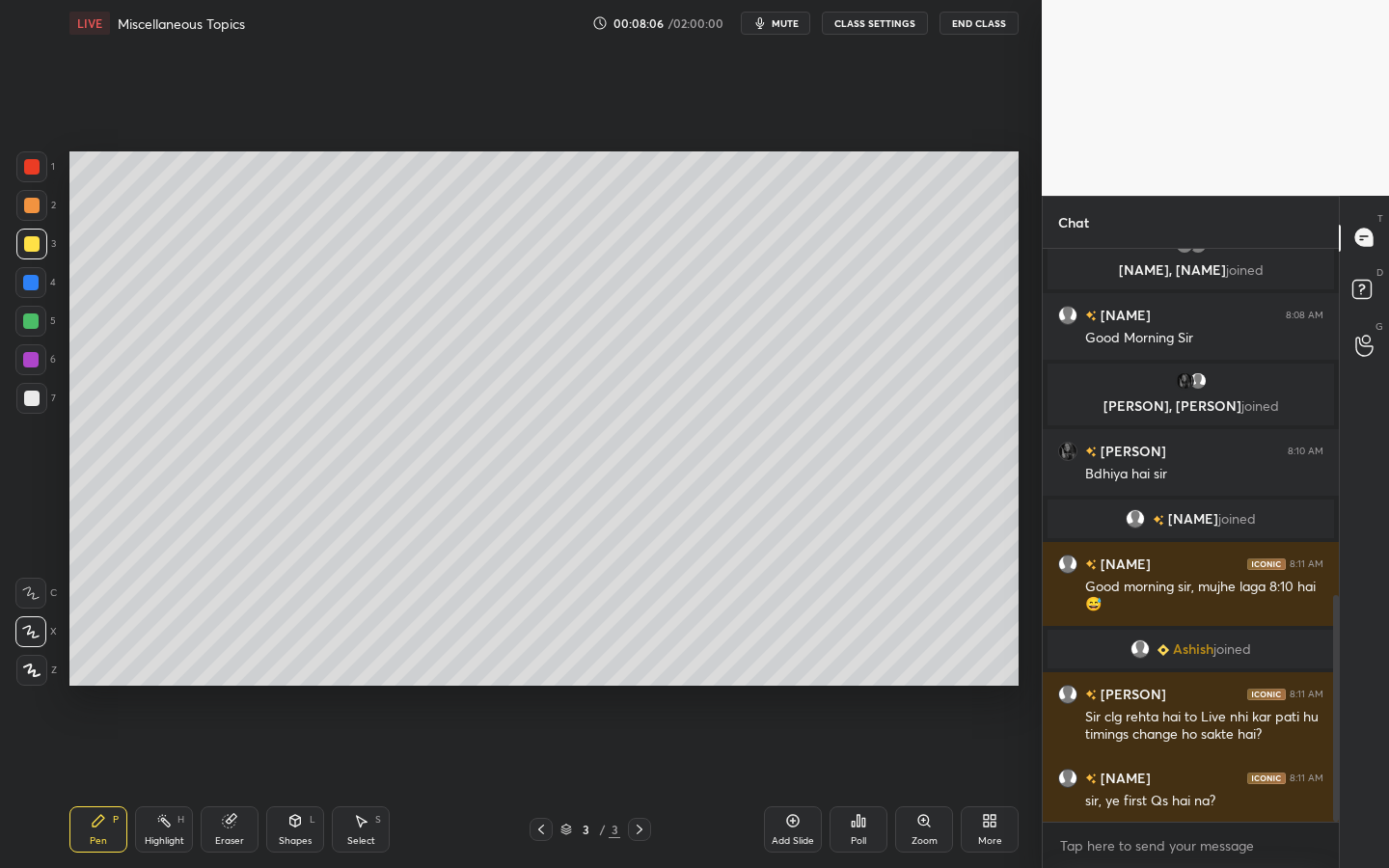 scroll, scrollTop: 946, scrollLeft: 0, axis: vertical 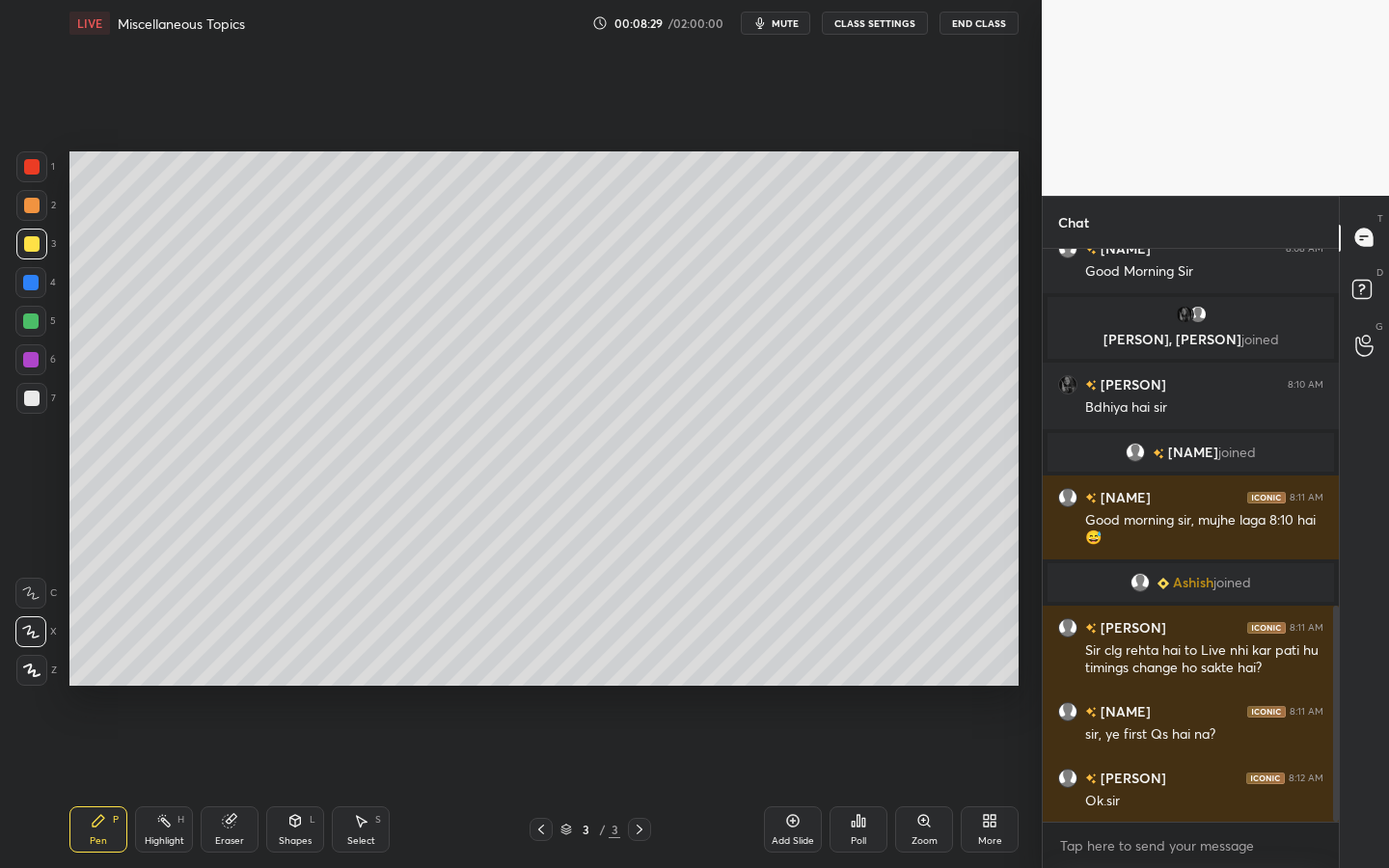 click at bounding box center (32, 167) 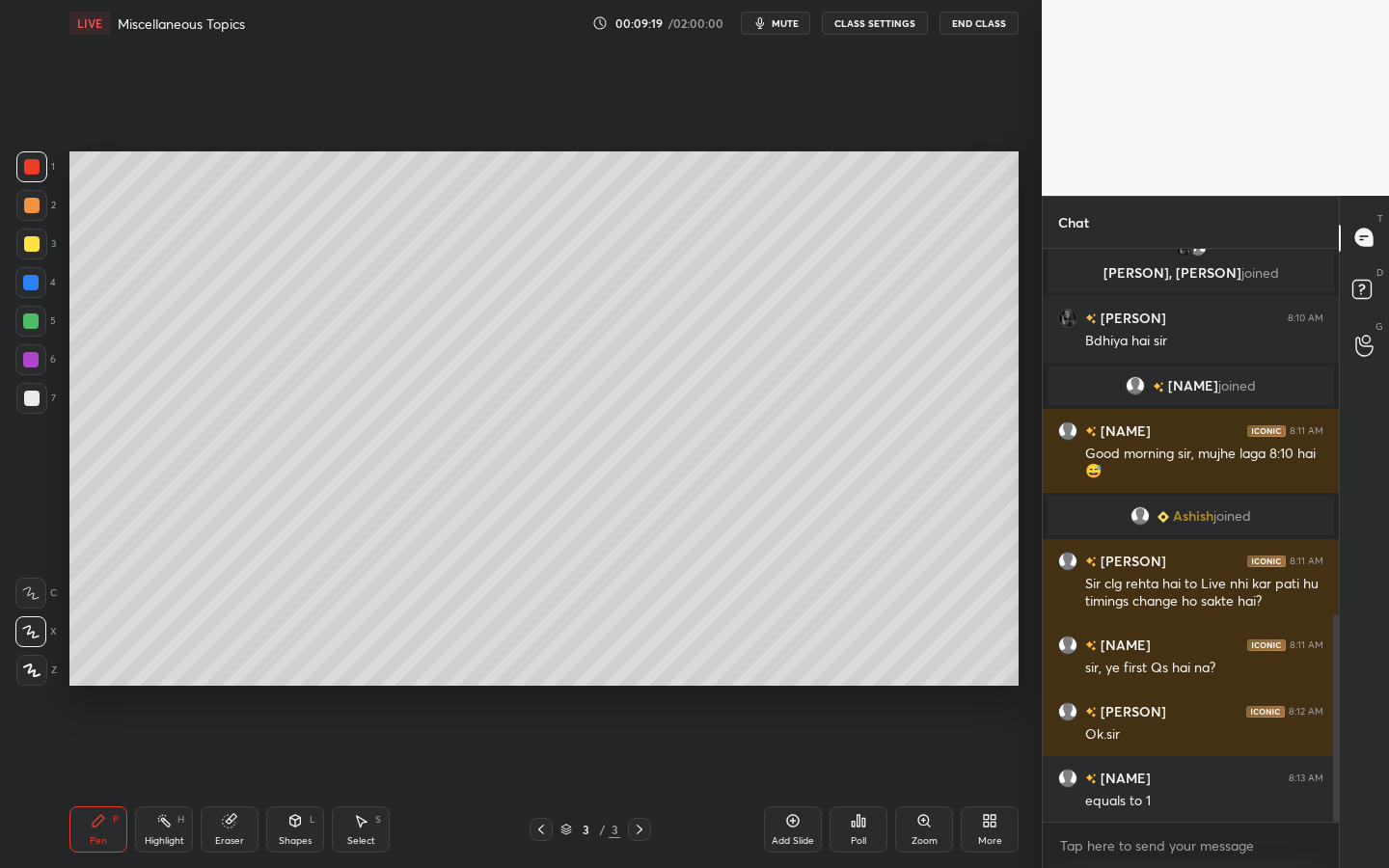 scroll, scrollTop: 1079, scrollLeft: 0, axis: vertical 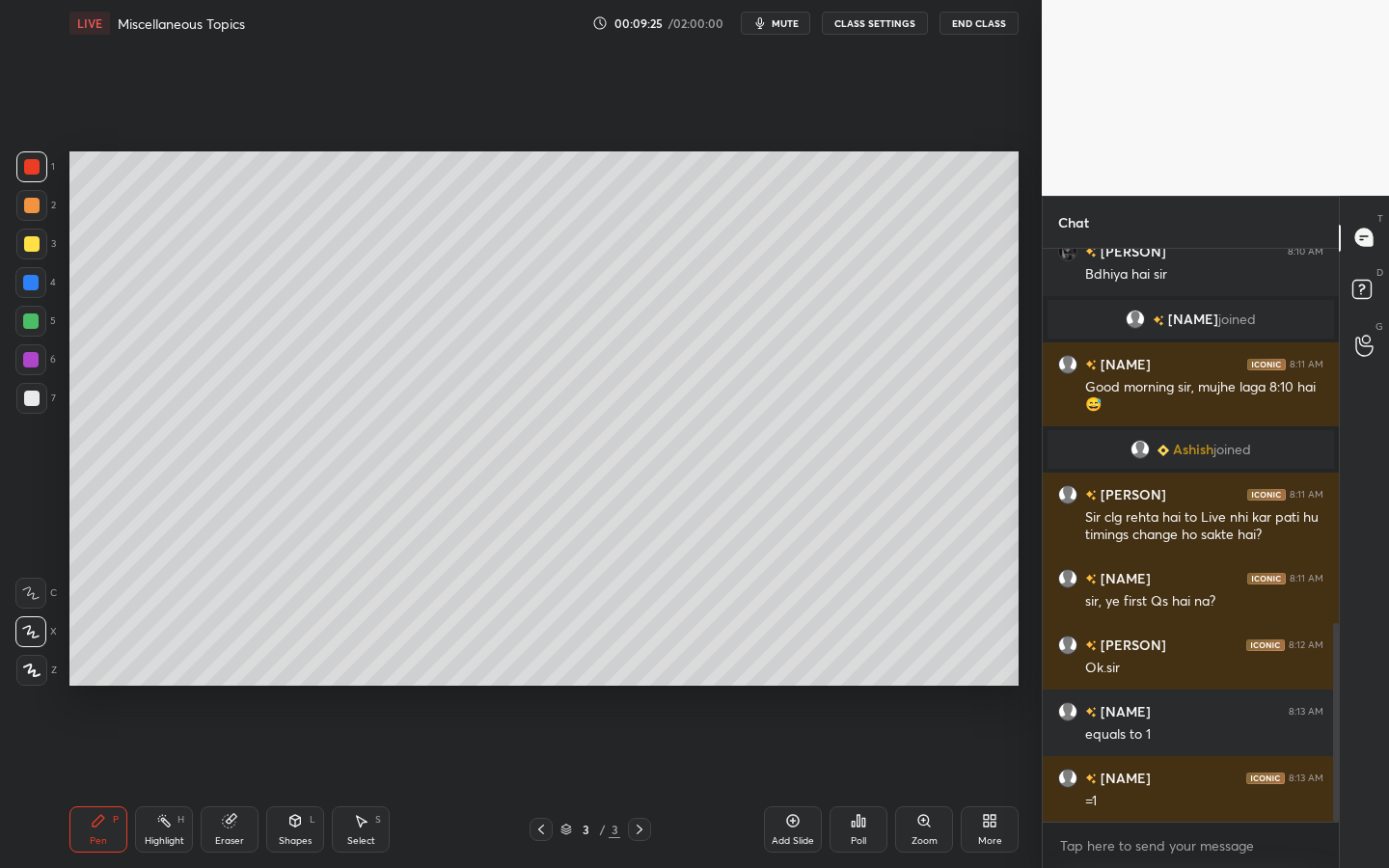 click at bounding box center (31, 283) 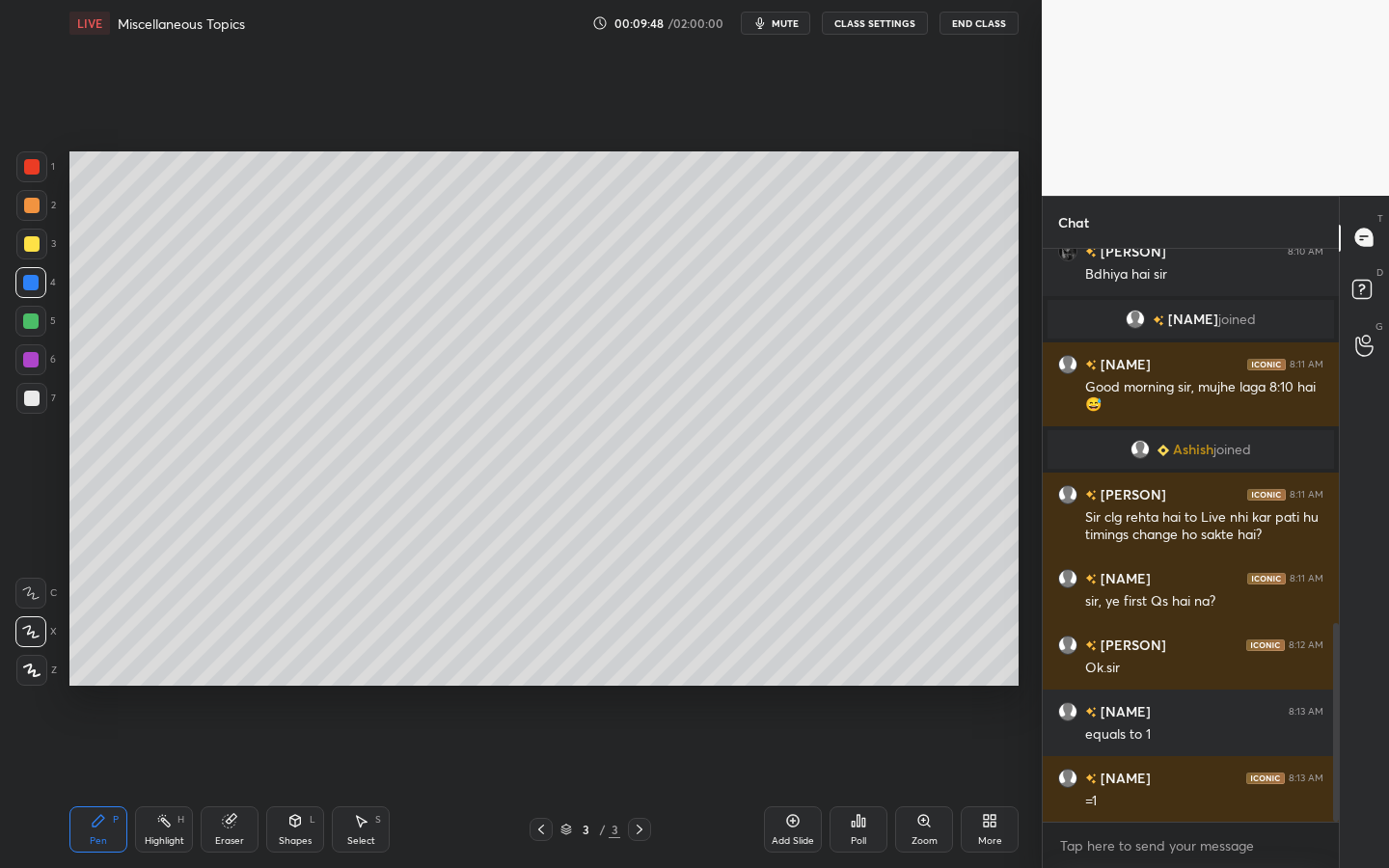 click at bounding box center (32, 398) 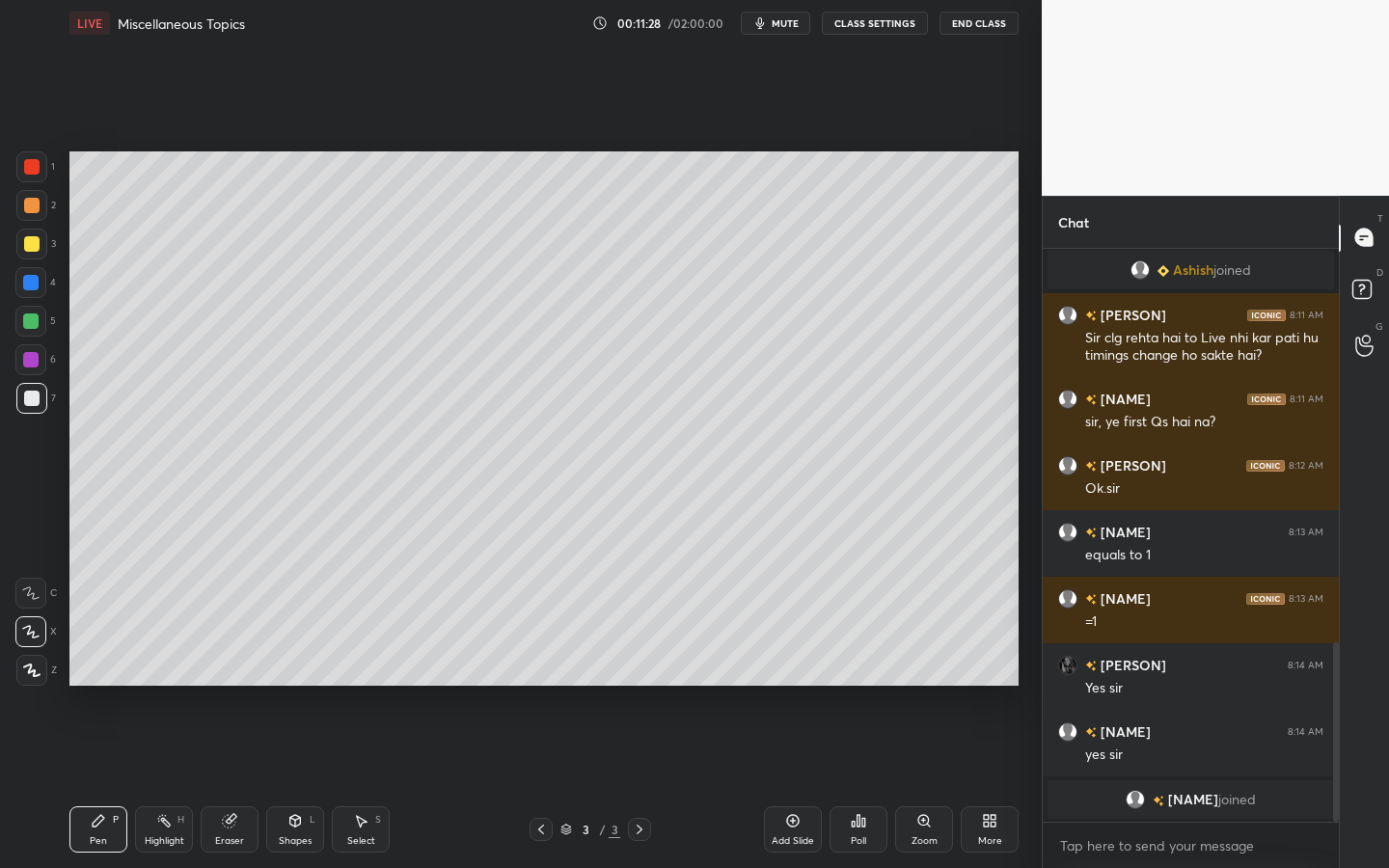 scroll, scrollTop: 1282, scrollLeft: 0, axis: vertical 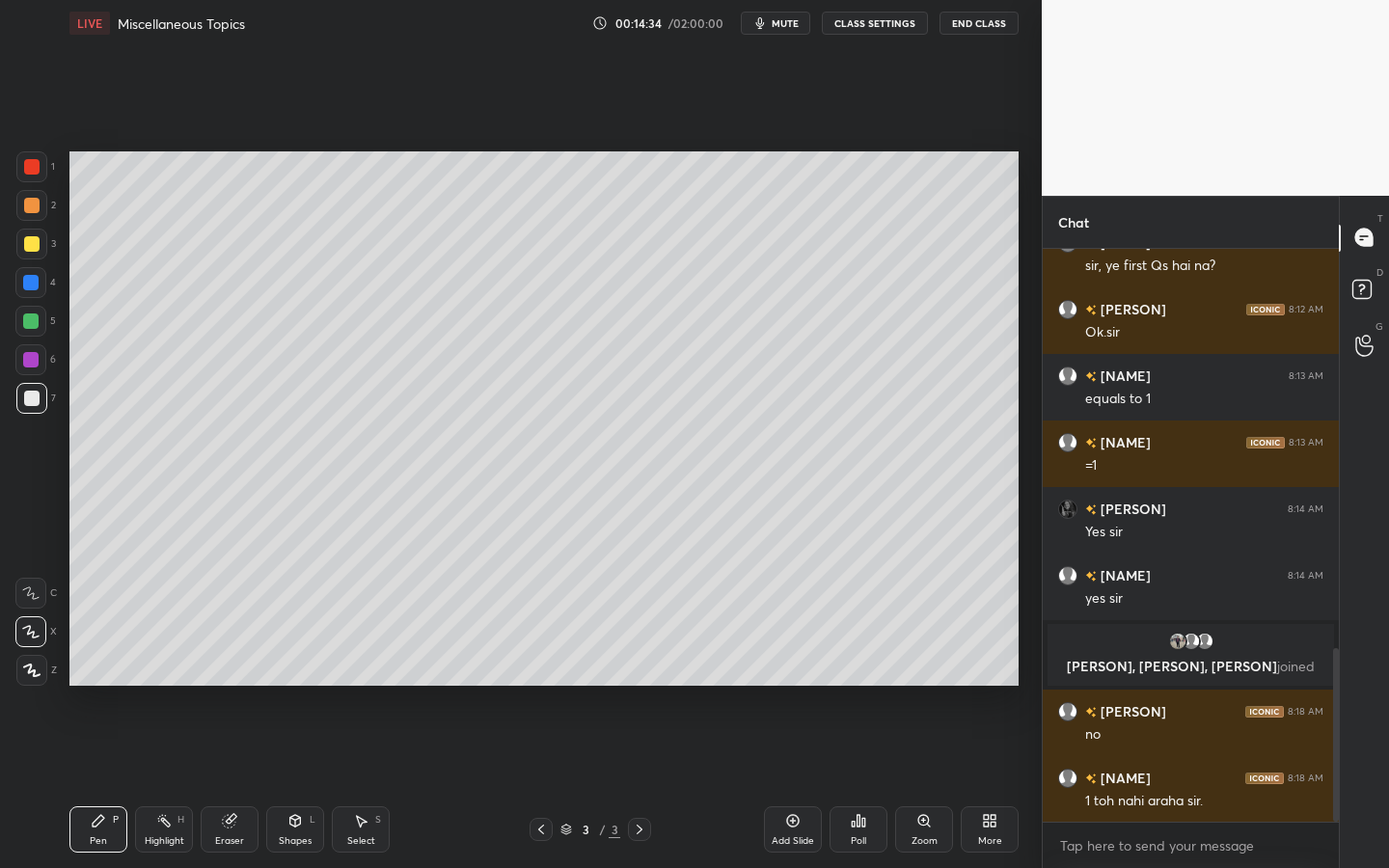 click at bounding box center [31, 283] 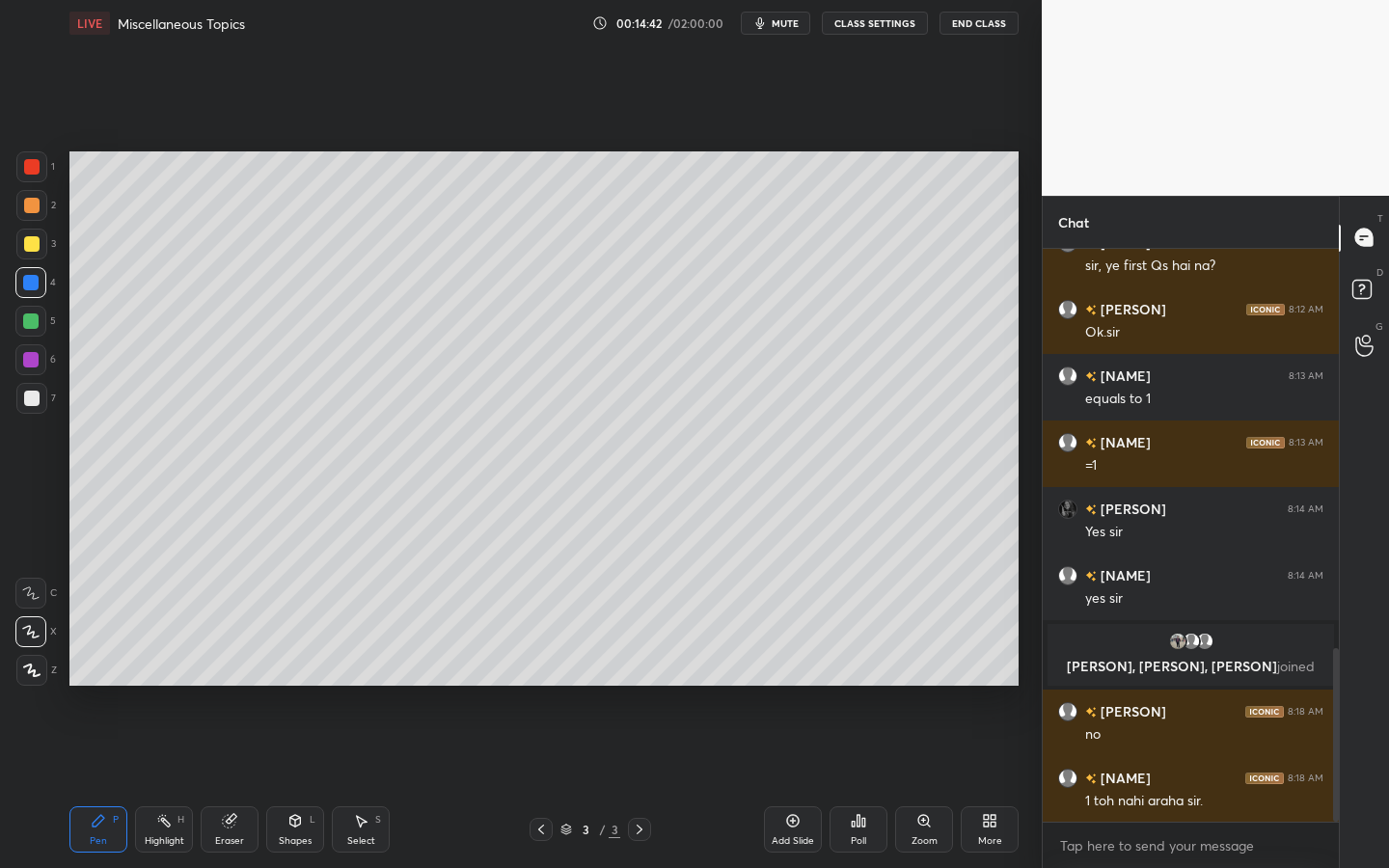 drag, startPoint x: 223, startPoint y: 840, endPoint x: 230, endPoint y: 810, distance: 30.805844 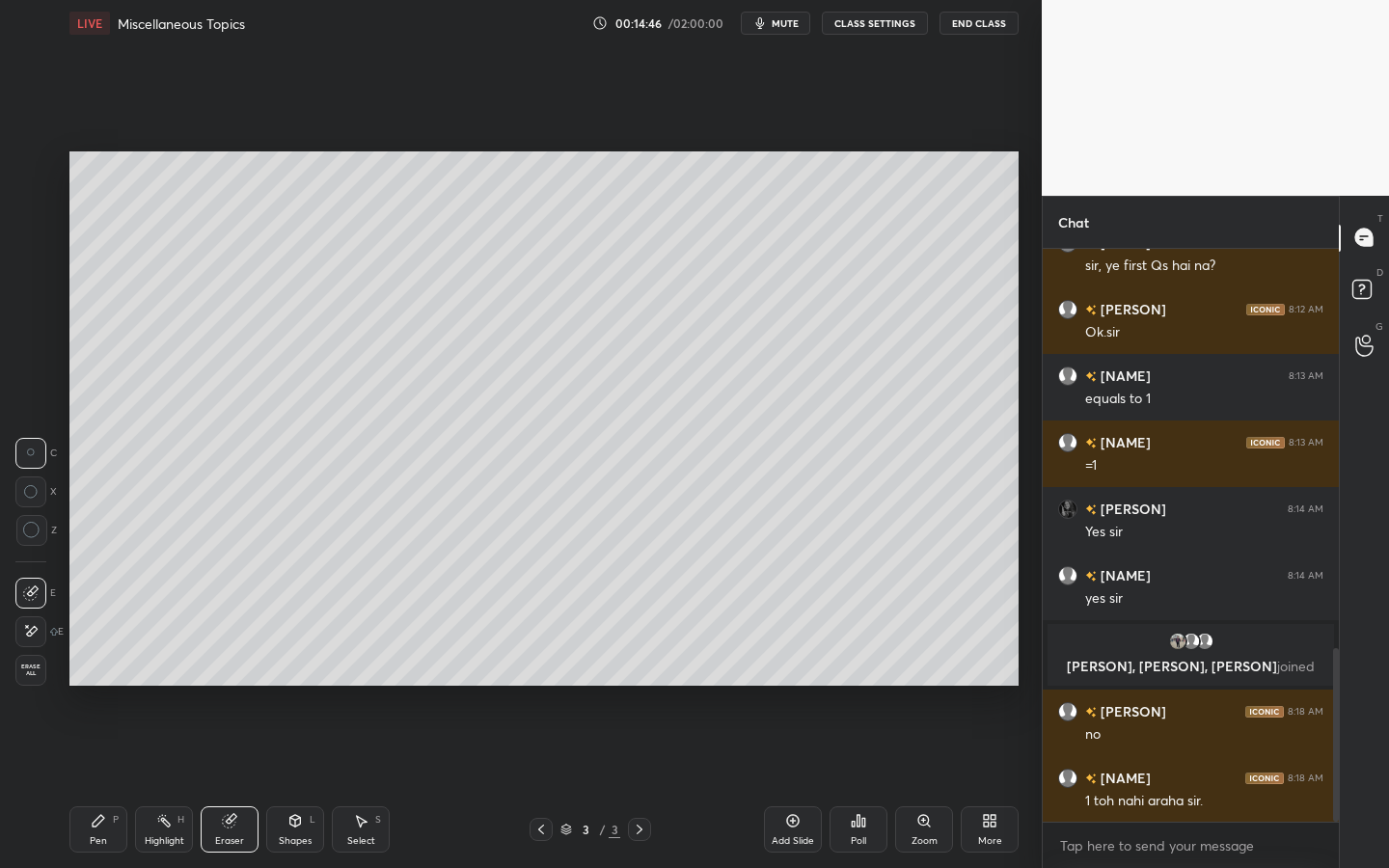 click on "Pen P" at bounding box center (98, 829) 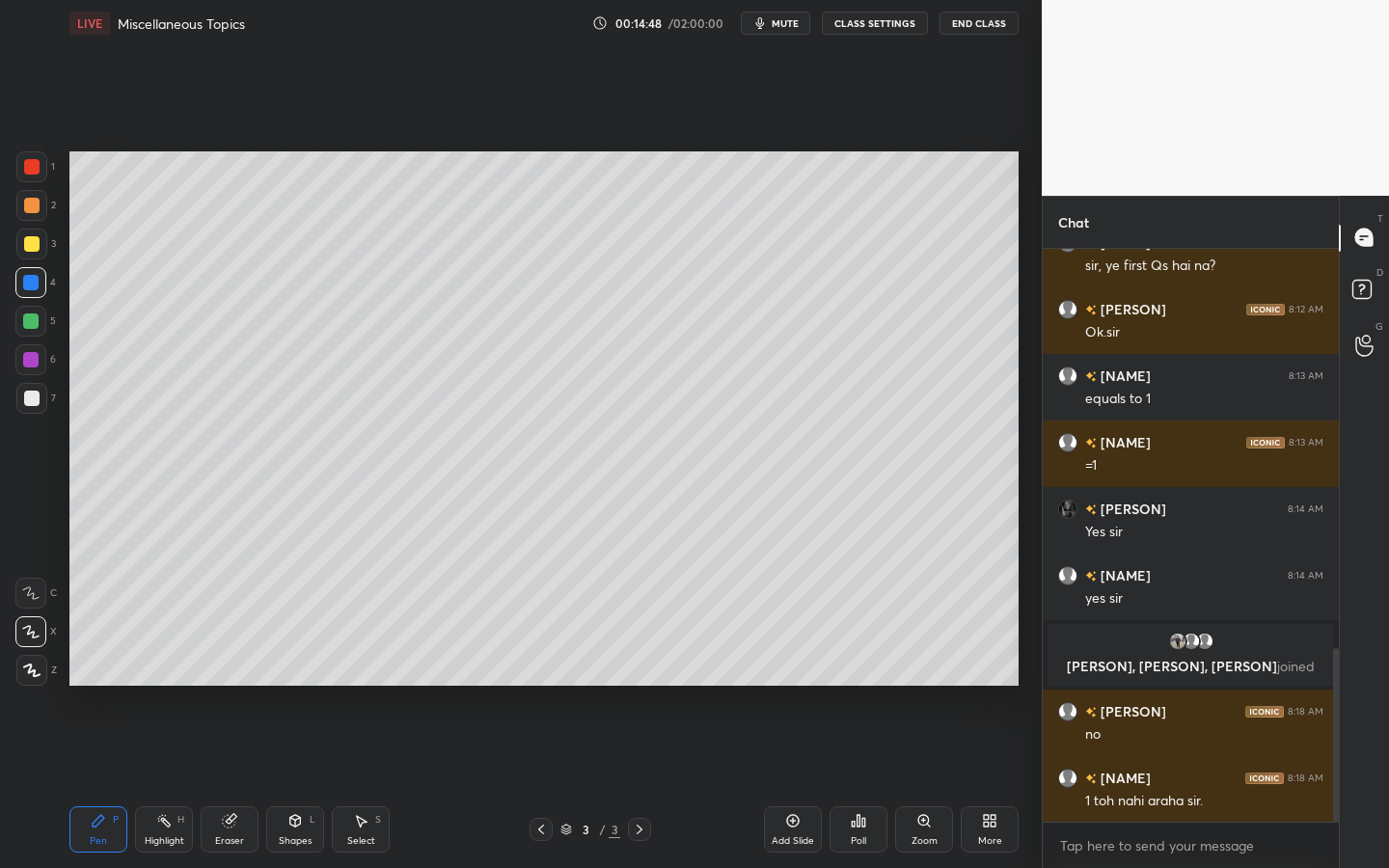drag, startPoint x: 28, startPoint y: 381, endPoint x: 44, endPoint y: 380, distance: 16.03122 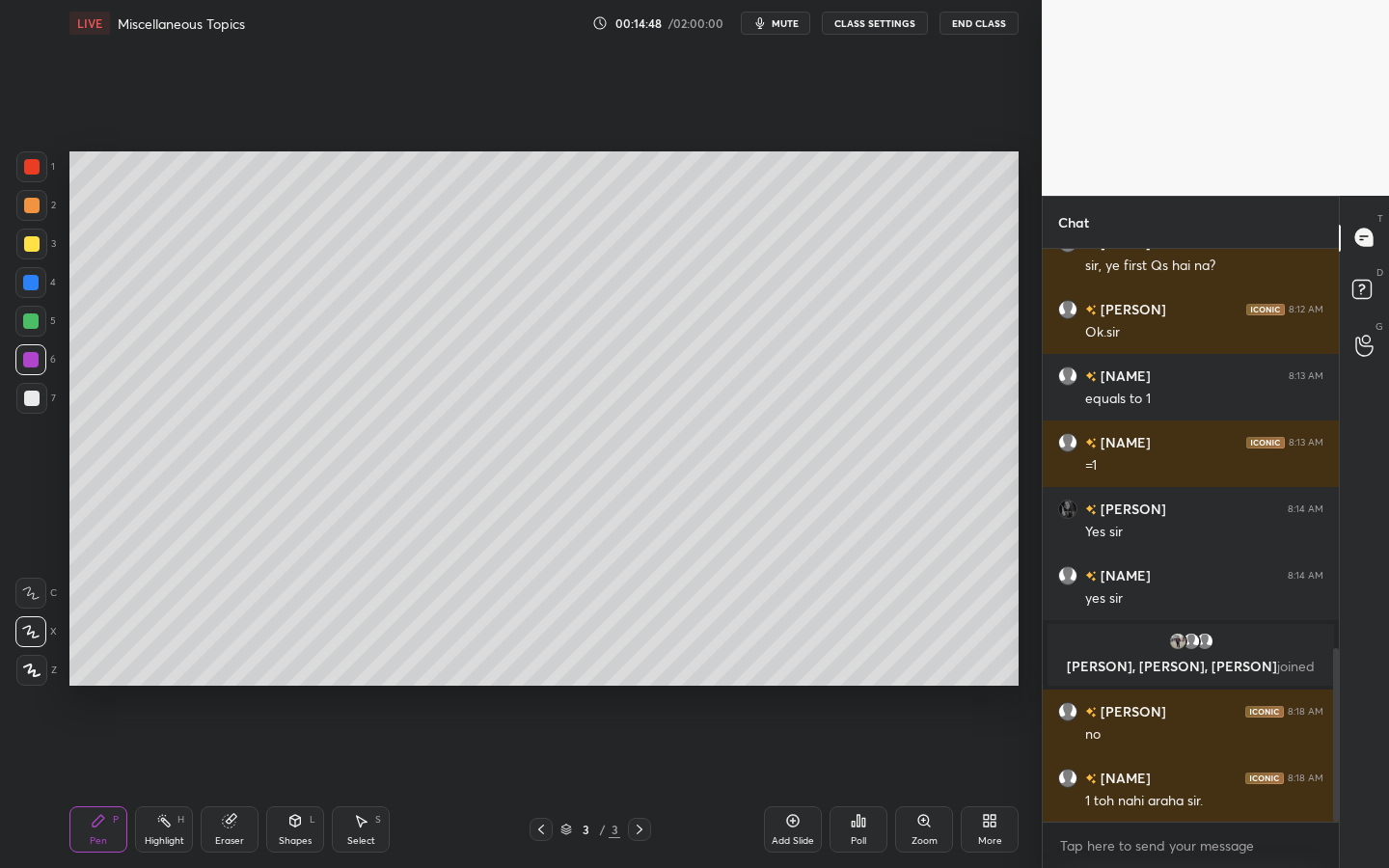 drag, startPoint x: 47, startPoint y: 399, endPoint x: 57, endPoint y: 393, distance: 11.661904 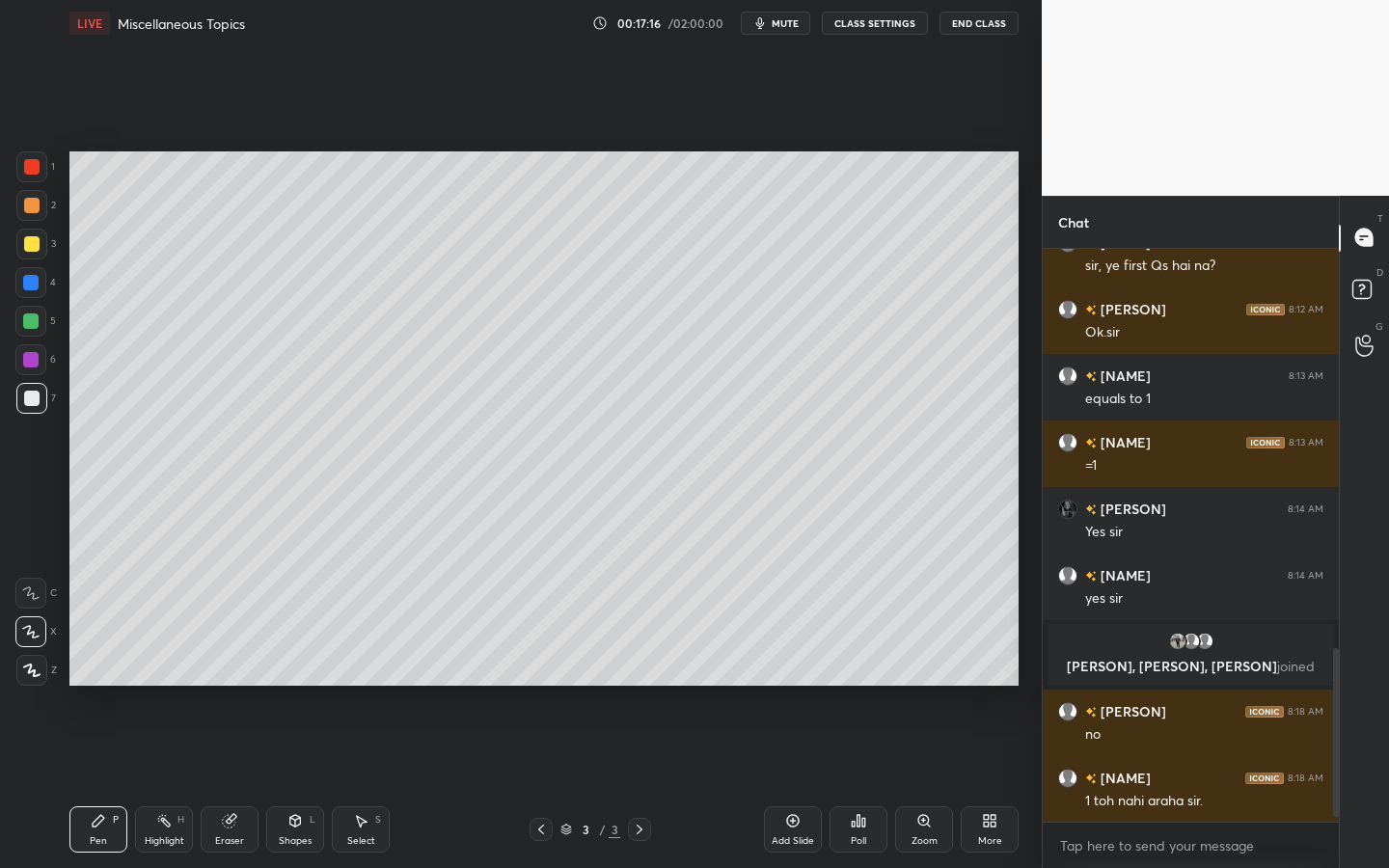 scroll, scrollTop: 1383, scrollLeft: 0, axis: vertical 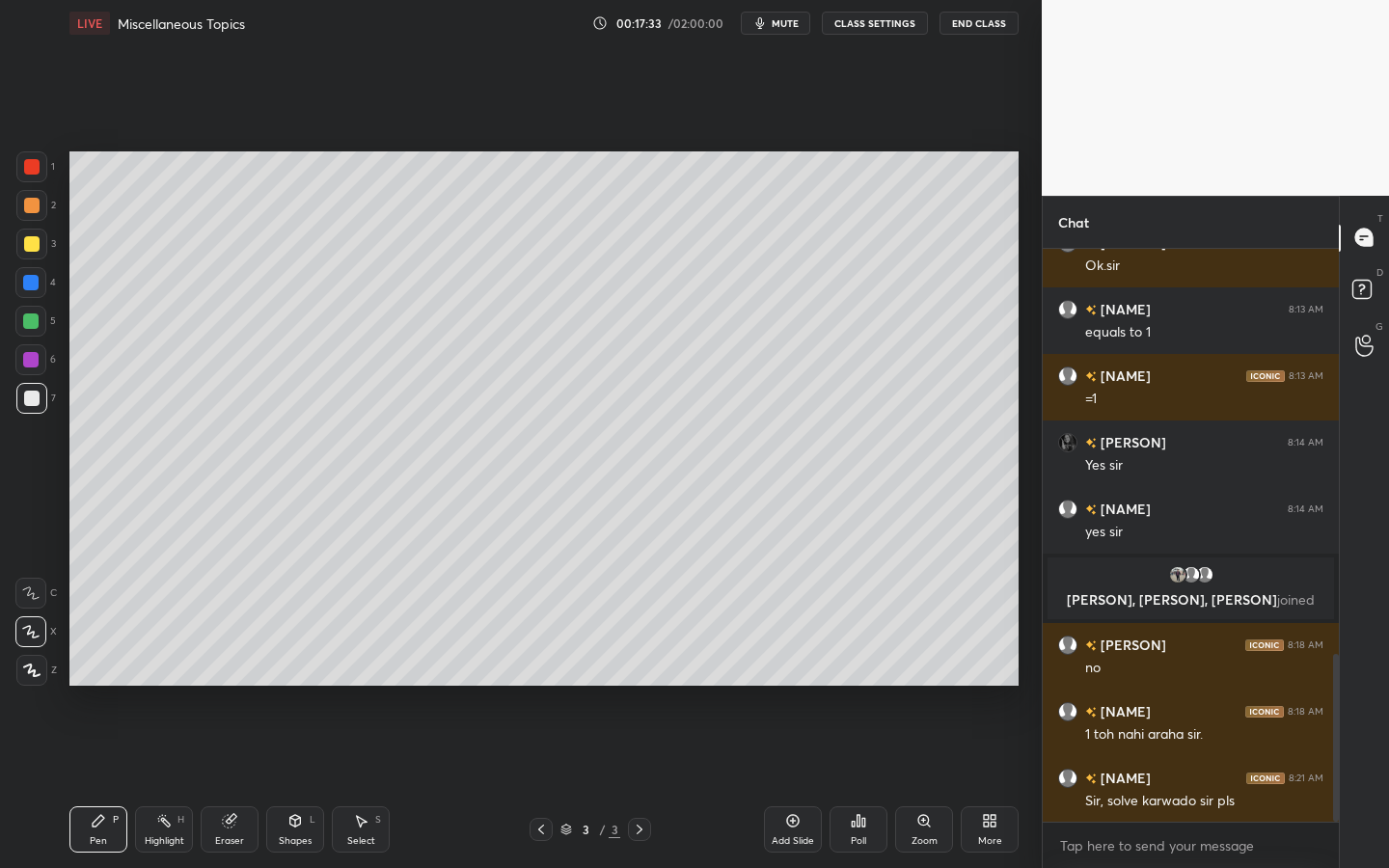 drag, startPoint x: 227, startPoint y: 834, endPoint x: 310, endPoint y: 707, distance: 151.71684 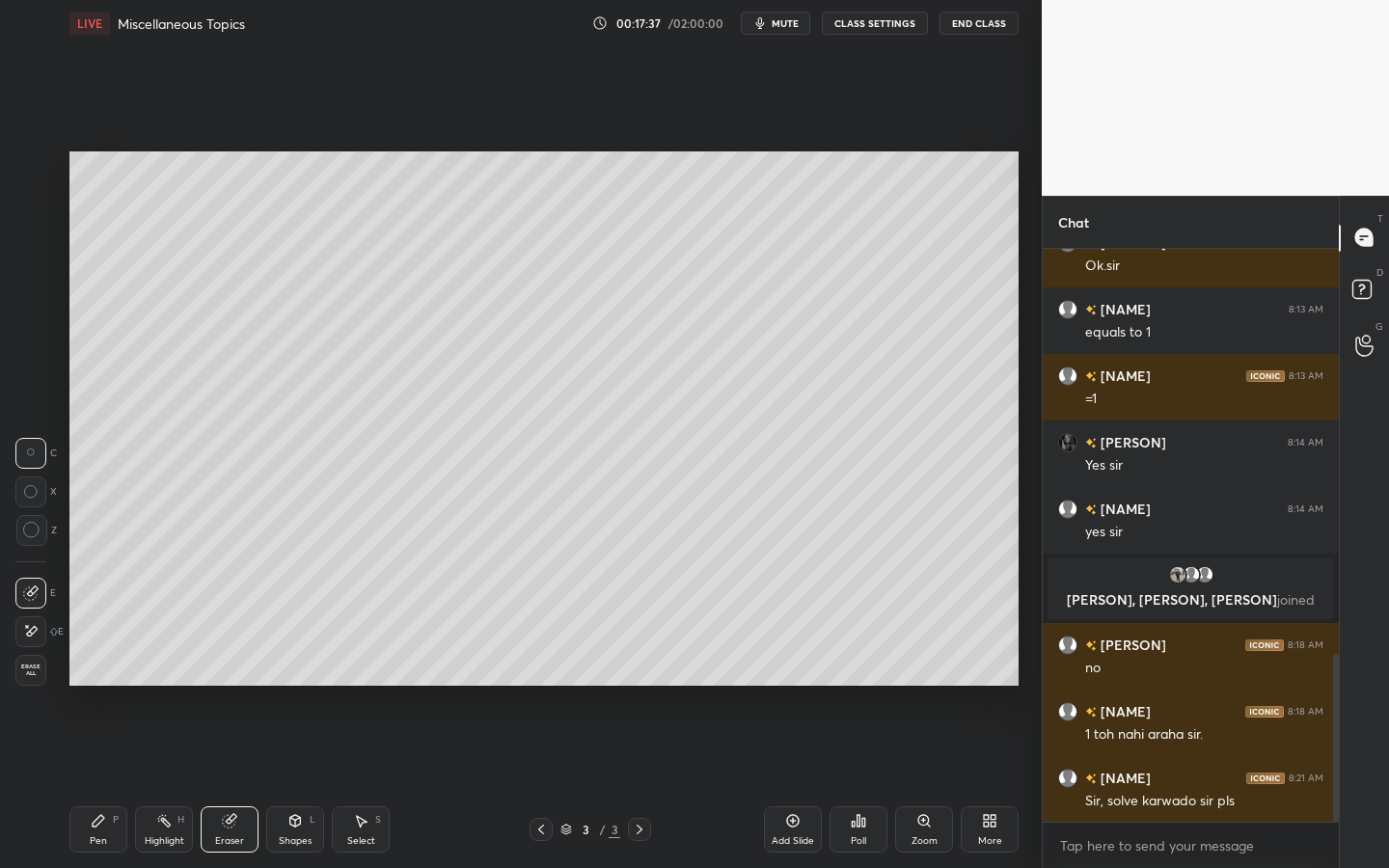 drag, startPoint x: 95, startPoint y: 824, endPoint x: 121, endPoint y: 783, distance: 48.548944 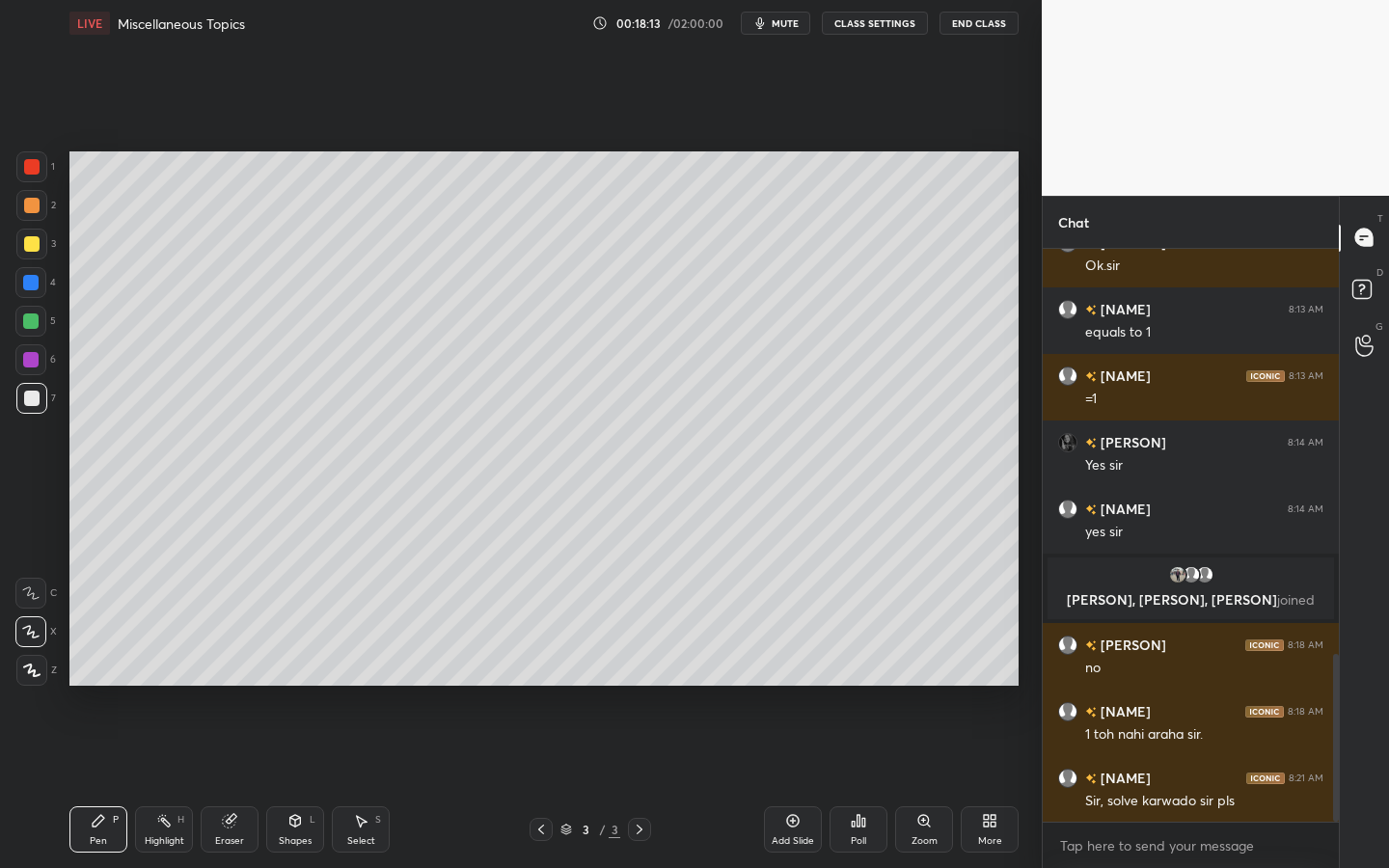 click on "Eraser" at bounding box center (230, 829) 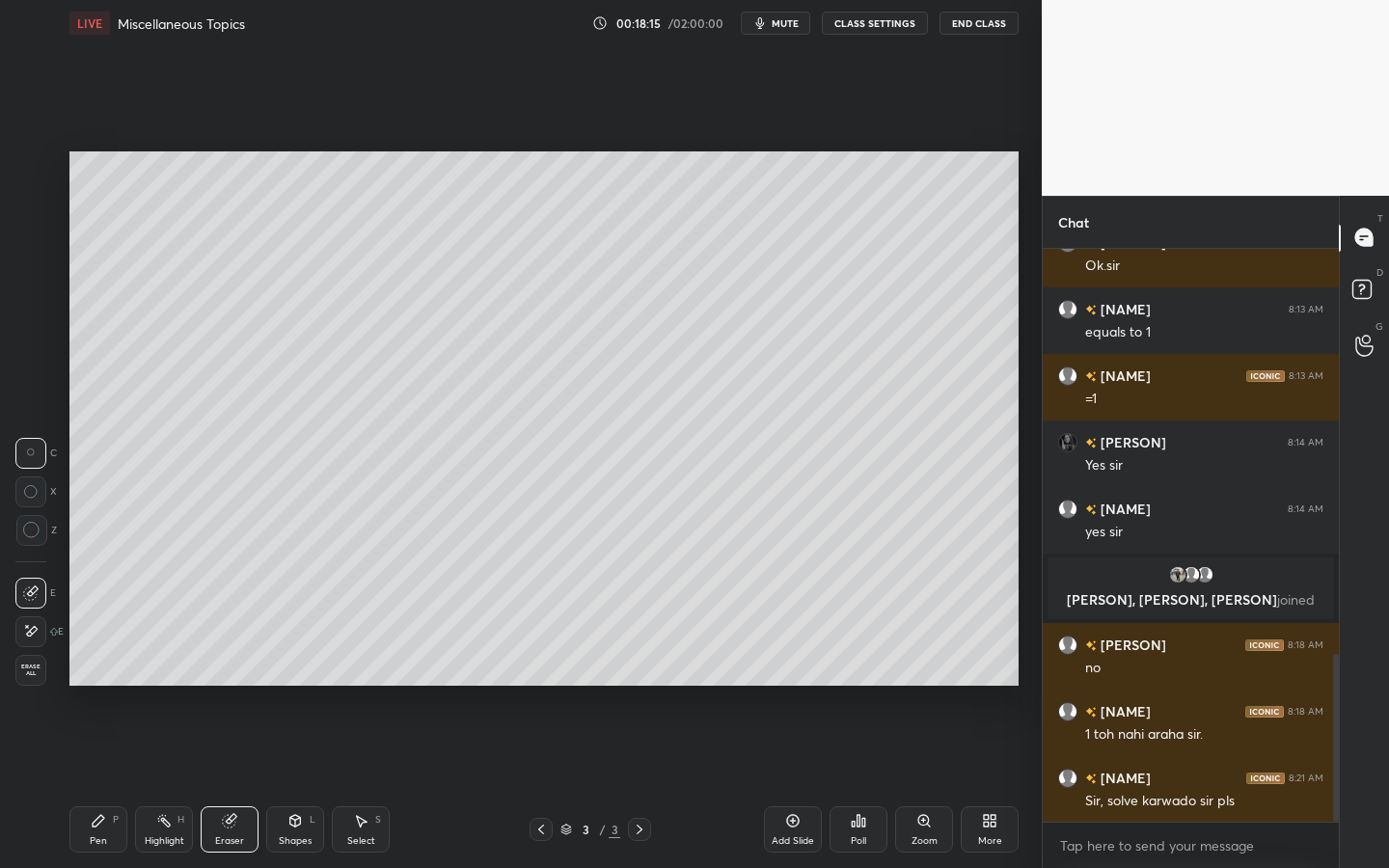 drag, startPoint x: 101, startPoint y: 825, endPoint x: 137, endPoint y: 749, distance: 84.09518 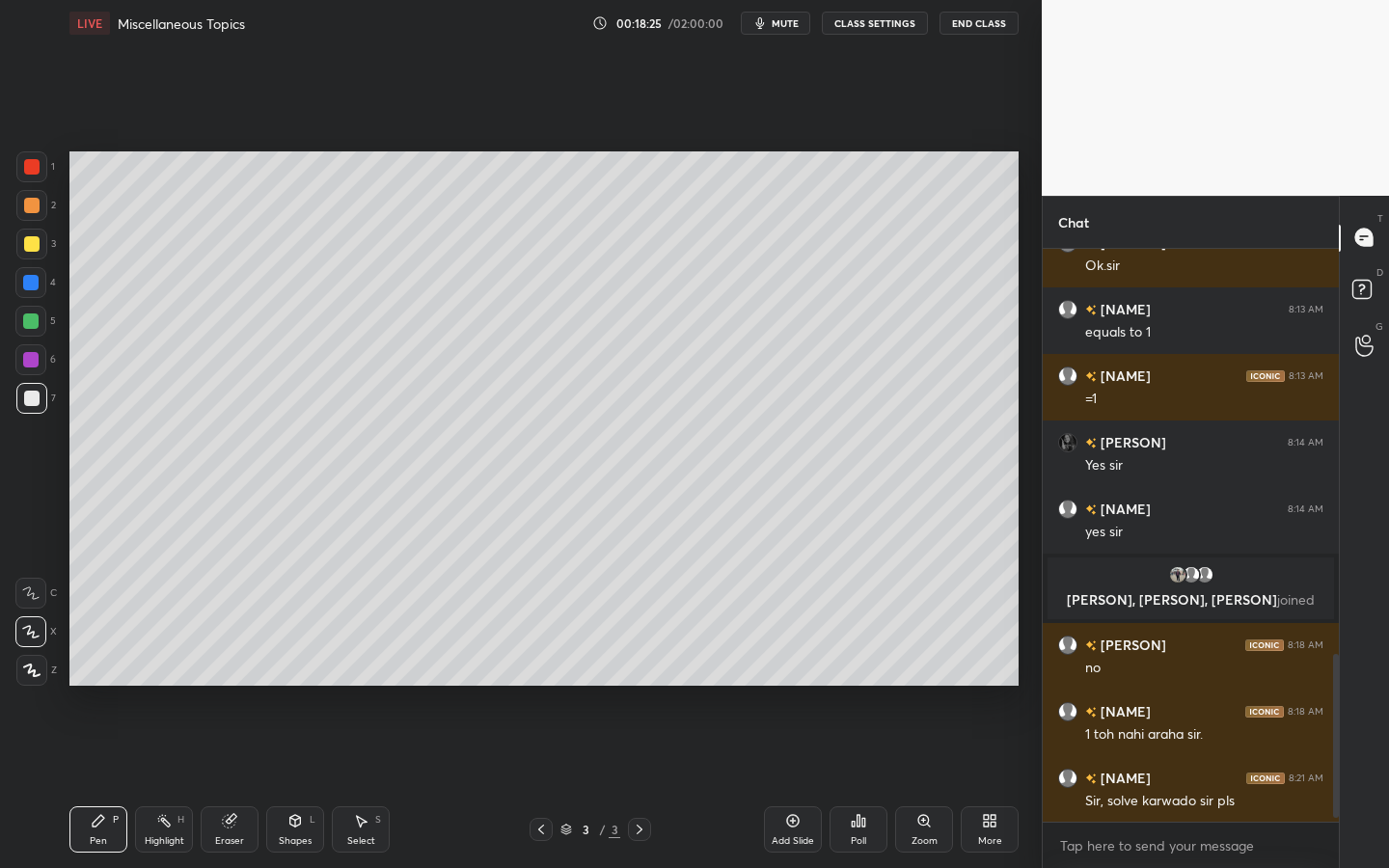 scroll, scrollTop: 1450, scrollLeft: 0, axis: vertical 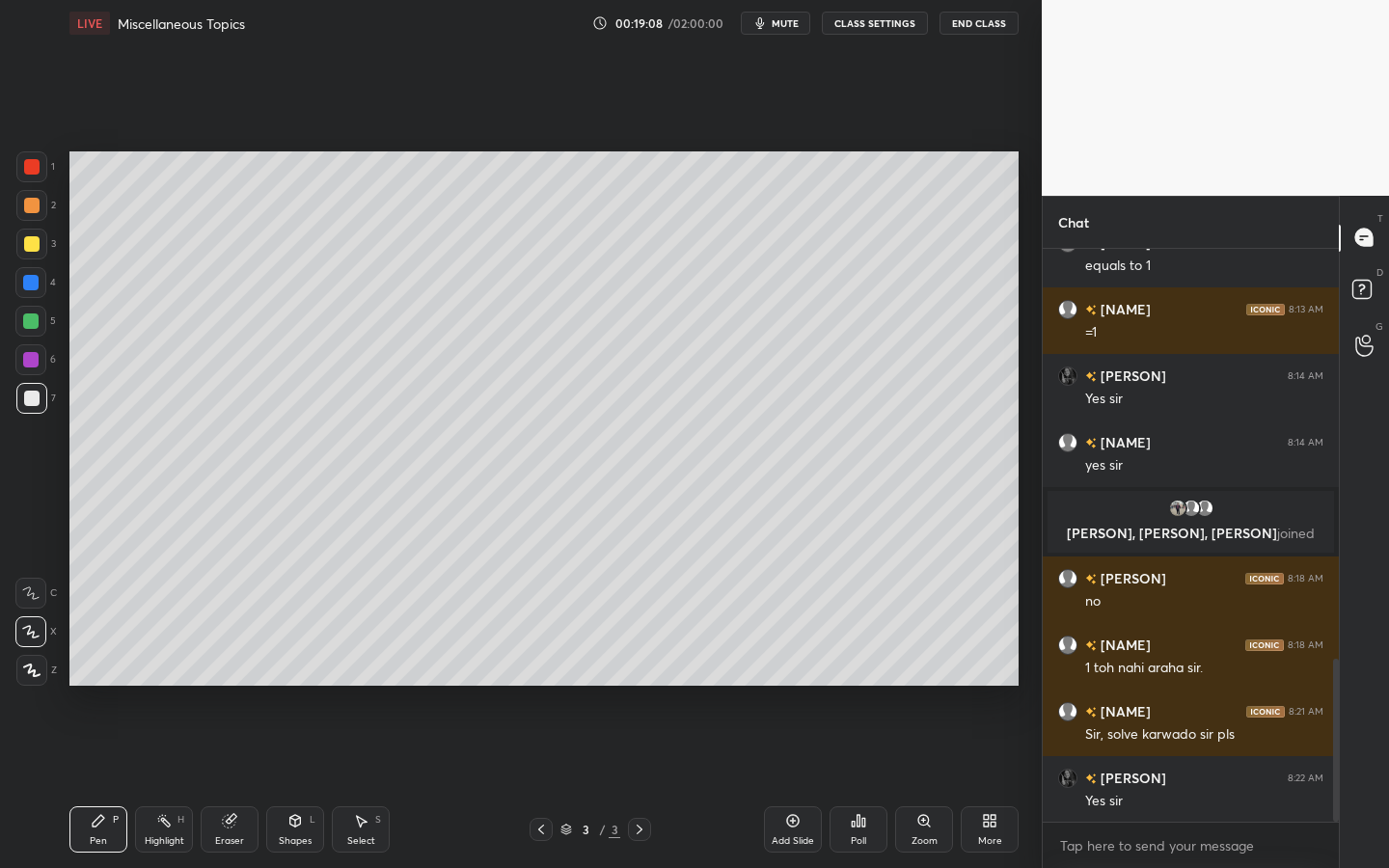 drag, startPoint x: 223, startPoint y: 825, endPoint x: 242, endPoint y: 794, distance: 36.359318 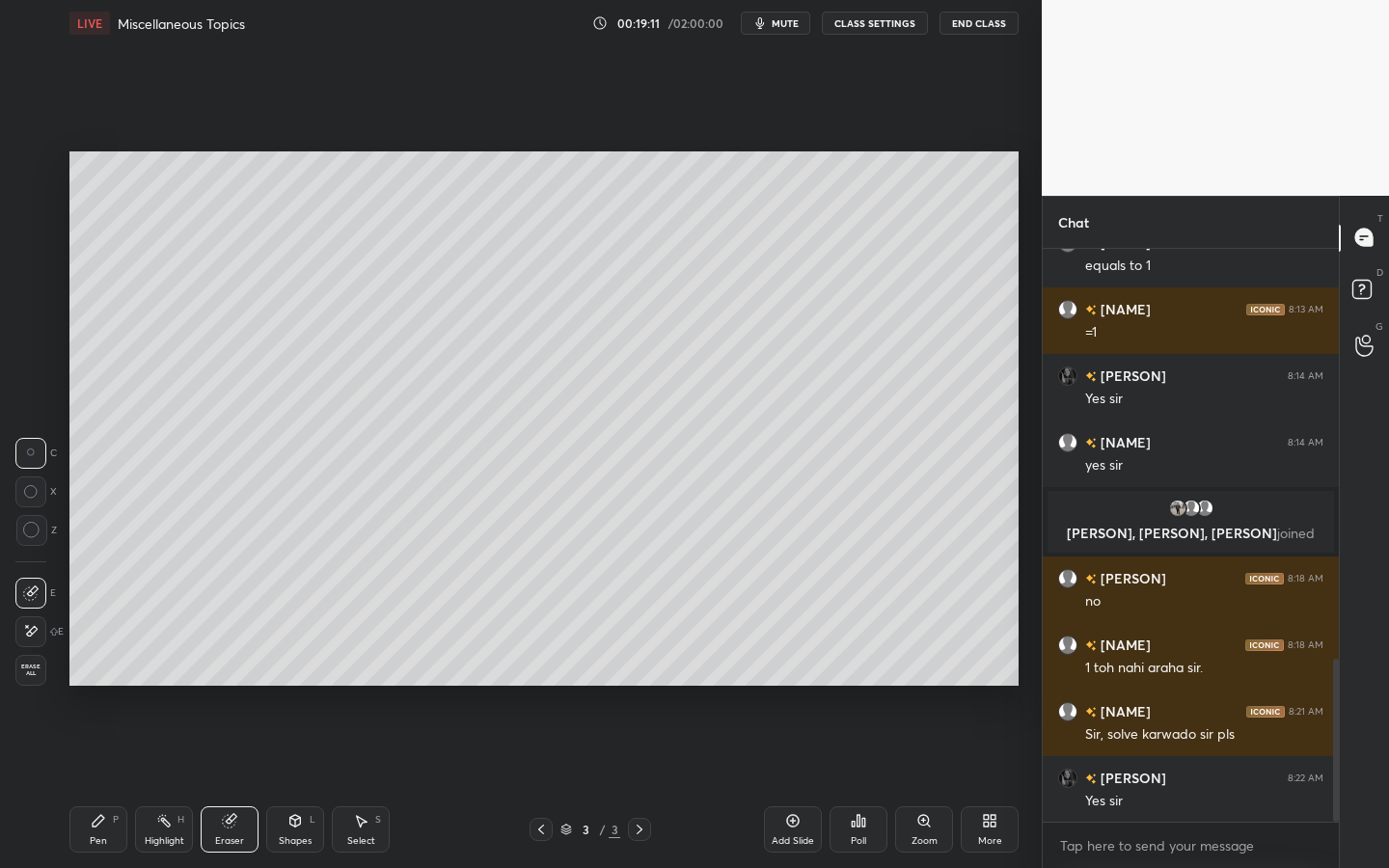 drag, startPoint x: 110, startPoint y: 837, endPoint x: 118, endPoint y: 828, distance: 12.0415946 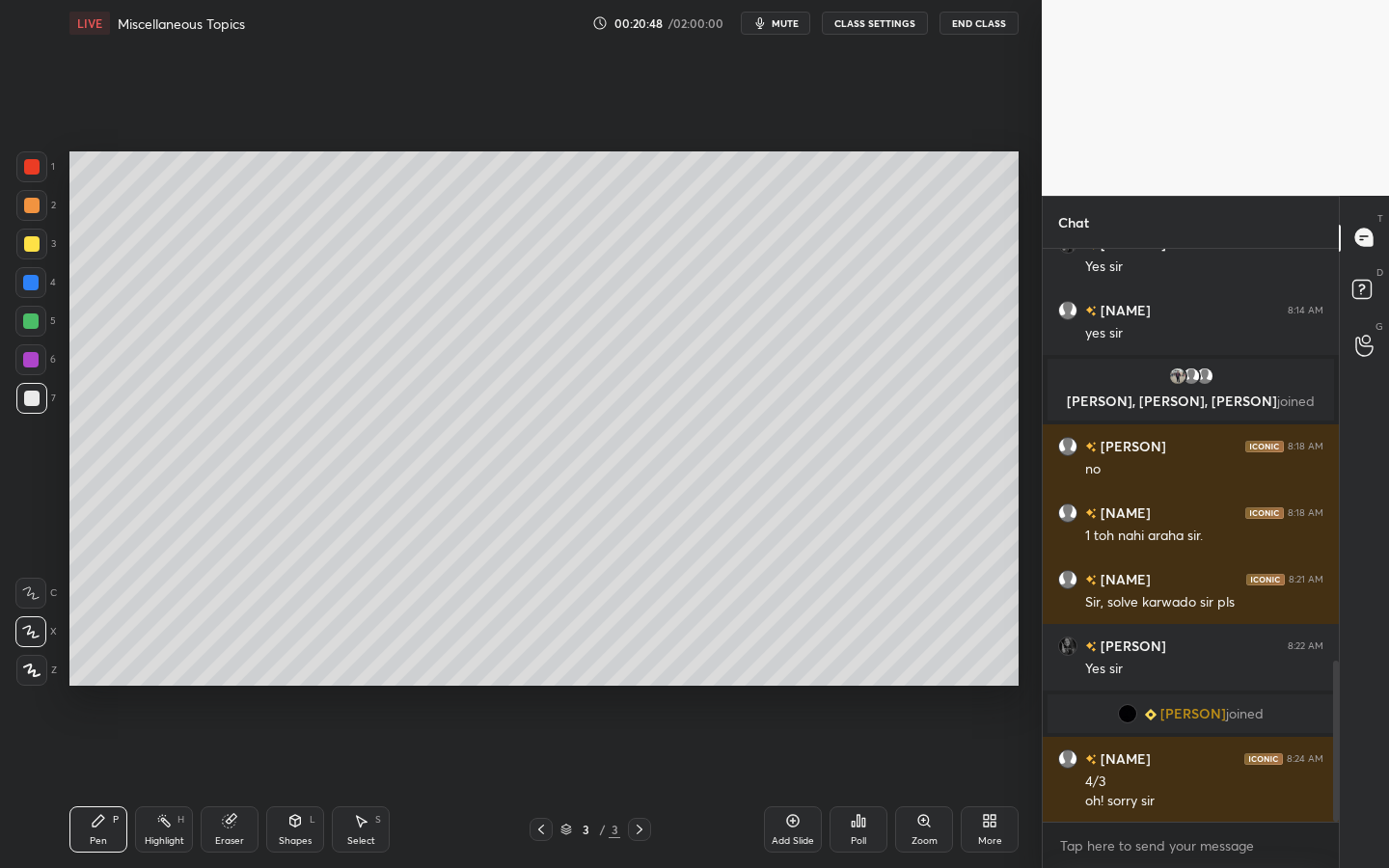 scroll, scrollTop: 1537, scrollLeft: 0, axis: vertical 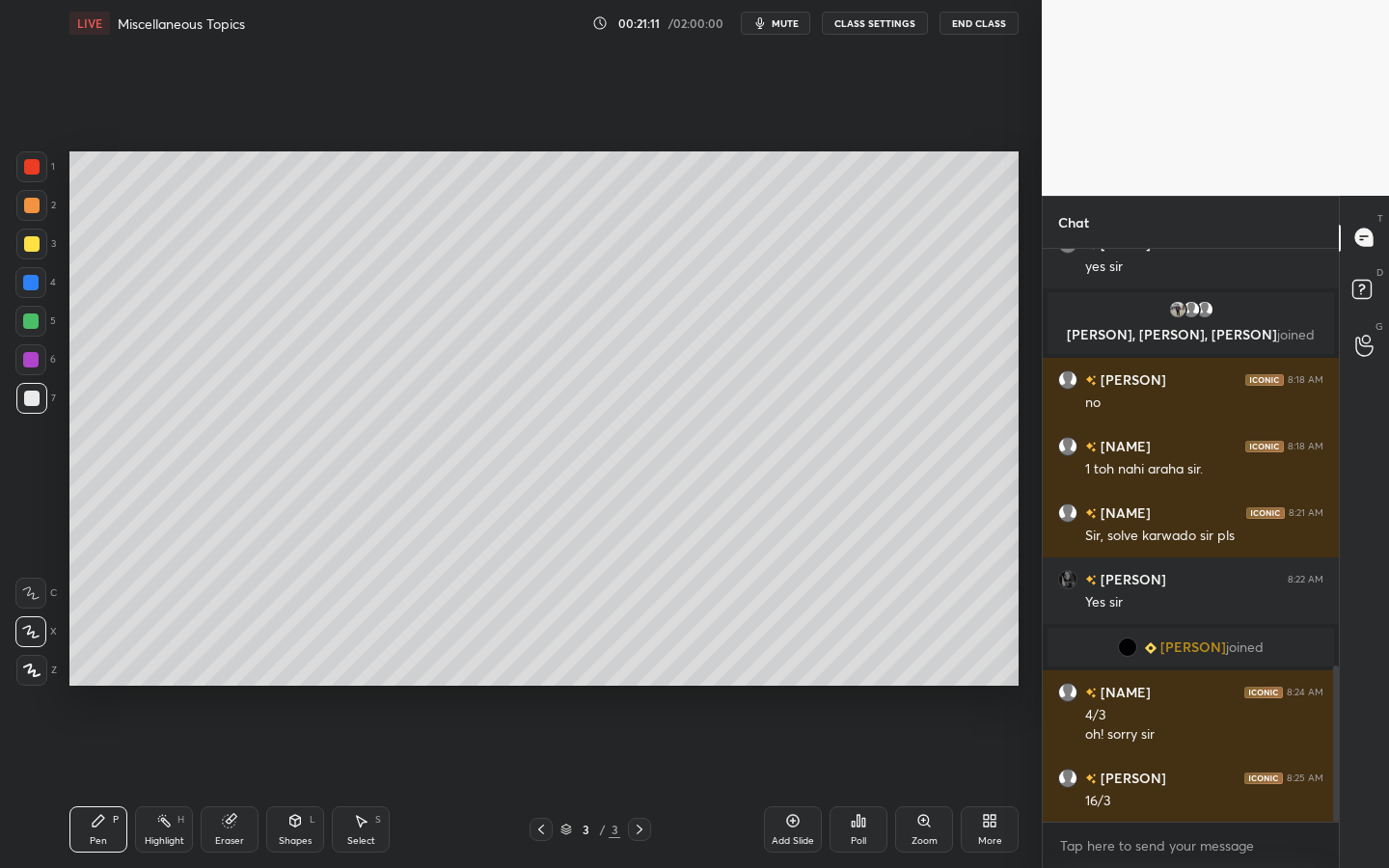drag, startPoint x: 248, startPoint y: 827, endPoint x: 310, endPoint y: 773, distance: 82.21922 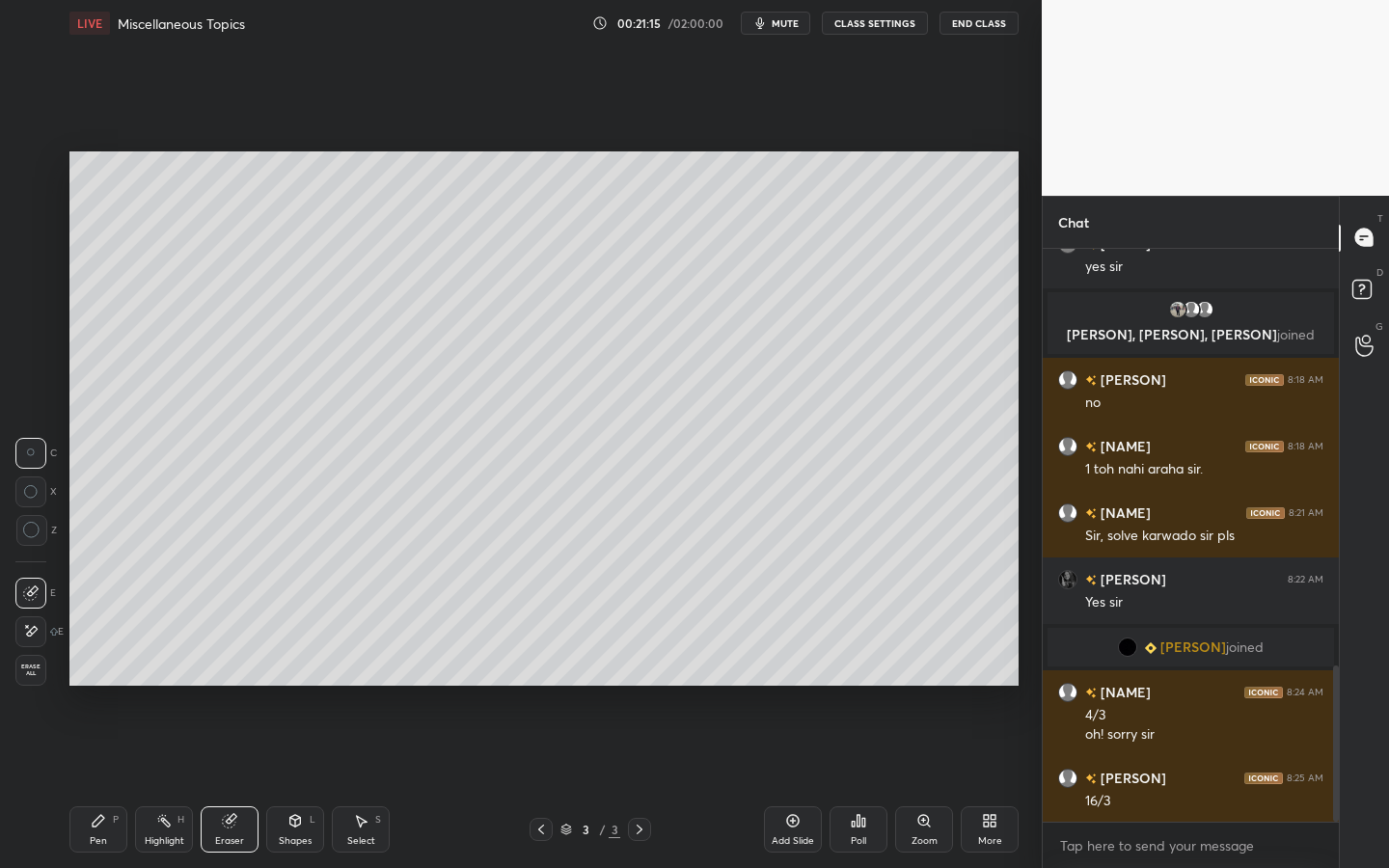 drag, startPoint x: 80, startPoint y: 834, endPoint x: 154, endPoint y: 806, distance: 79.12016 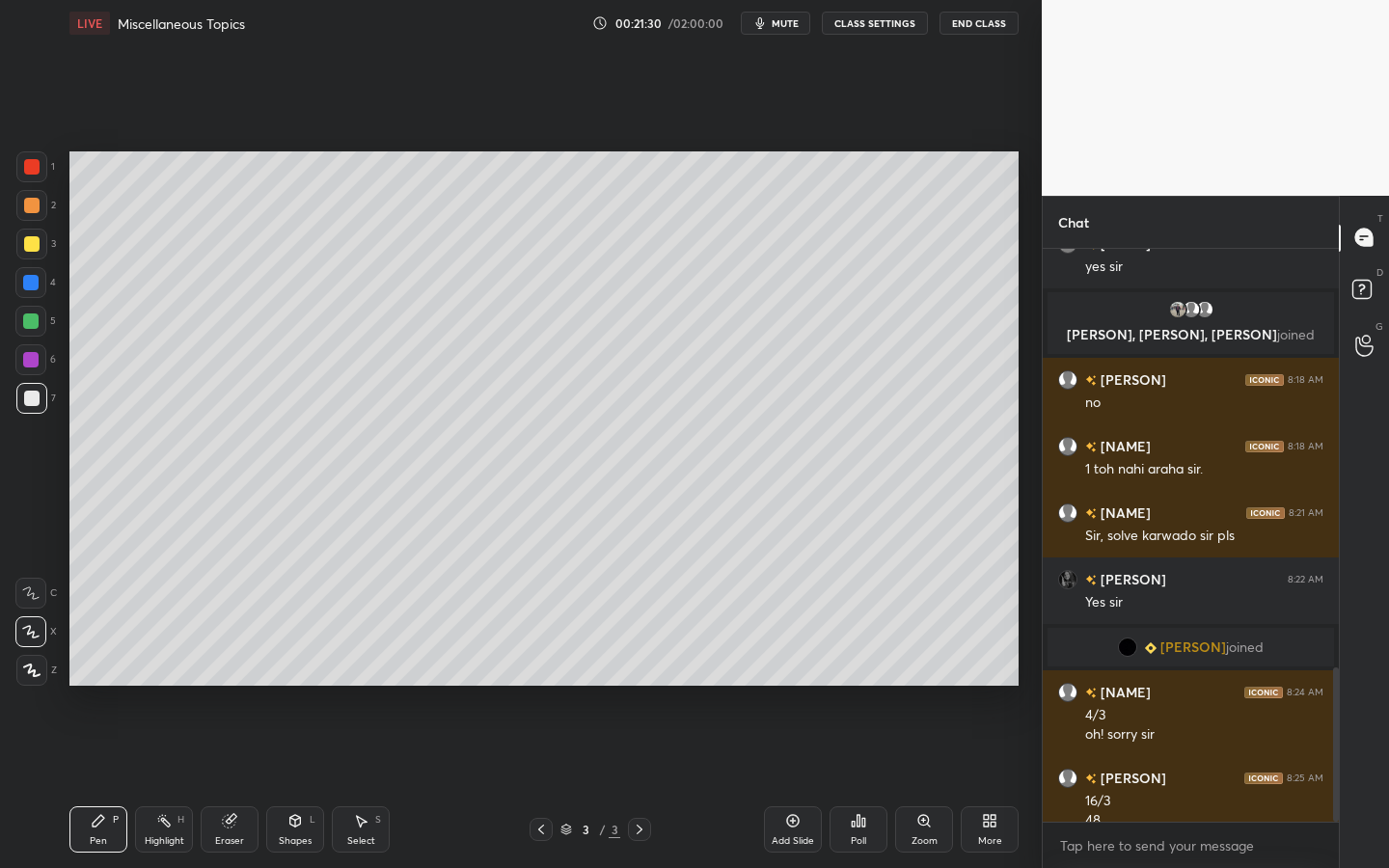 scroll, scrollTop: 1557, scrollLeft: 0, axis: vertical 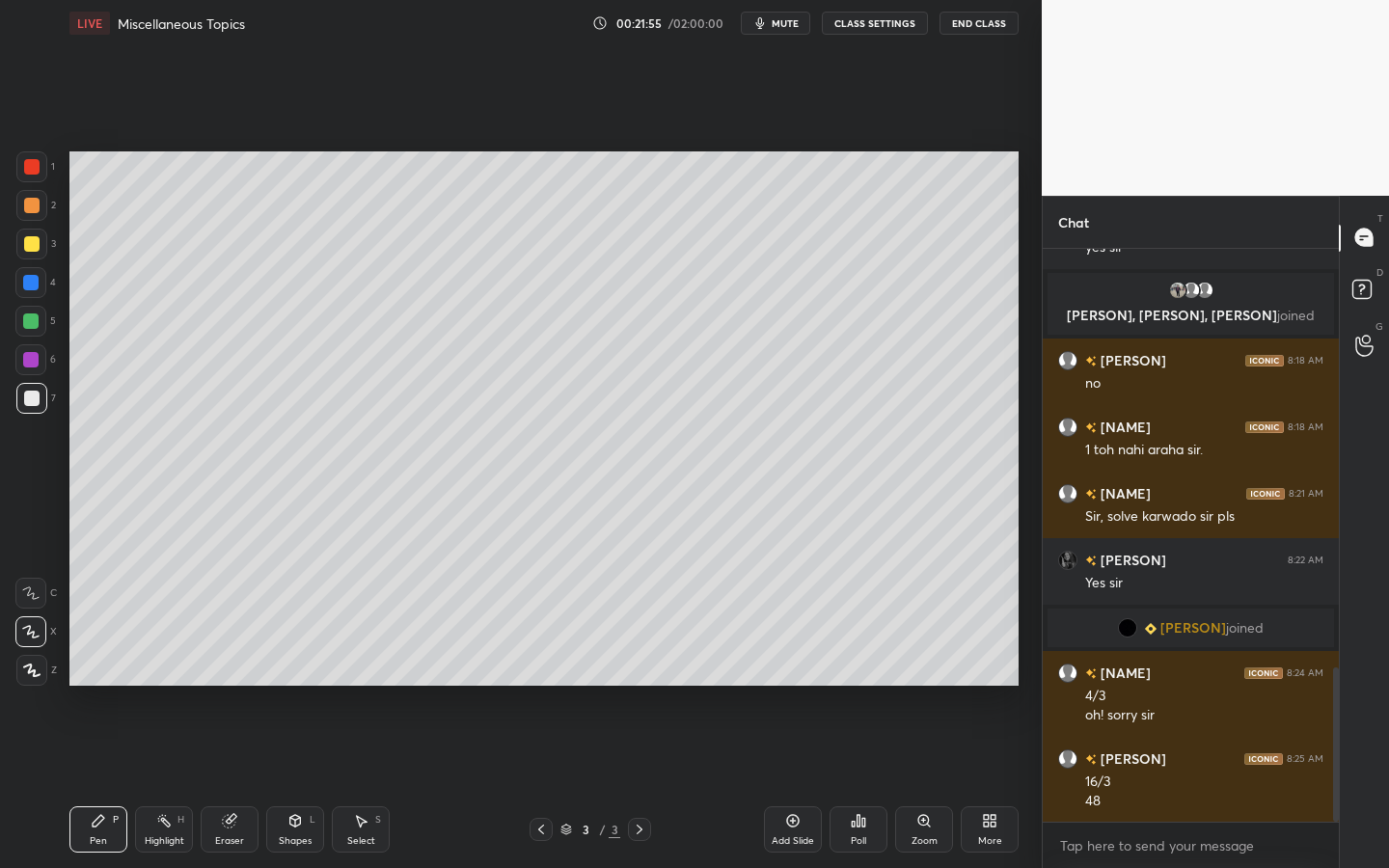 drag, startPoint x: 238, startPoint y: 819, endPoint x: 305, endPoint y: 767, distance: 84.81156 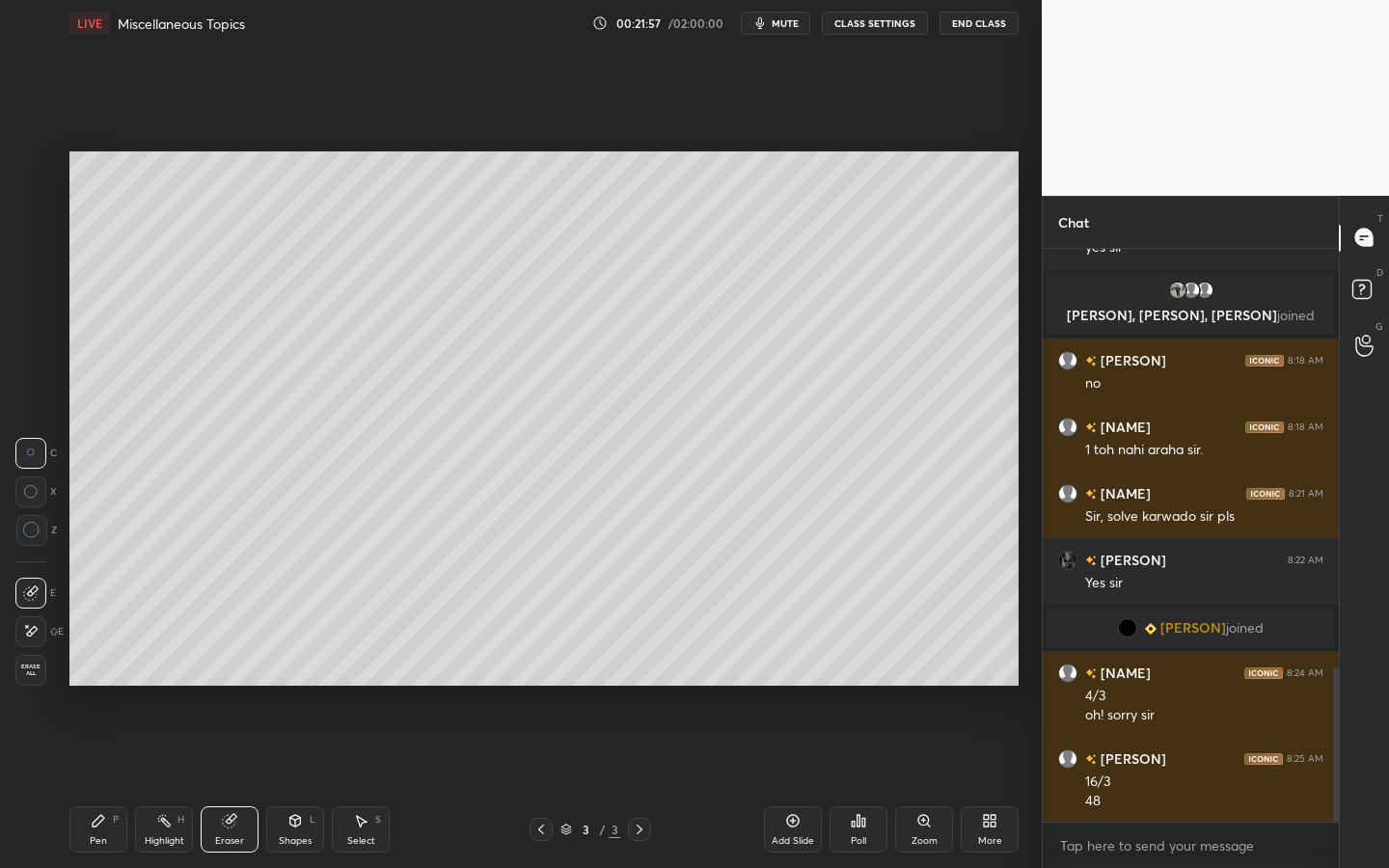 click on "Pen P" at bounding box center (98, 829) 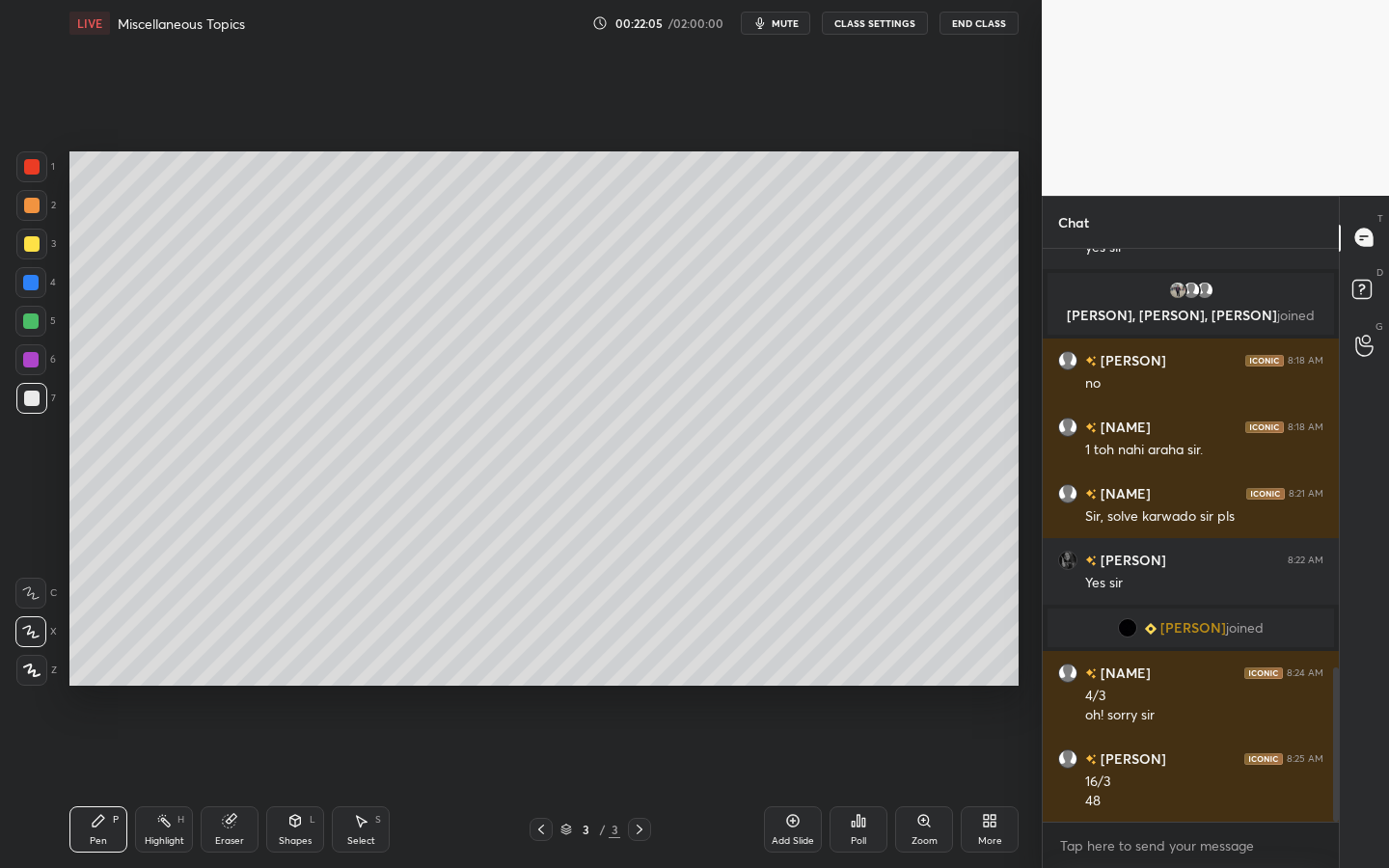 scroll, scrollTop: 1623, scrollLeft: 0, axis: vertical 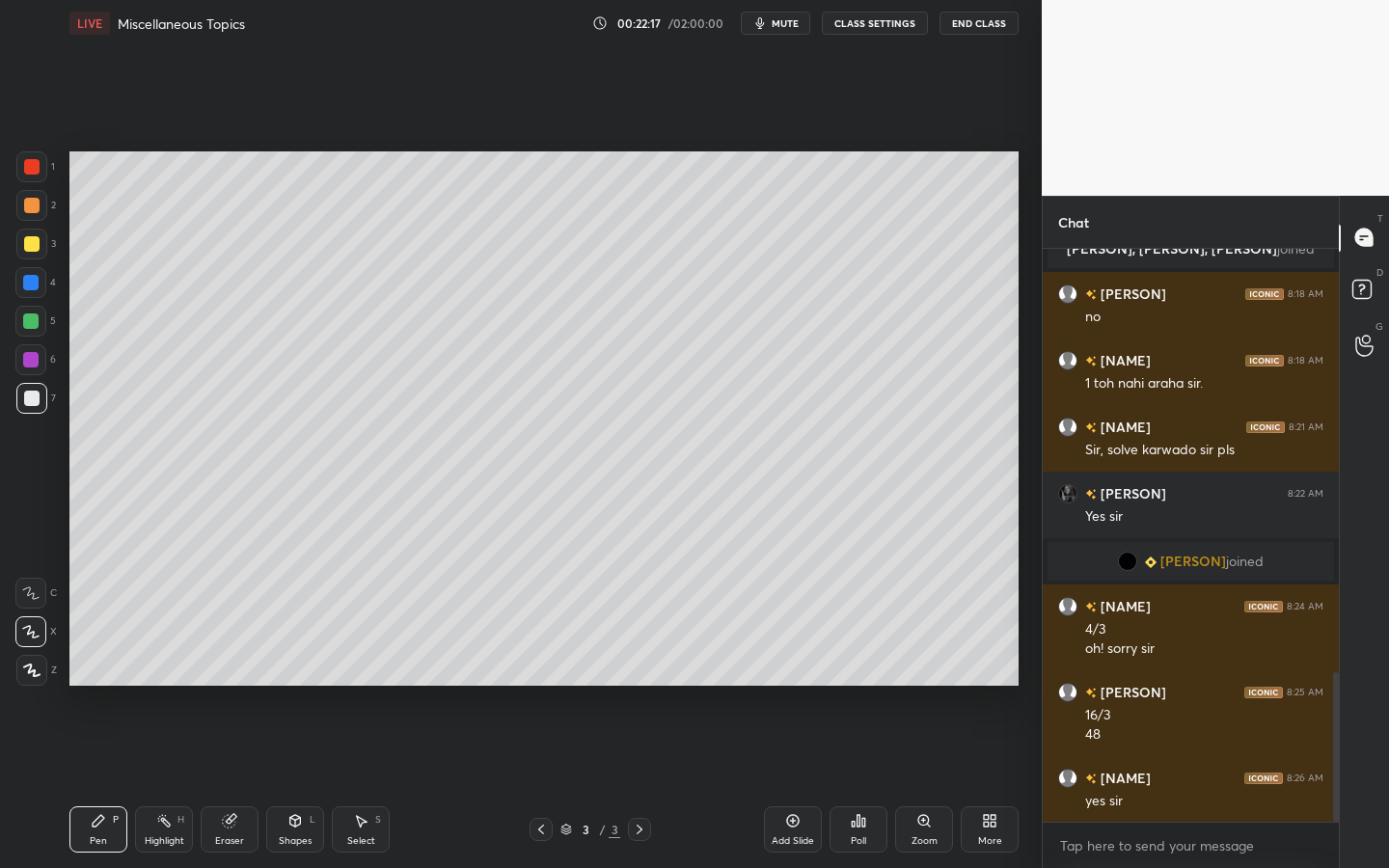 click 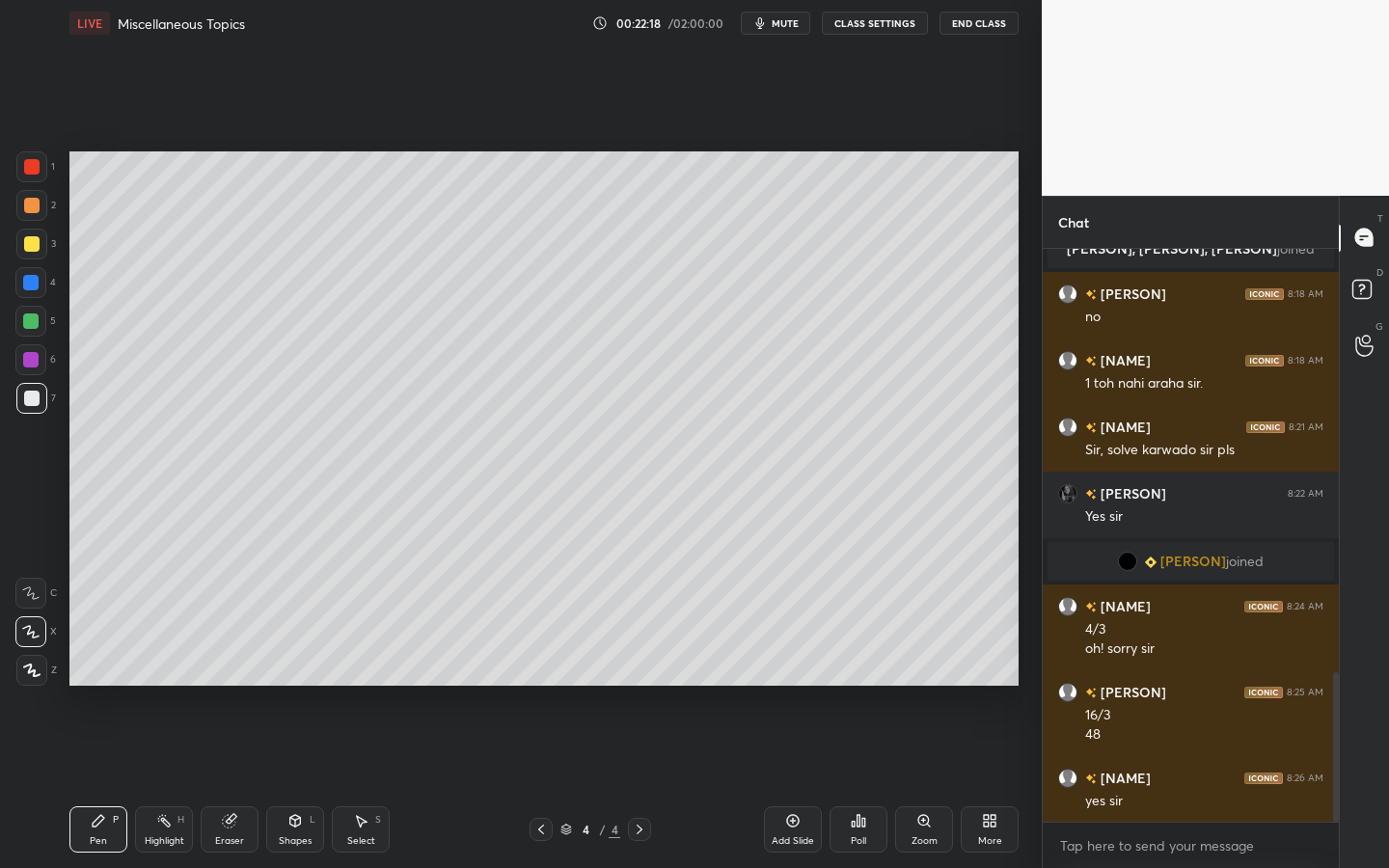 click on "1 2 3 4 5 6 7 C X Z C X Z E E Erase all   H H" at bounding box center (31, 419) 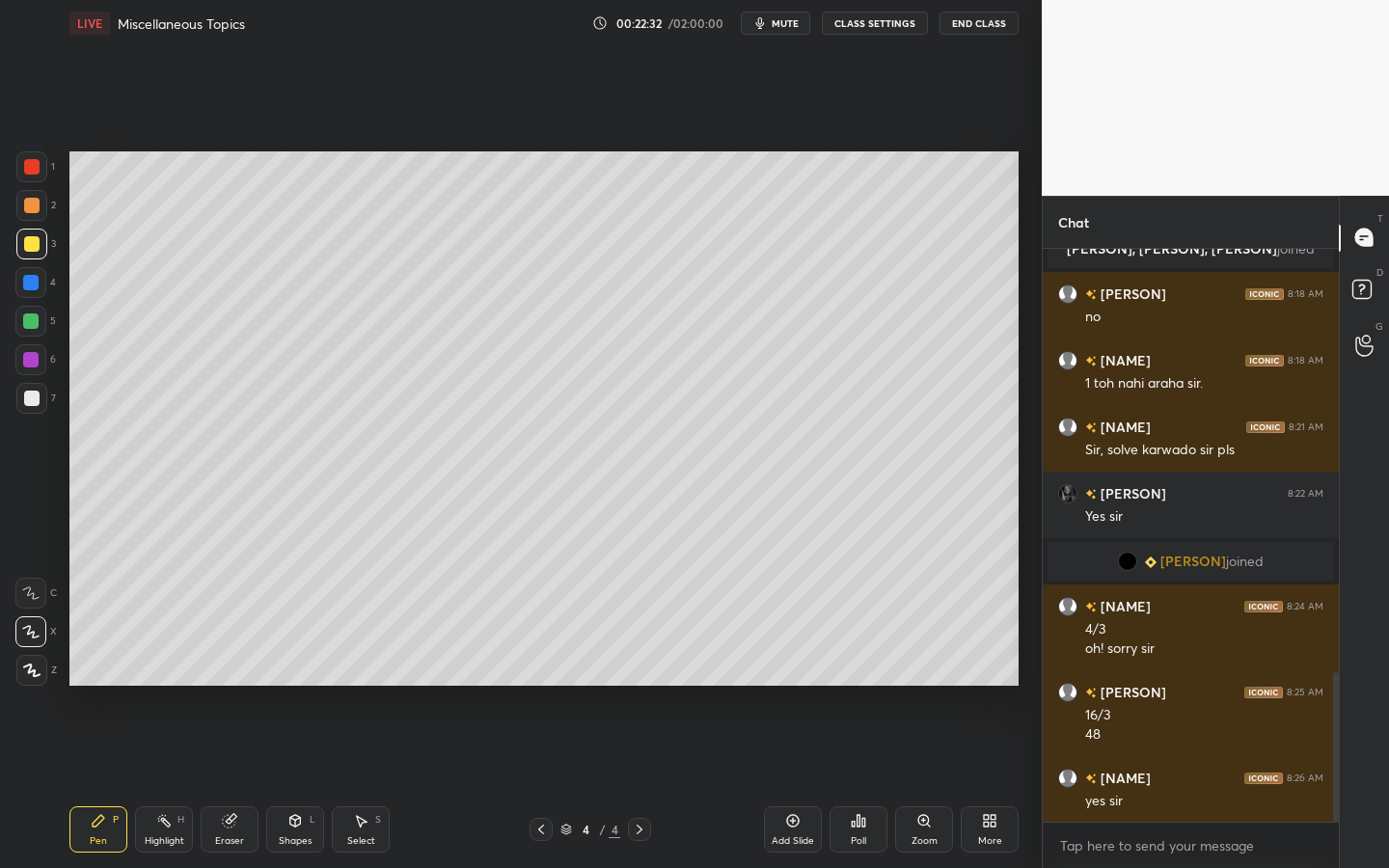 drag, startPoint x: 238, startPoint y: 817, endPoint x: 235, endPoint y: 751, distance: 66.06815 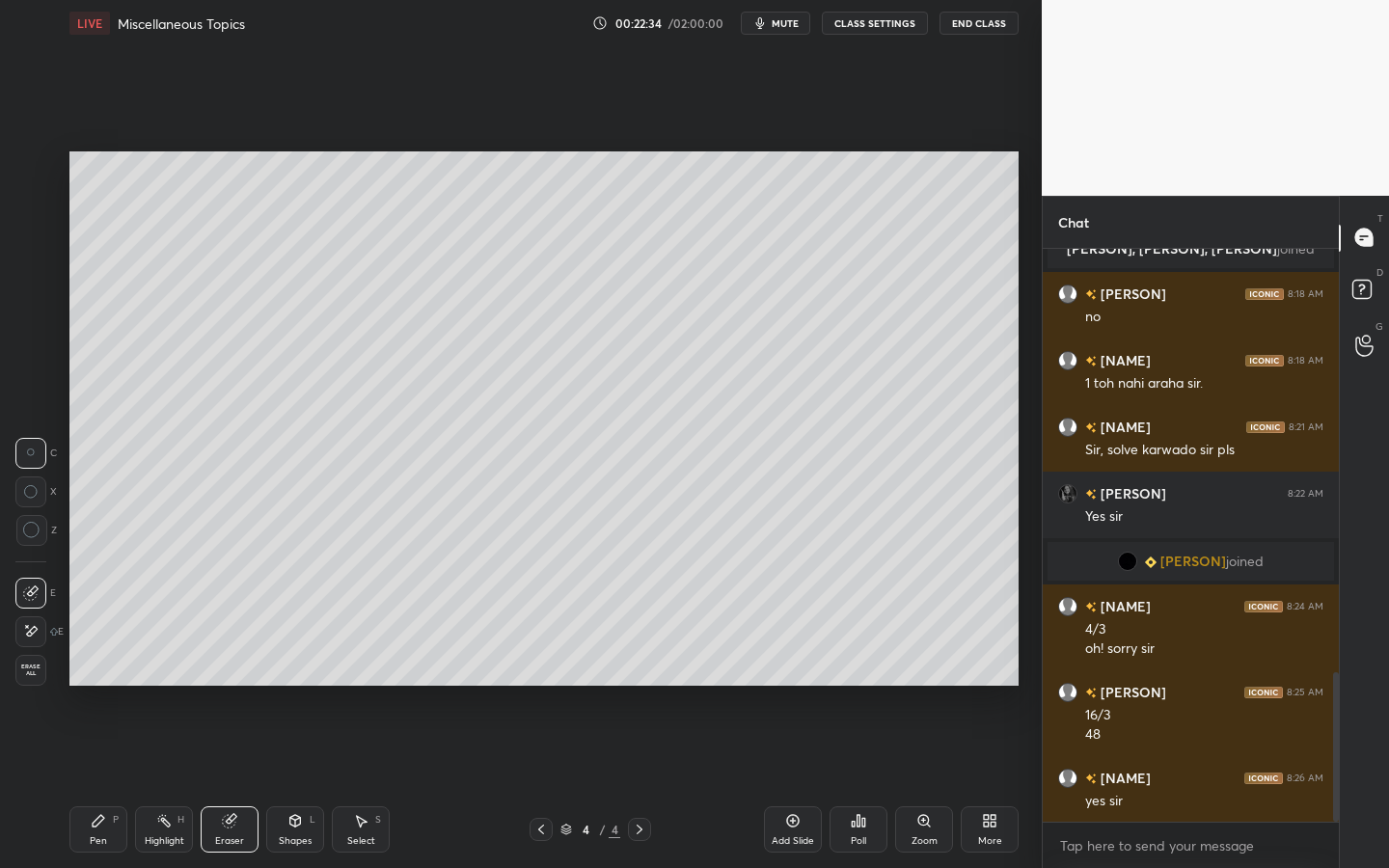 drag, startPoint x: 84, startPoint y: 815, endPoint x: 76, endPoint y: 806, distance: 12.0415946 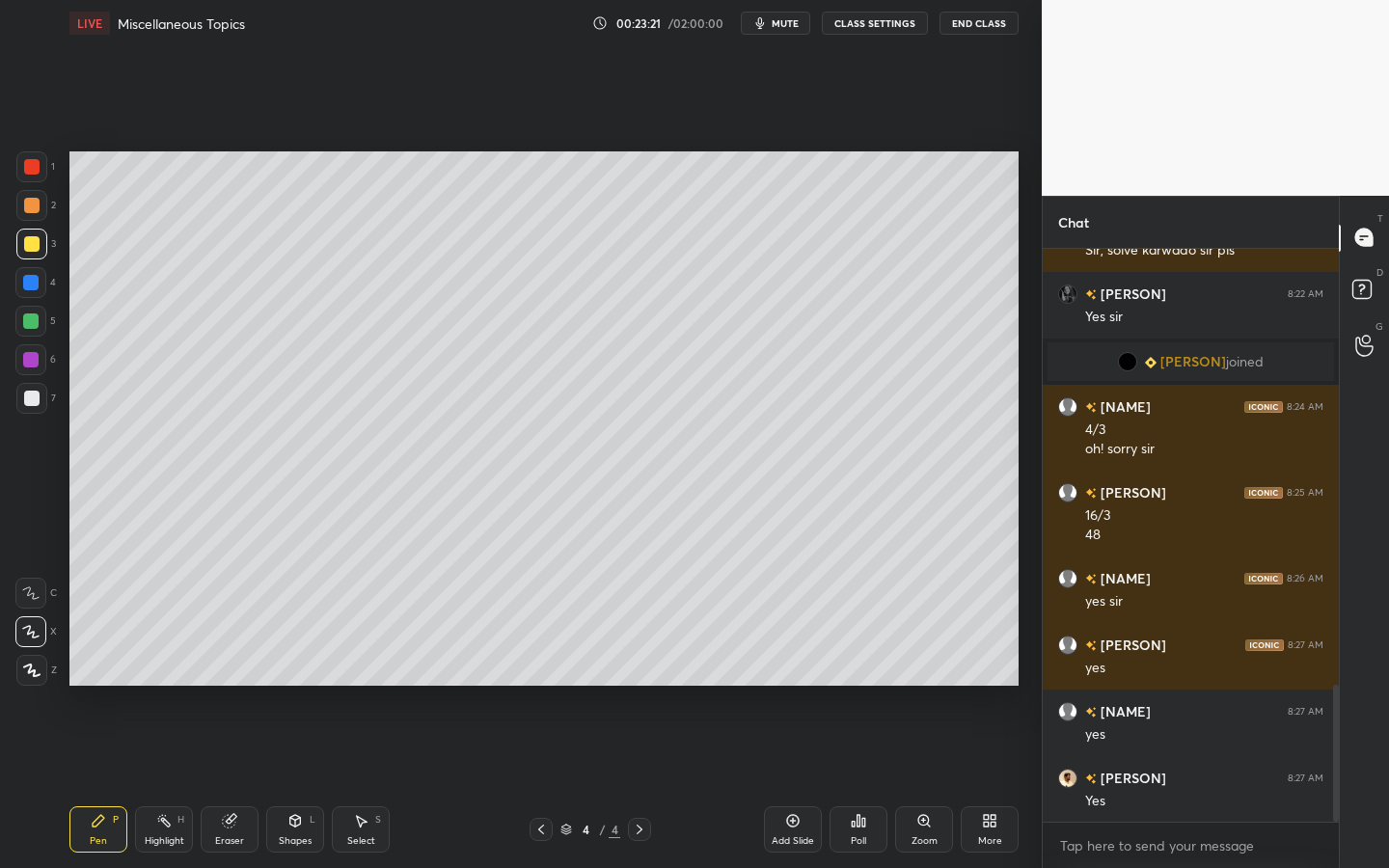 scroll, scrollTop: 1956, scrollLeft: 0, axis: vertical 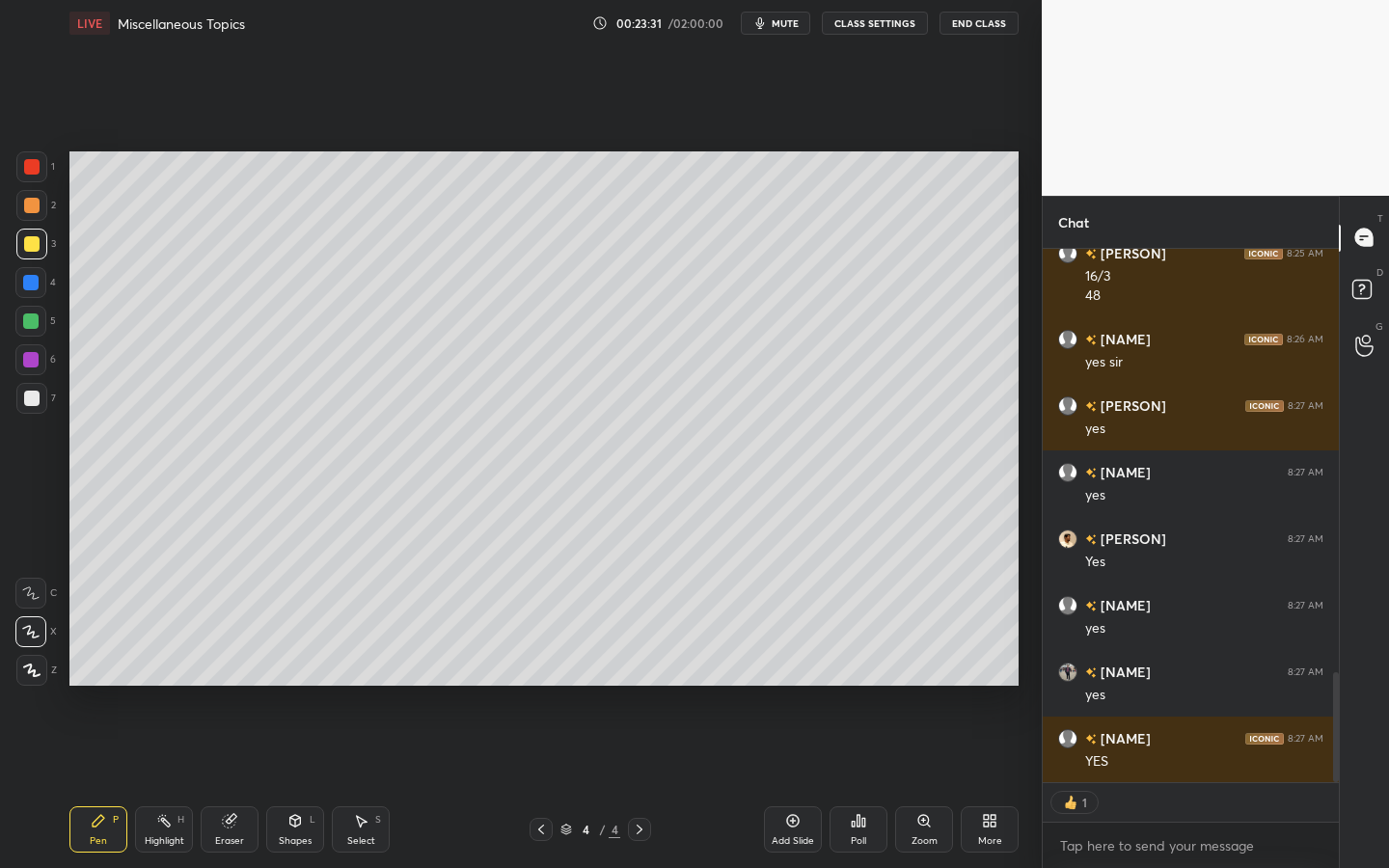 type on "x" 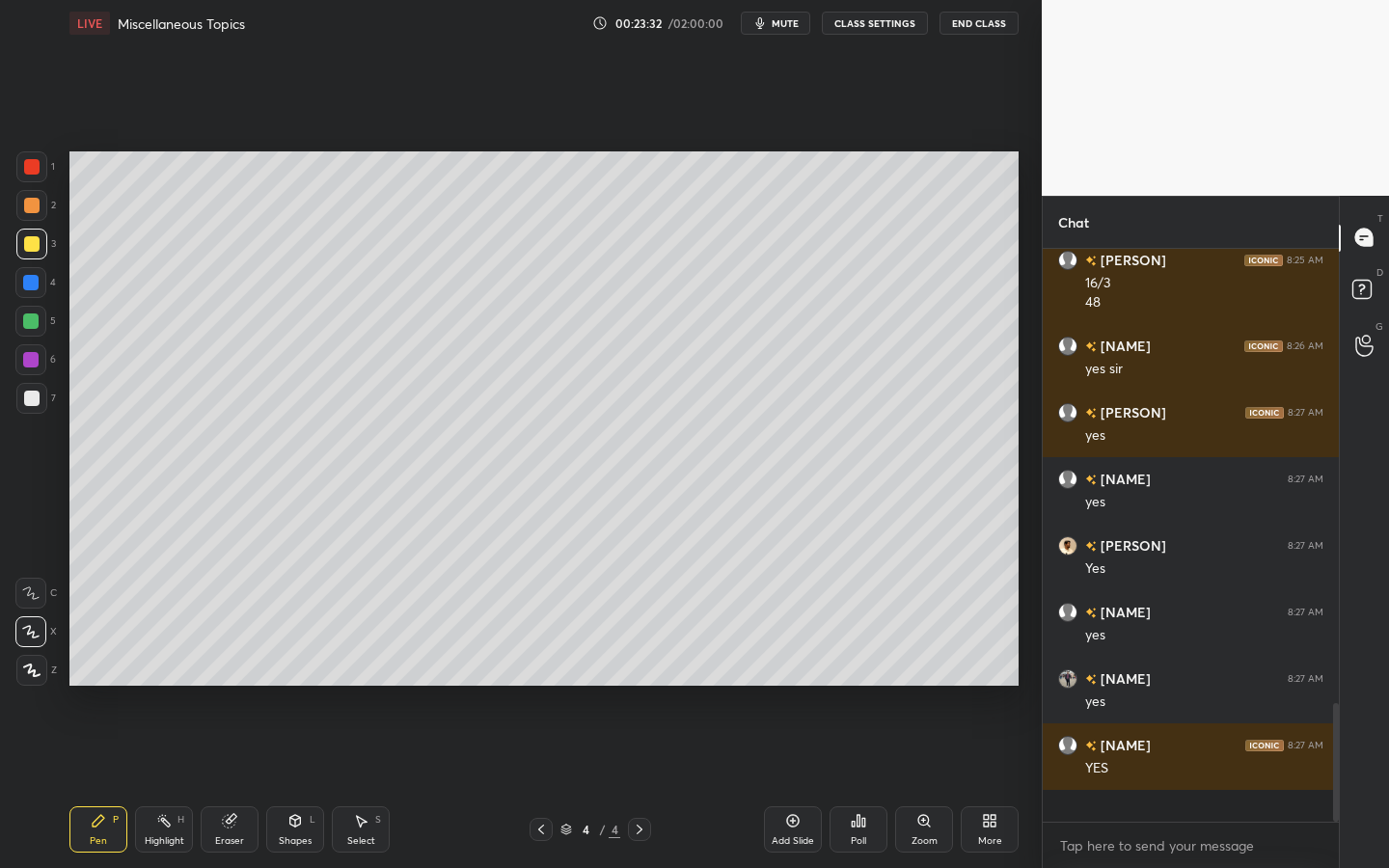 scroll, scrollTop: 7, scrollLeft: 7, axis: both 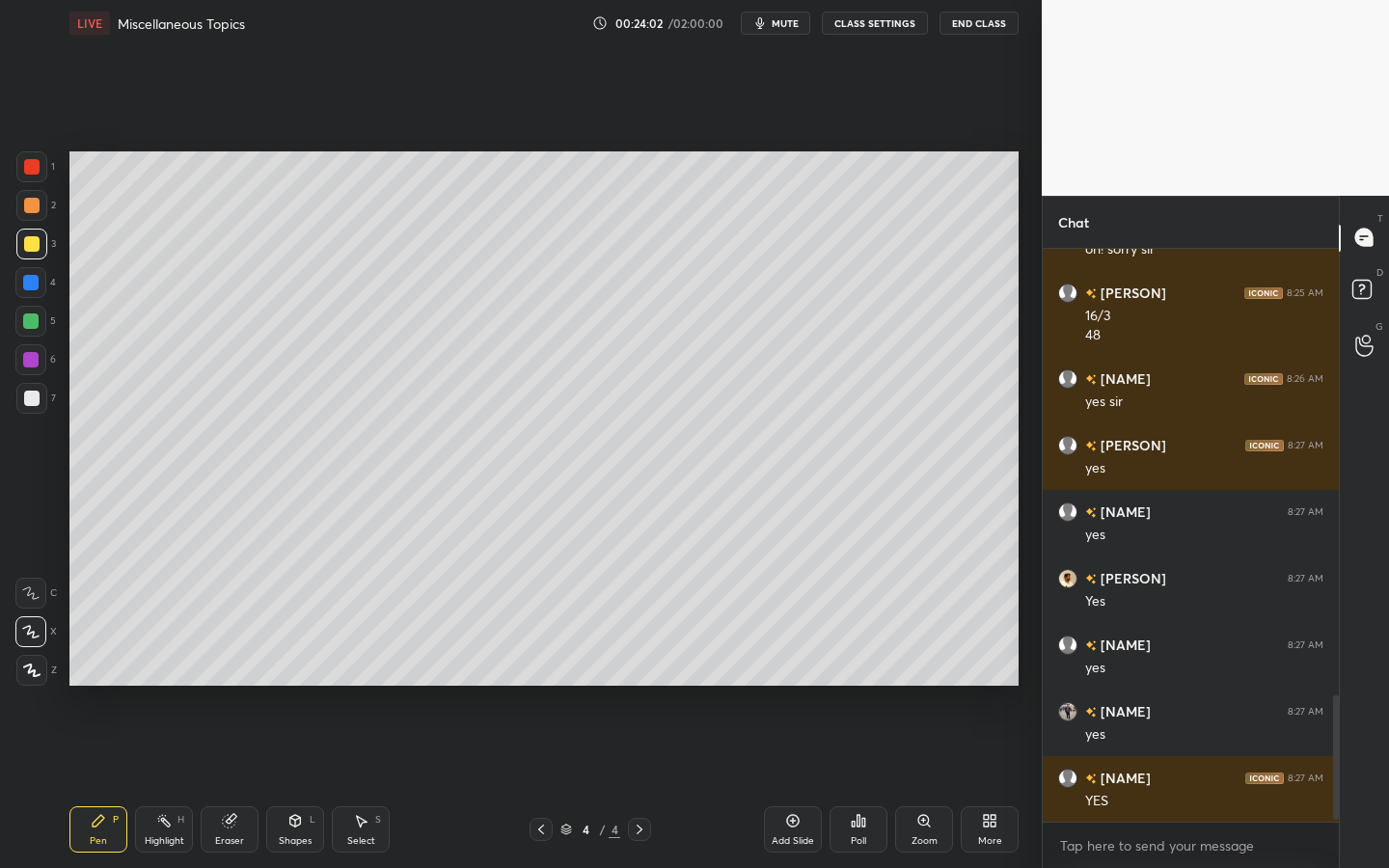 click at bounding box center [32, 398] 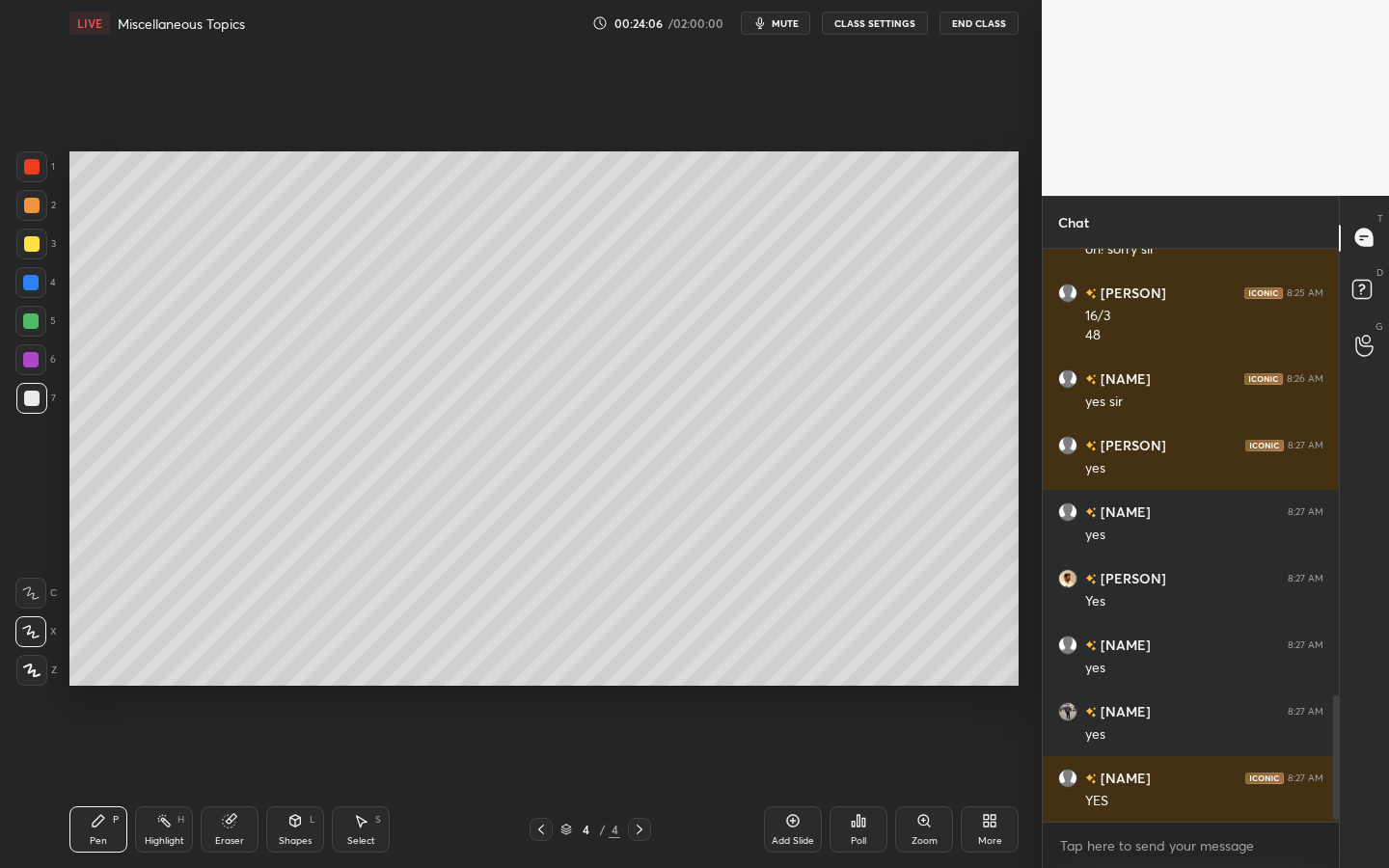 click at bounding box center [32, 244] 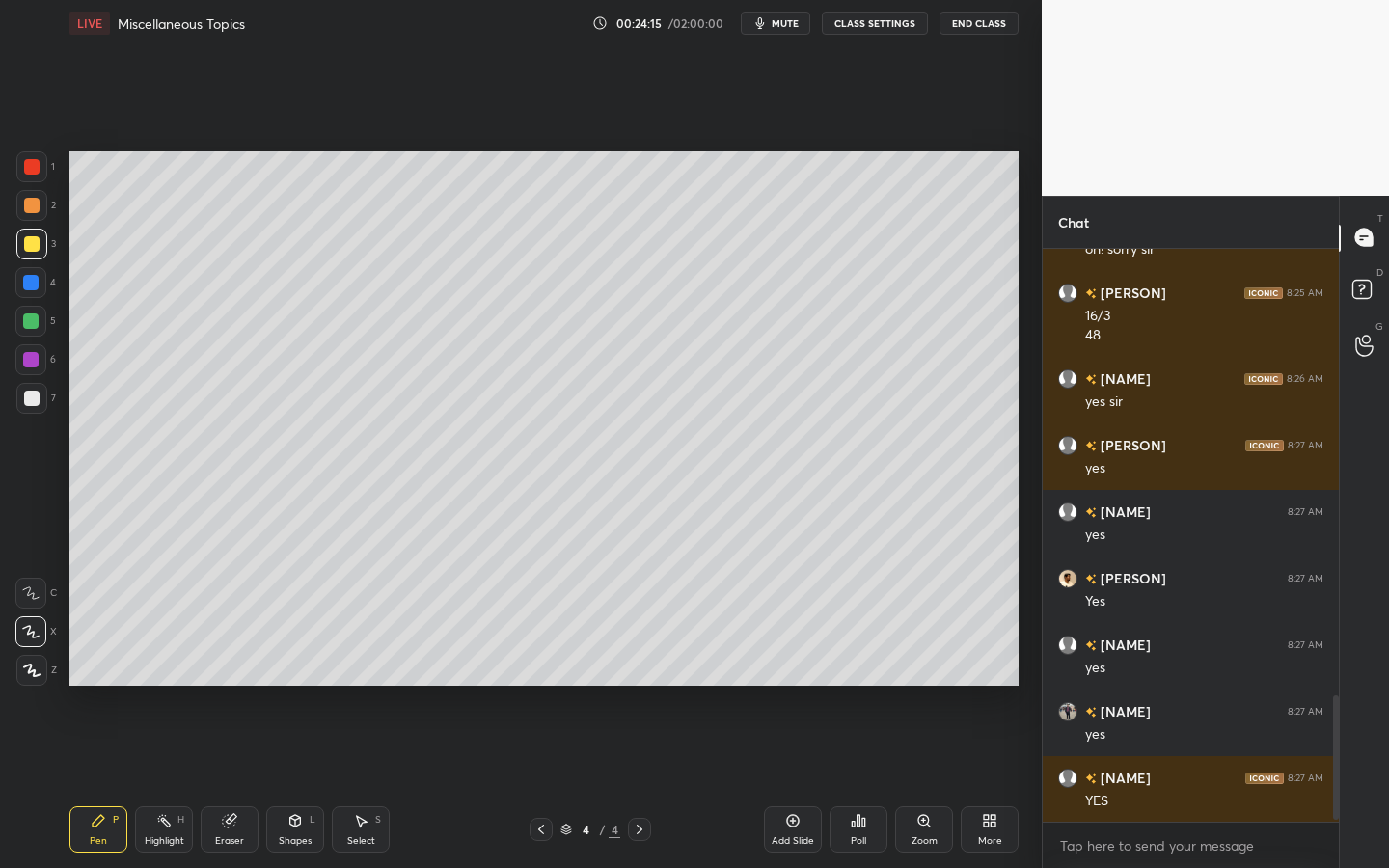 drag, startPoint x: 241, startPoint y: 816, endPoint x: 264, endPoint y: 743, distance: 76.53757 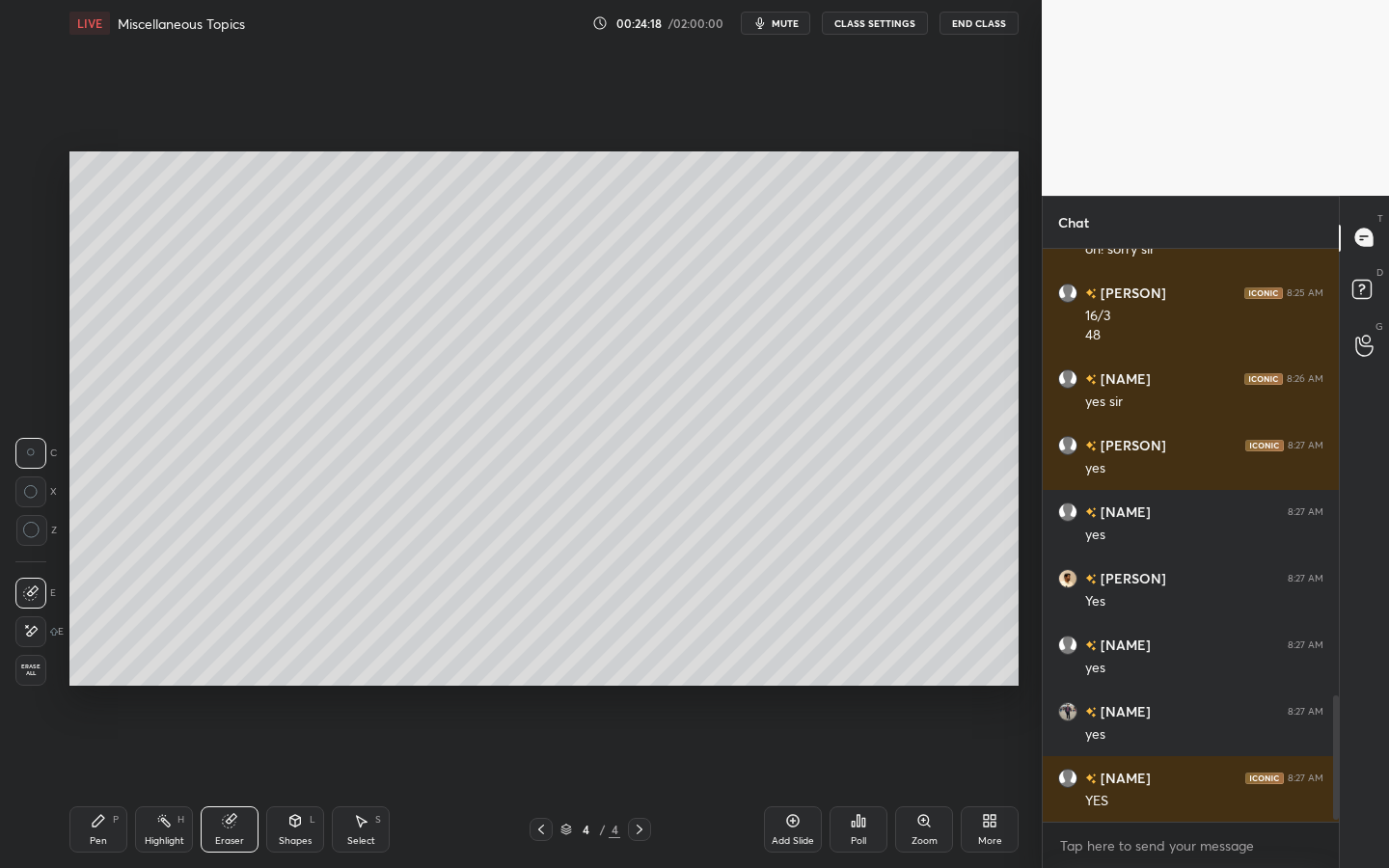 click on "Pen P" at bounding box center [98, 829] 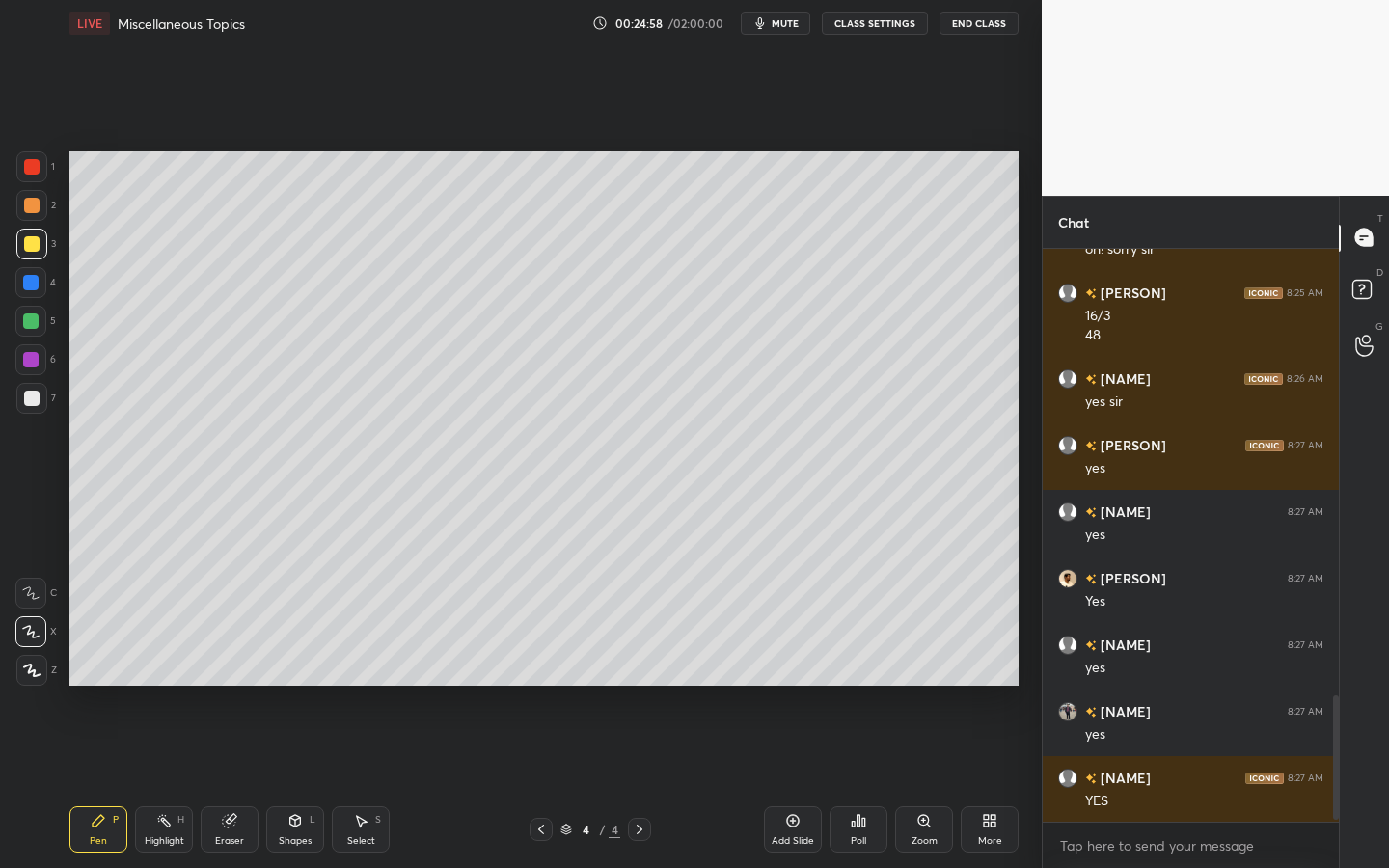drag, startPoint x: 233, startPoint y: 821, endPoint x: 304, endPoint y: 741, distance: 106.96261 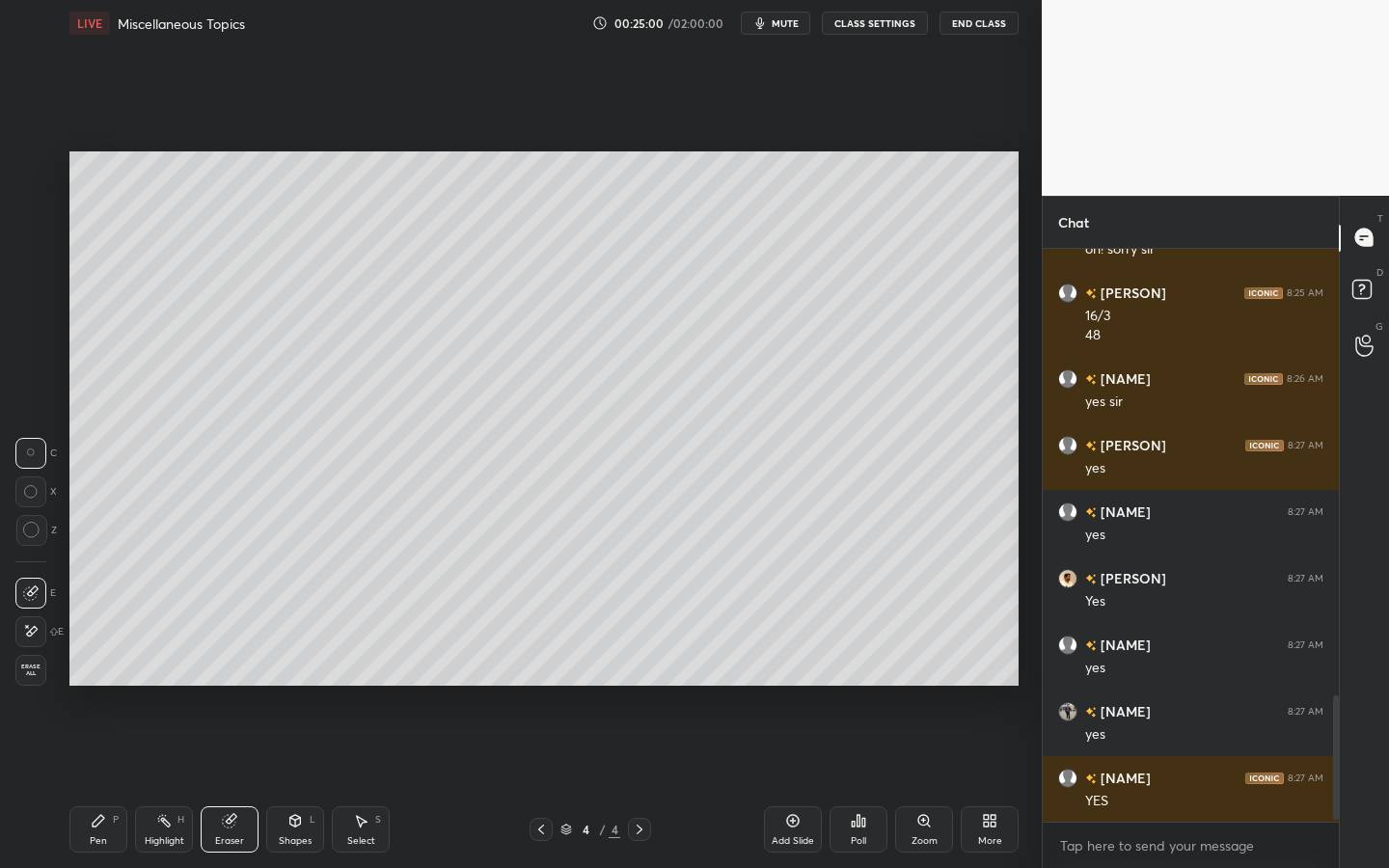 drag, startPoint x: 100, startPoint y: 826, endPoint x: 154, endPoint y: 769, distance: 78.51751 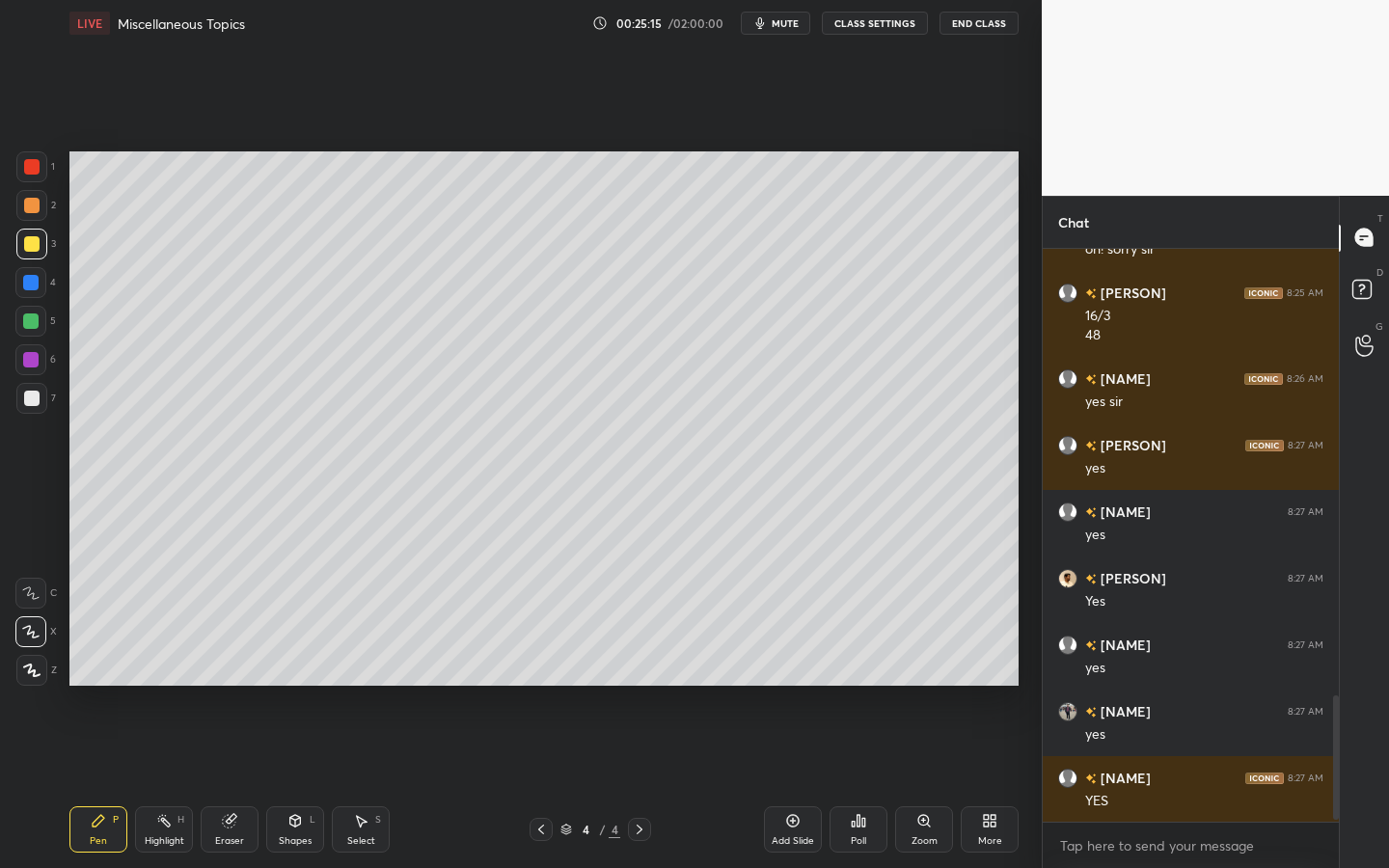 drag, startPoint x: 25, startPoint y: 180, endPoint x: 60, endPoint y: 180, distance: 35 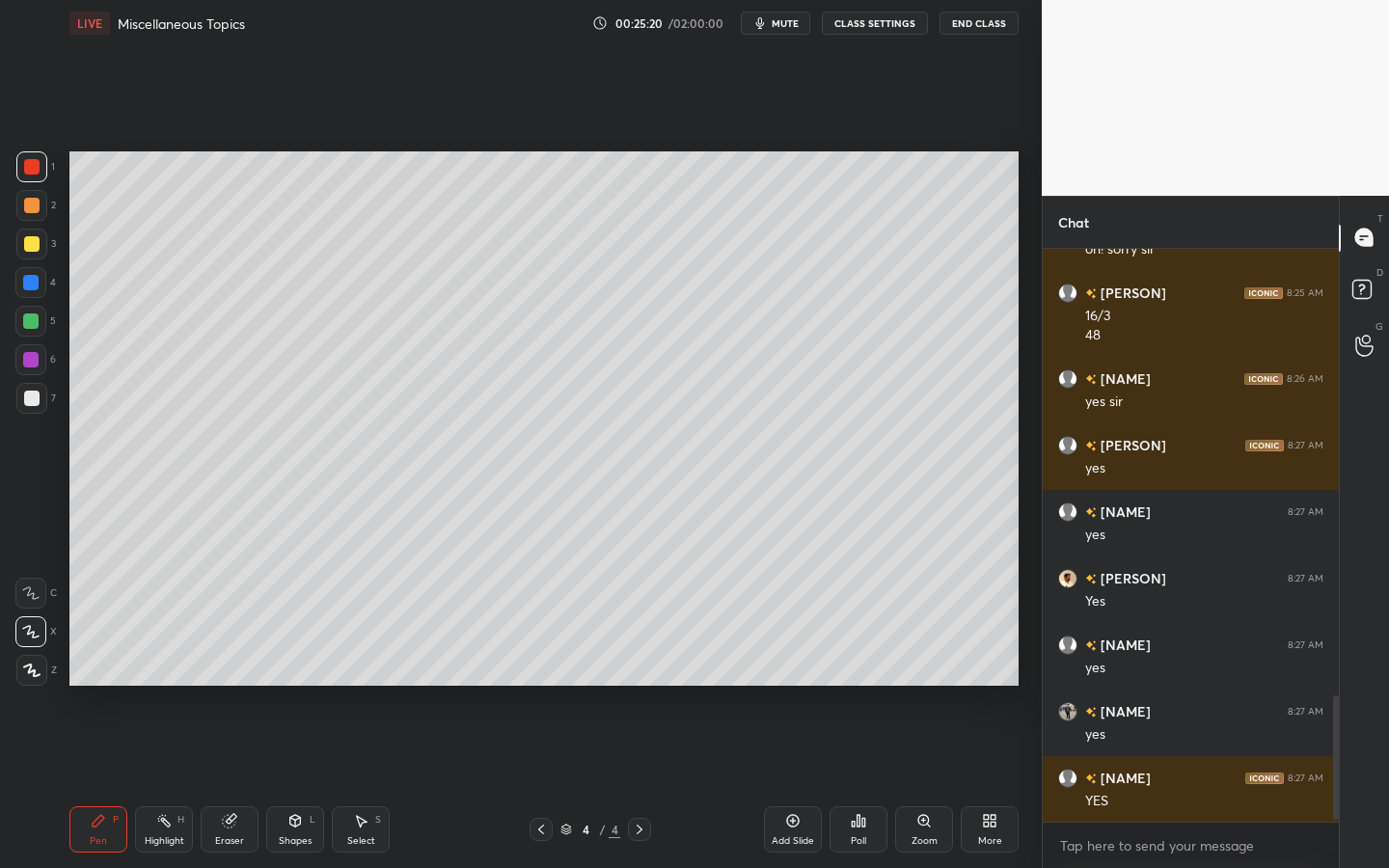 click 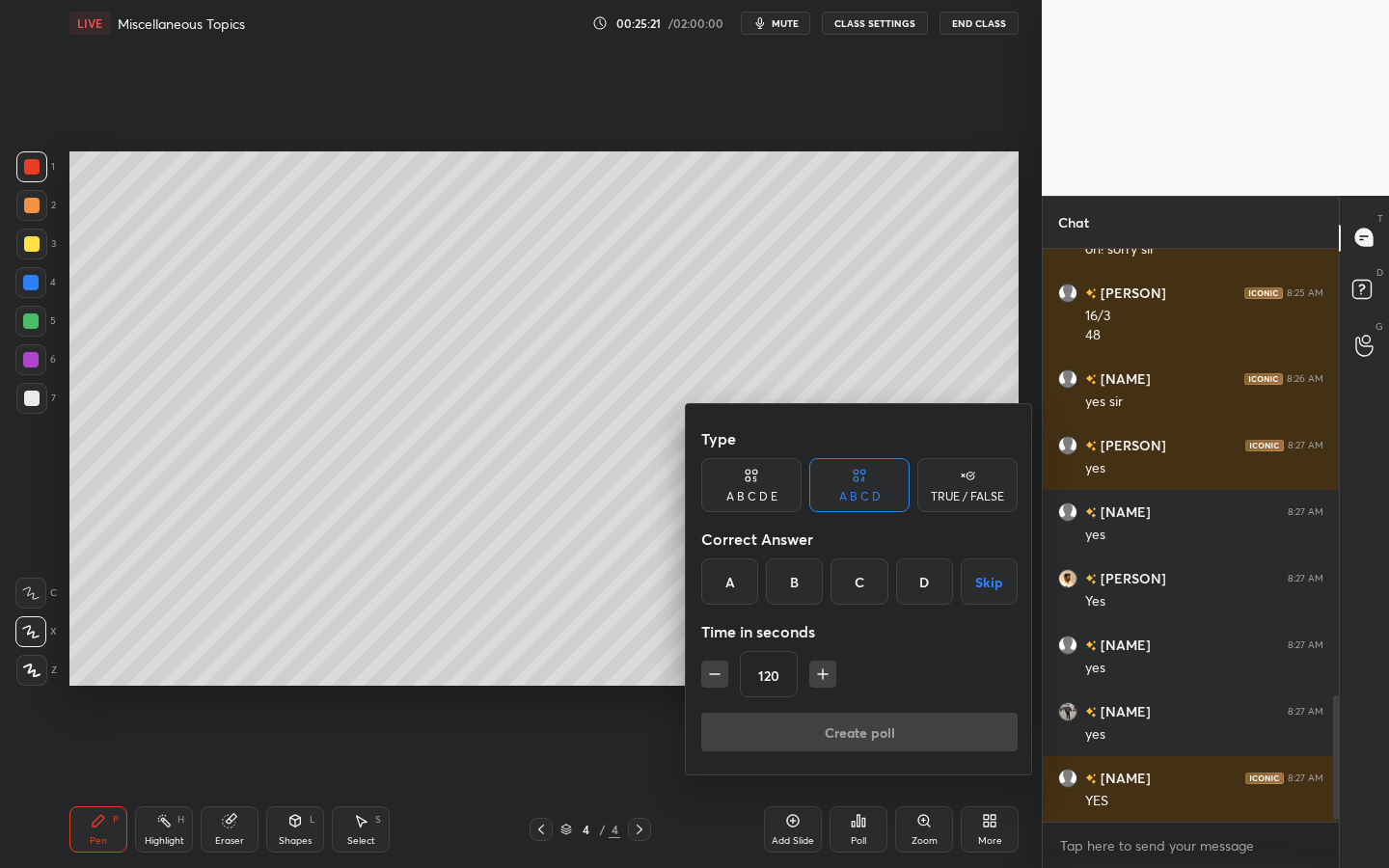 click 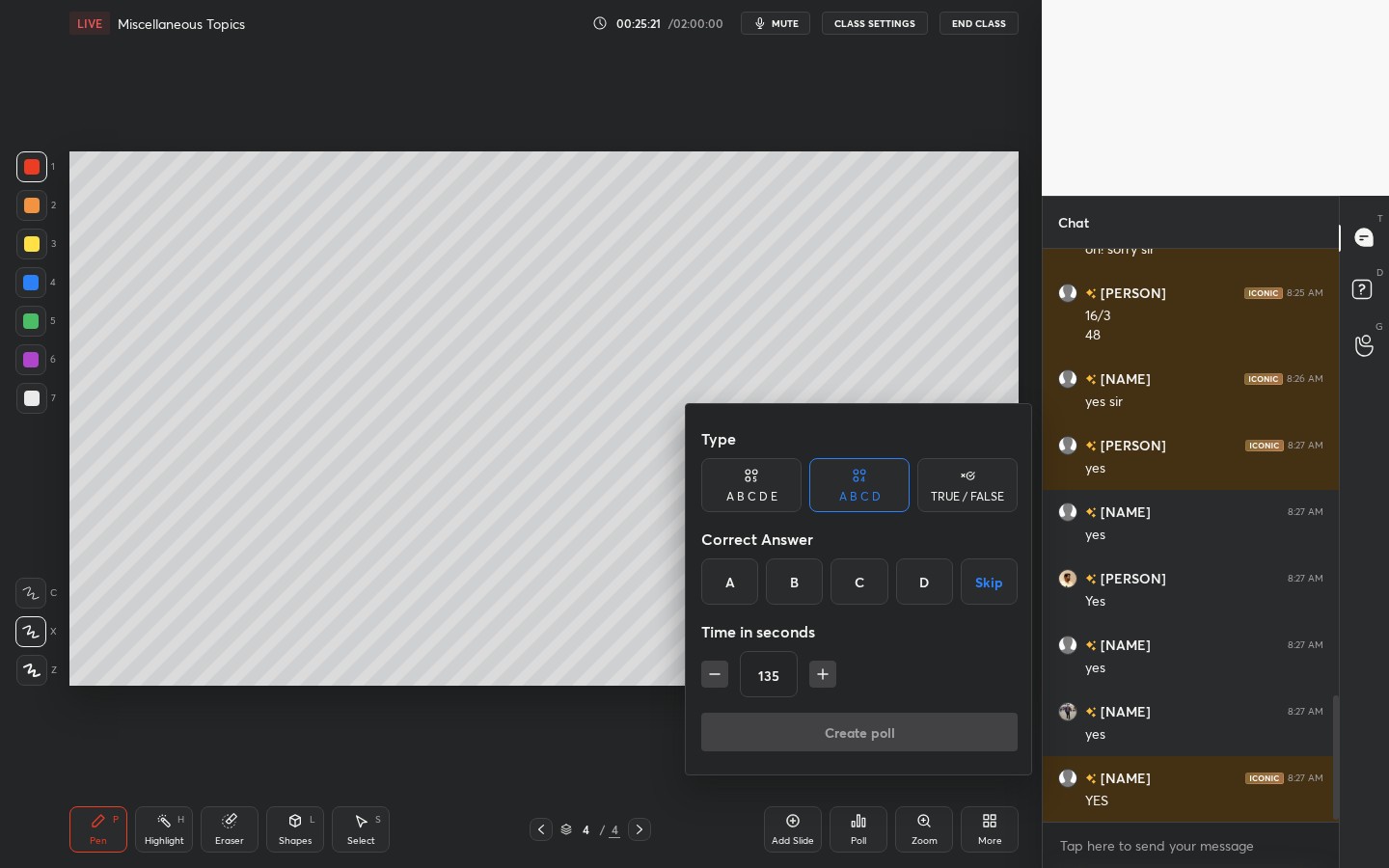 click 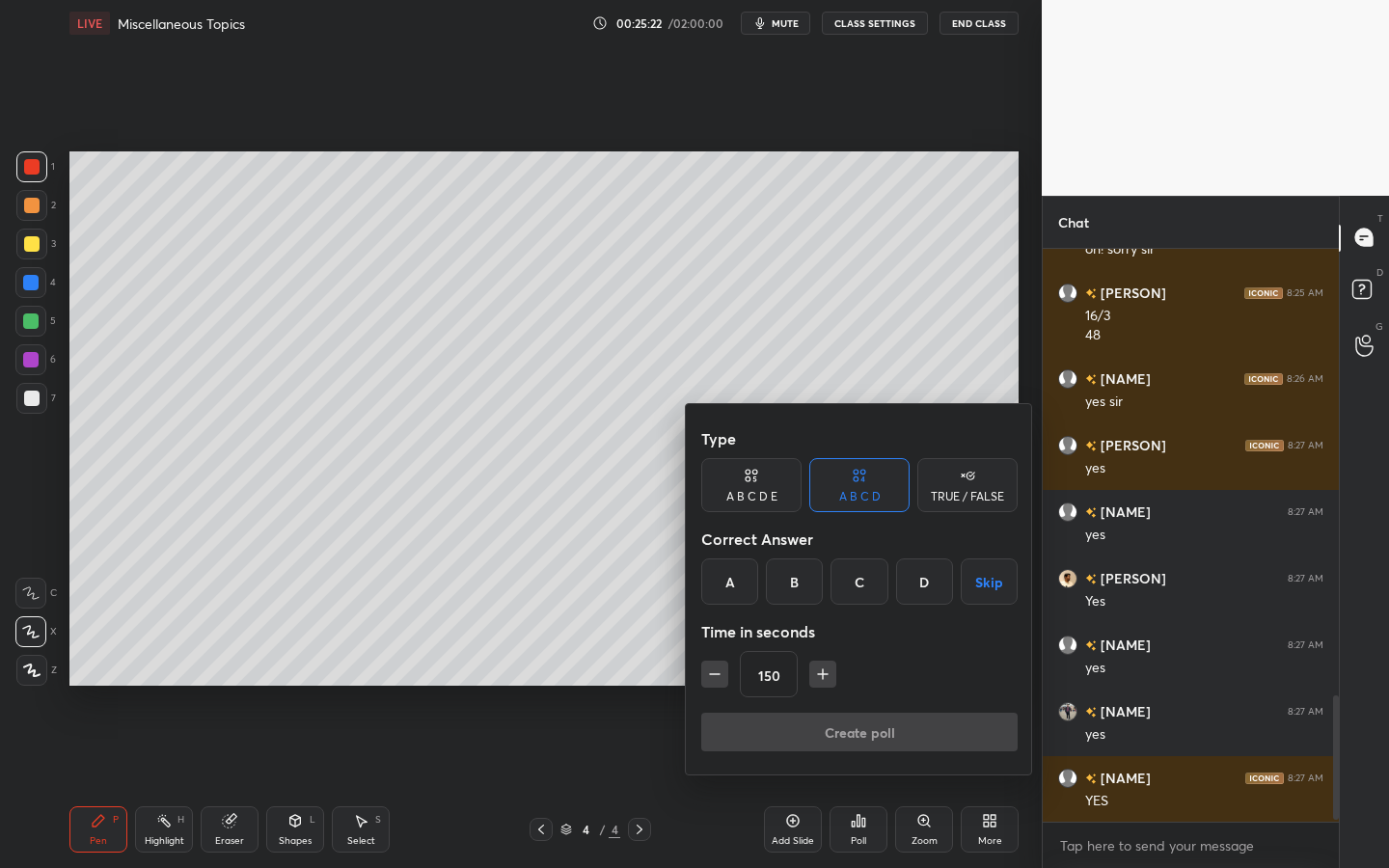 click 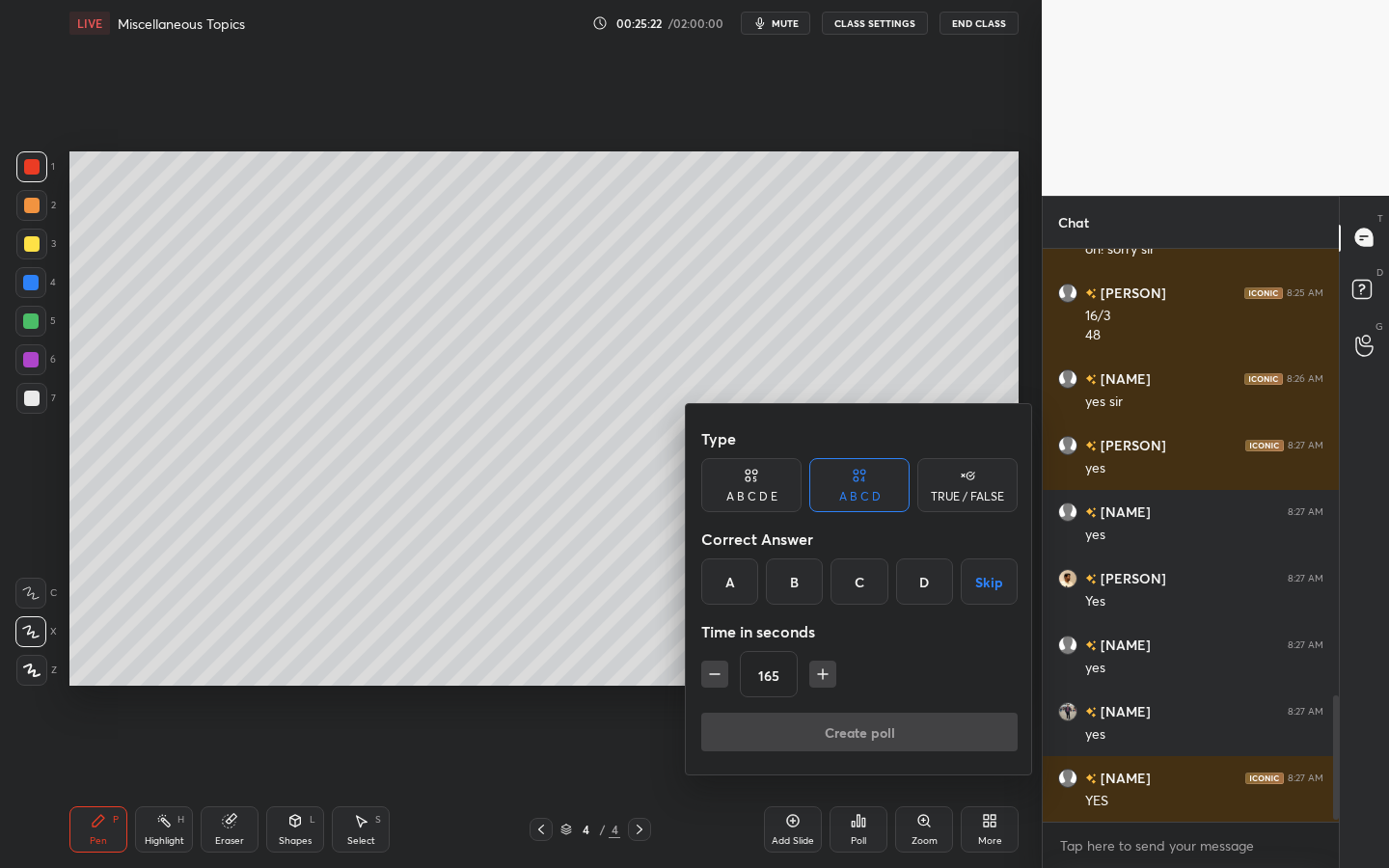 drag, startPoint x: 824, startPoint y: 676, endPoint x: 843, endPoint y: 670, distance: 19.924859 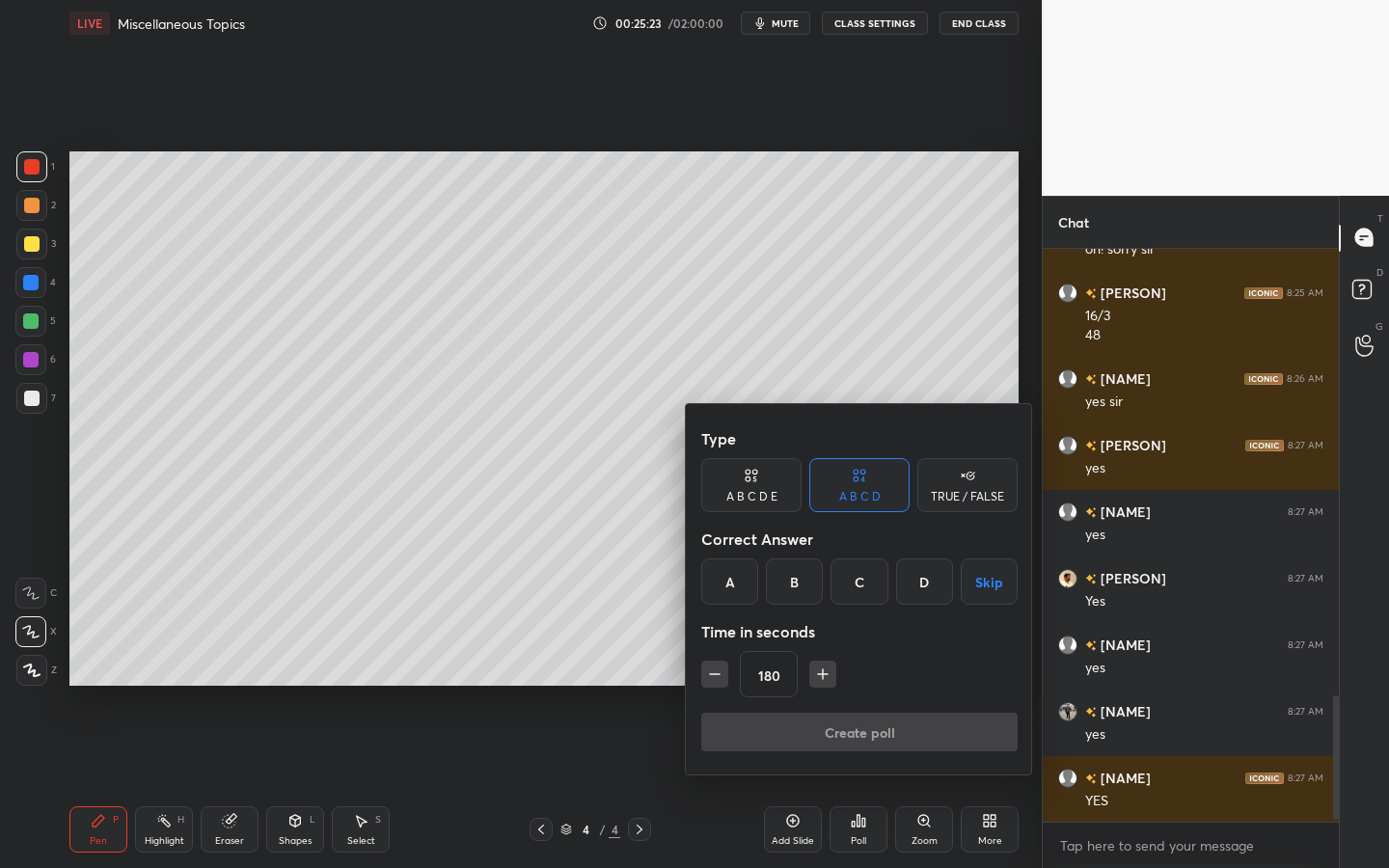 drag, startPoint x: 994, startPoint y: 582, endPoint x: 1003, endPoint y: 593, distance: 14.2127 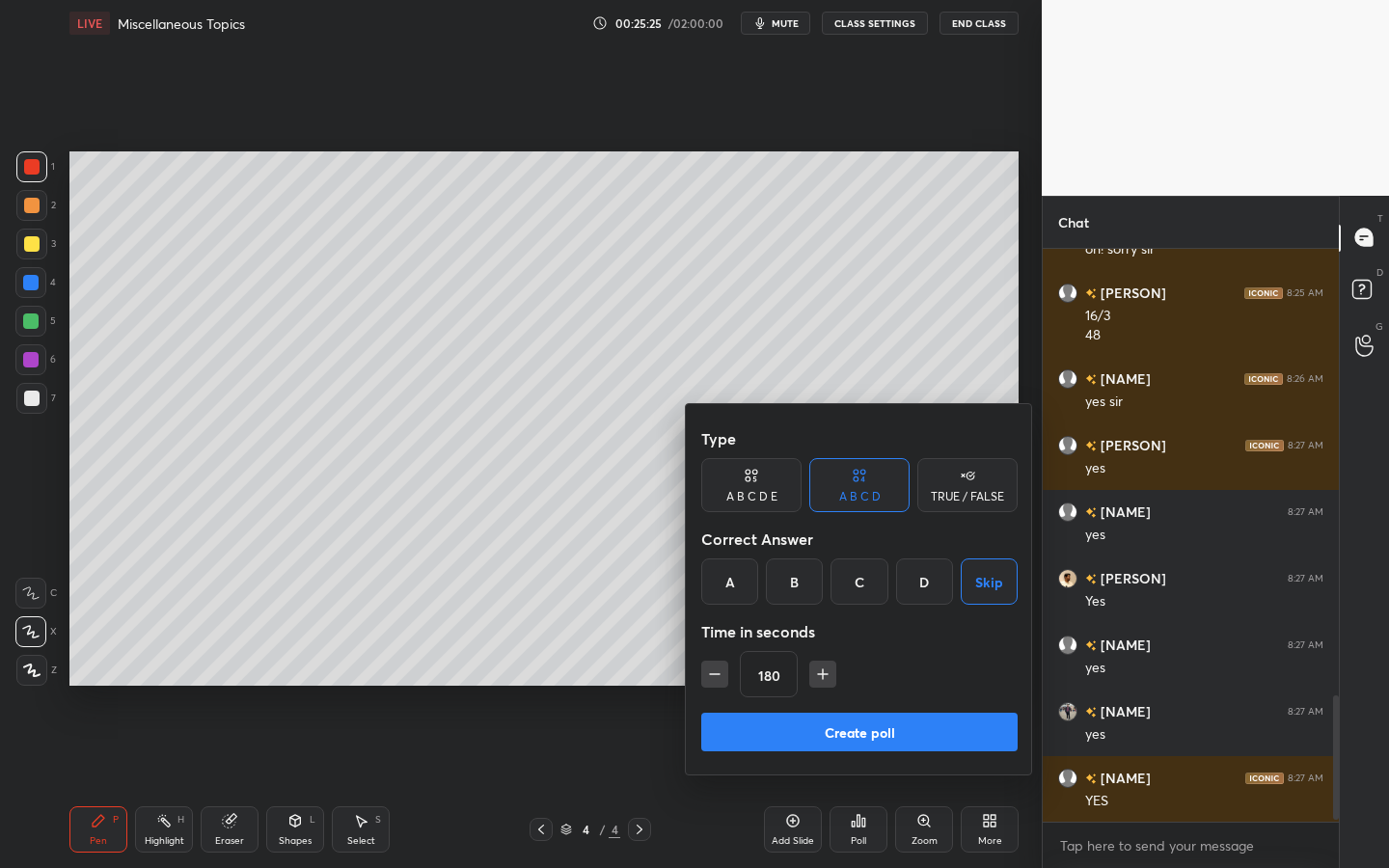 click on "Create poll" at bounding box center (859, 732) 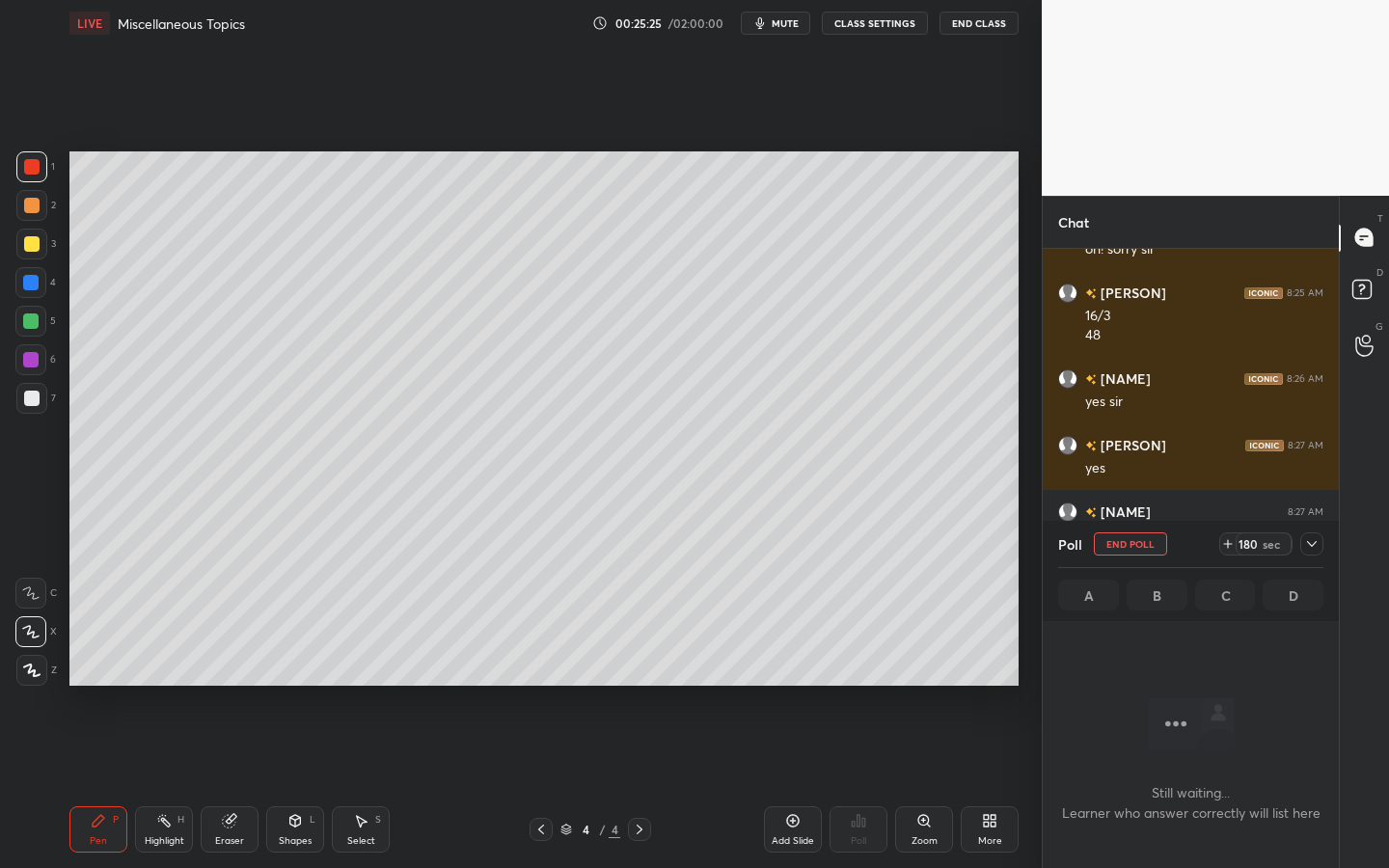 scroll, scrollTop: 467, scrollLeft: 290, axis: both 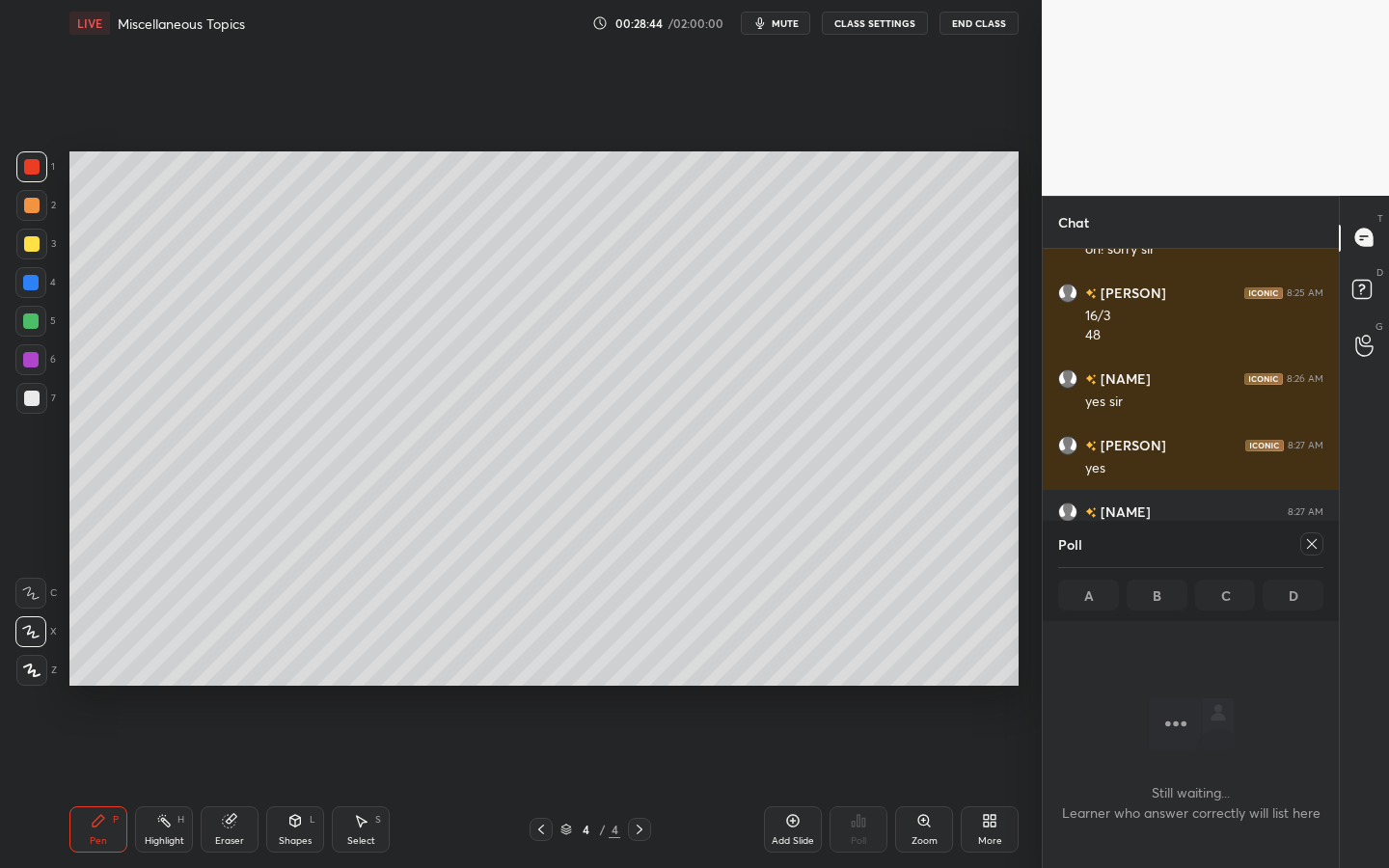 click at bounding box center (1312, 544) 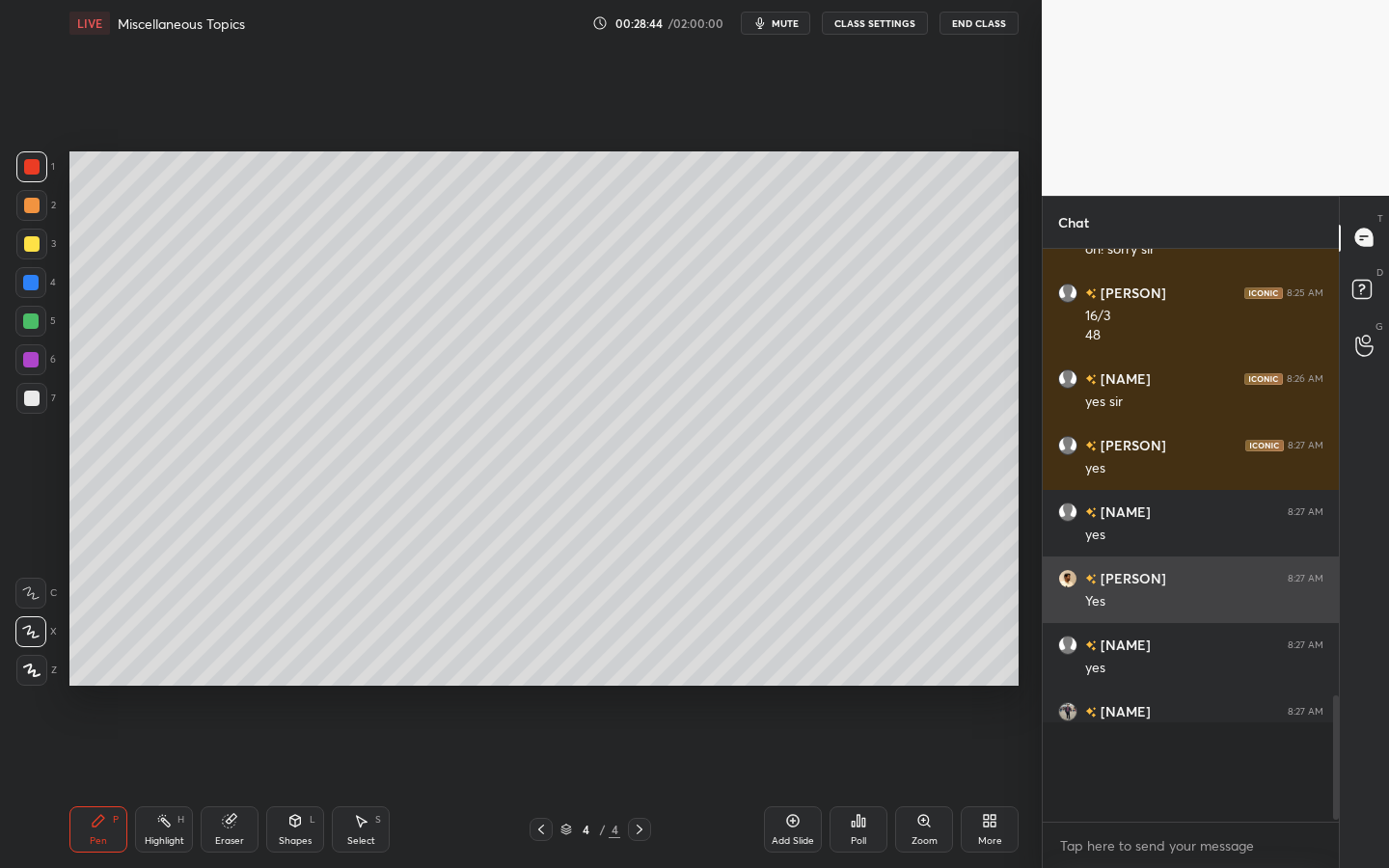 scroll, scrollTop: 557, scrollLeft: 290, axis: both 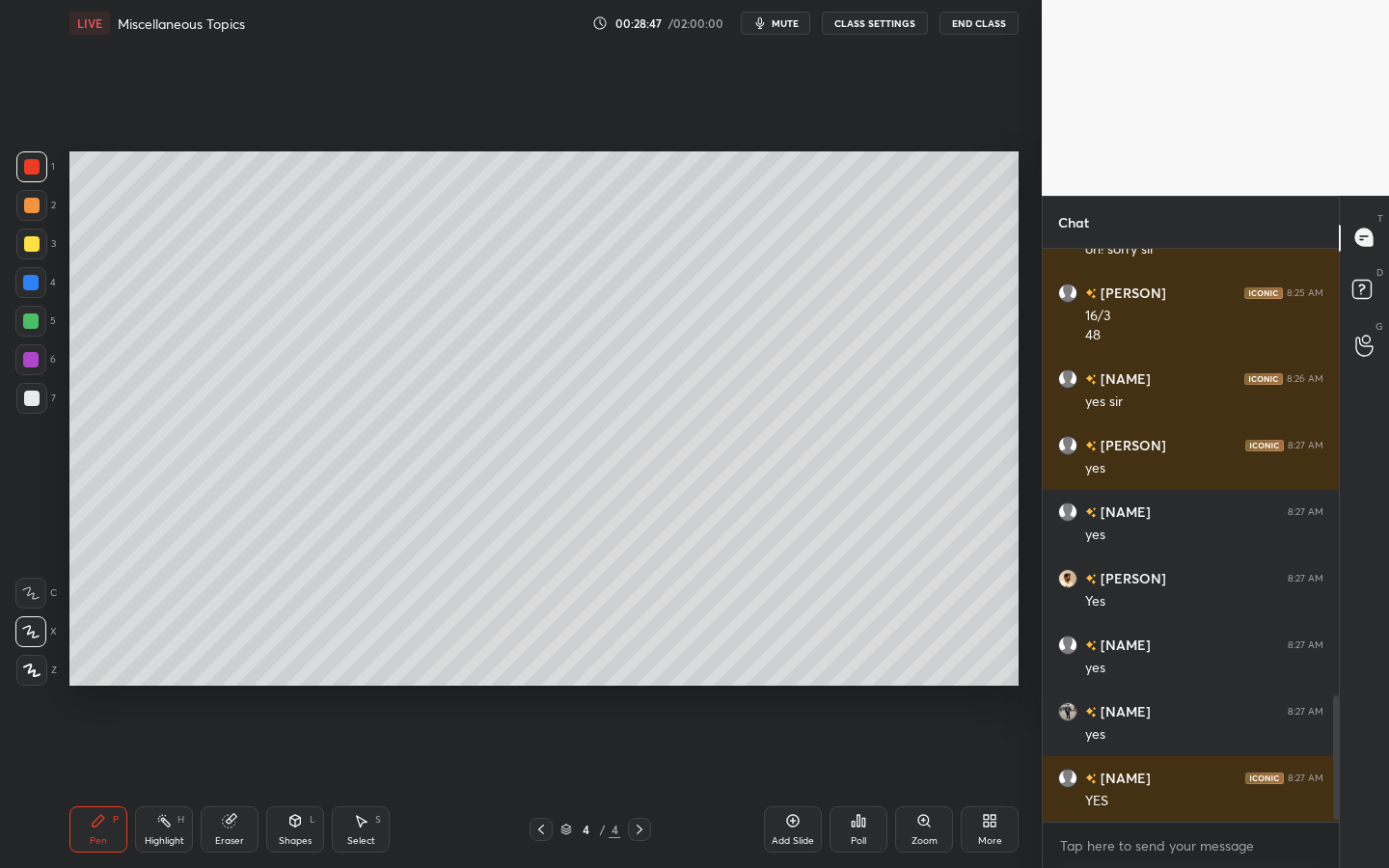 drag, startPoint x: 41, startPoint y: 279, endPoint x: 51, endPoint y: 273, distance: 11.661904 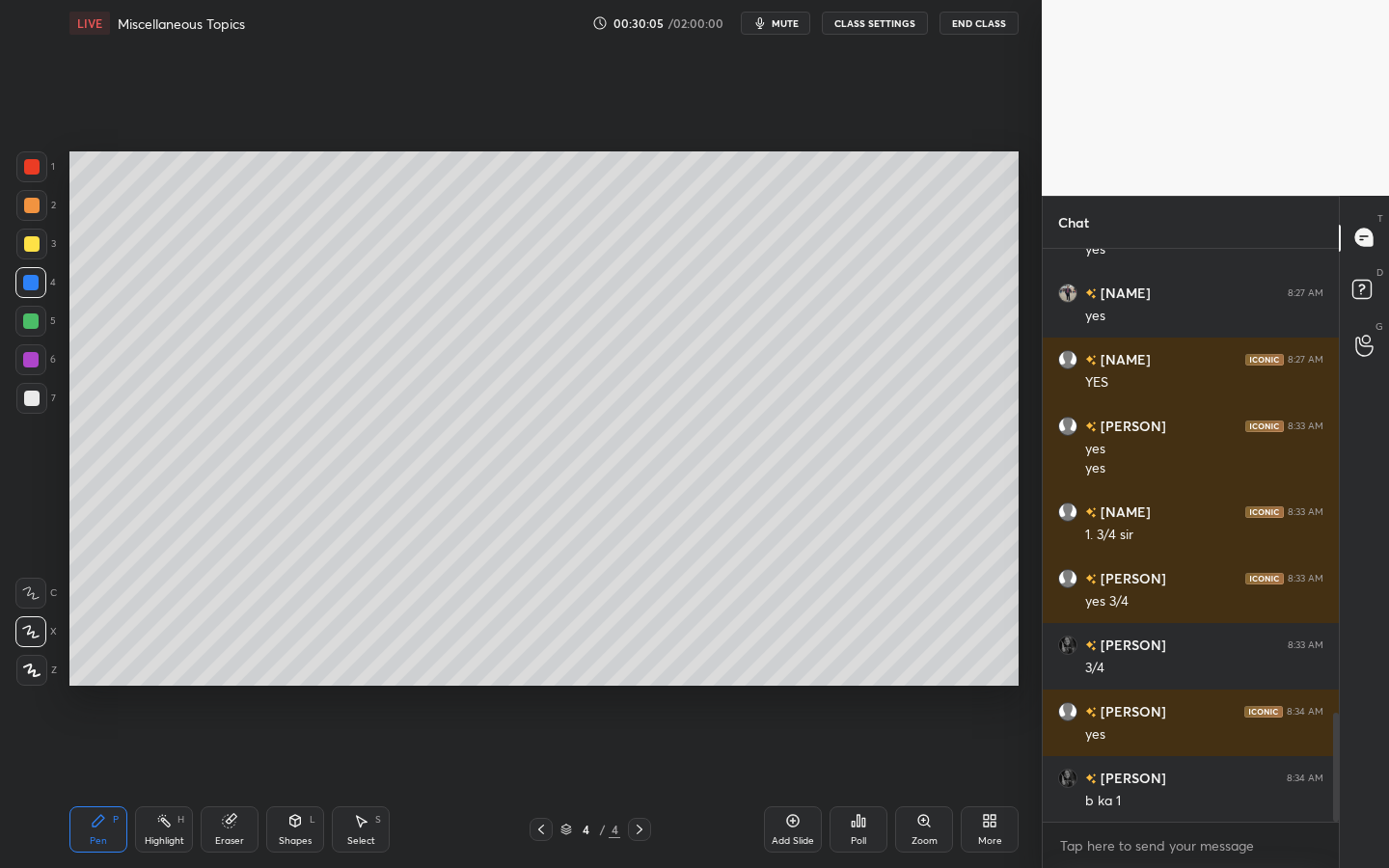 scroll, scrollTop: 2508, scrollLeft: 0, axis: vertical 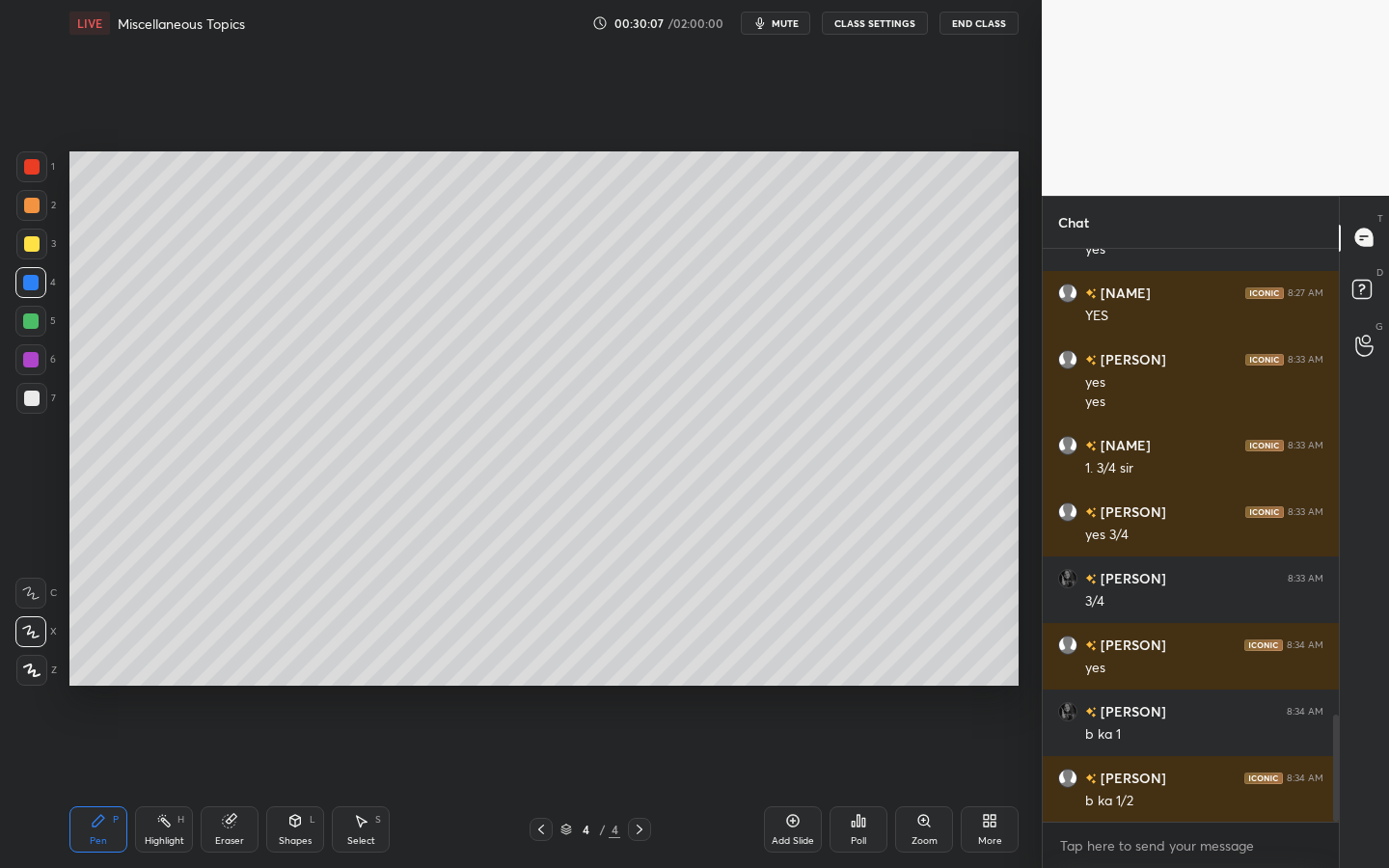click at bounding box center (31, 360) 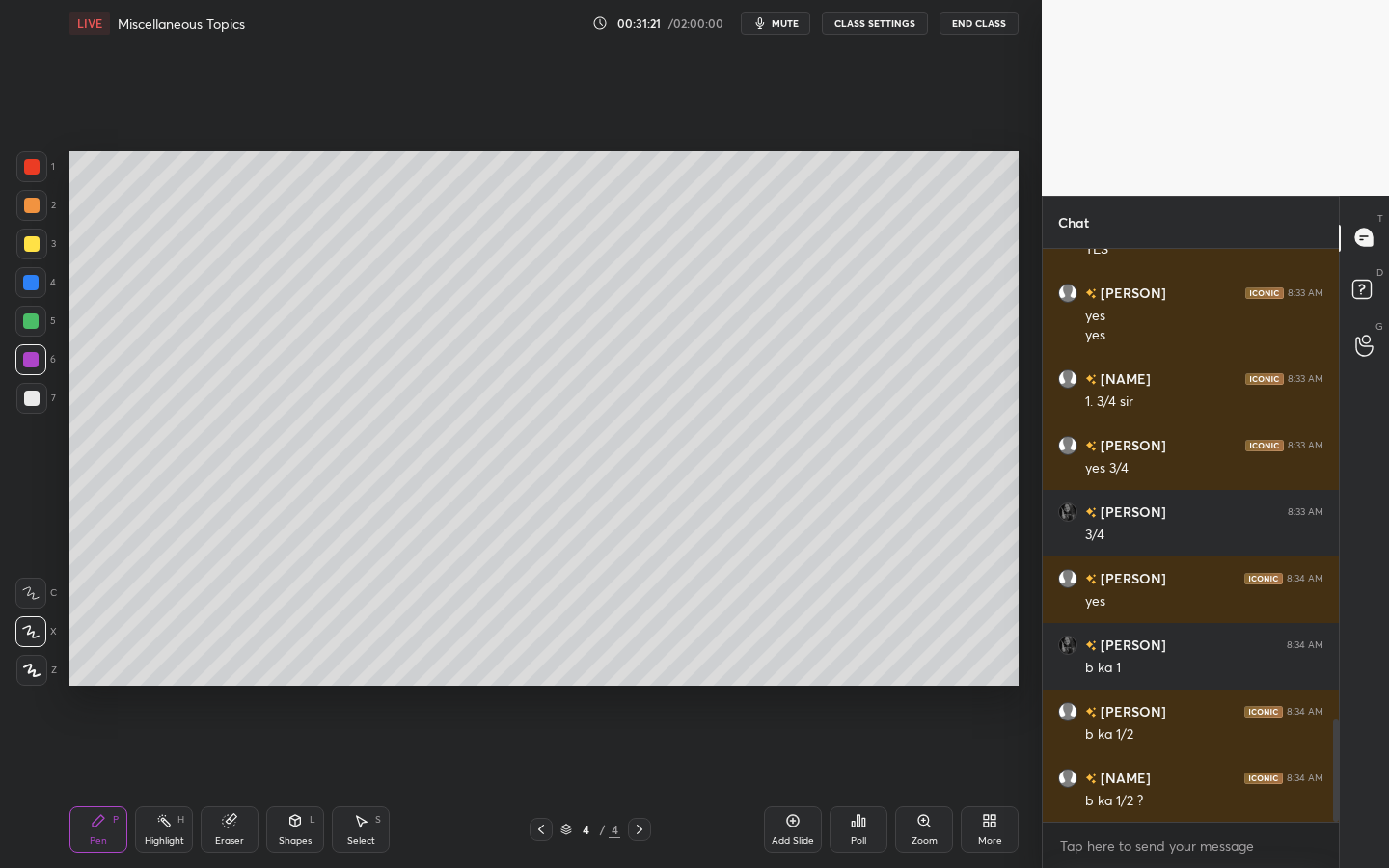 scroll, scrollTop: 2641, scrollLeft: 0, axis: vertical 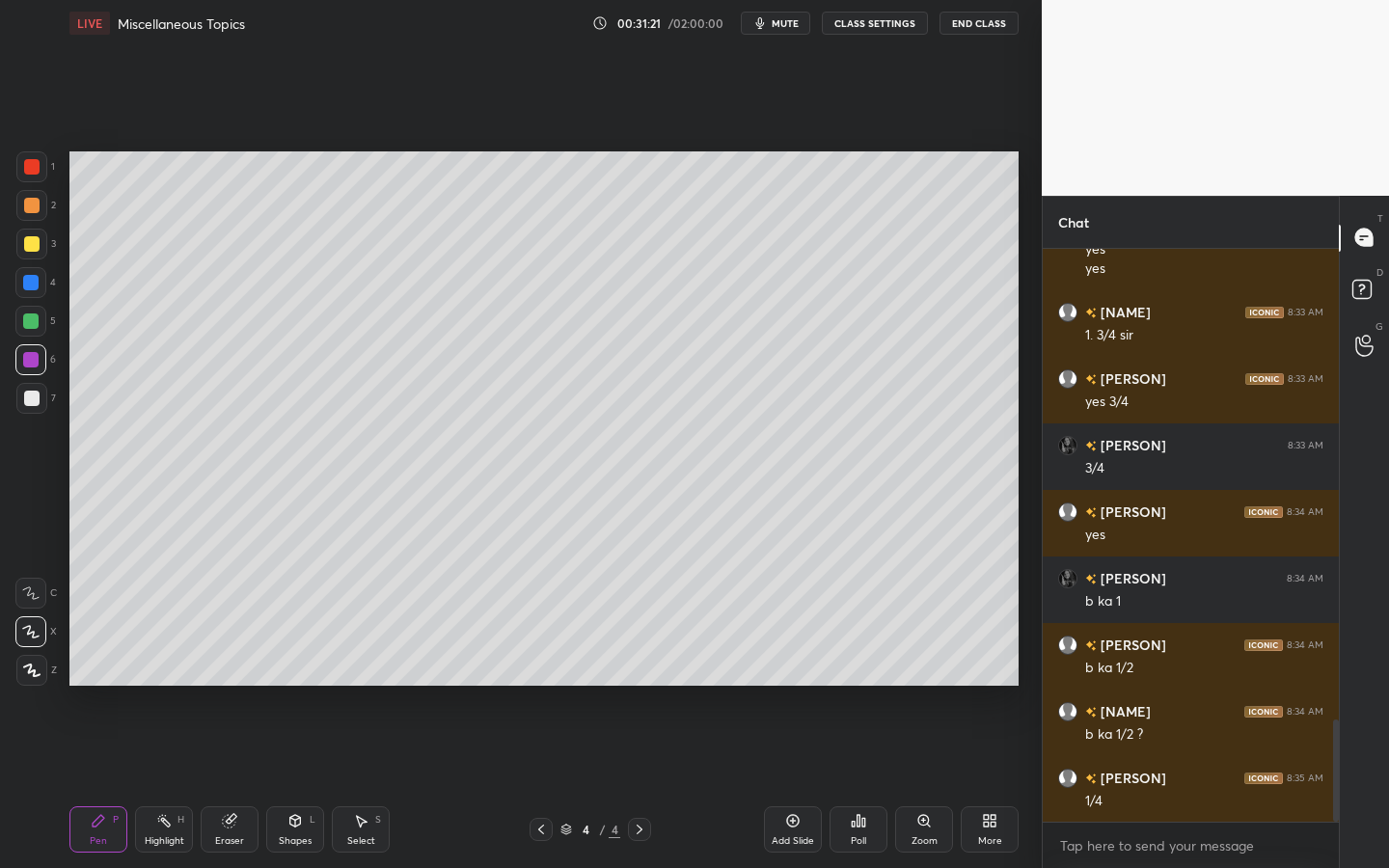 drag, startPoint x: 34, startPoint y: 406, endPoint x: 65, endPoint y: 409, distance: 31.144823 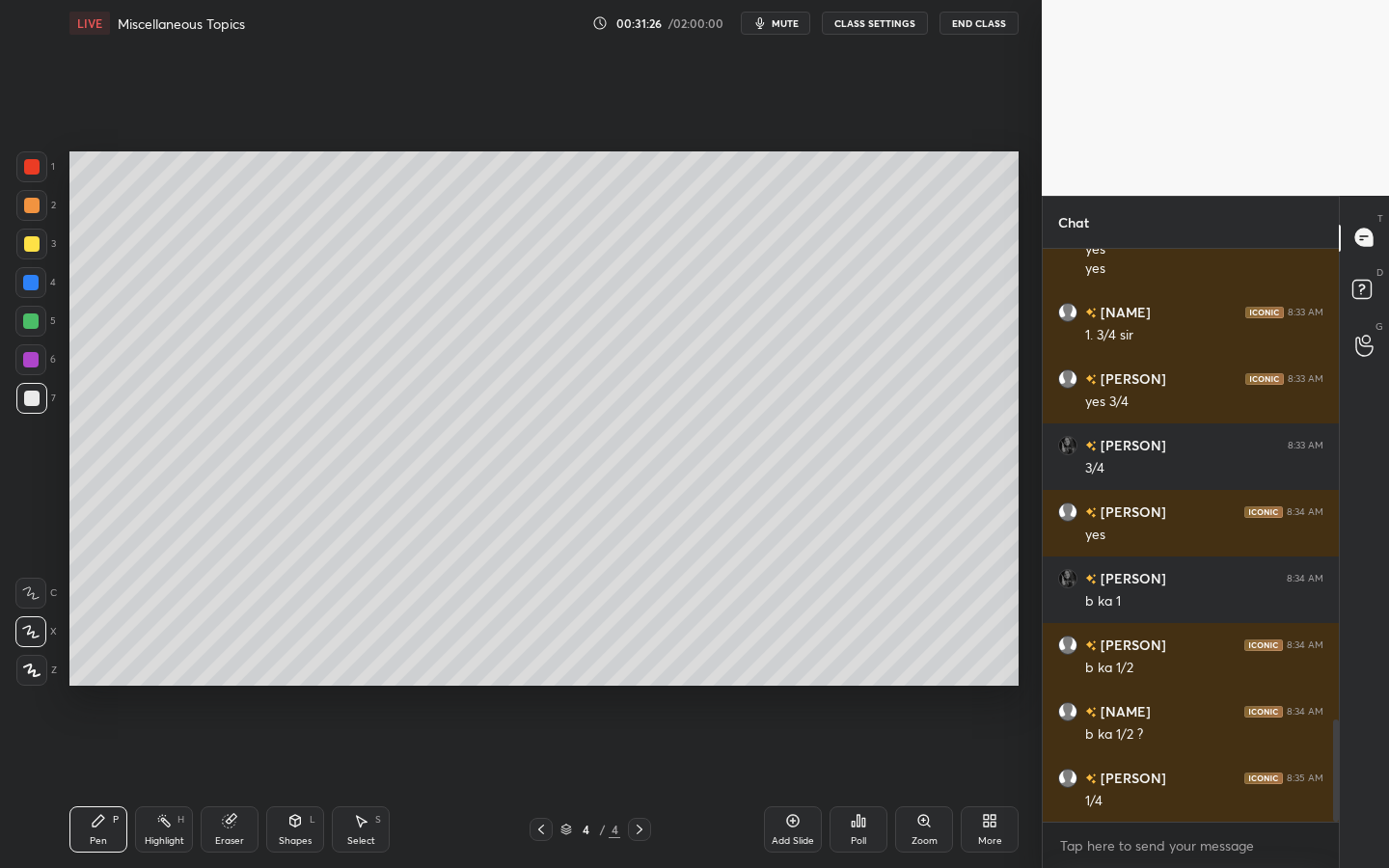 scroll, scrollTop: 2660, scrollLeft: 0, axis: vertical 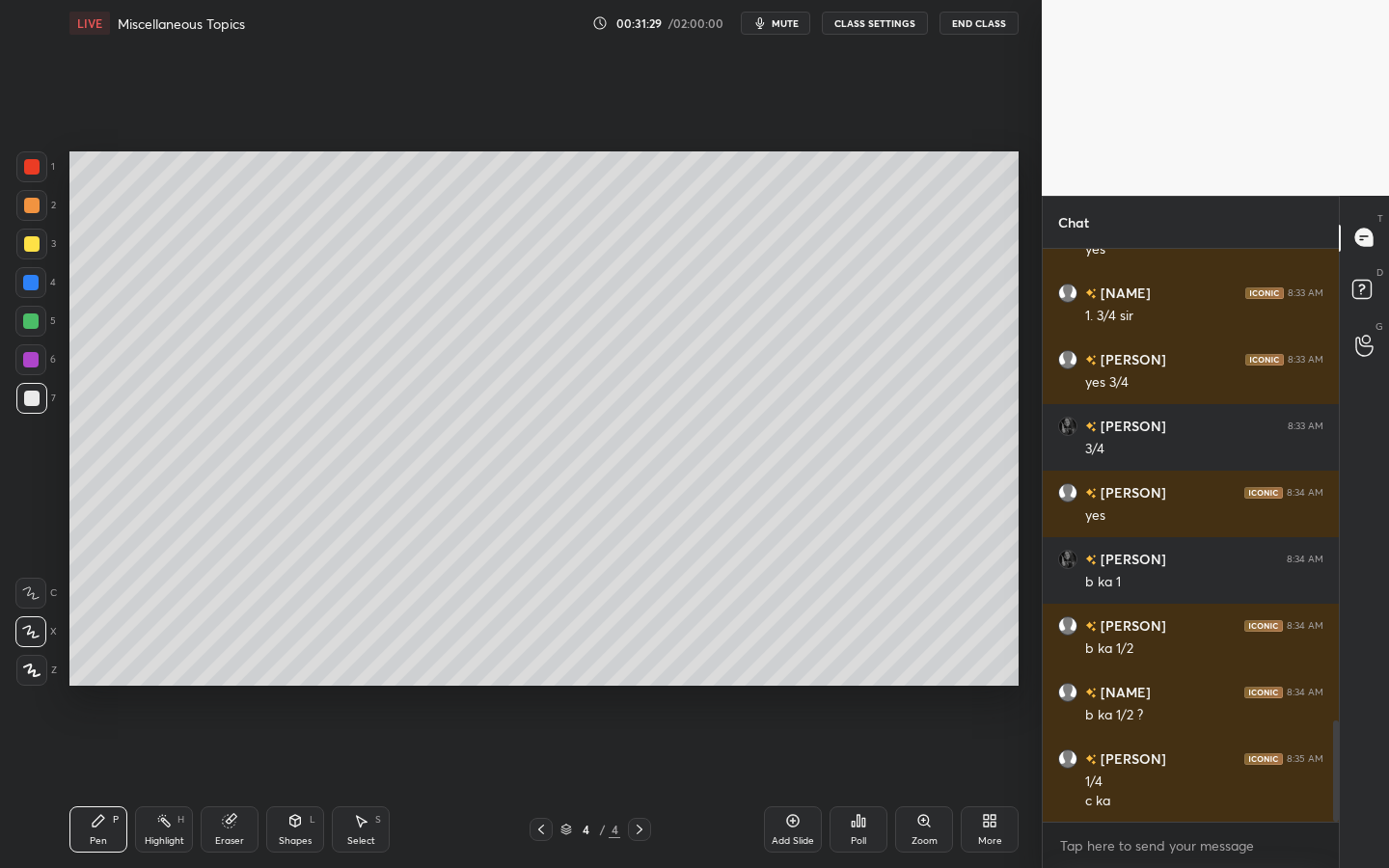 click 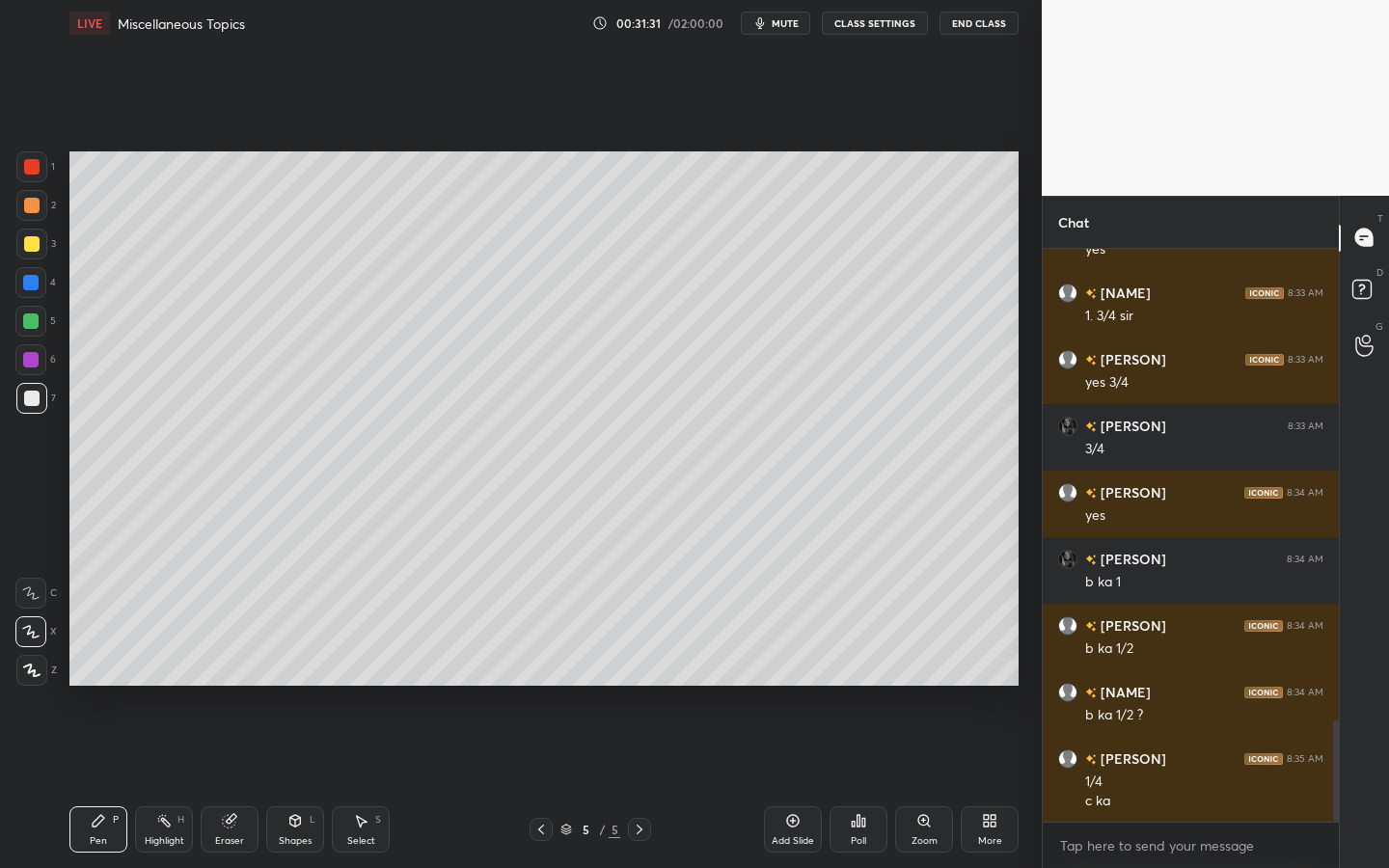scroll, scrollTop: 2726, scrollLeft: 0, axis: vertical 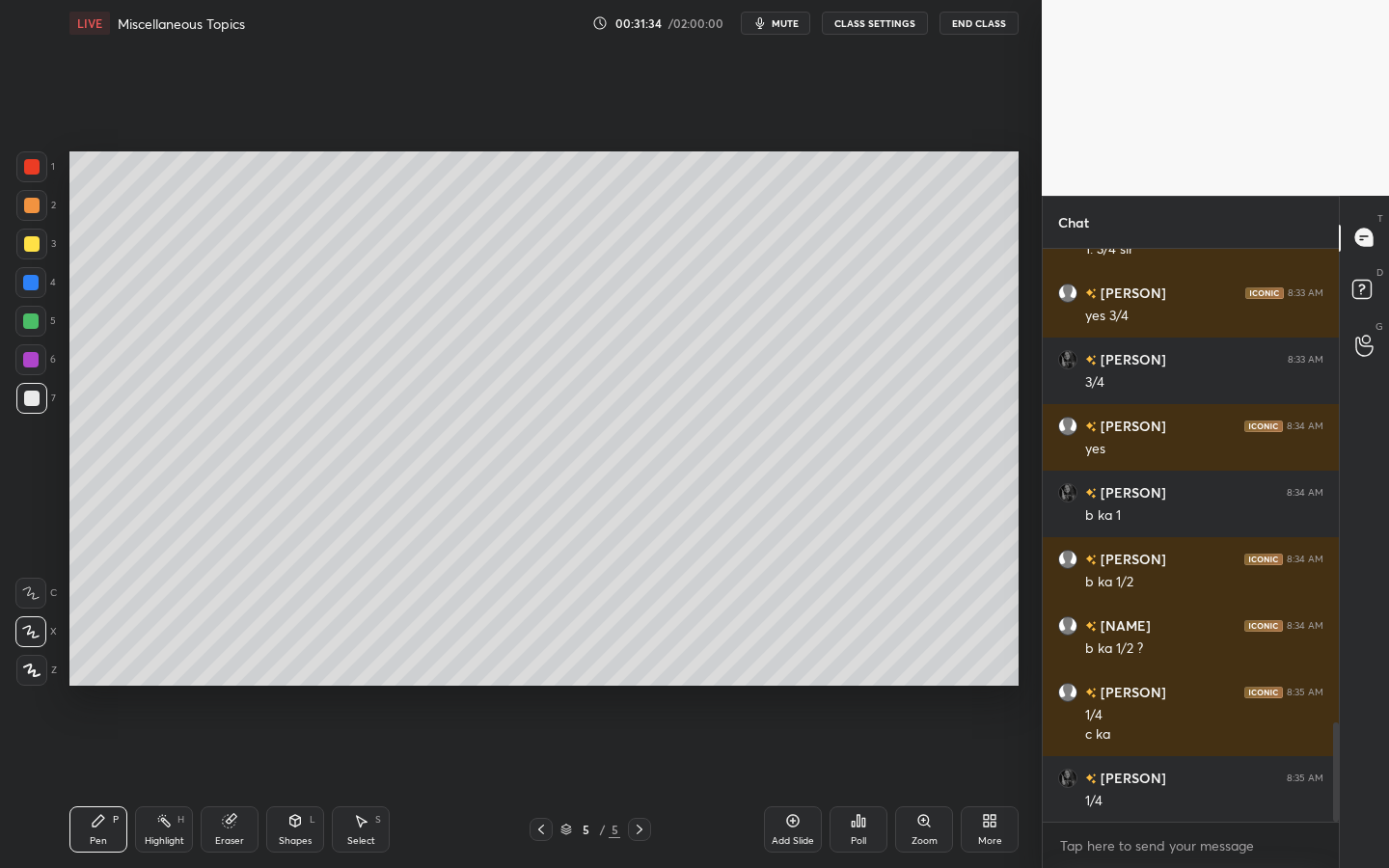 click 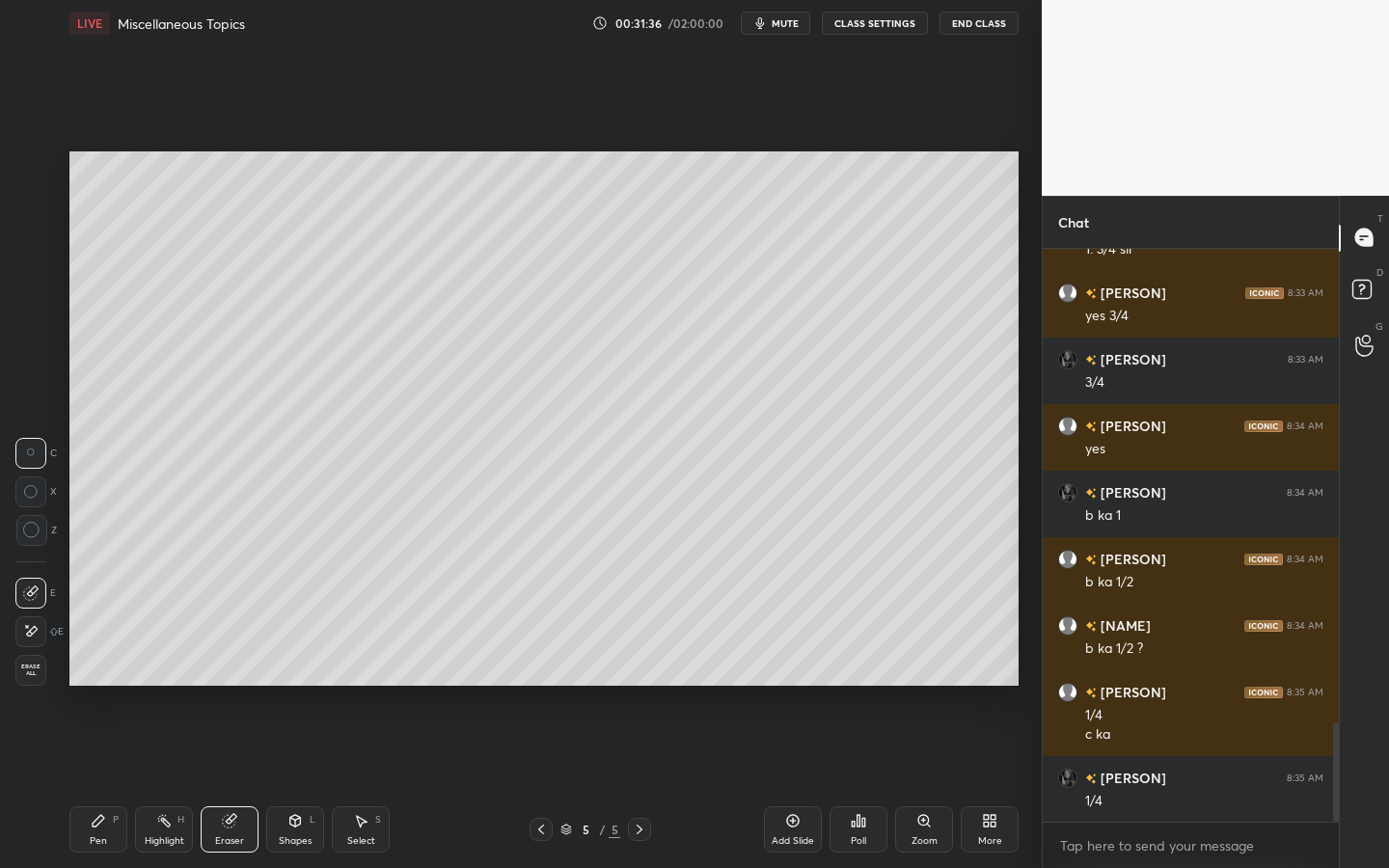 click on "Pen P" at bounding box center (98, 829) 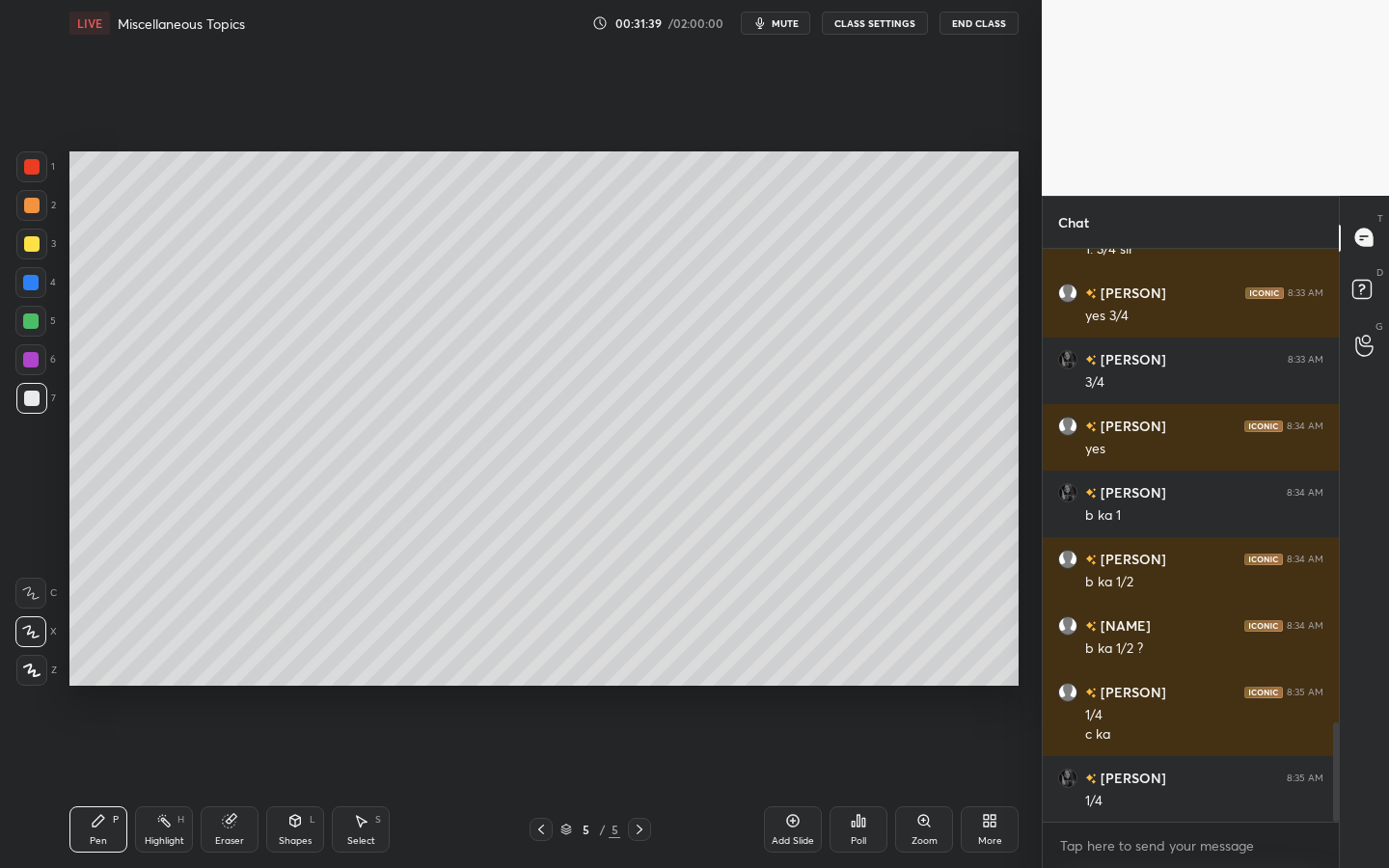 click at bounding box center [32, 205] 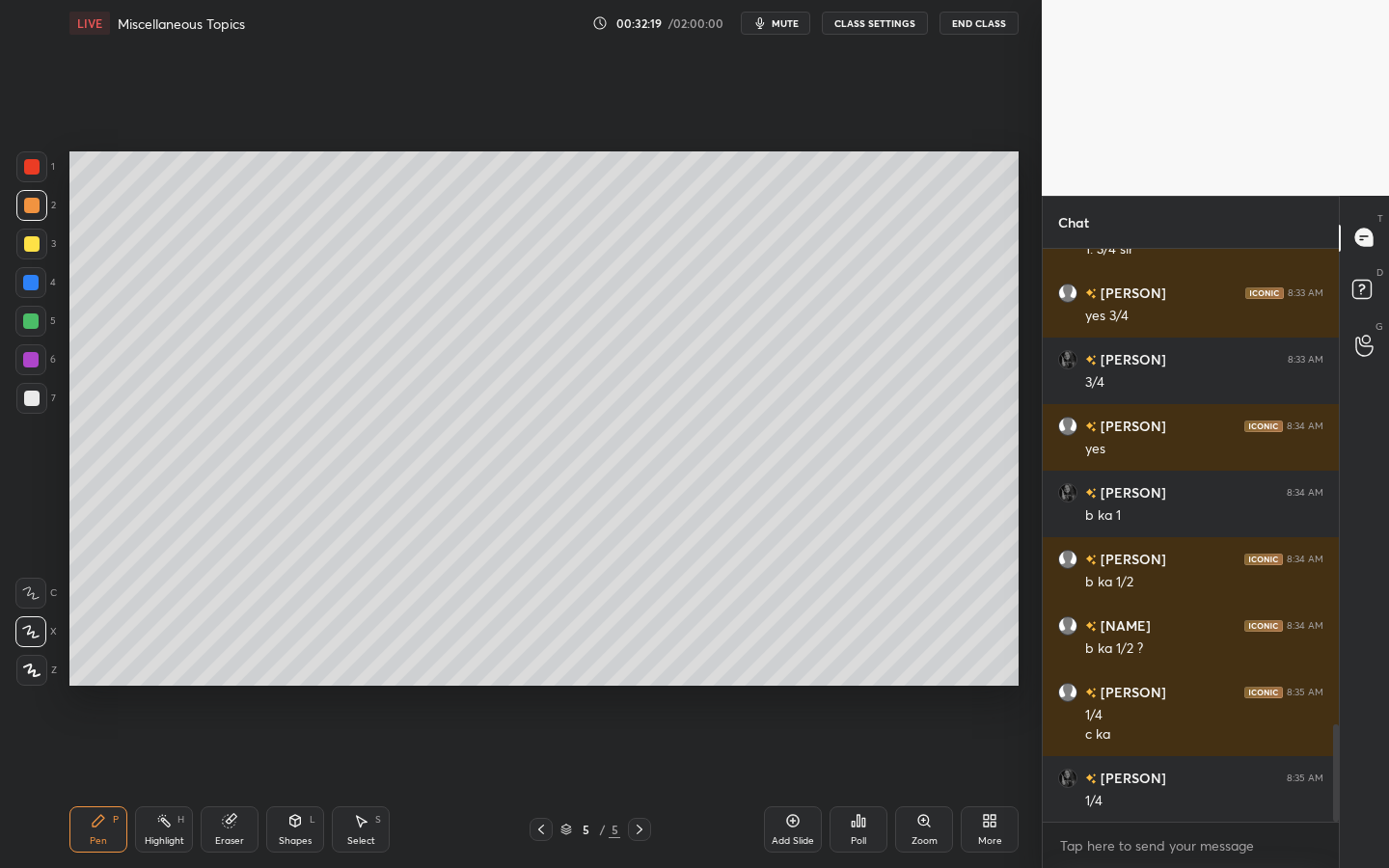 scroll, scrollTop: 2793, scrollLeft: 0, axis: vertical 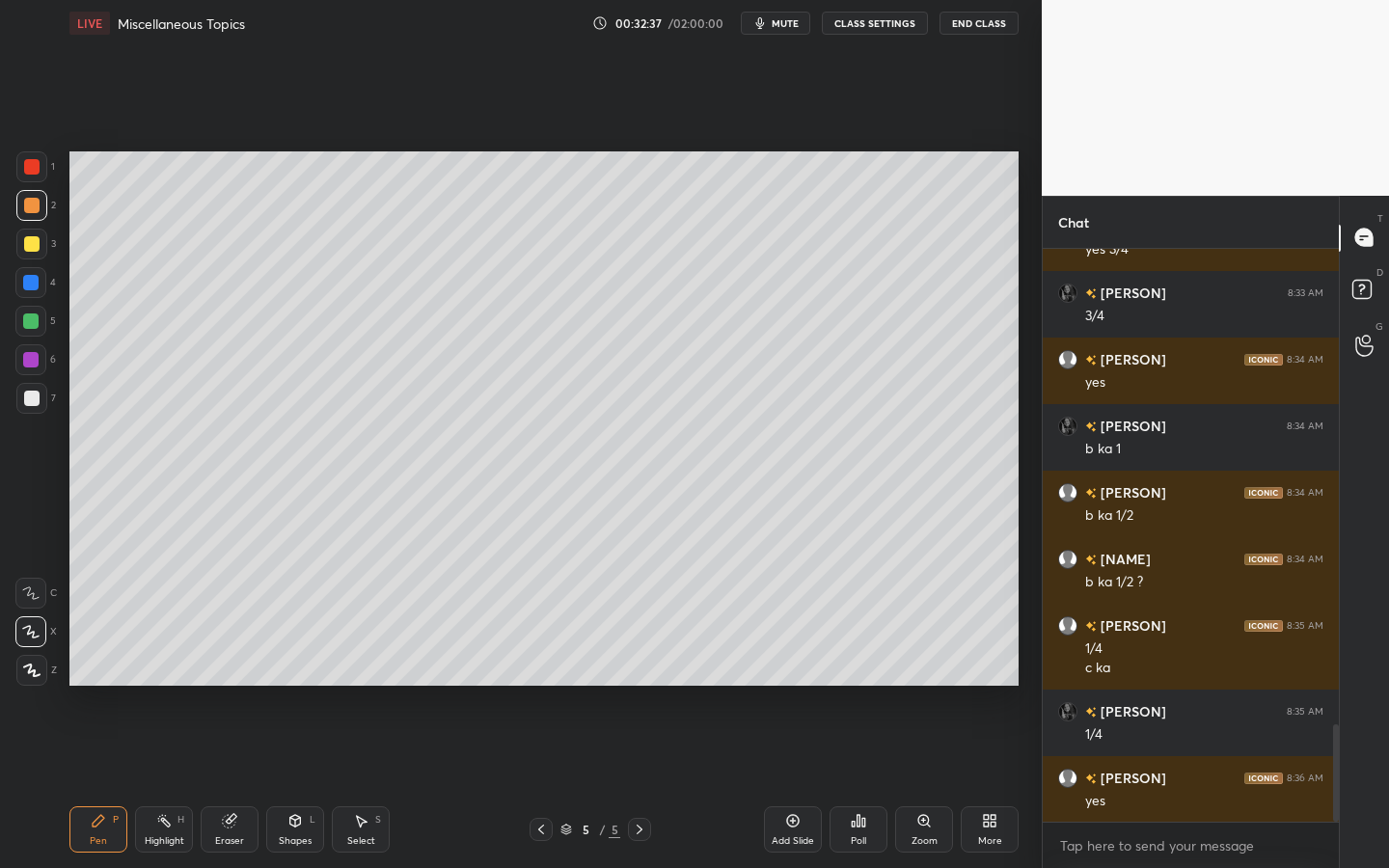 click 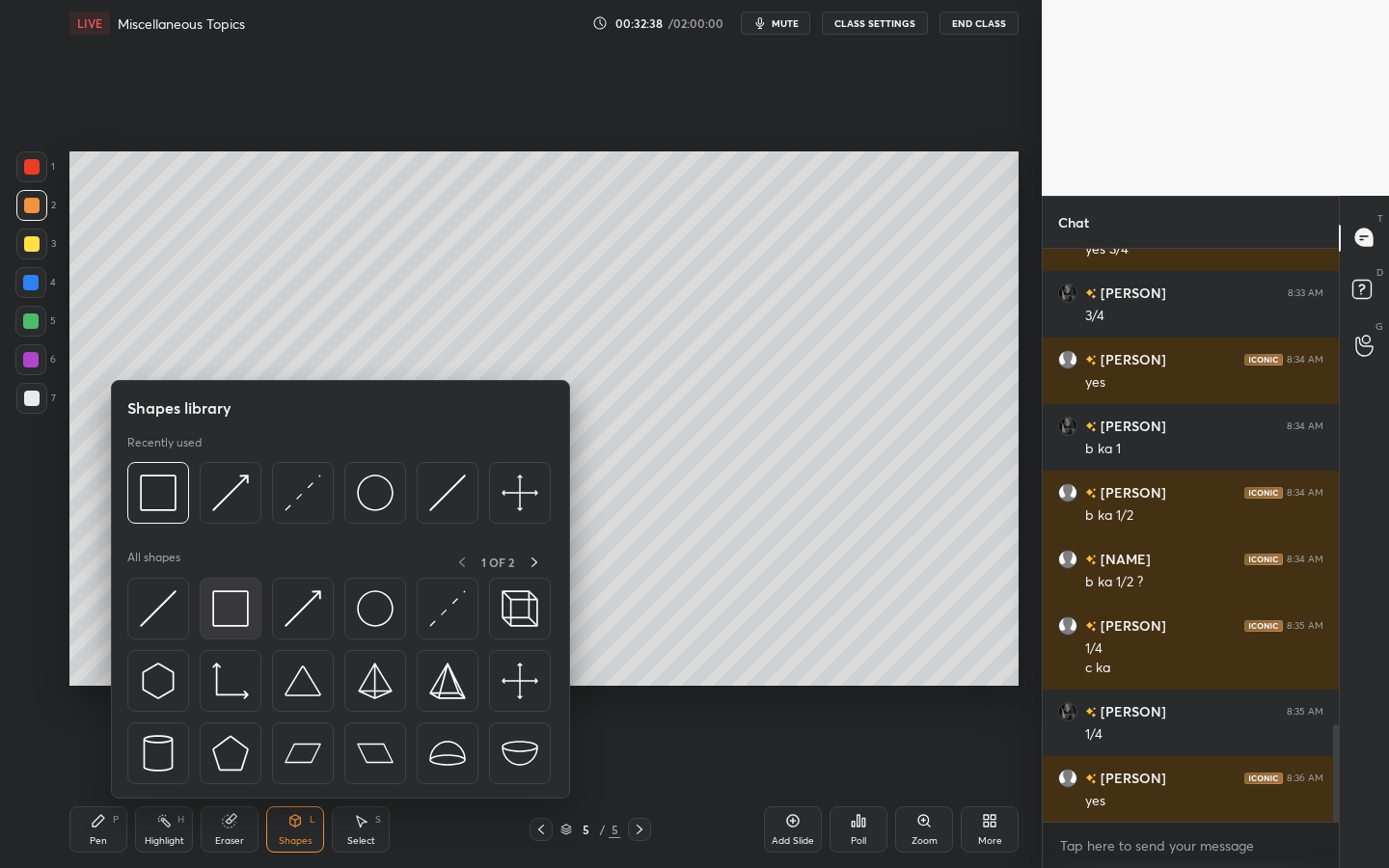 click at bounding box center (231, 609) 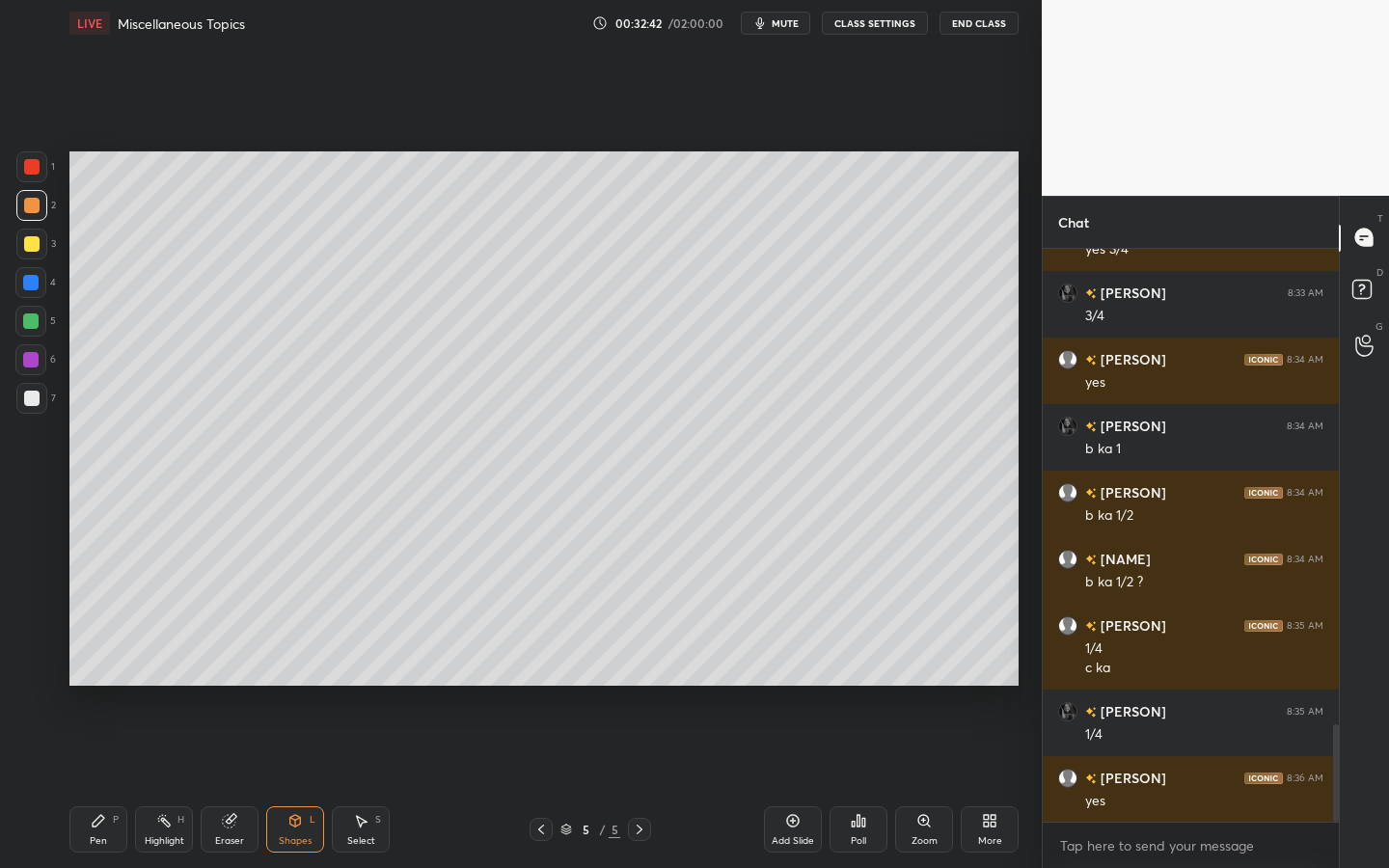 click on "Pen P" at bounding box center [98, 829] 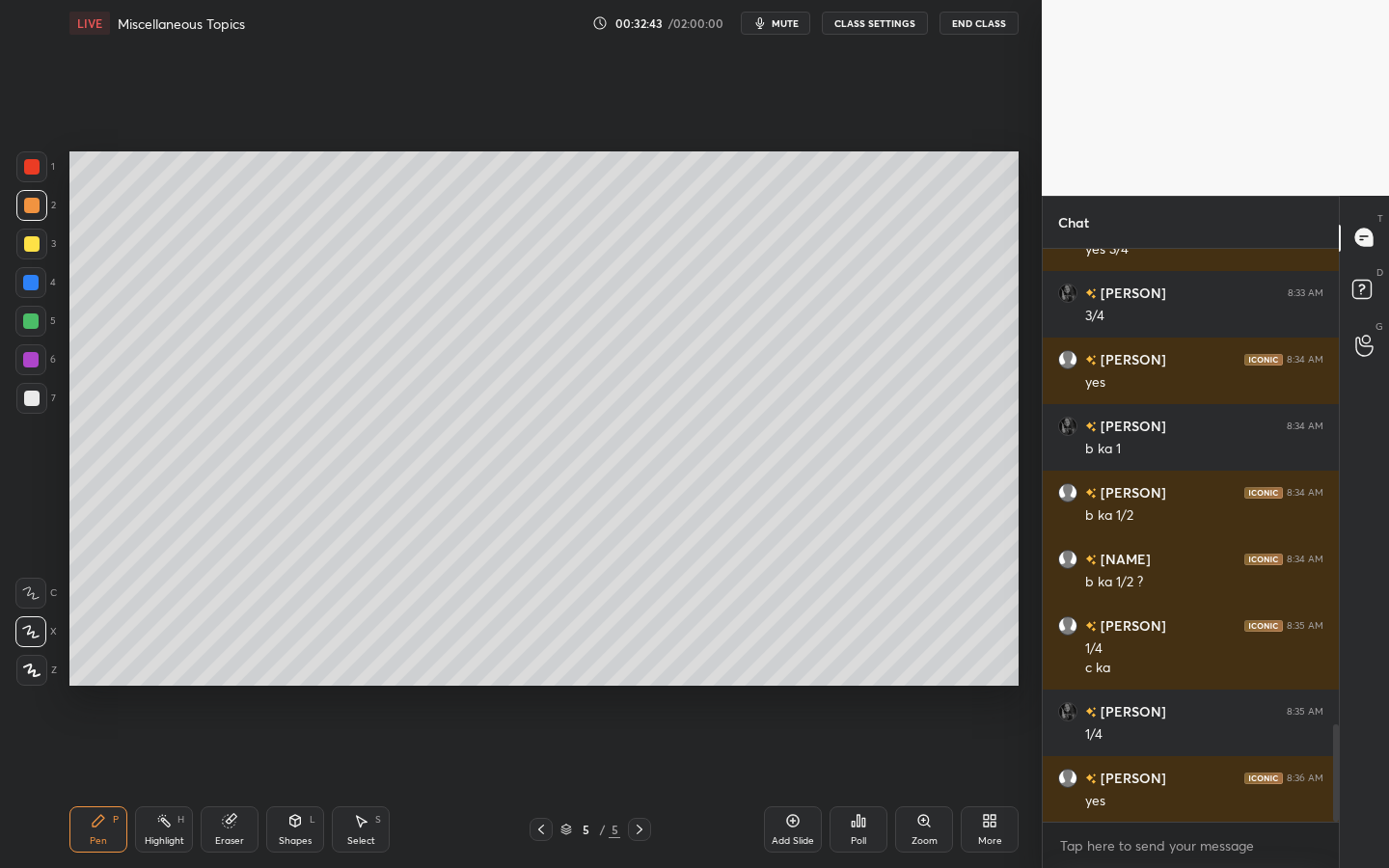 drag, startPoint x: 36, startPoint y: 402, endPoint x: 41, endPoint y: 393, distance: 10.29563 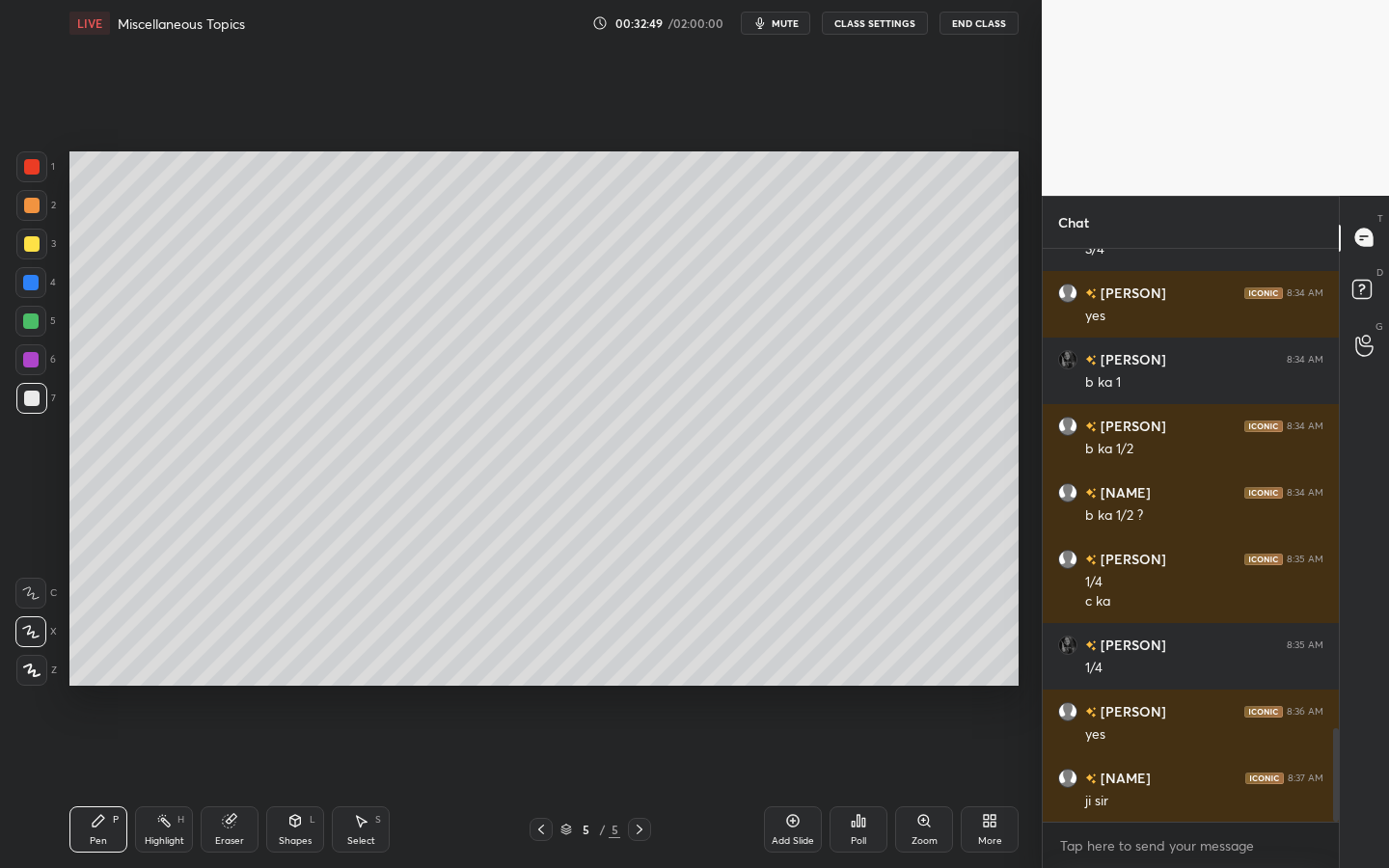 scroll, scrollTop: 2926, scrollLeft: 0, axis: vertical 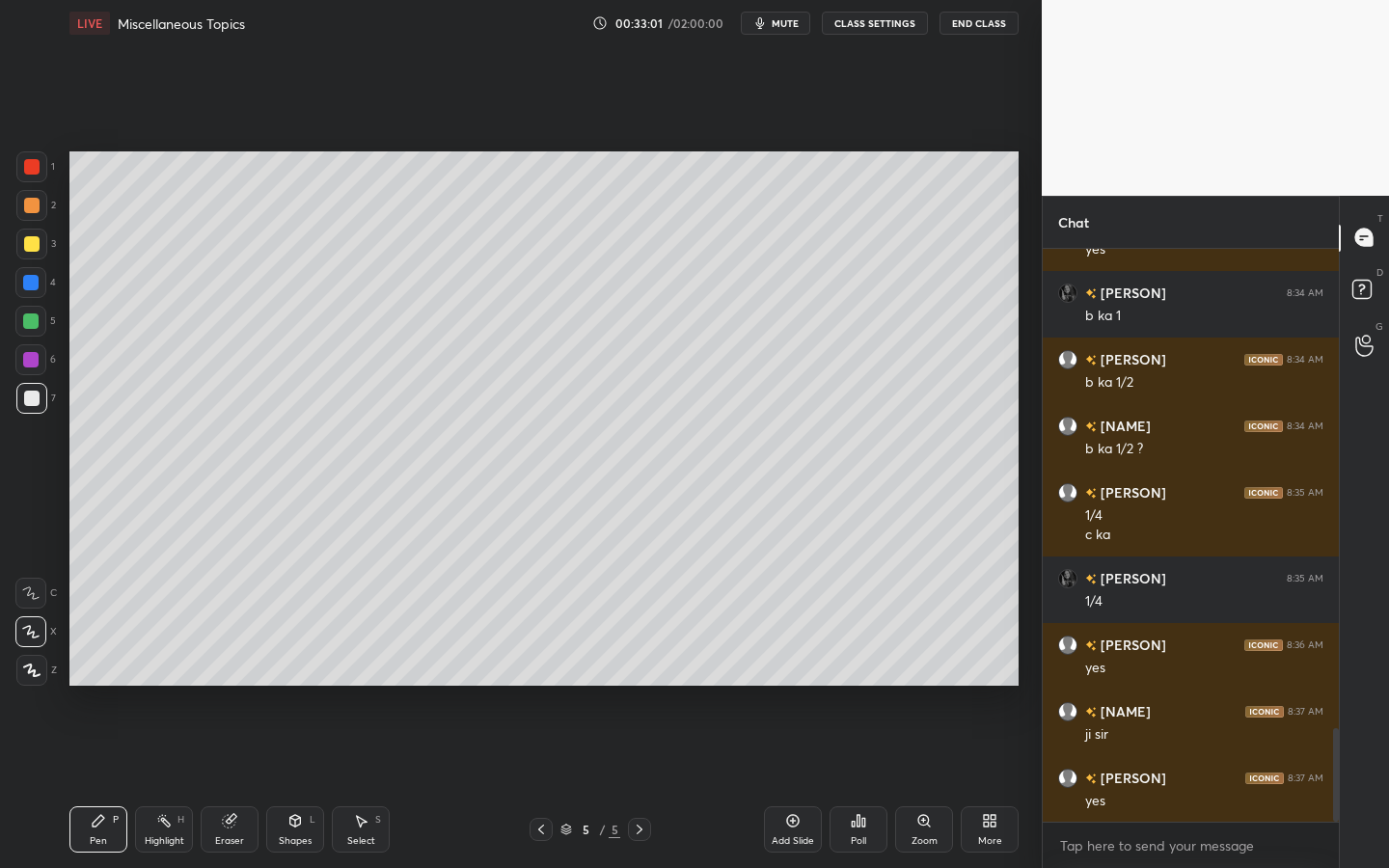 drag, startPoint x: 41, startPoint y: 393, endPoint x: 49, endPoint y: 388, distance: 9.43398 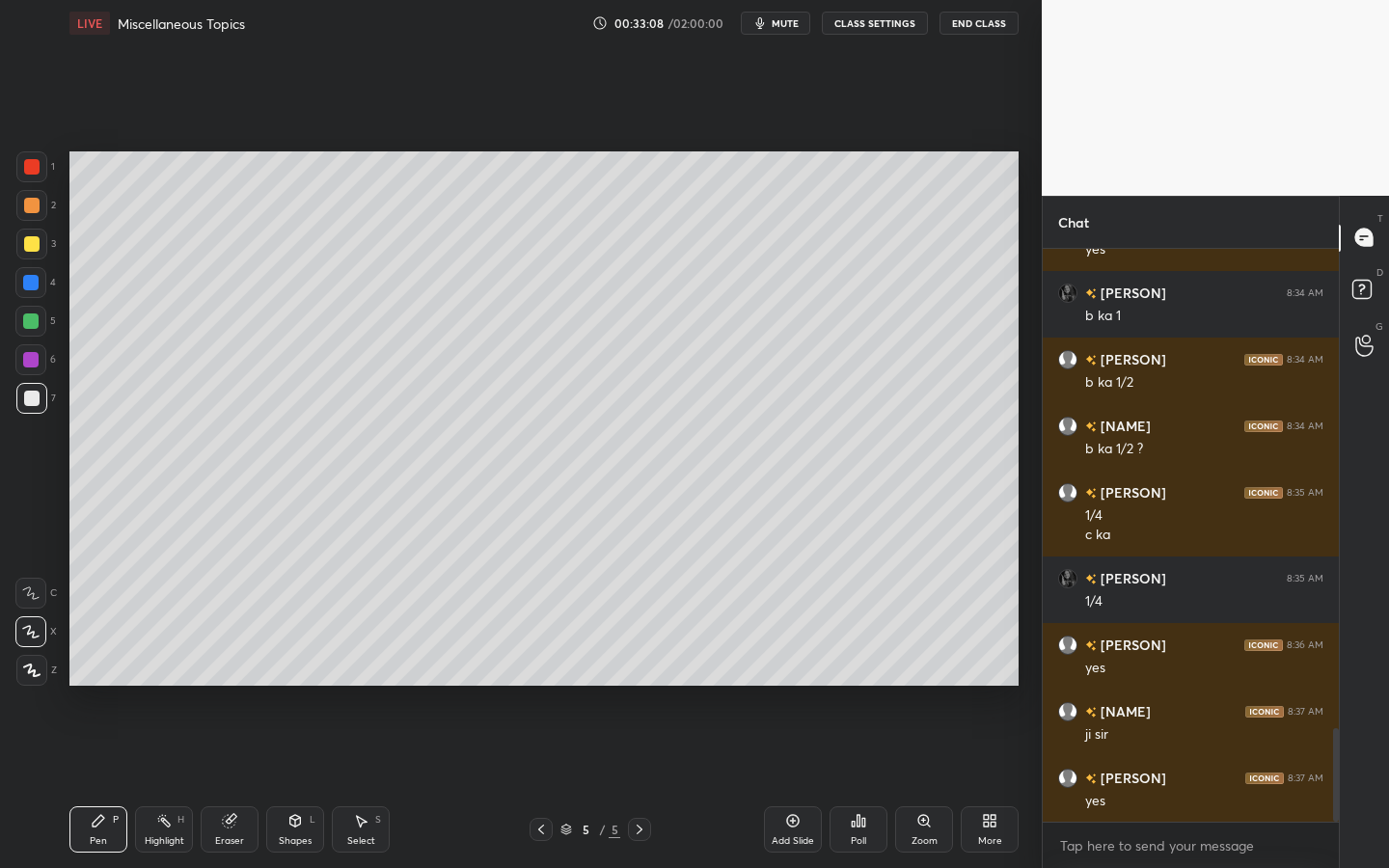 click 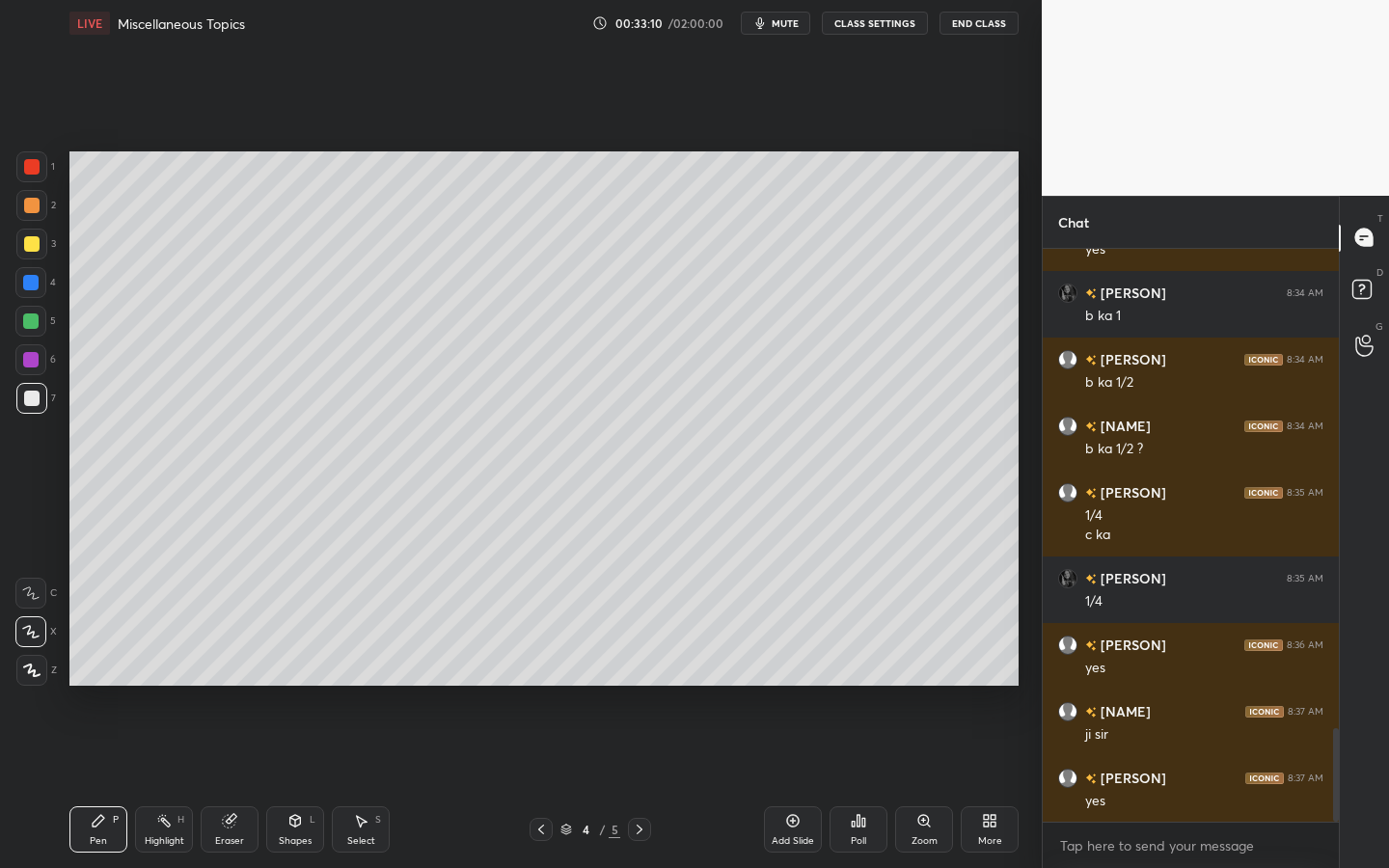 click 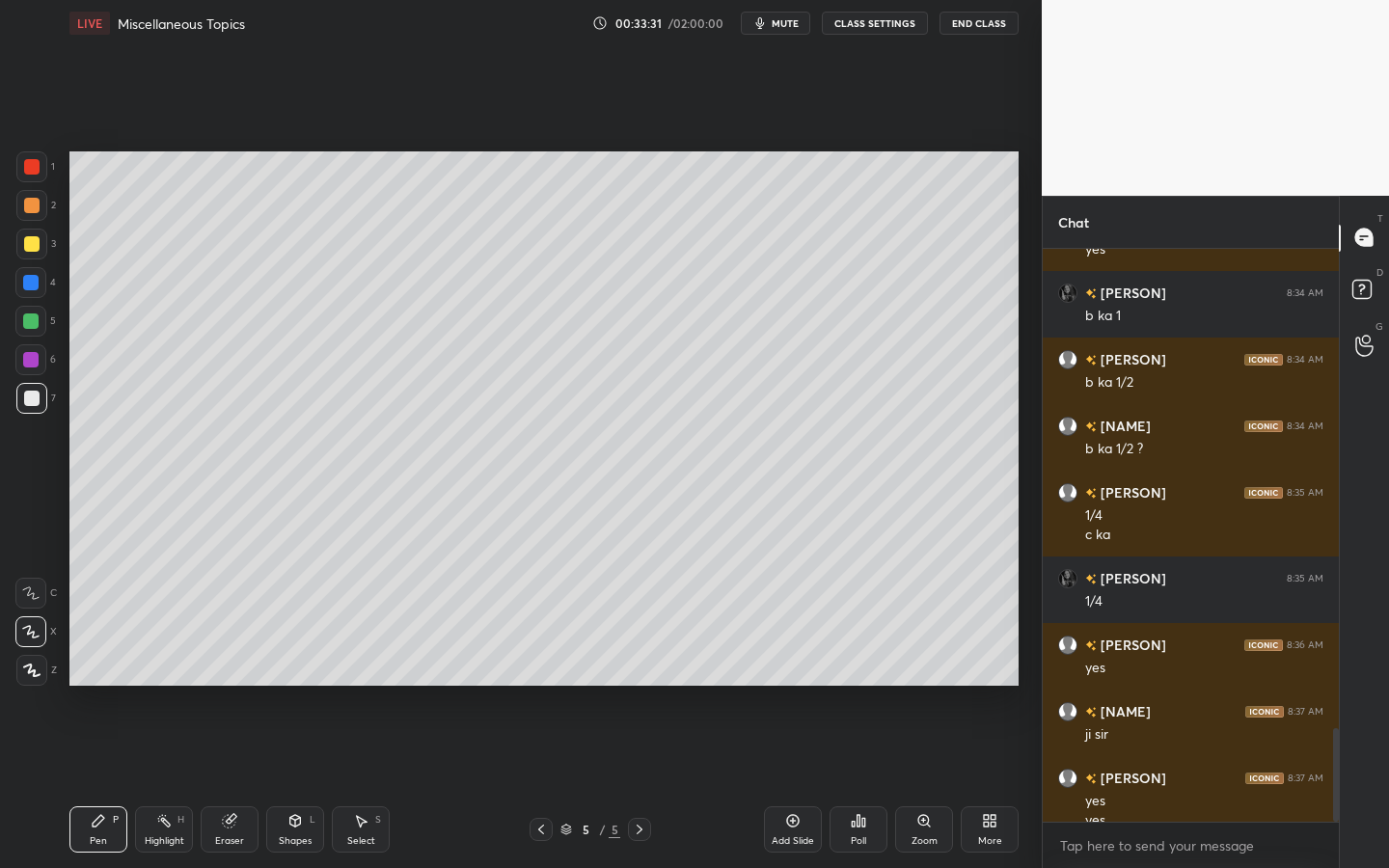 scroll, scrollTop: 2945, scrollLeft: 0, axis: vertical 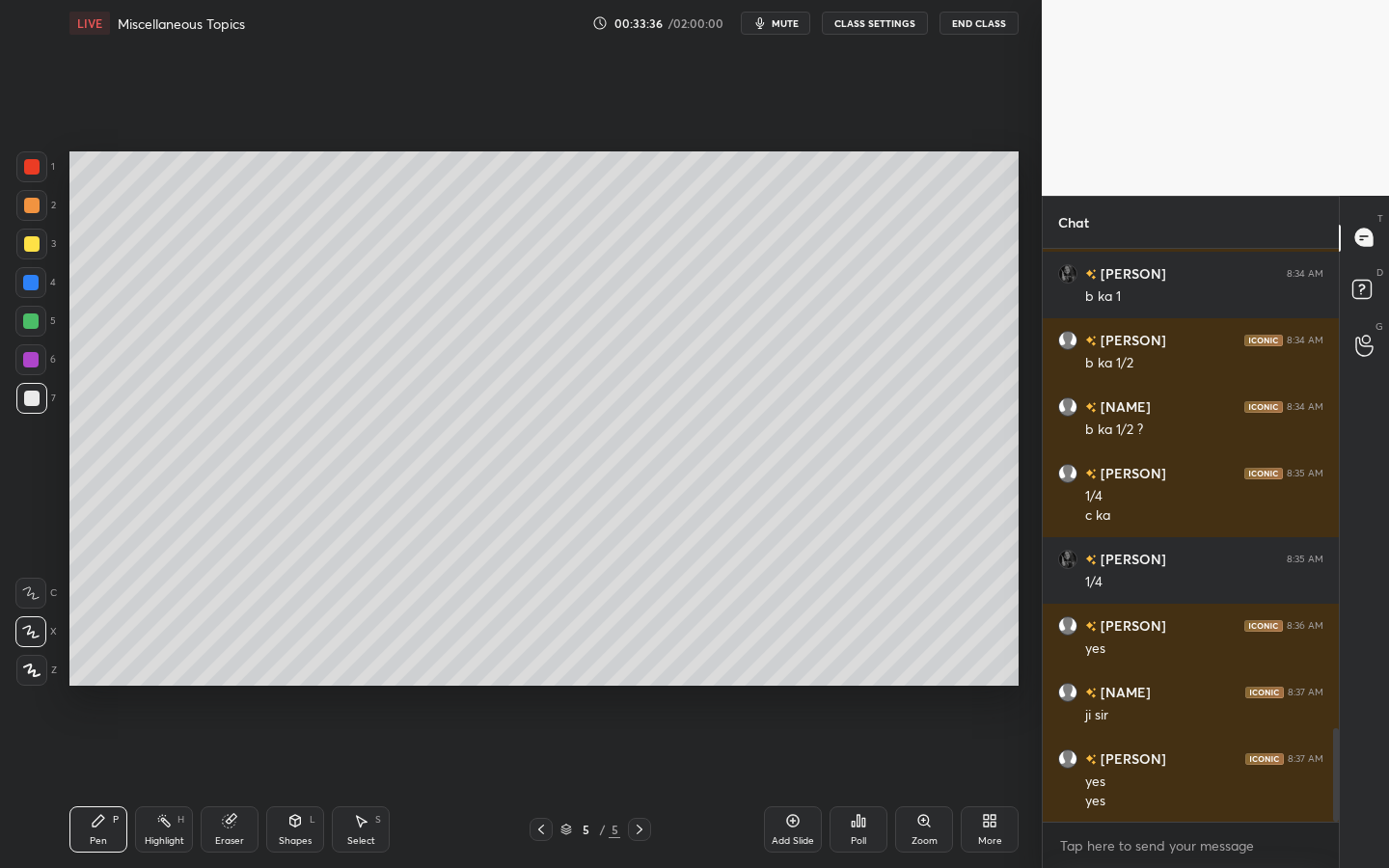 click 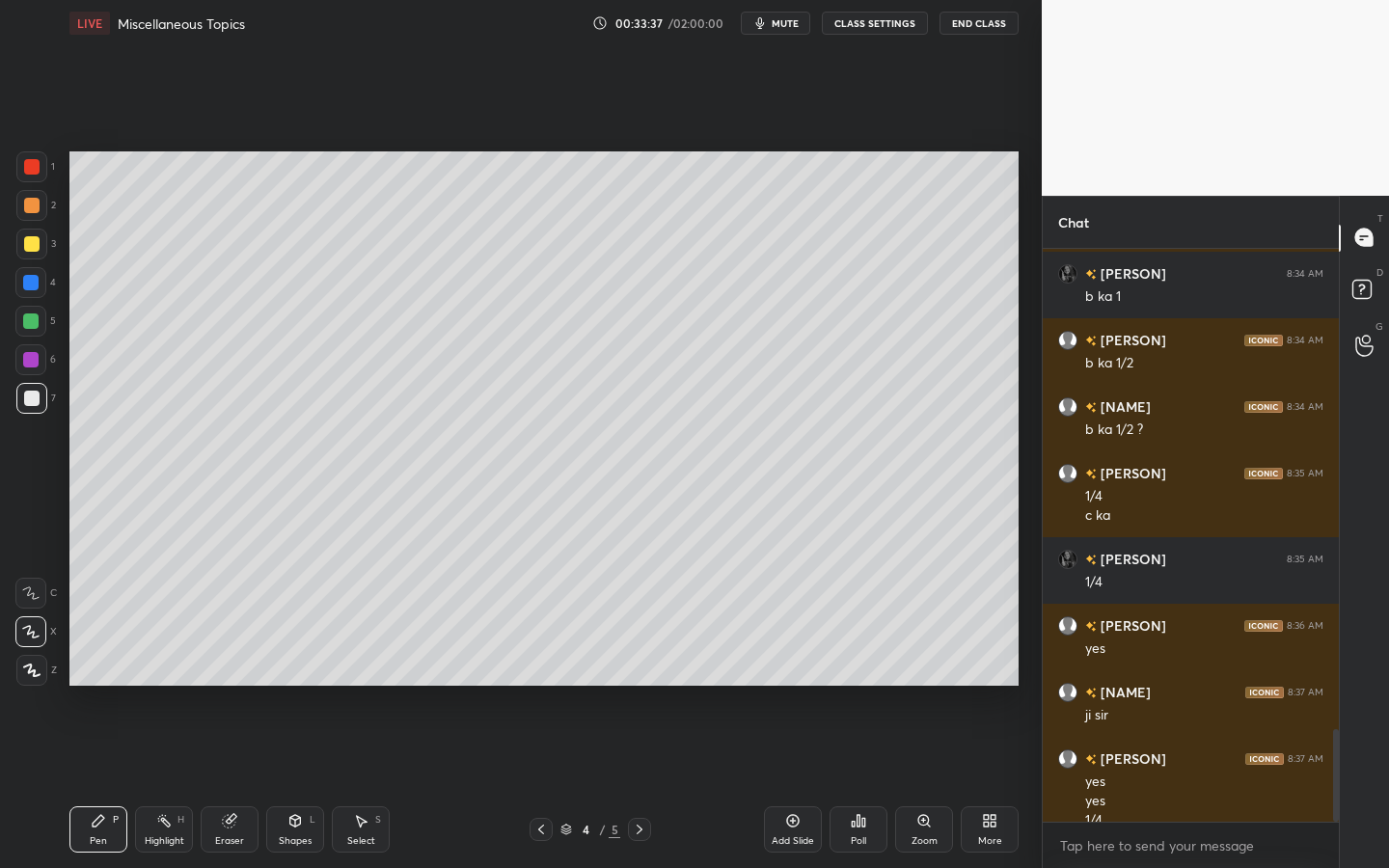 scroll, scrollTop: 2965, scrollLeft: 0, axis: vertical 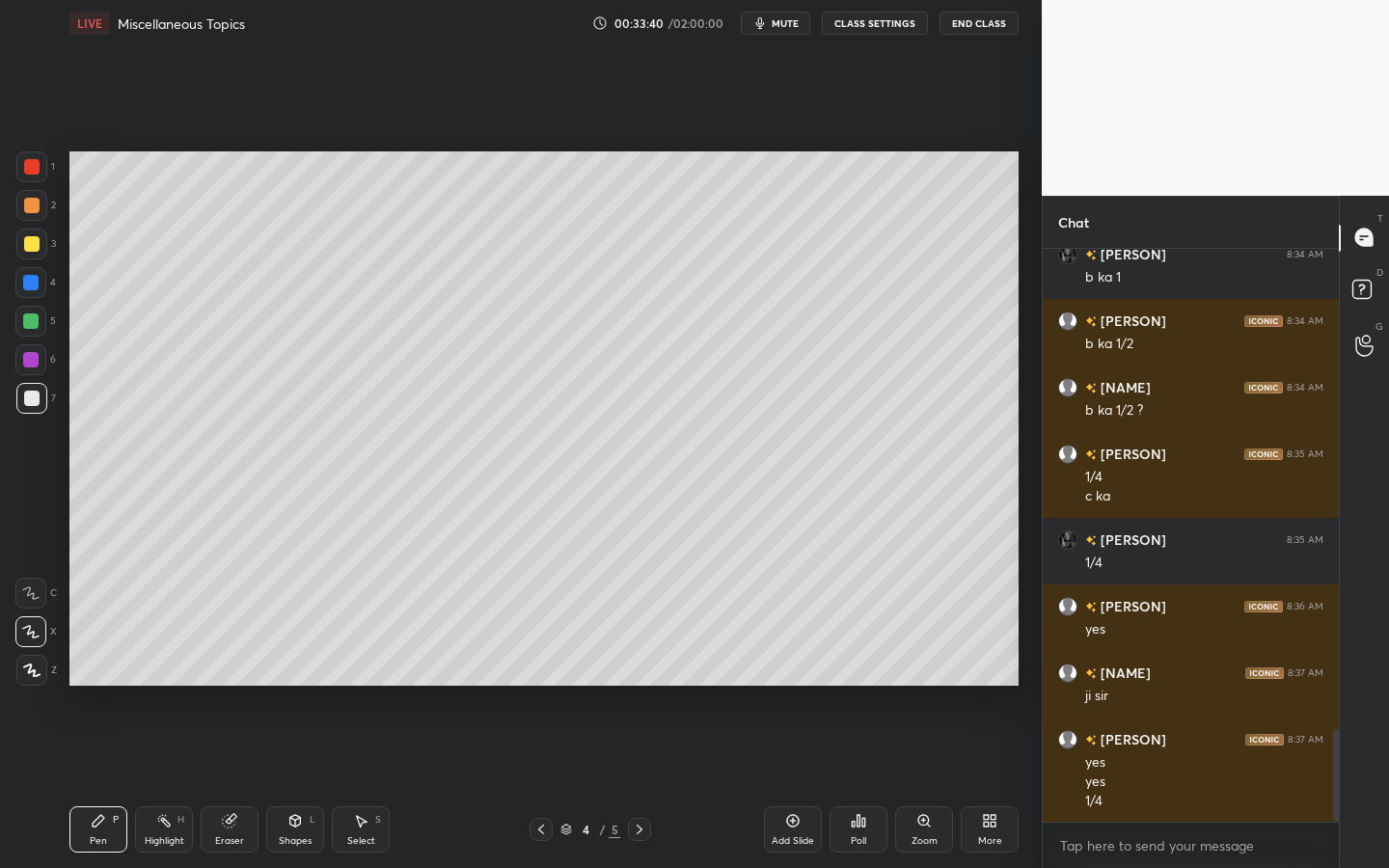 drag, startPoint x: 641, startPoint y: 829, endPoint x: 649, endPoint y: 818, distance: 13.601471 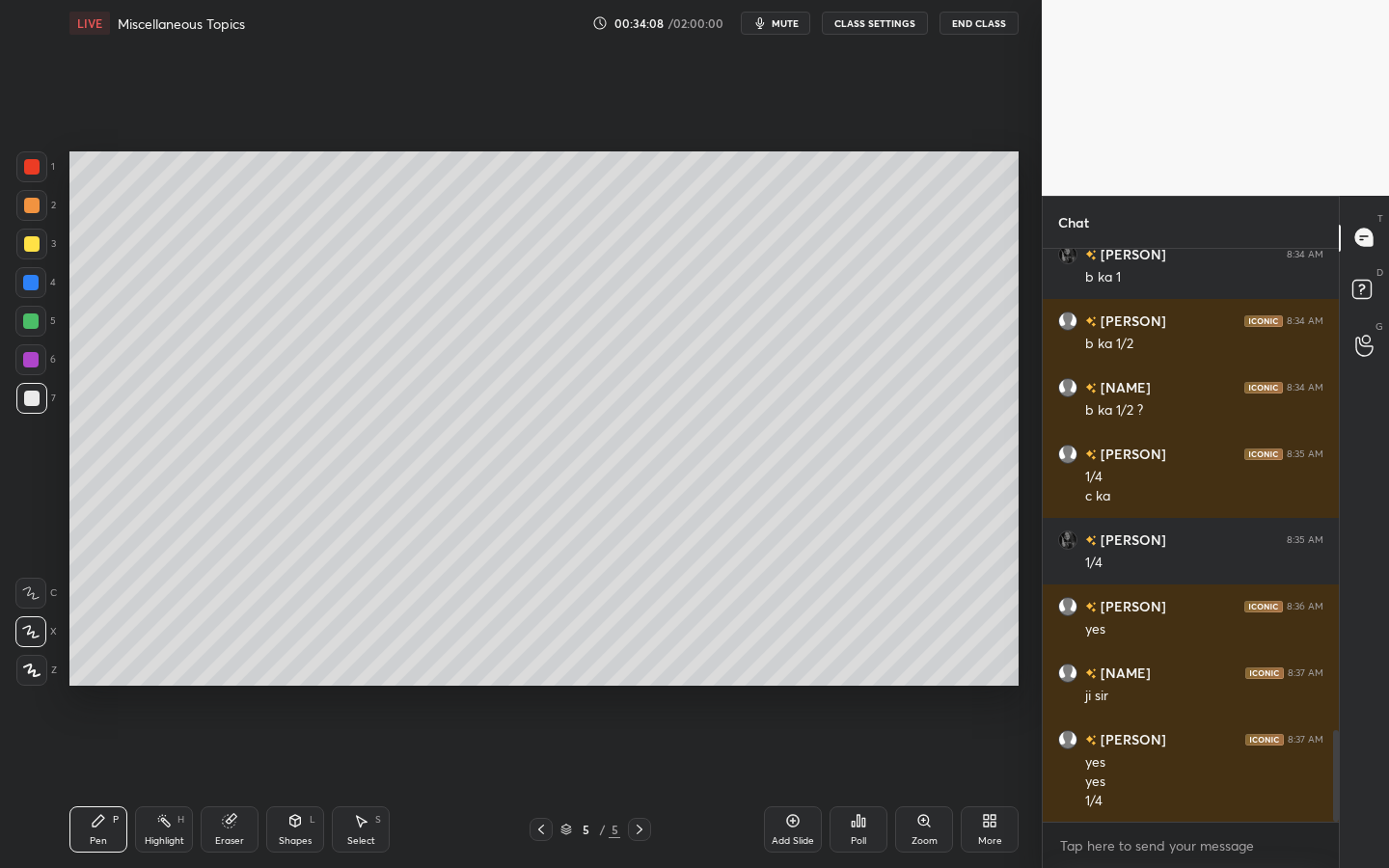 scroll, scrollTop: 3031, scrollLeft: 0, axis: vertical 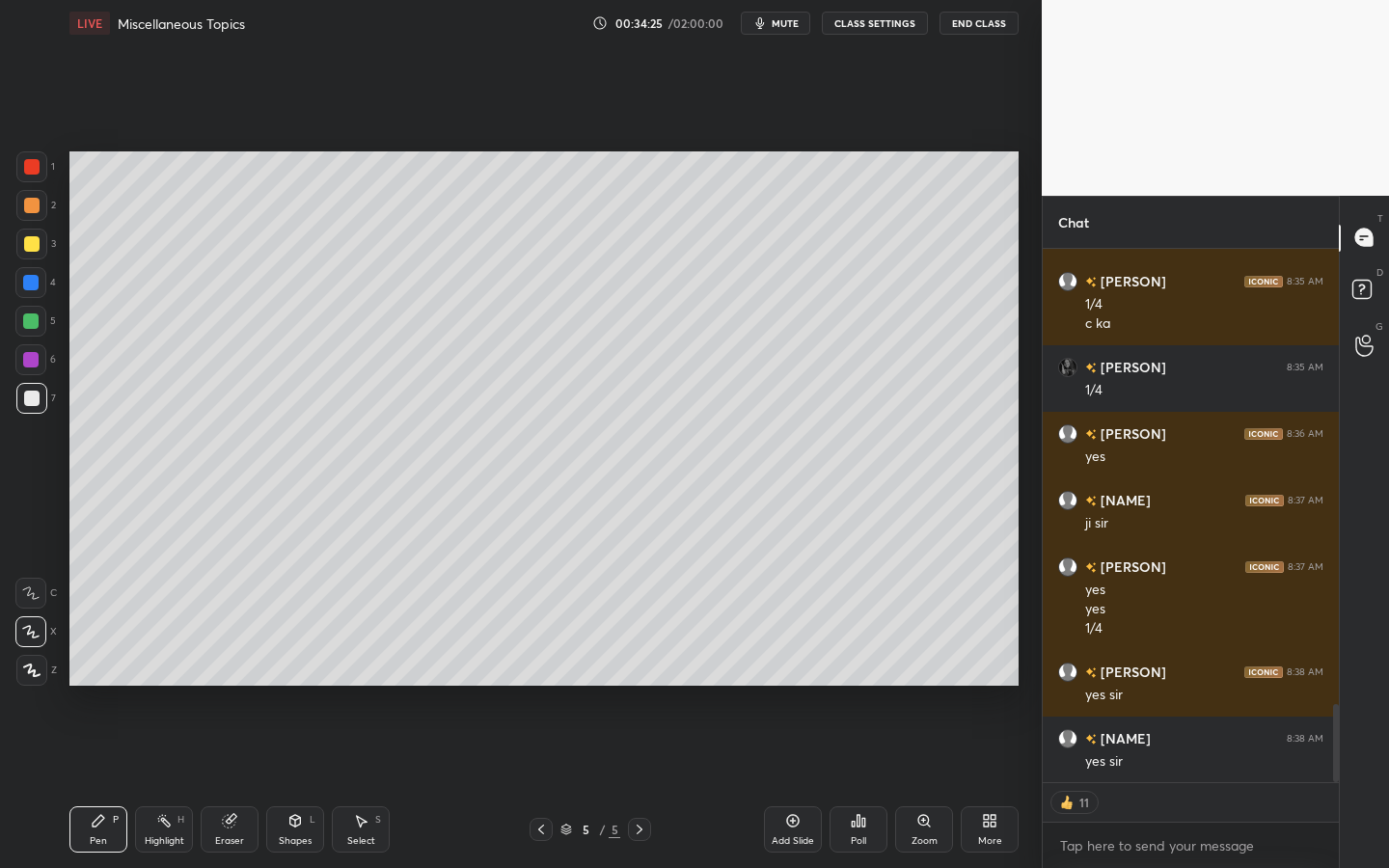 click 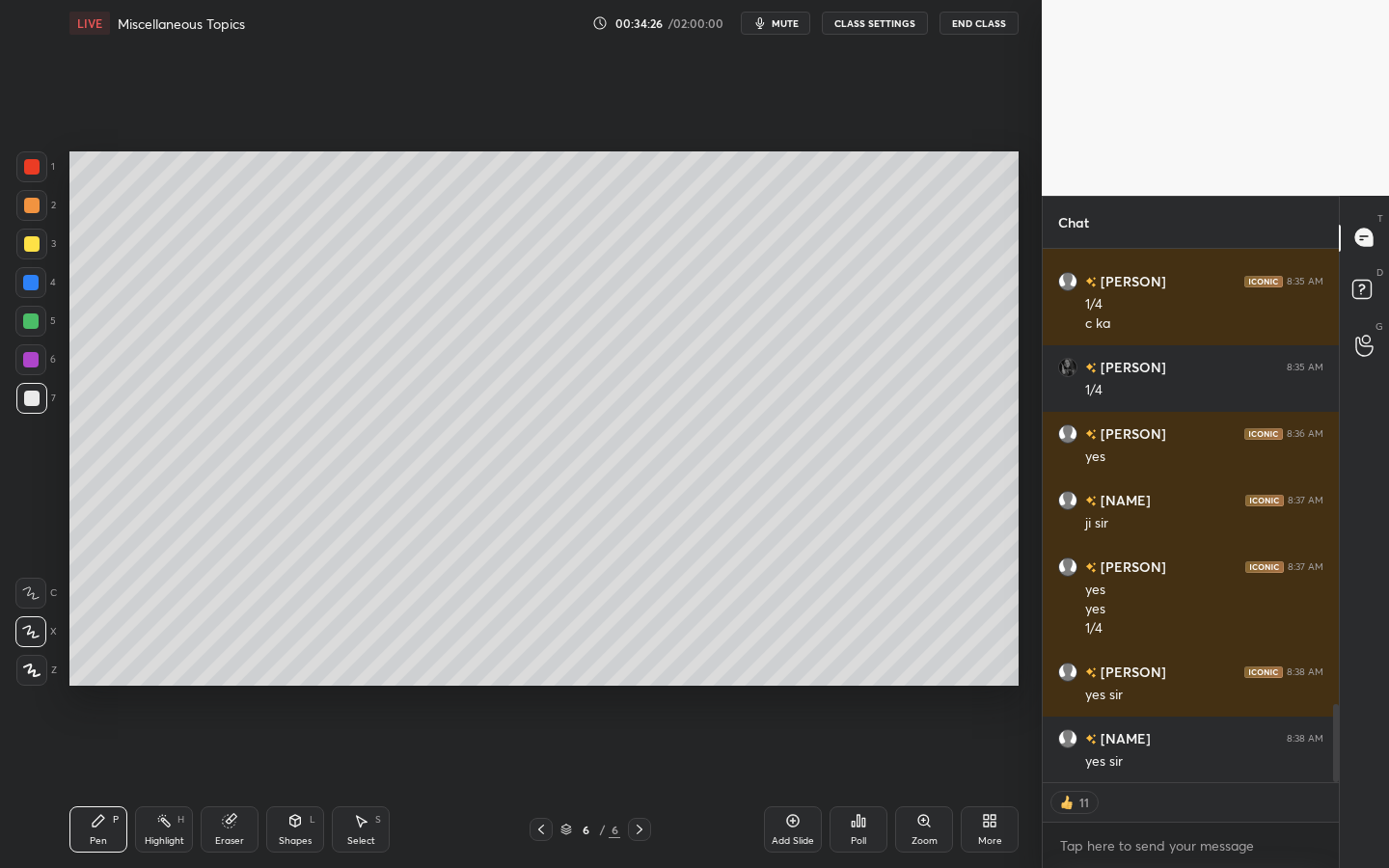 drag, startPoint x: 40, startPoint y: 235, endPoint x: 64, endPoint y: 217, distance: 30 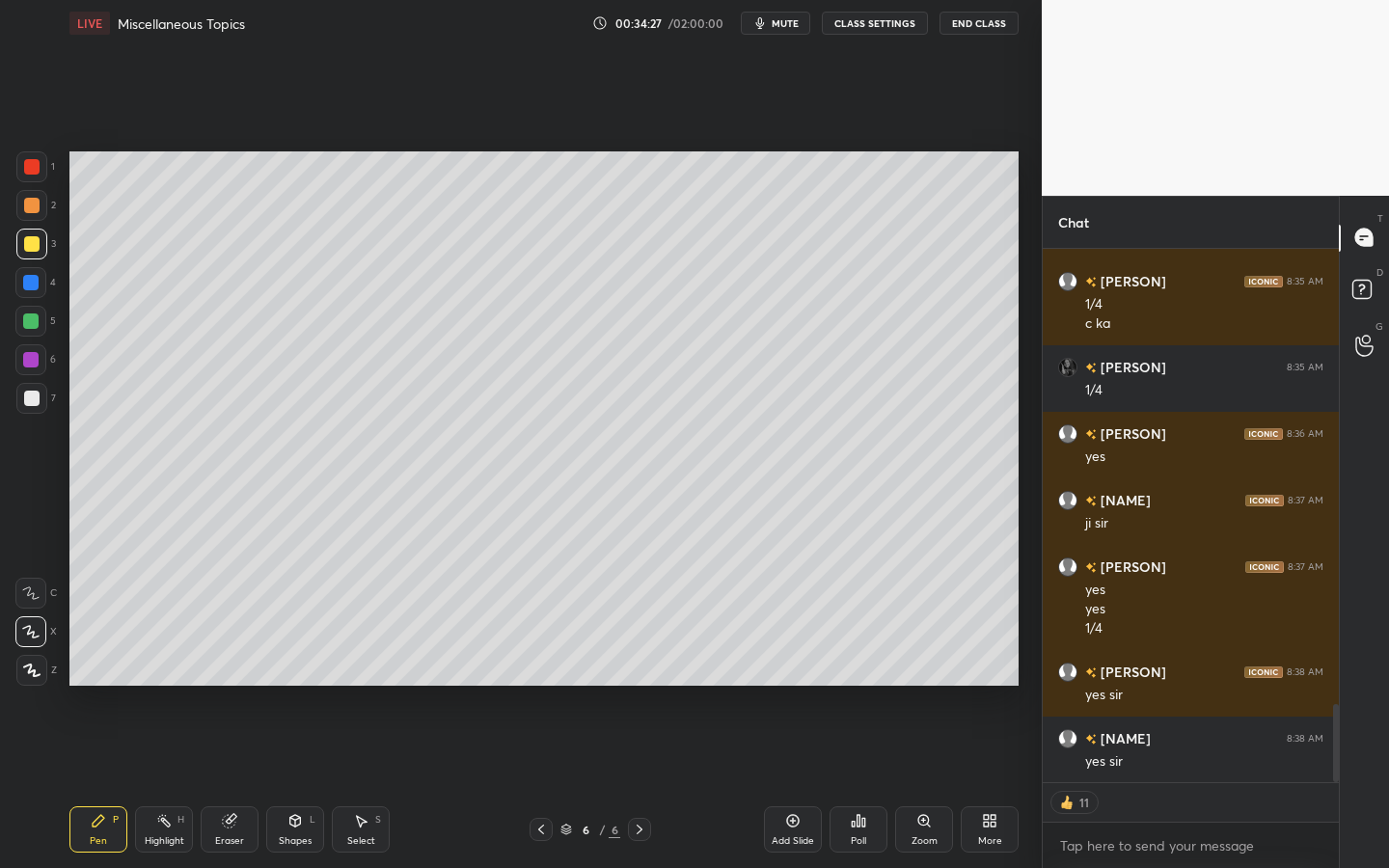 drag, startPoint x: 46, startPoint y: 414, endPoint x: 47, endPoint y: 395, distance: 19.026298 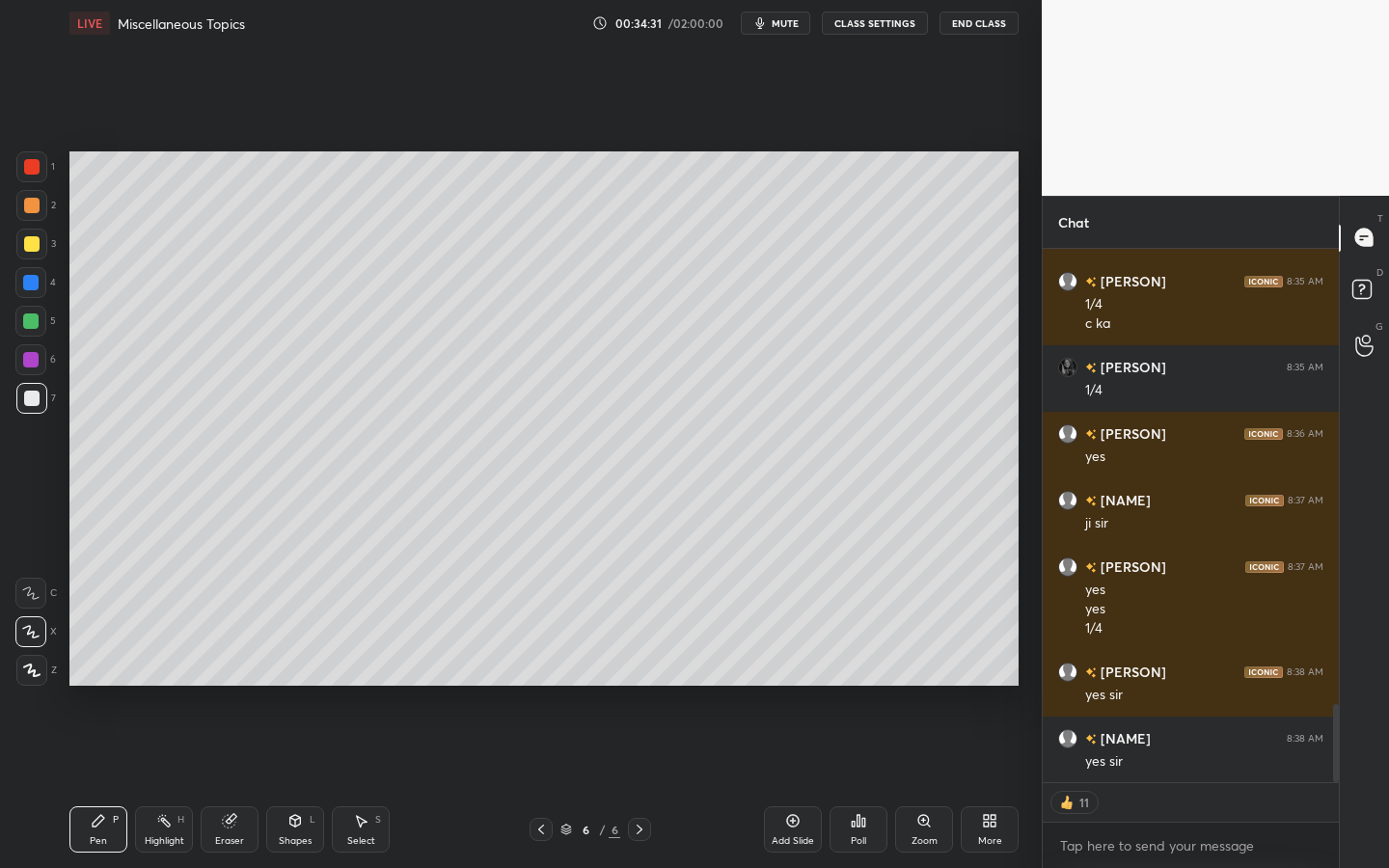 type on "x" 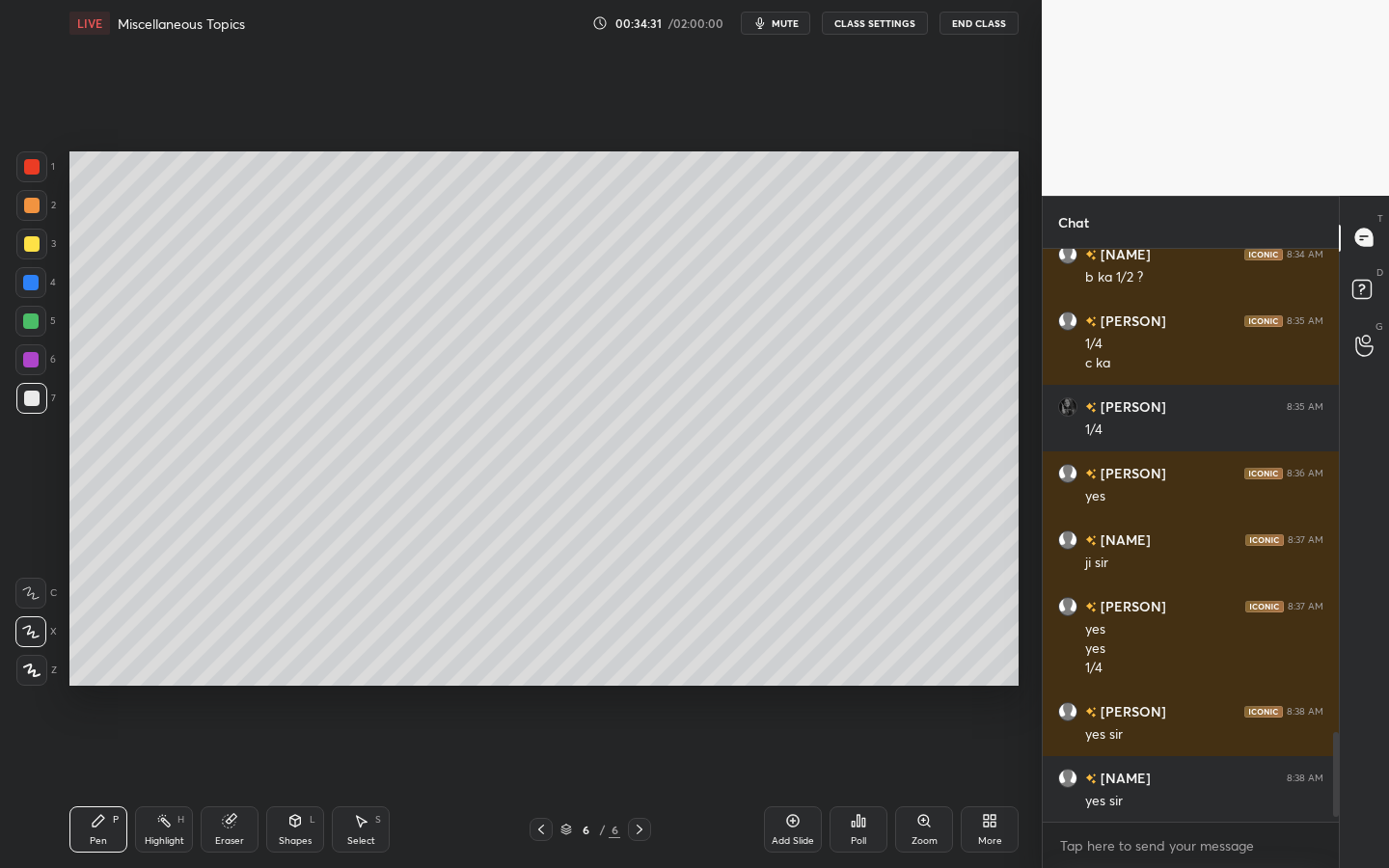 scroll, scrollTop: 7, scrollLeft: 7, axis: both 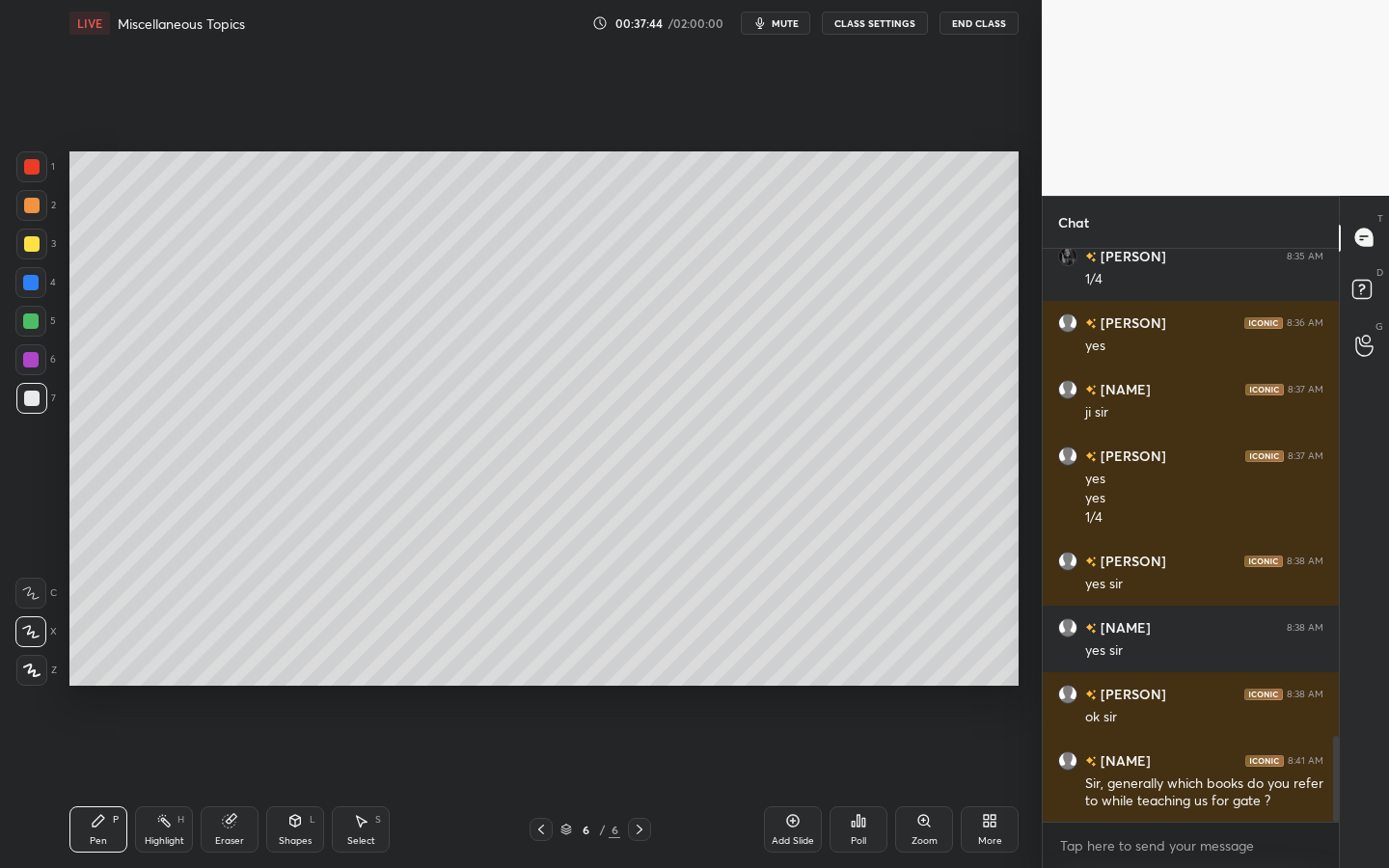 click on "More" at bounding box center [990, 829] 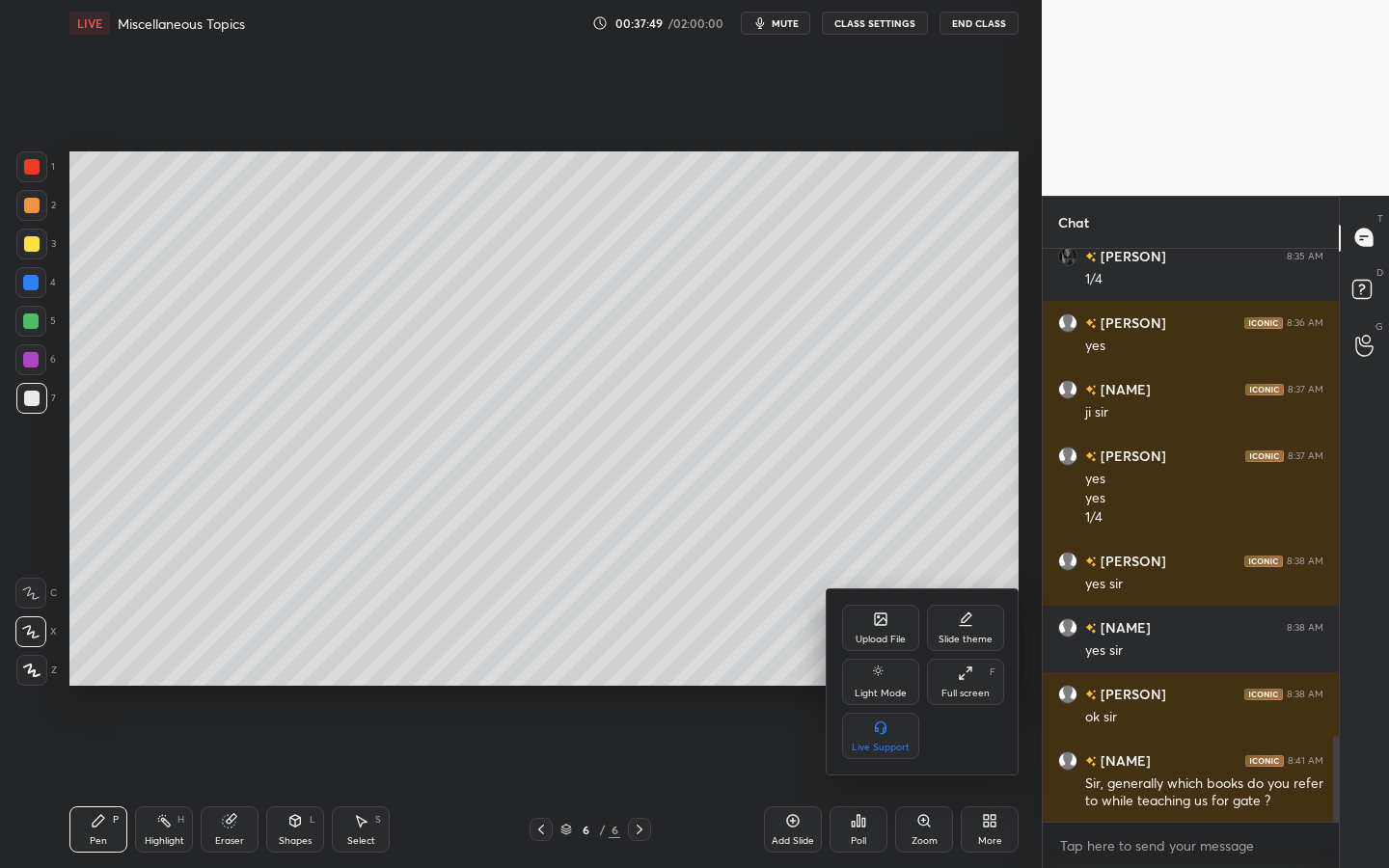 click at bounding box center [694, 434] 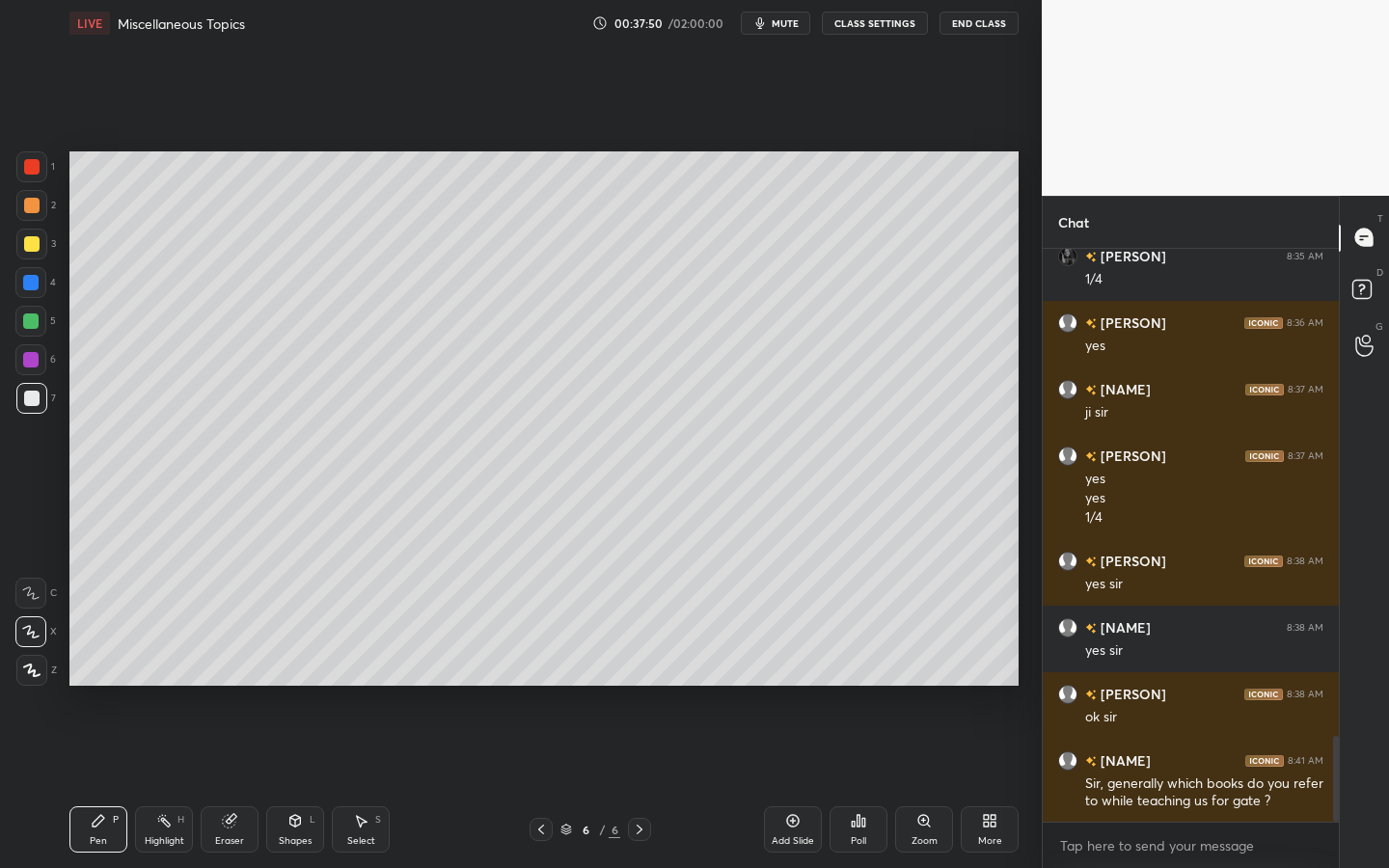 click 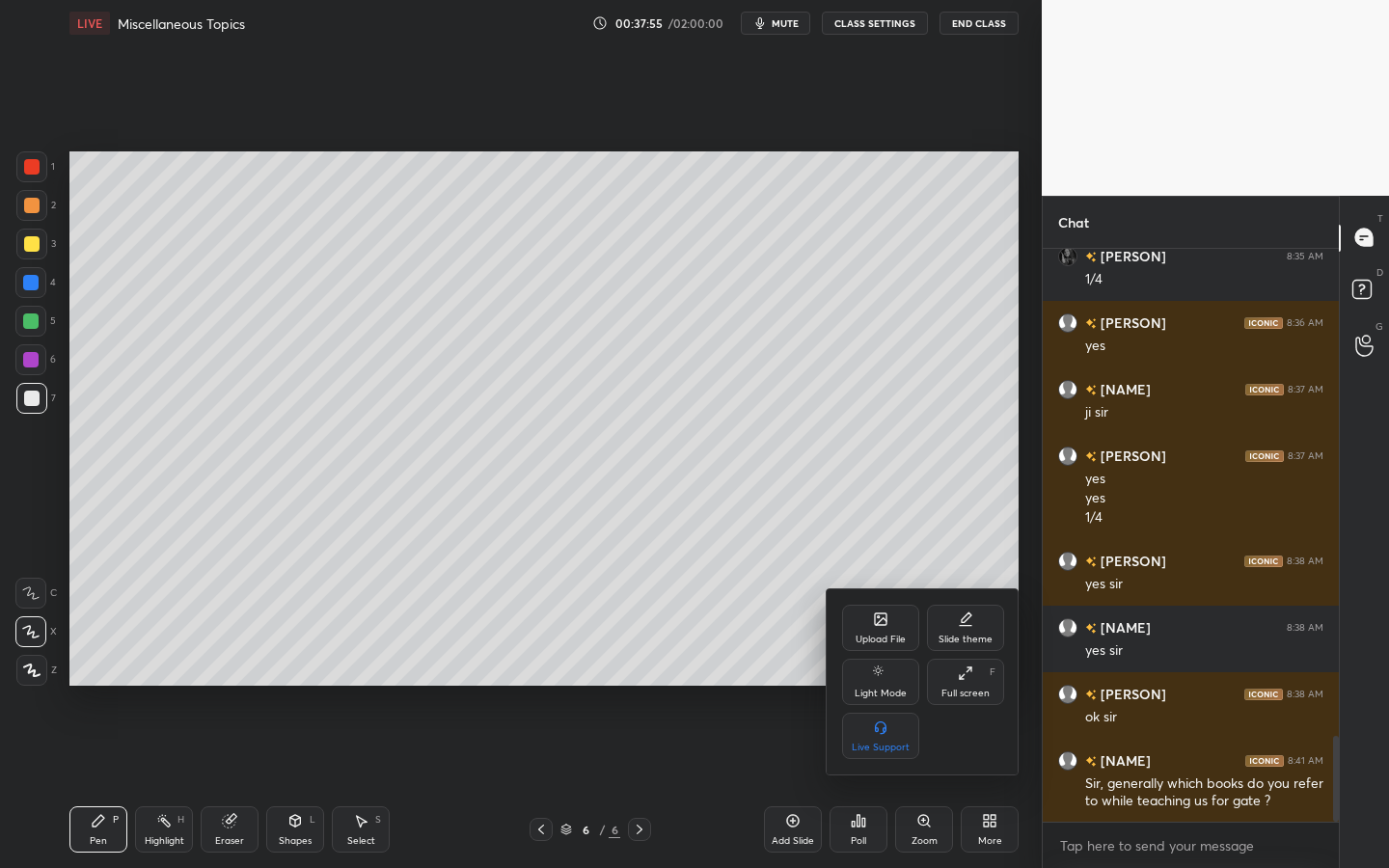 click at bounding box center (694, 434) 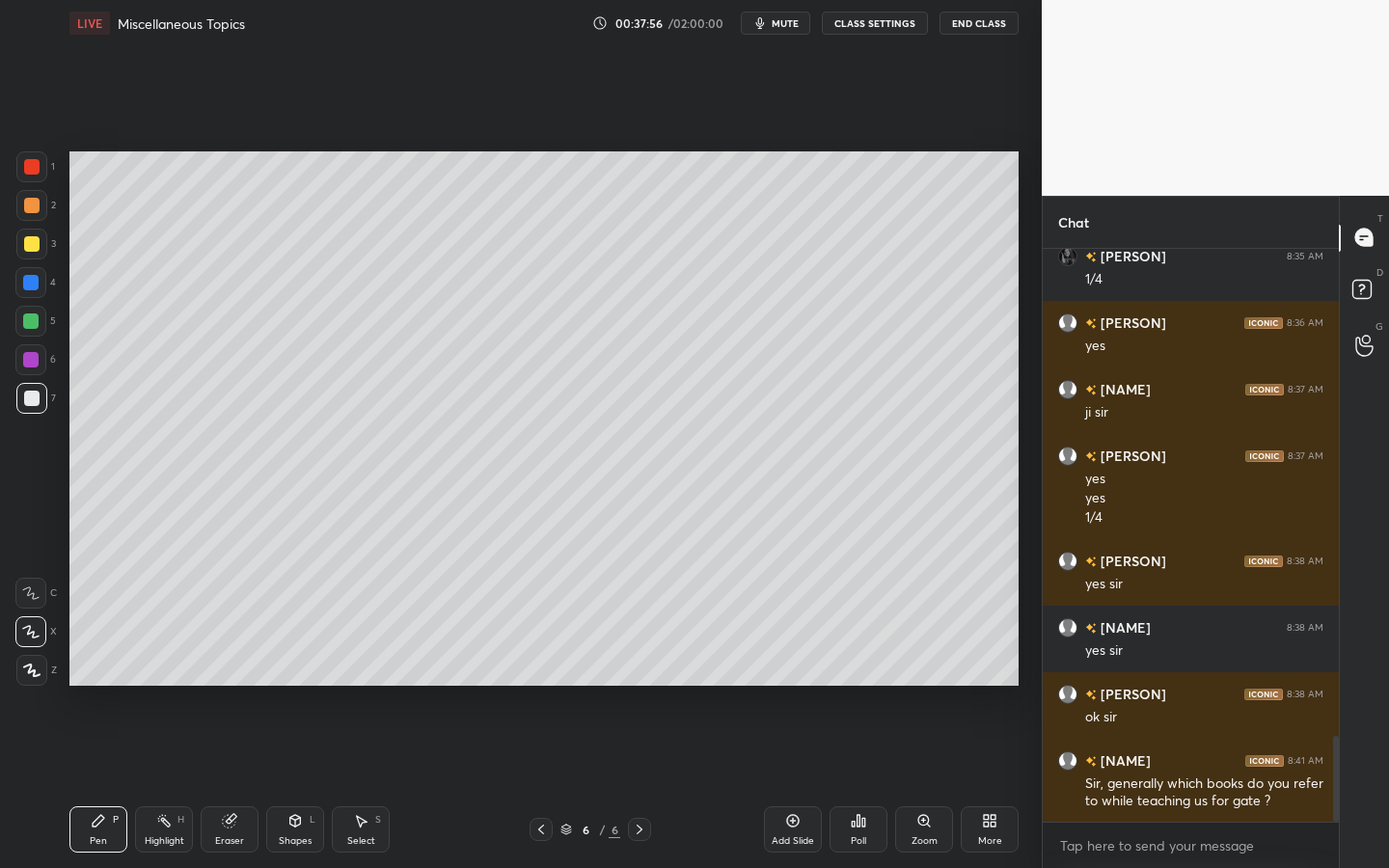click 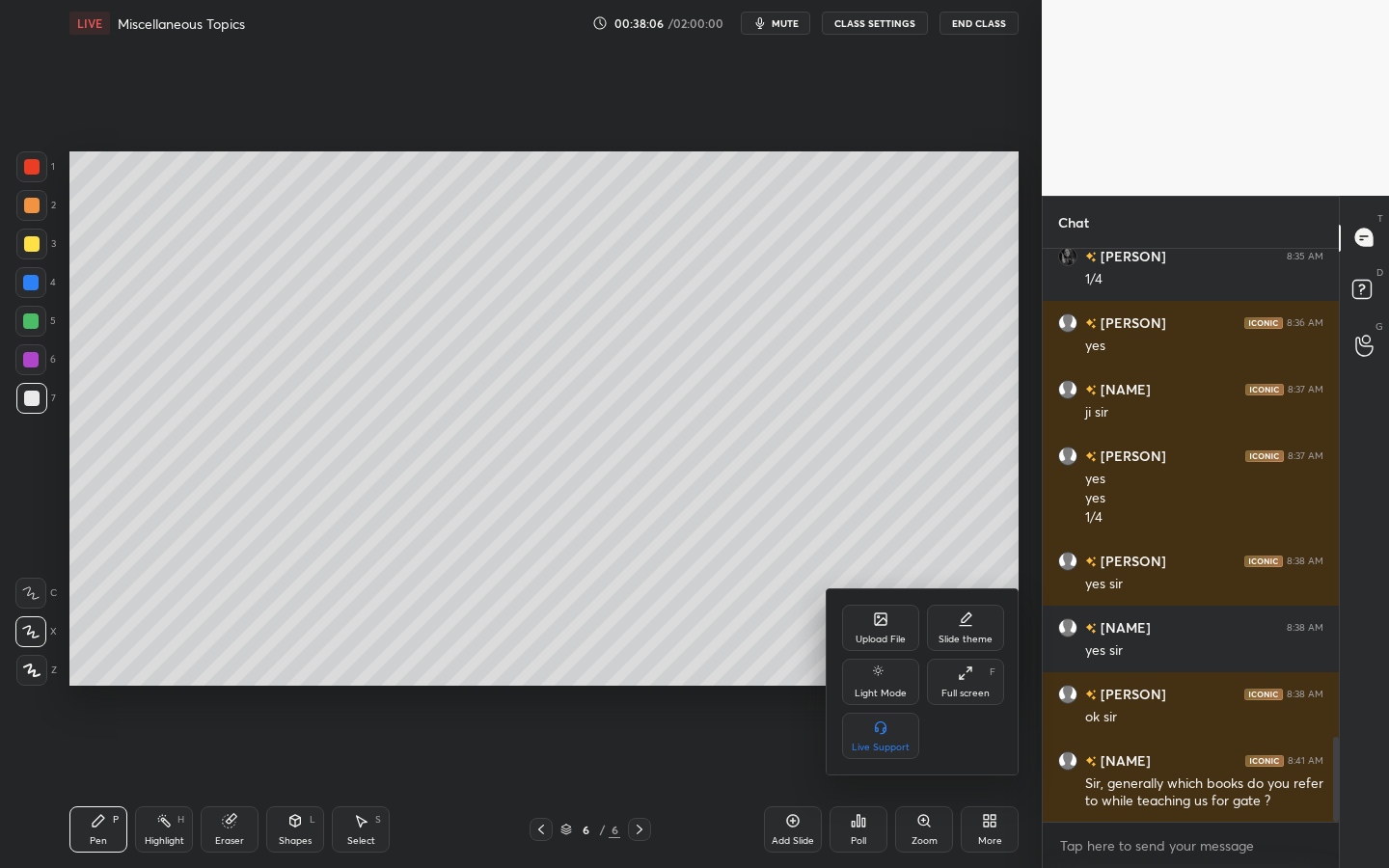 scroll, scrollTop: 3315, scrollLeft: 0, axis: vertical 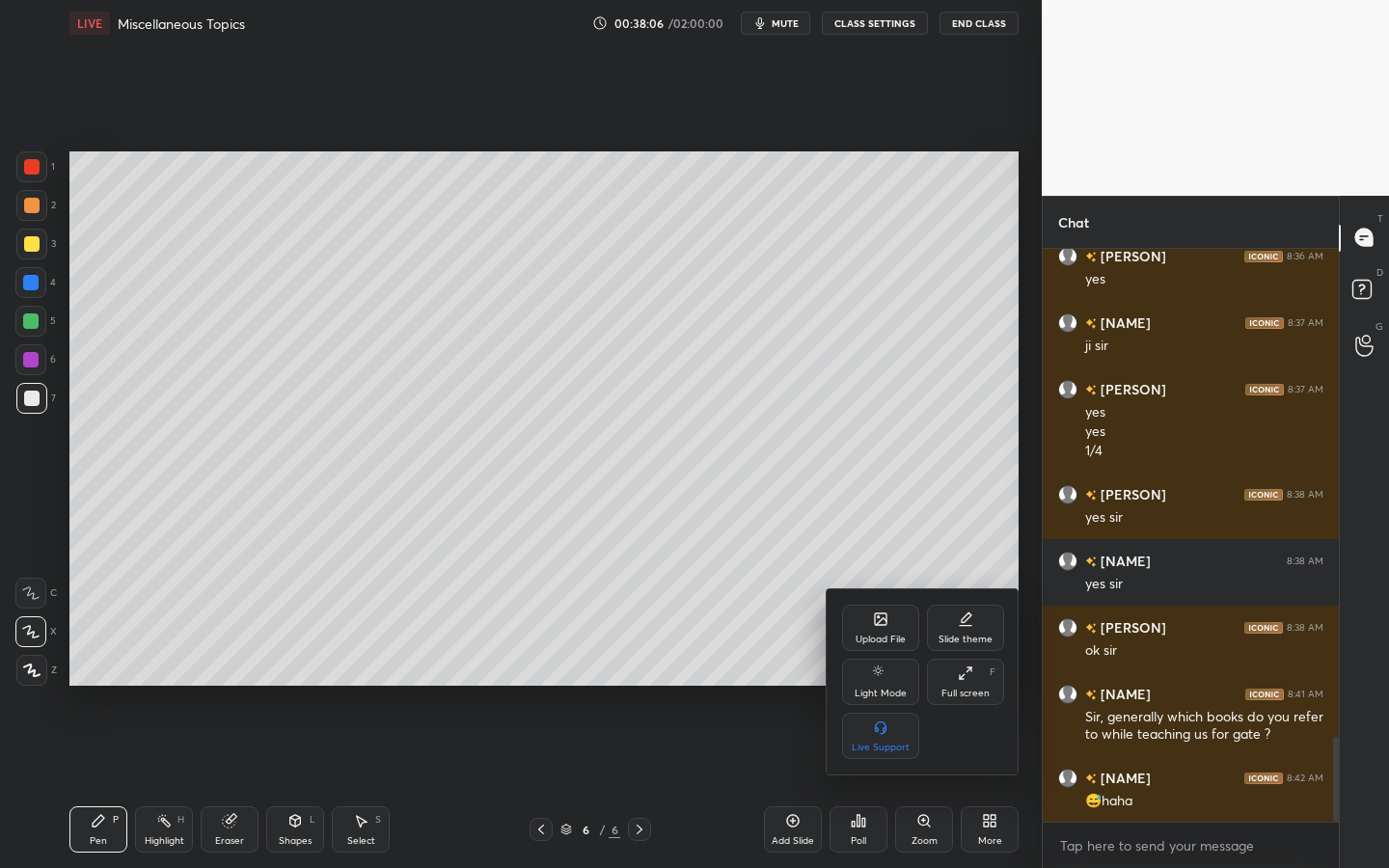 click at bounding box center (694, 434) 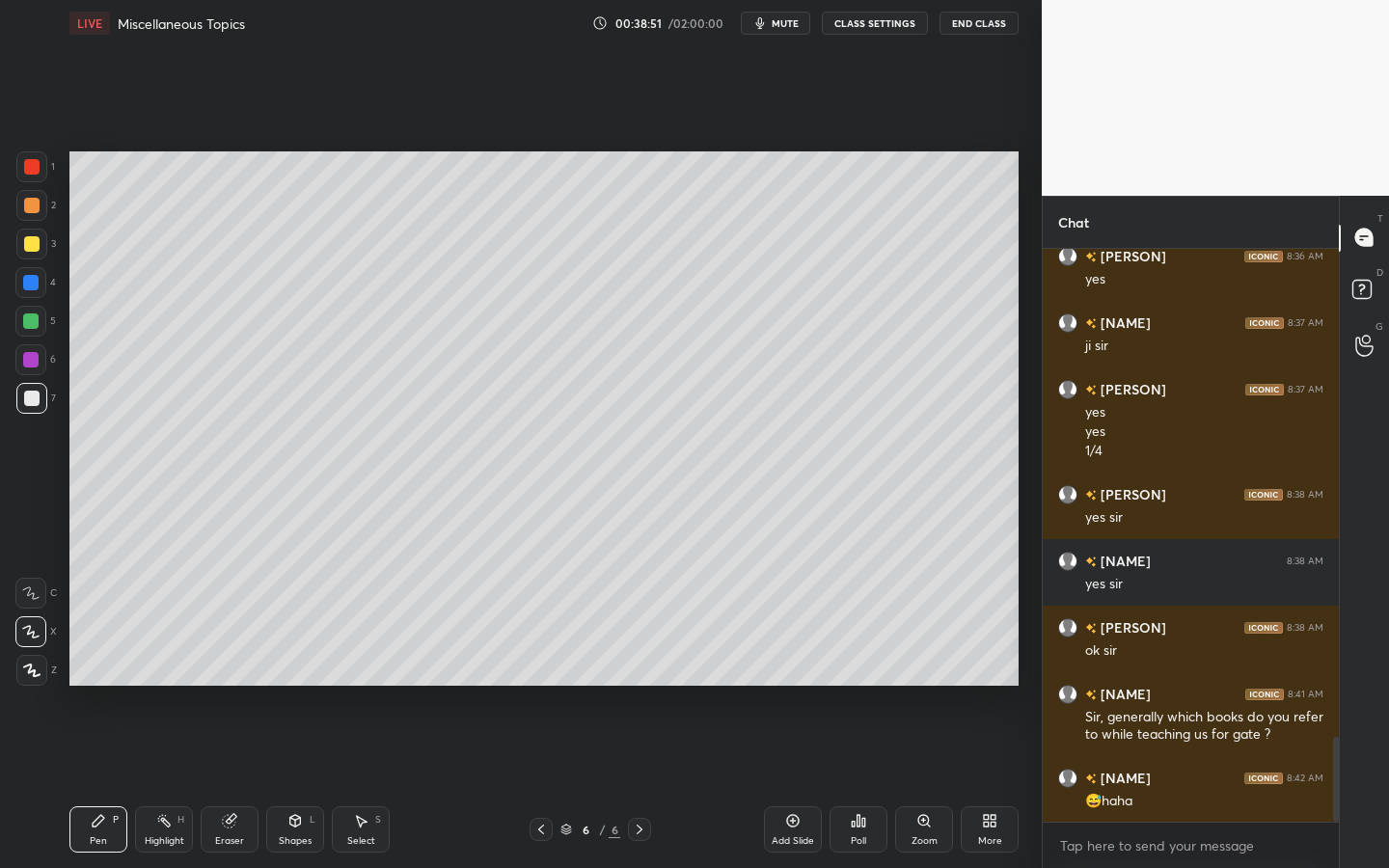 drag, startPoint x: 42, startPoint y: 279, endPoint x: 56, endPoint y: 278, distance: 14.035669 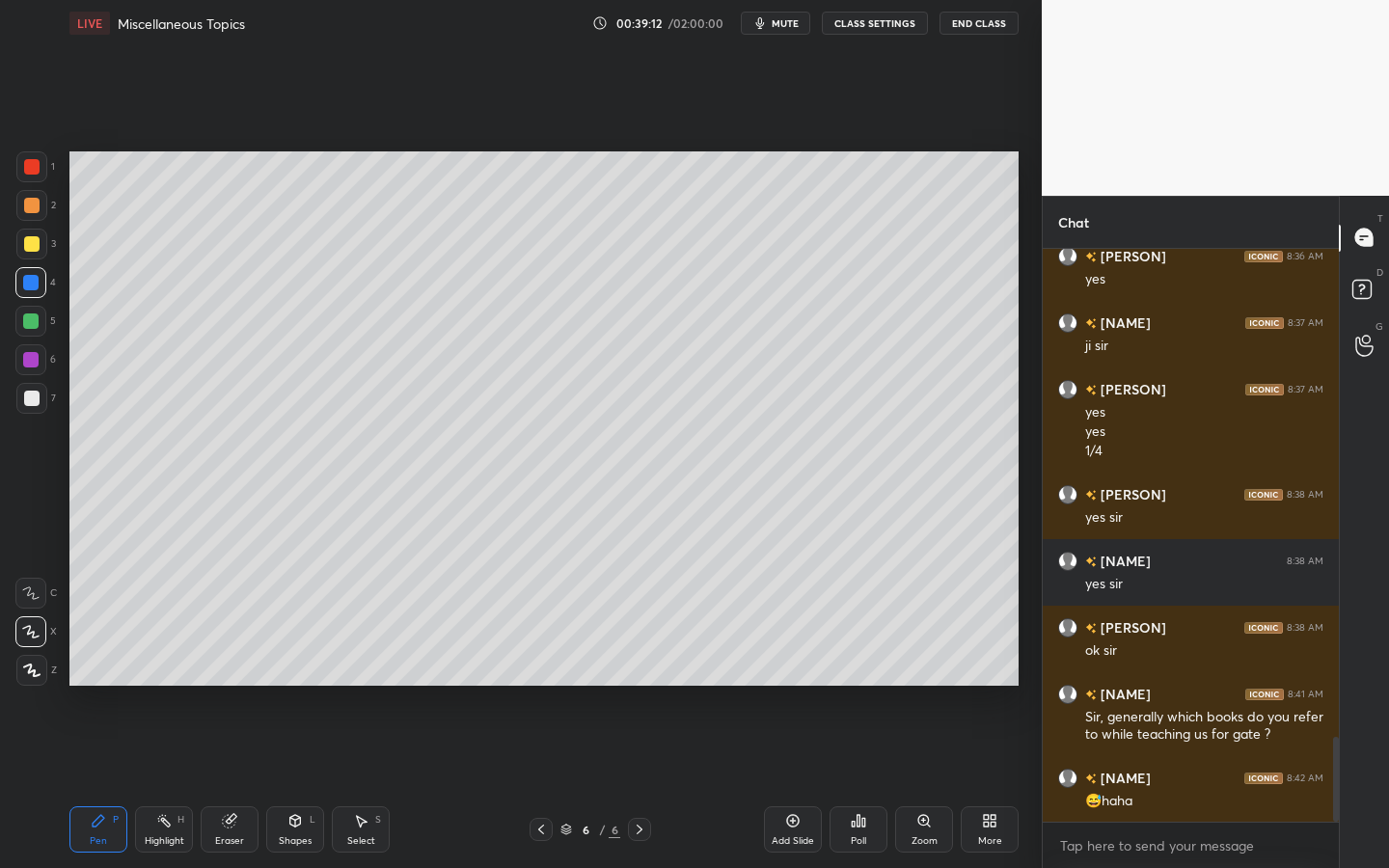 click at bounding box center [32, 398] 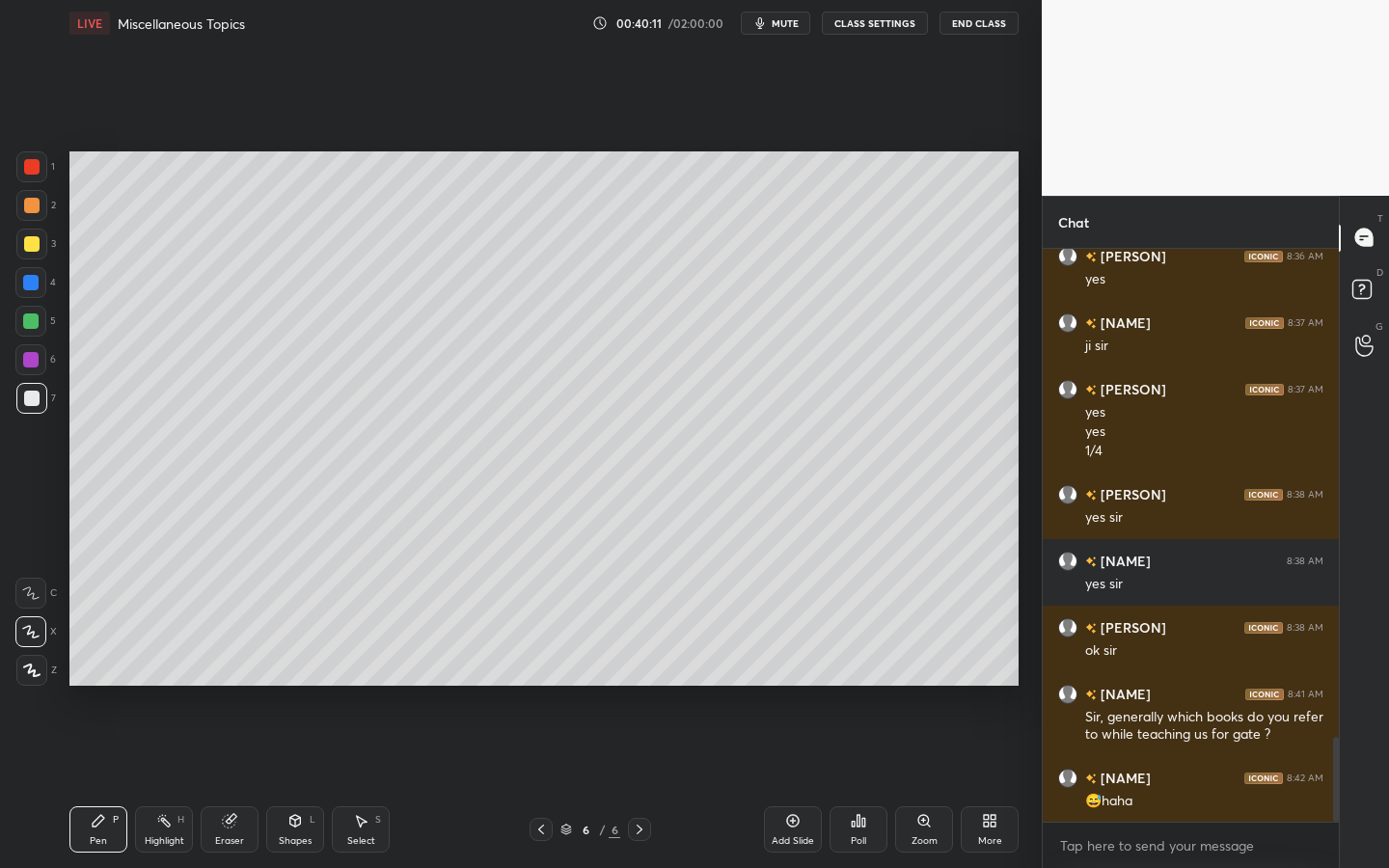 click 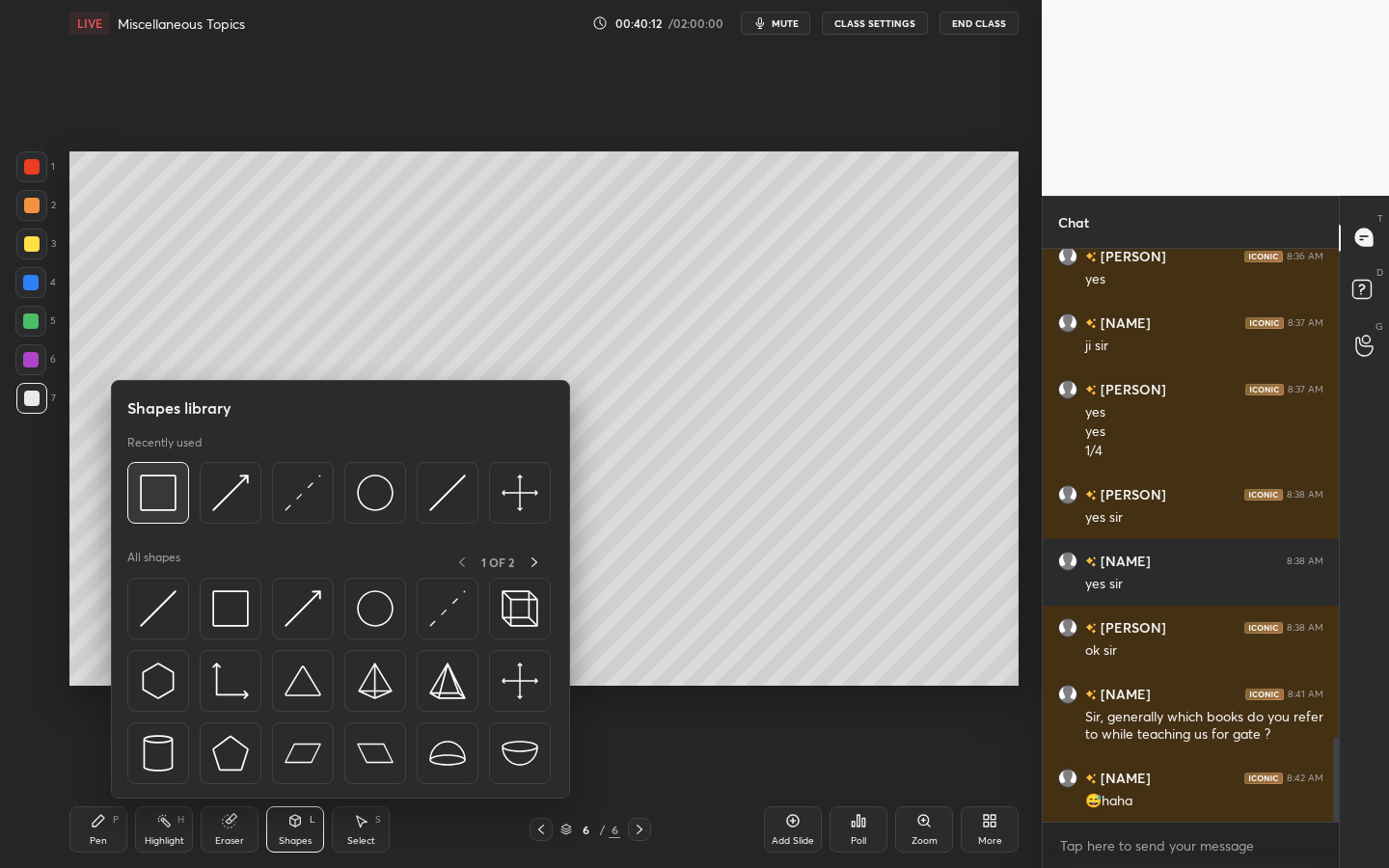 click at bounding box center [158, 493] 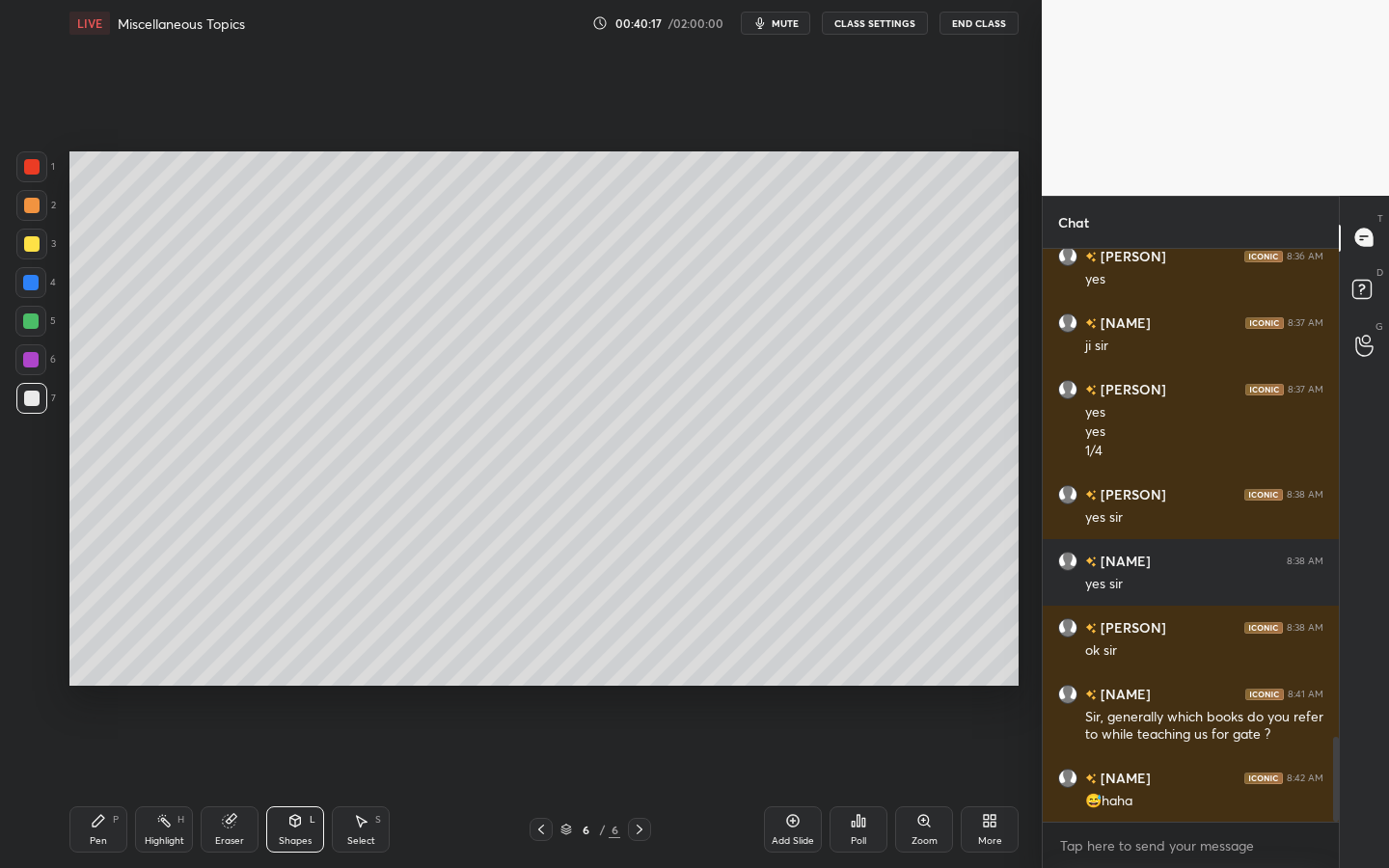 click on "Pen P" at bounding box center (98, 829) 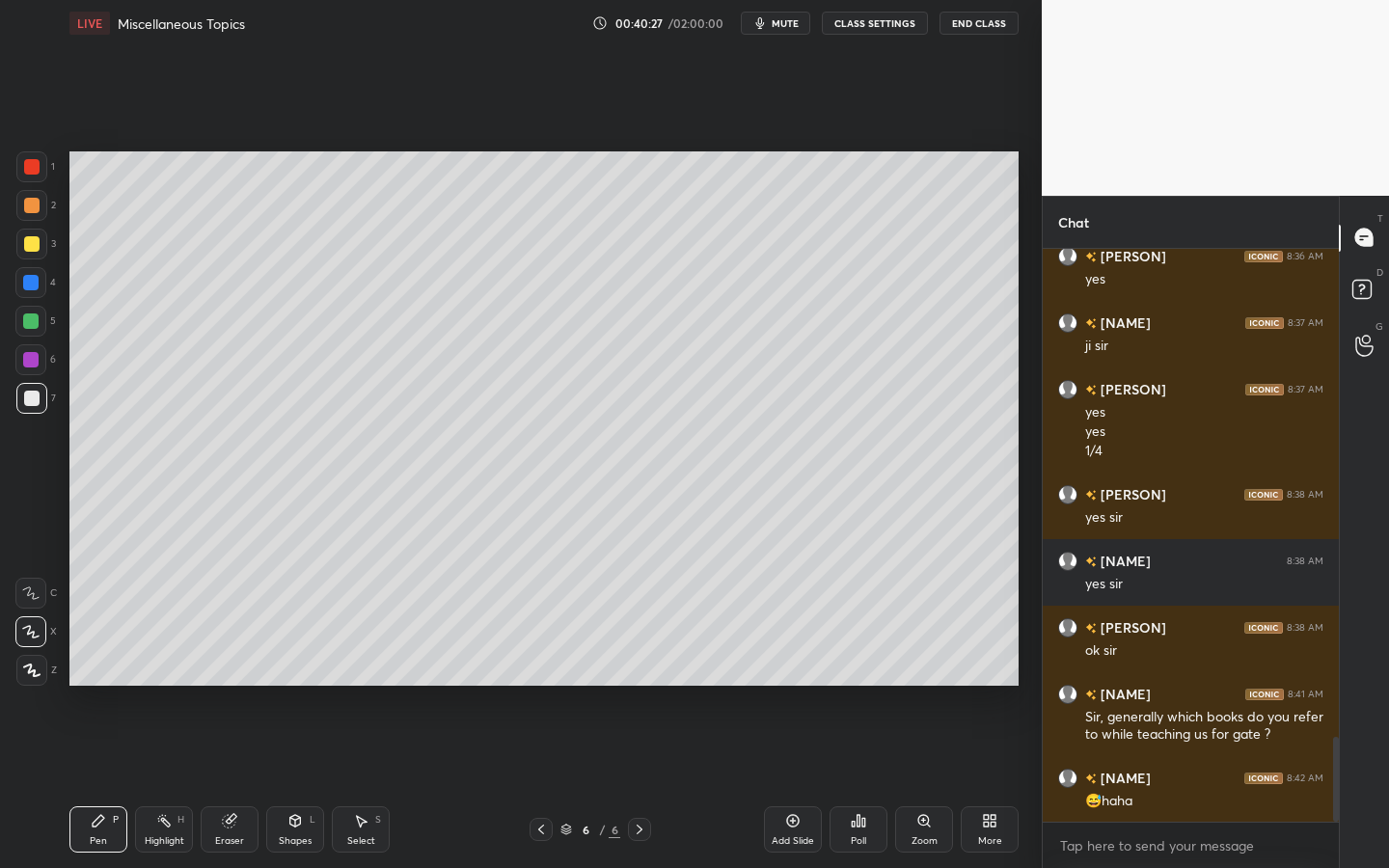 click 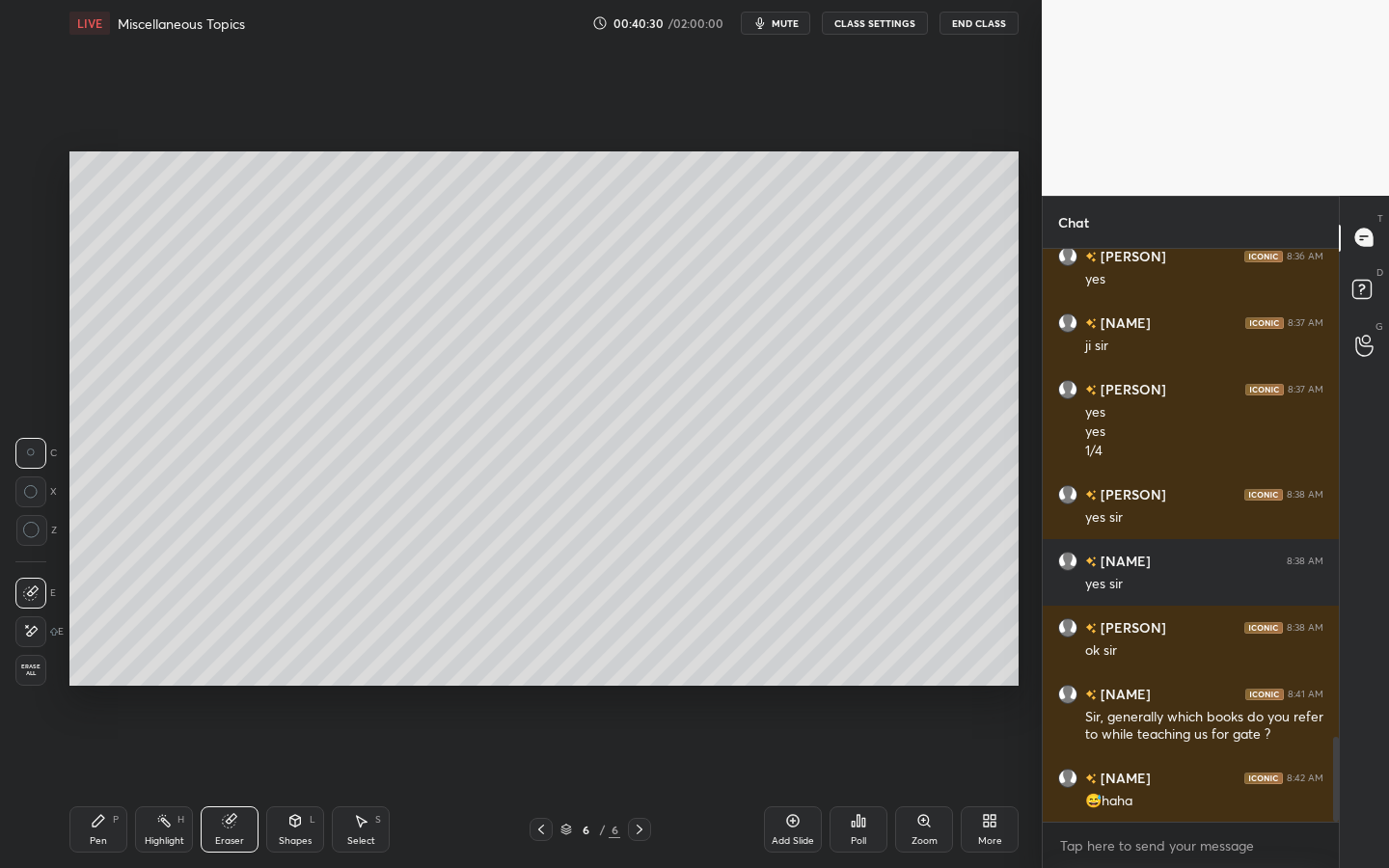 drag, startPoint x: 104, startPoint y: 818, endPoint x: 120, endPoint y: 720, distance: 99.297533 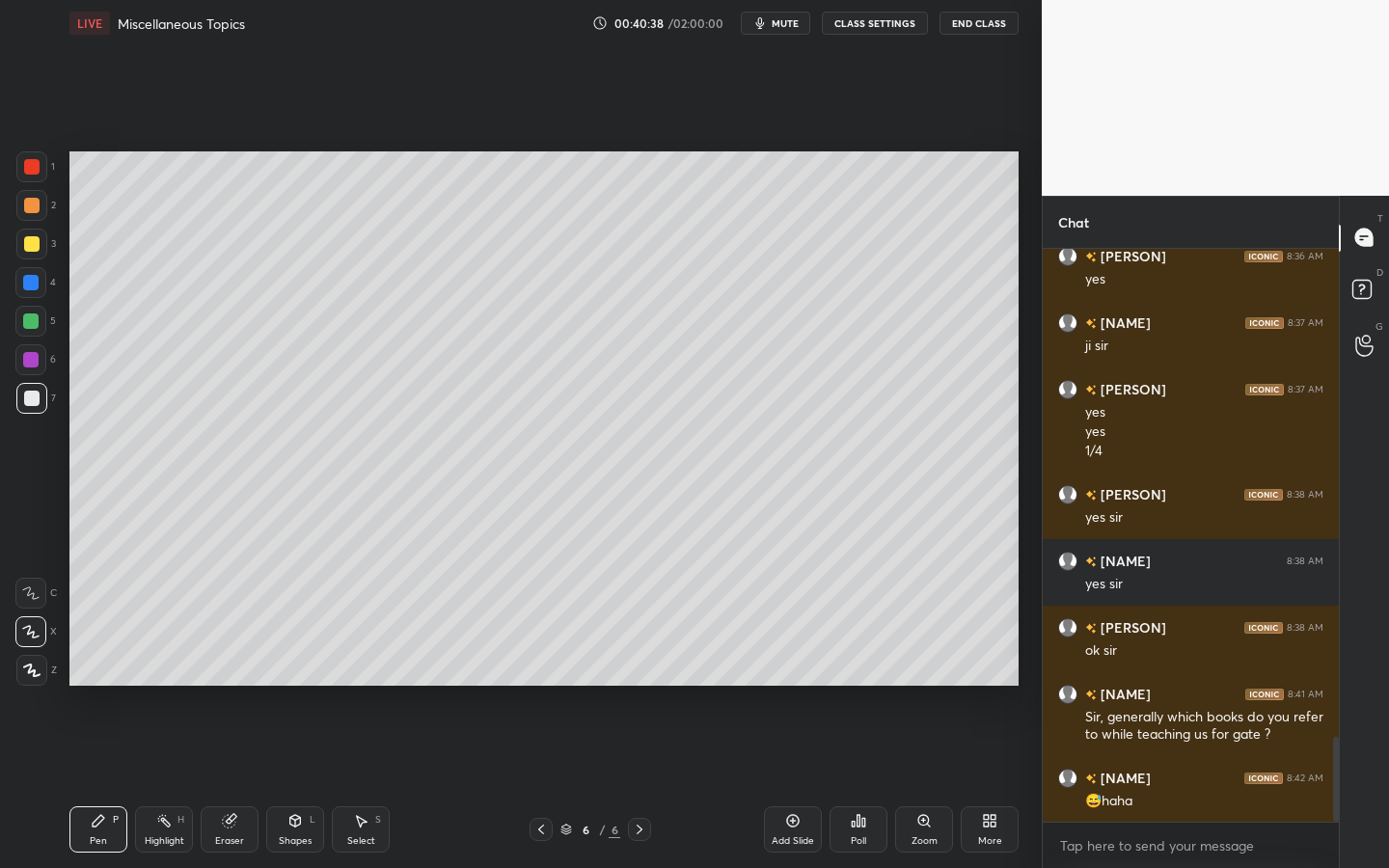 drag, startPoint x: 228, startPoint y: 812, endPoint x: 240, endPoint y: 747, distance: 66.09841 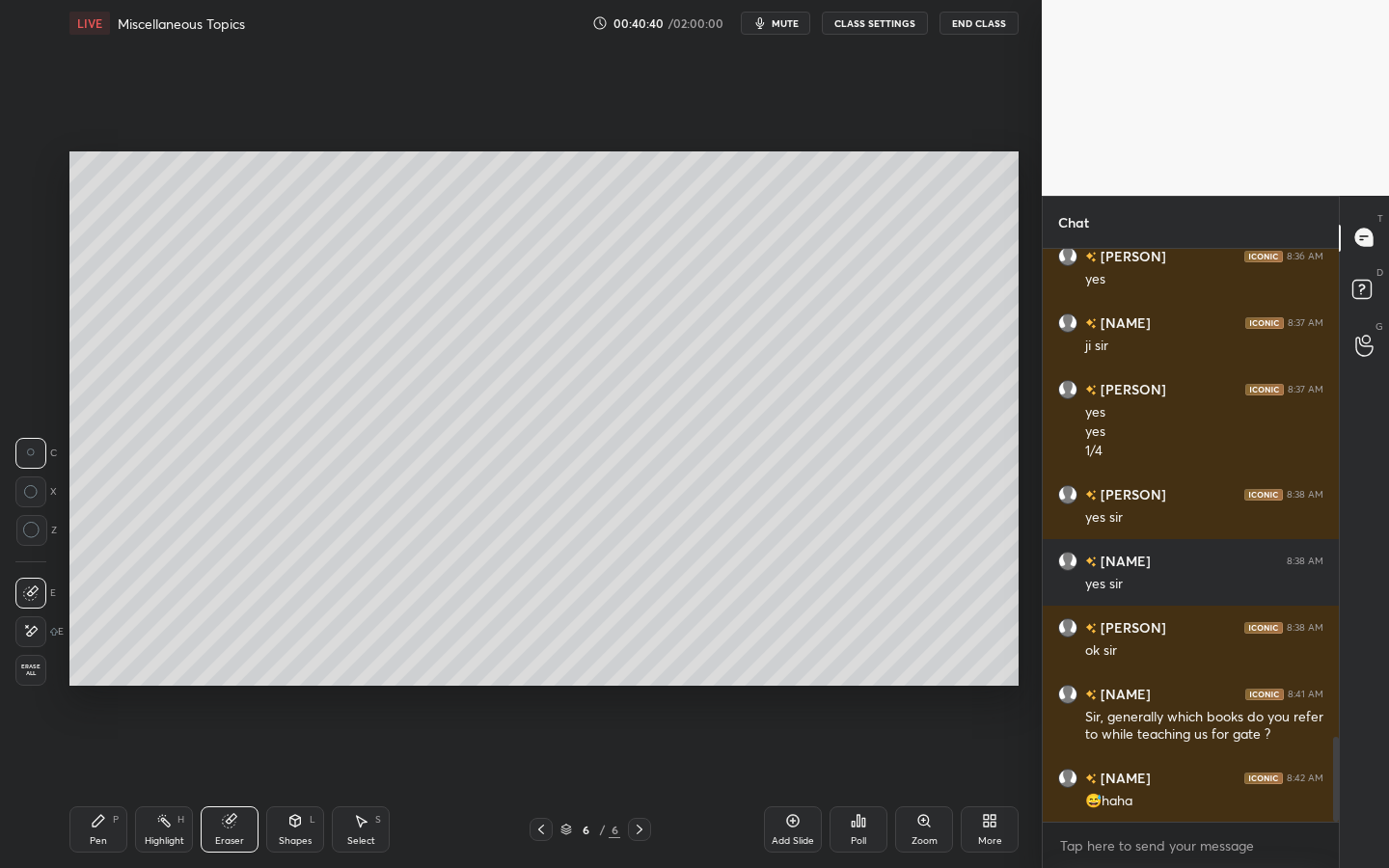 click on "Pen P Highlight H Eraser Shapes L Select S 6 / 6 Add Slide Poll Zoom More" at bounding box center (544, 829) 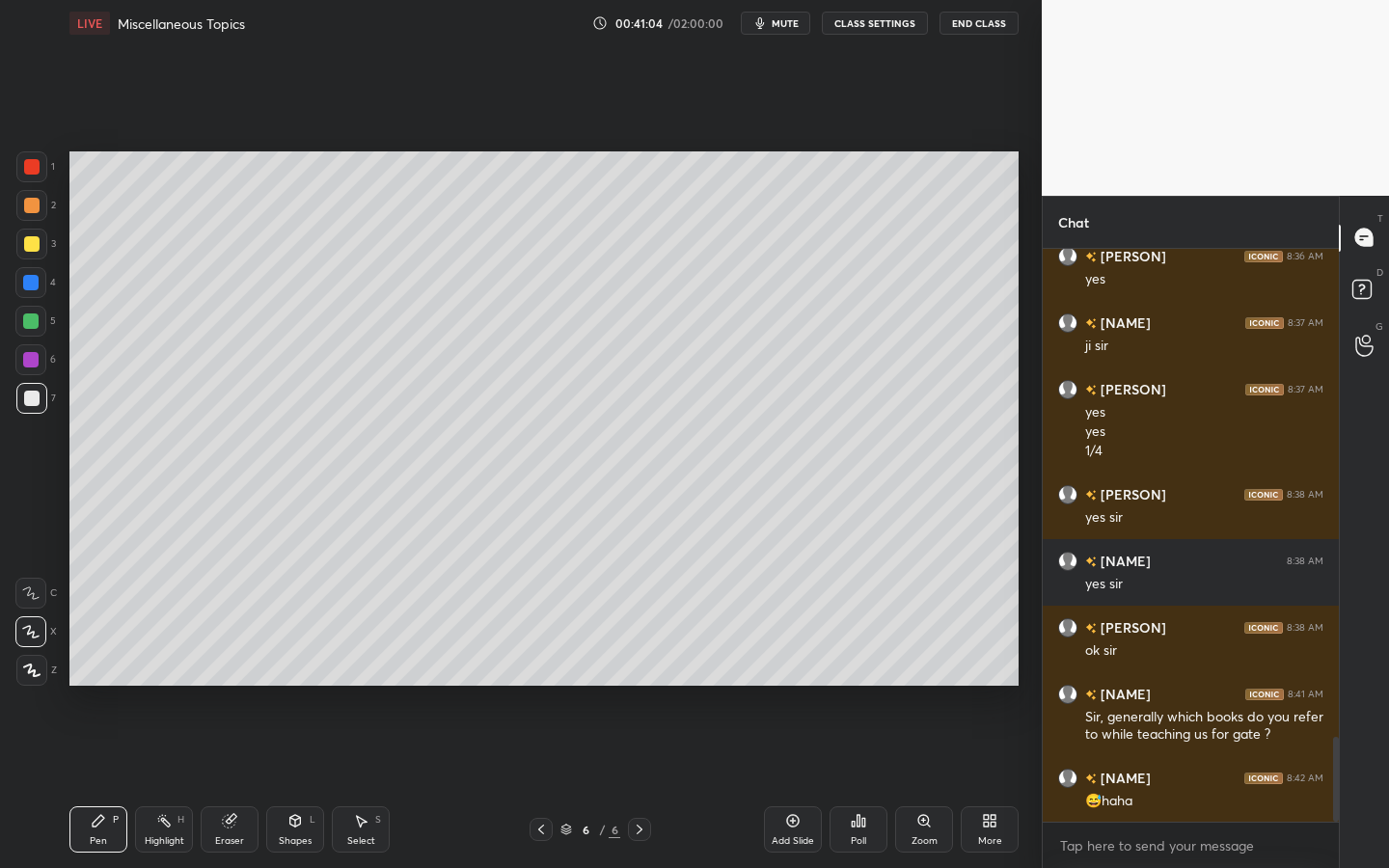 drag, startPoint x: 222, startPoint y: 838, endPoint x: 285, endPoint y: 730, distance: 125.032 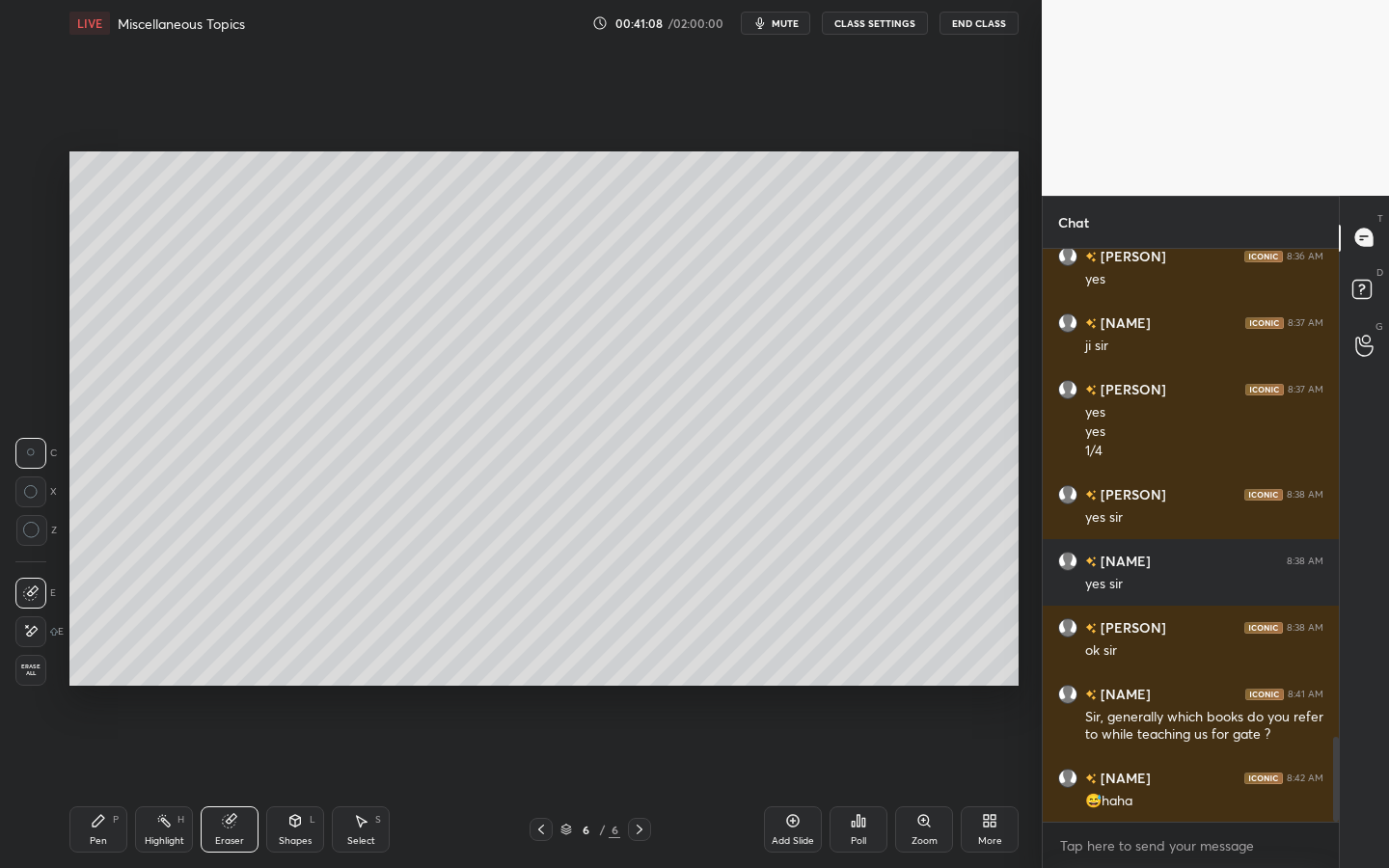 drag, startPoint x: 99, startPoint y: 811, endPoint x: 103, endPoint y: 772, distance: 39.20459 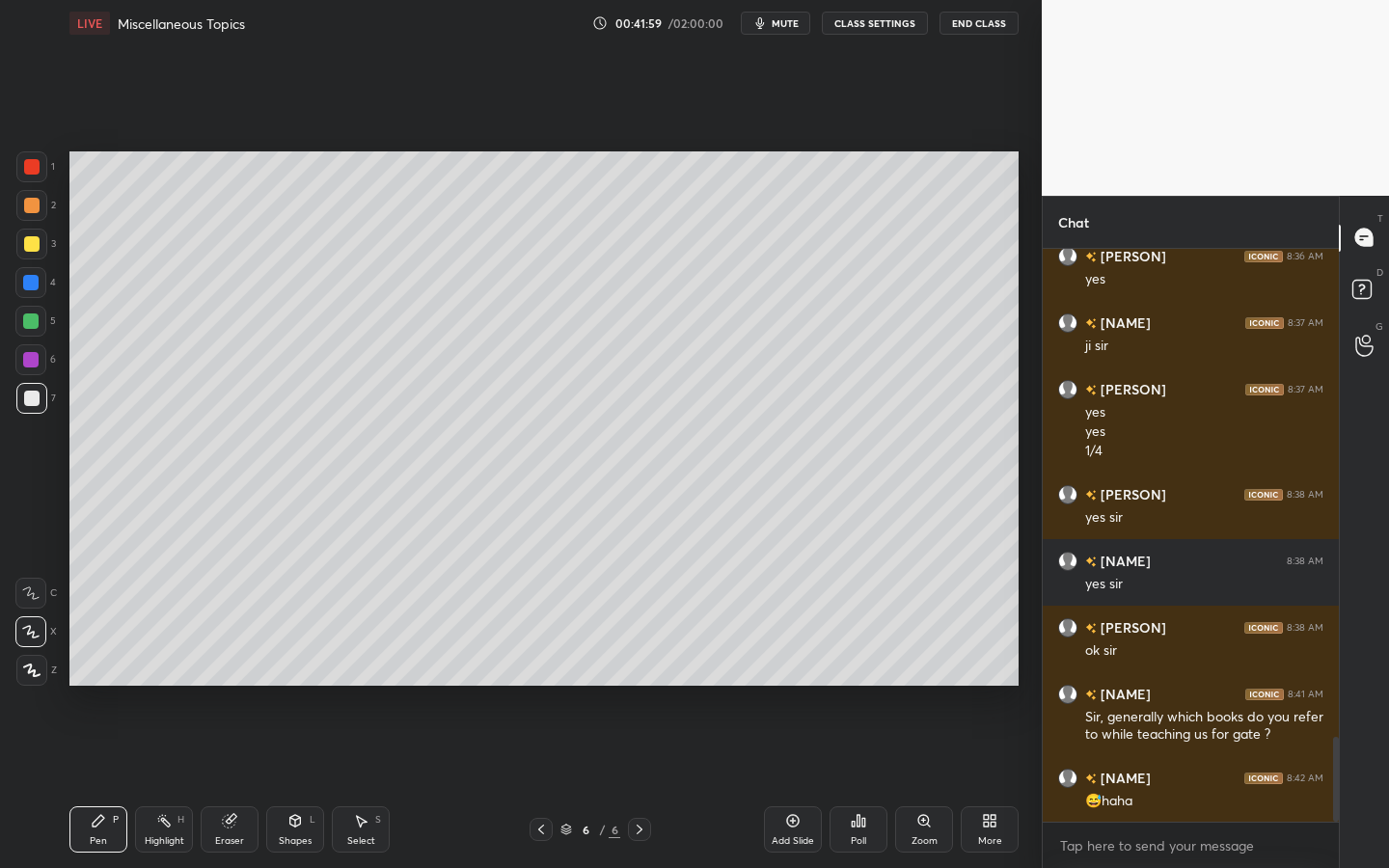 drag, startPoint x: 252, startPoint y: 827, endPoint x: 339, endPoint y: 727, distance: 132.5481 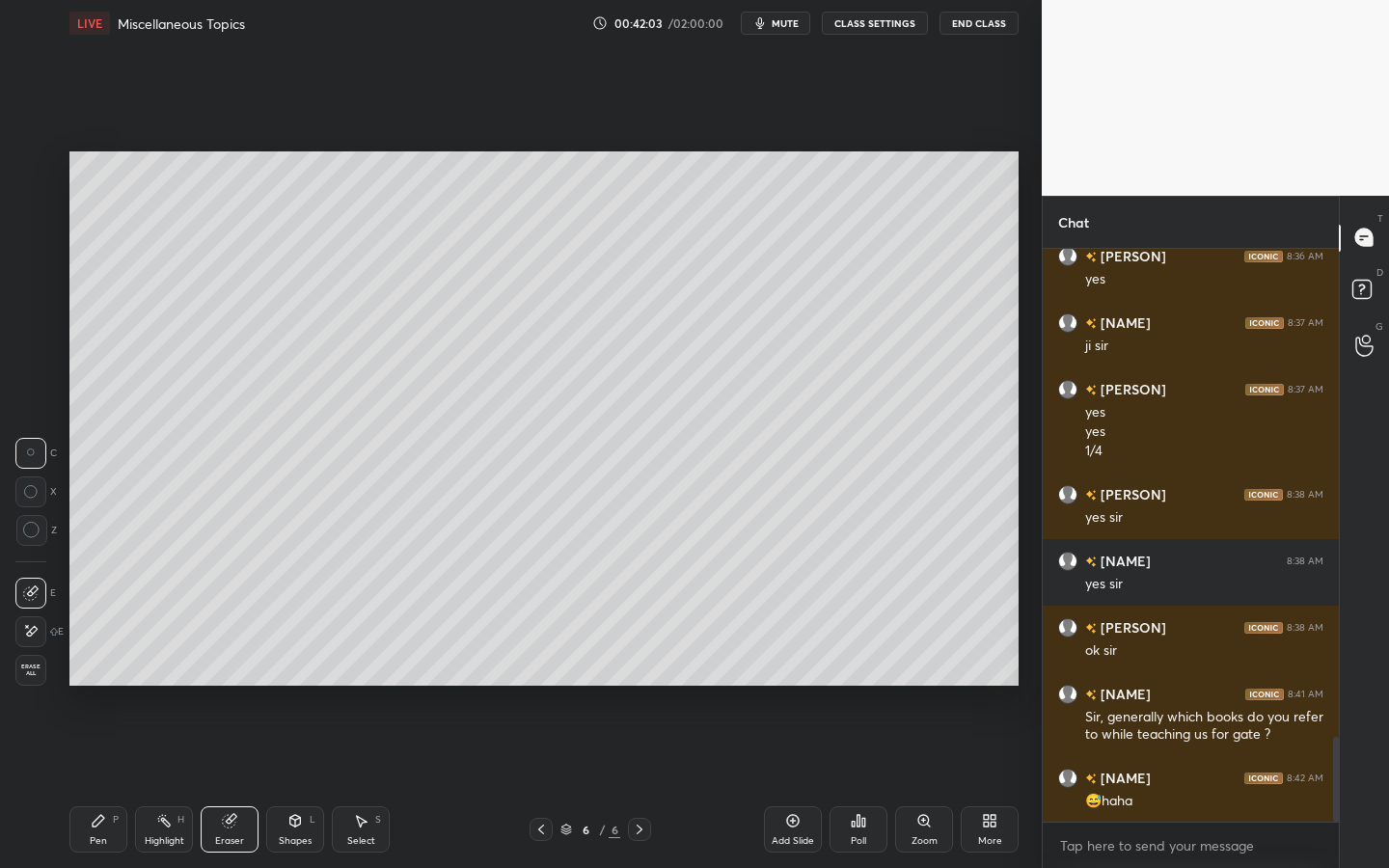 click on "Pen P" at bounding box center (98, 829) 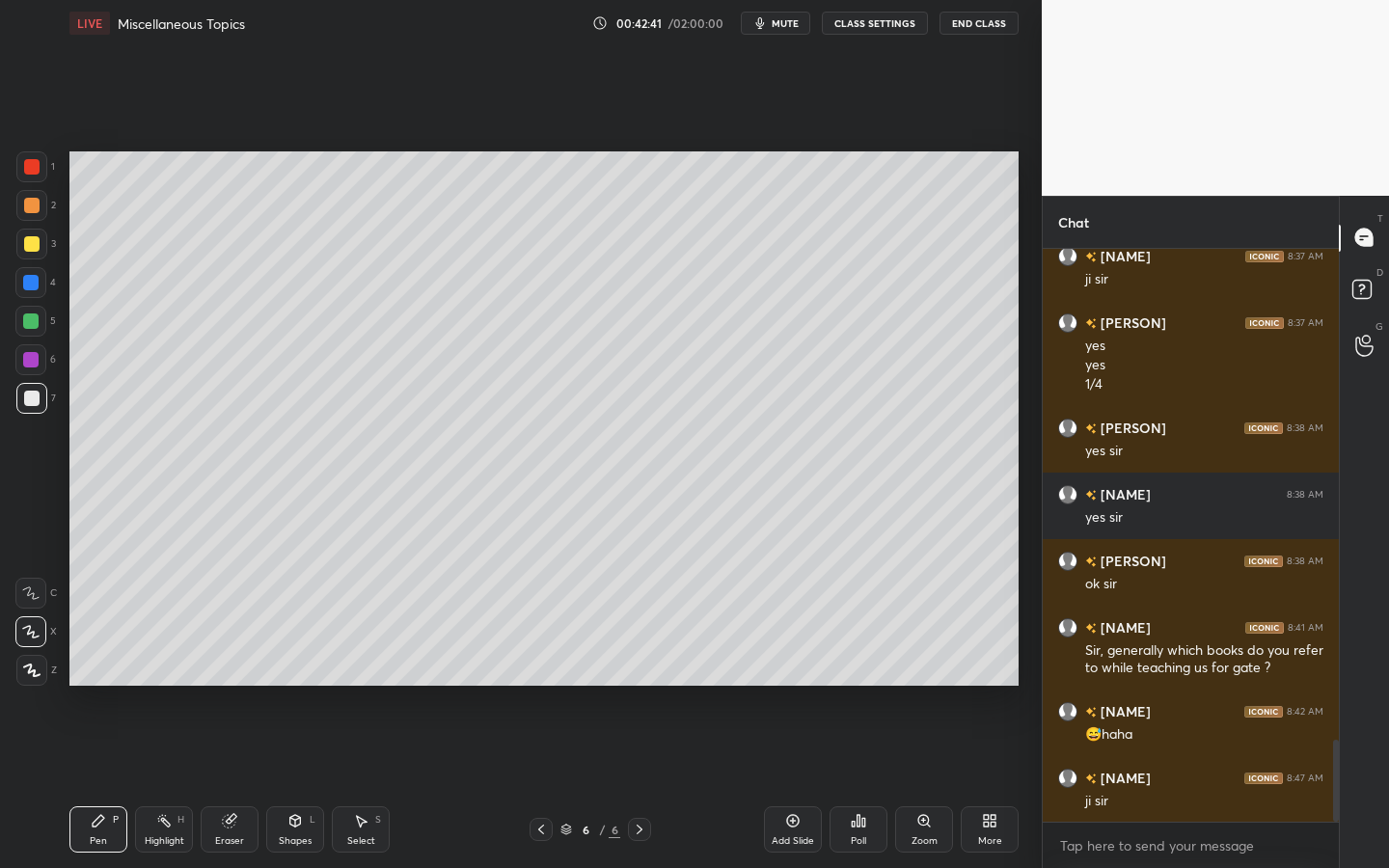 scroll, scrollTop: 3448, scrollLeft: 0, axis: vertical 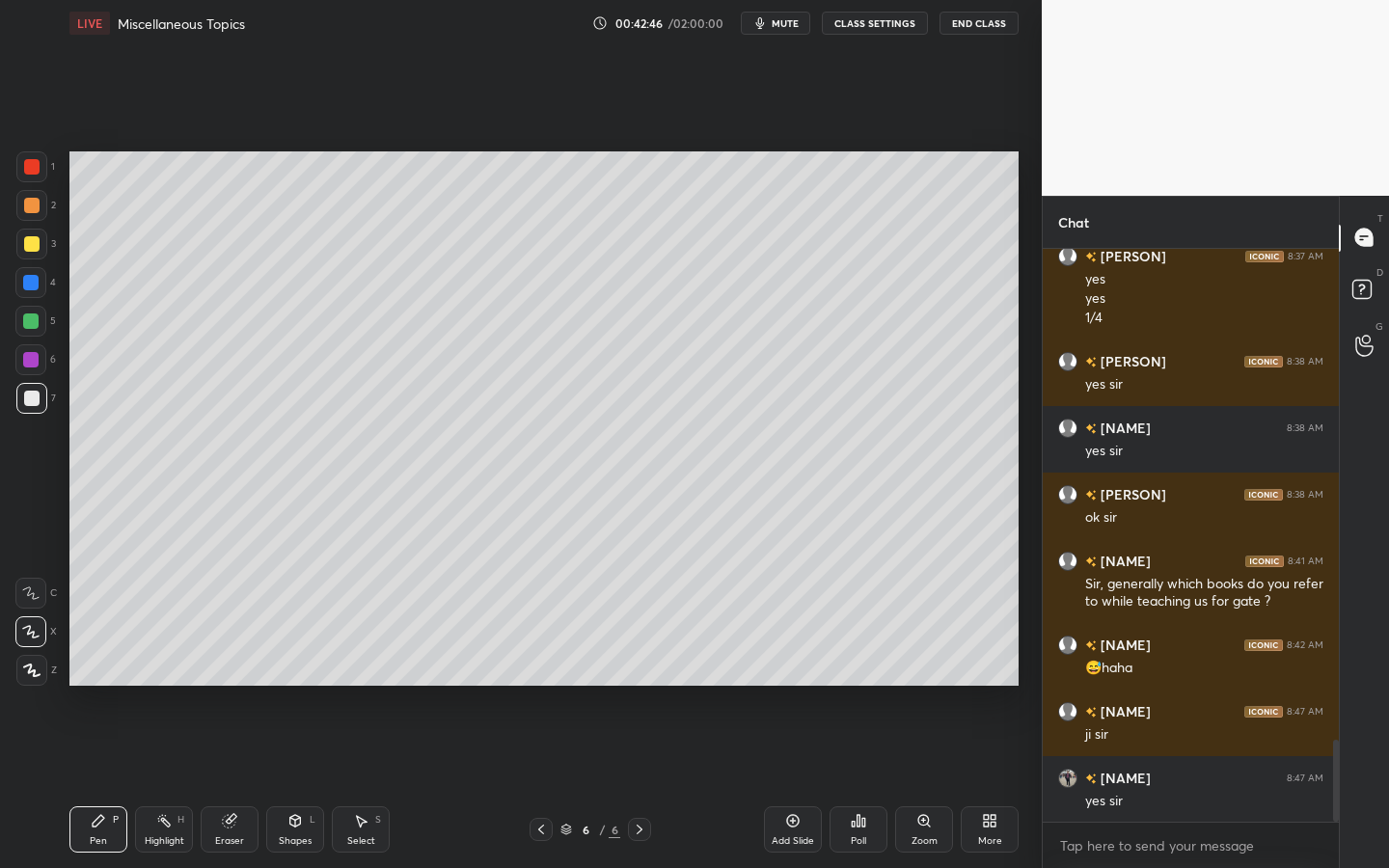 click on "5" at bounding box center (36, 321) 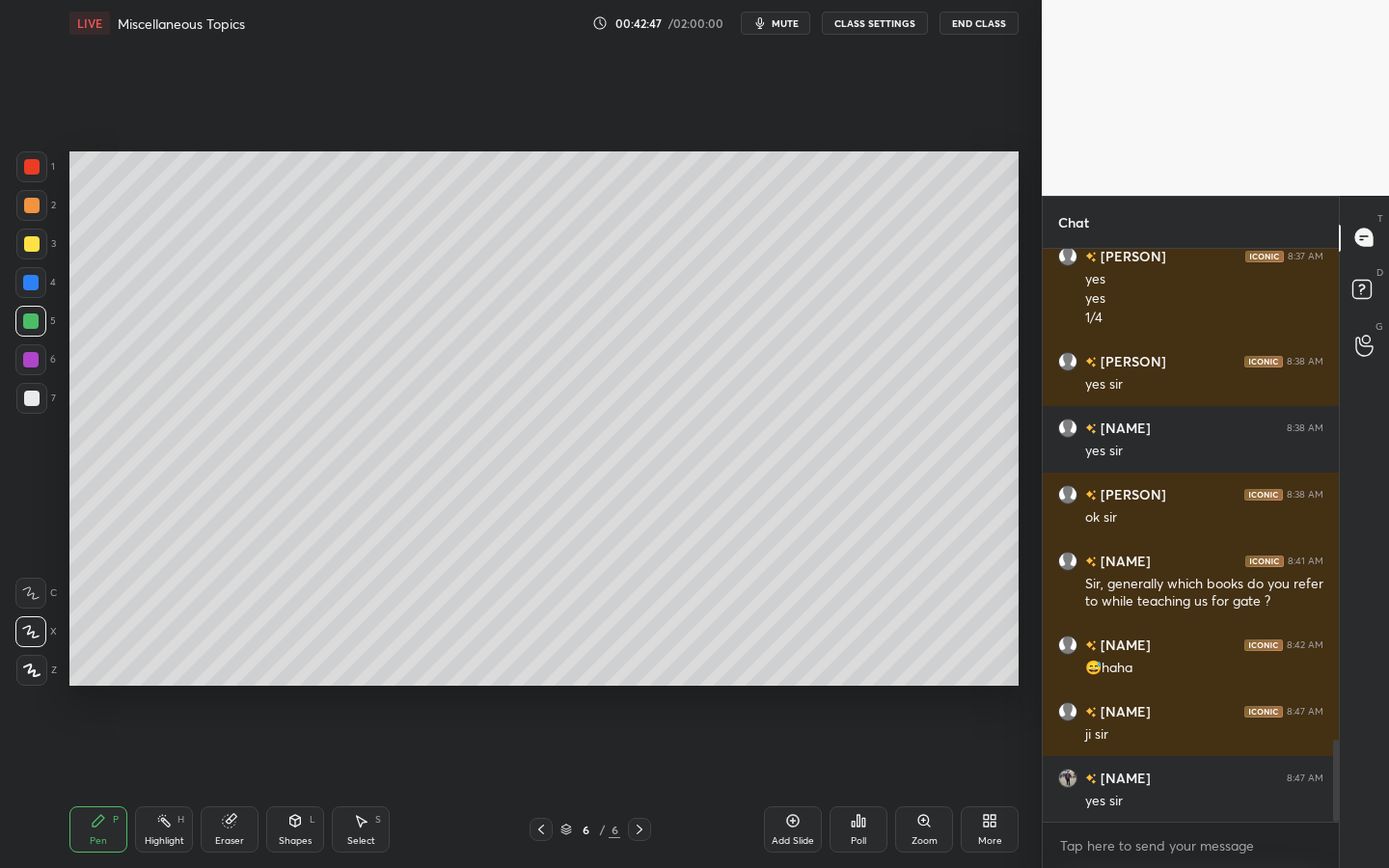 click 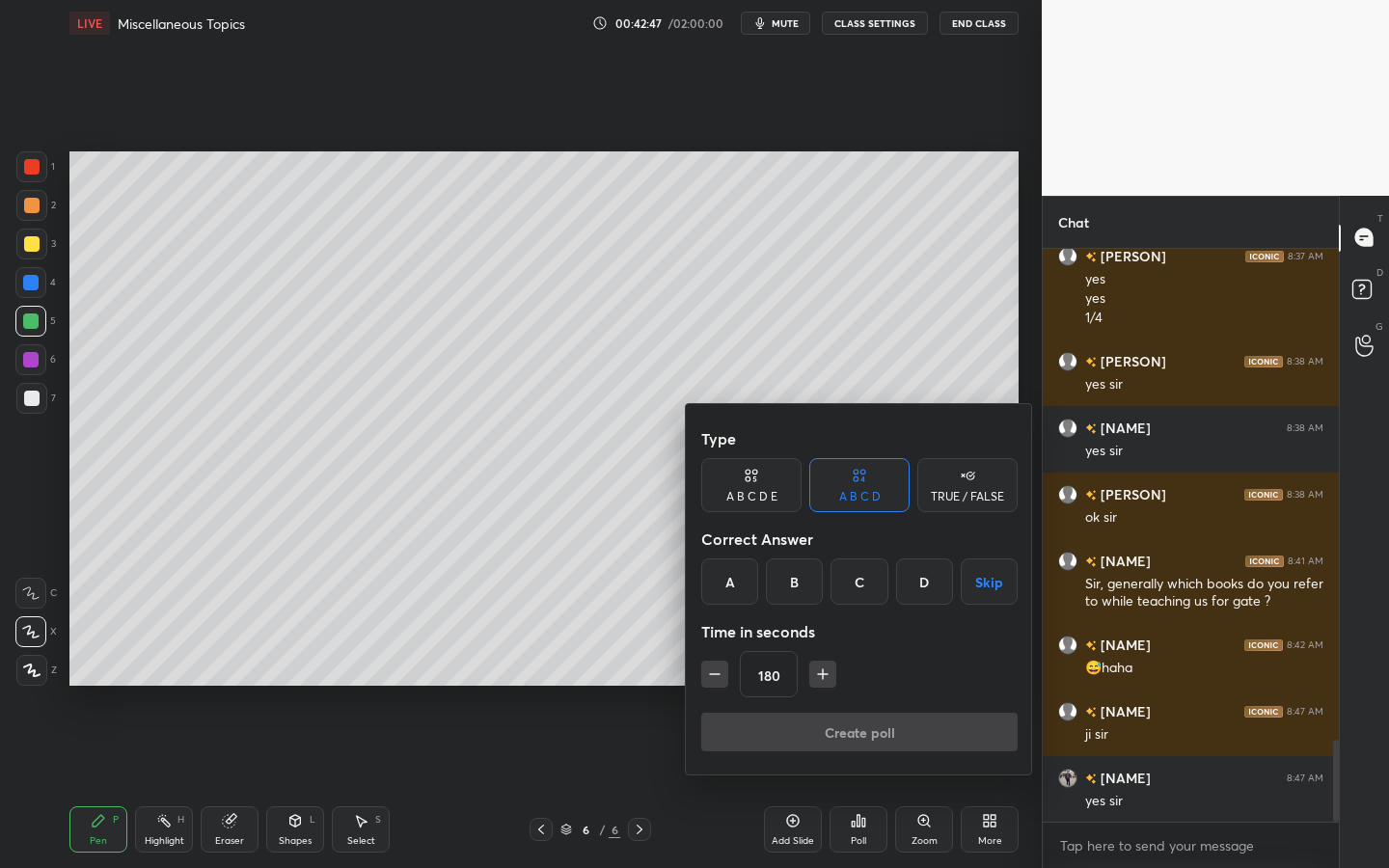 click 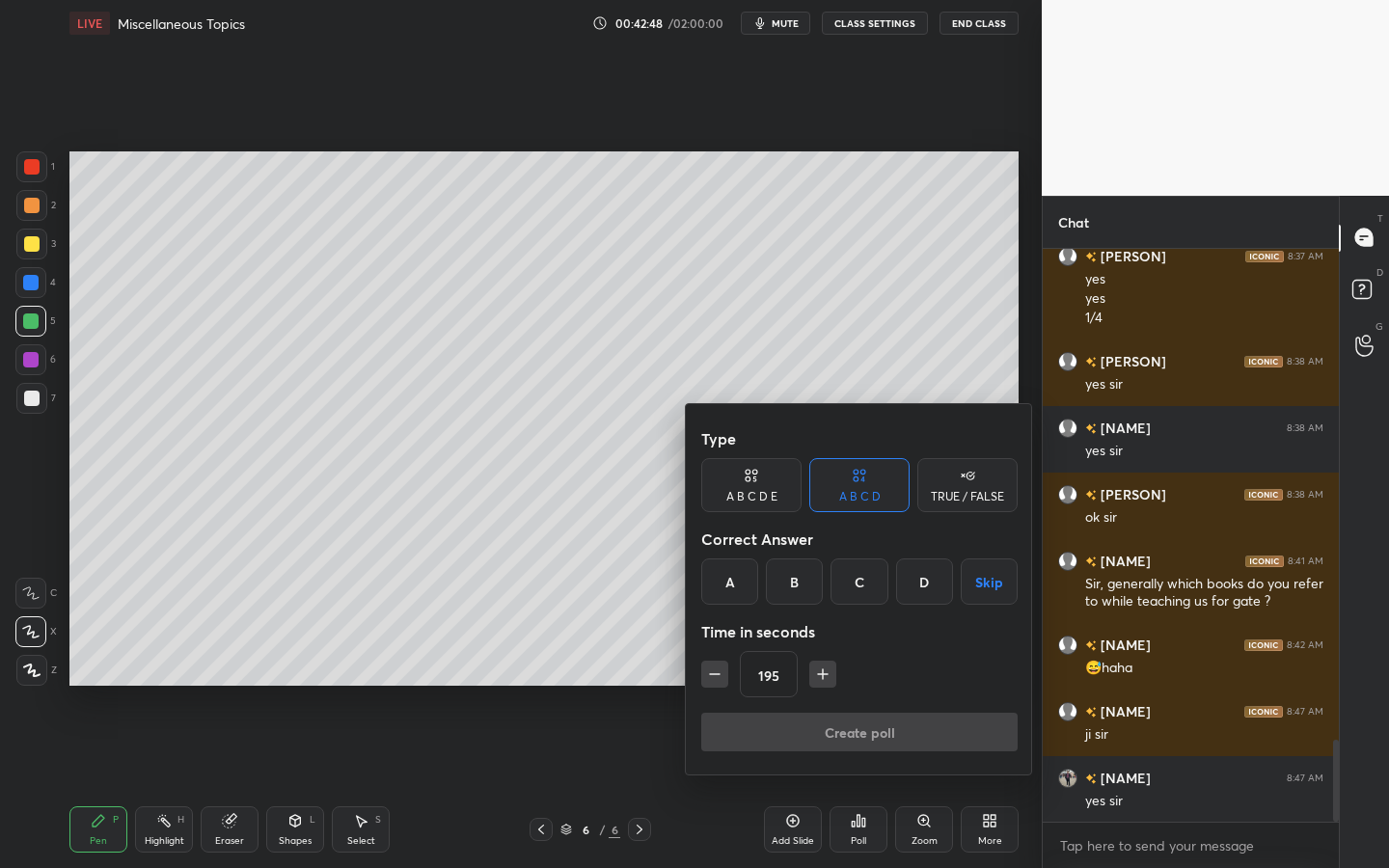 click 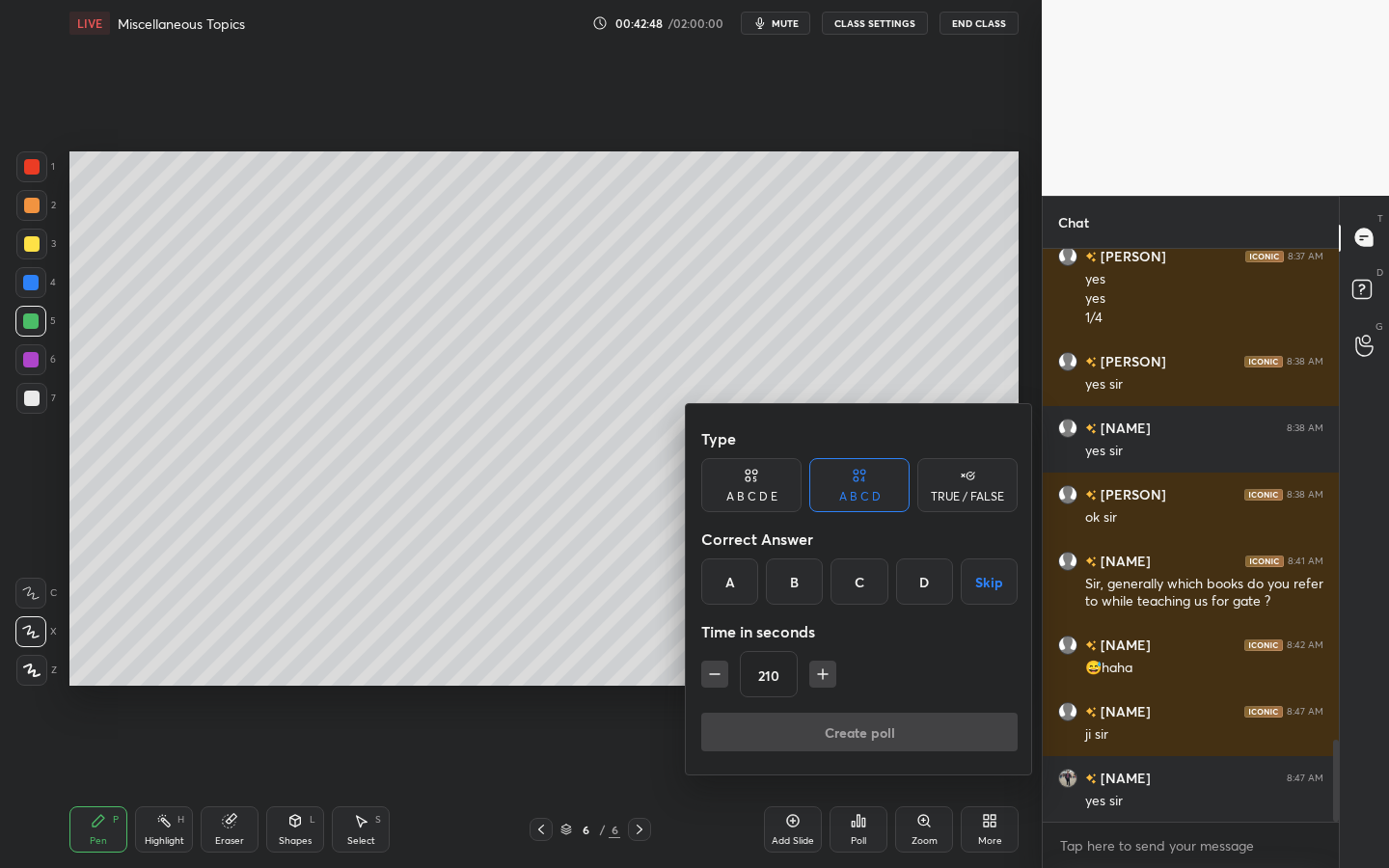 click 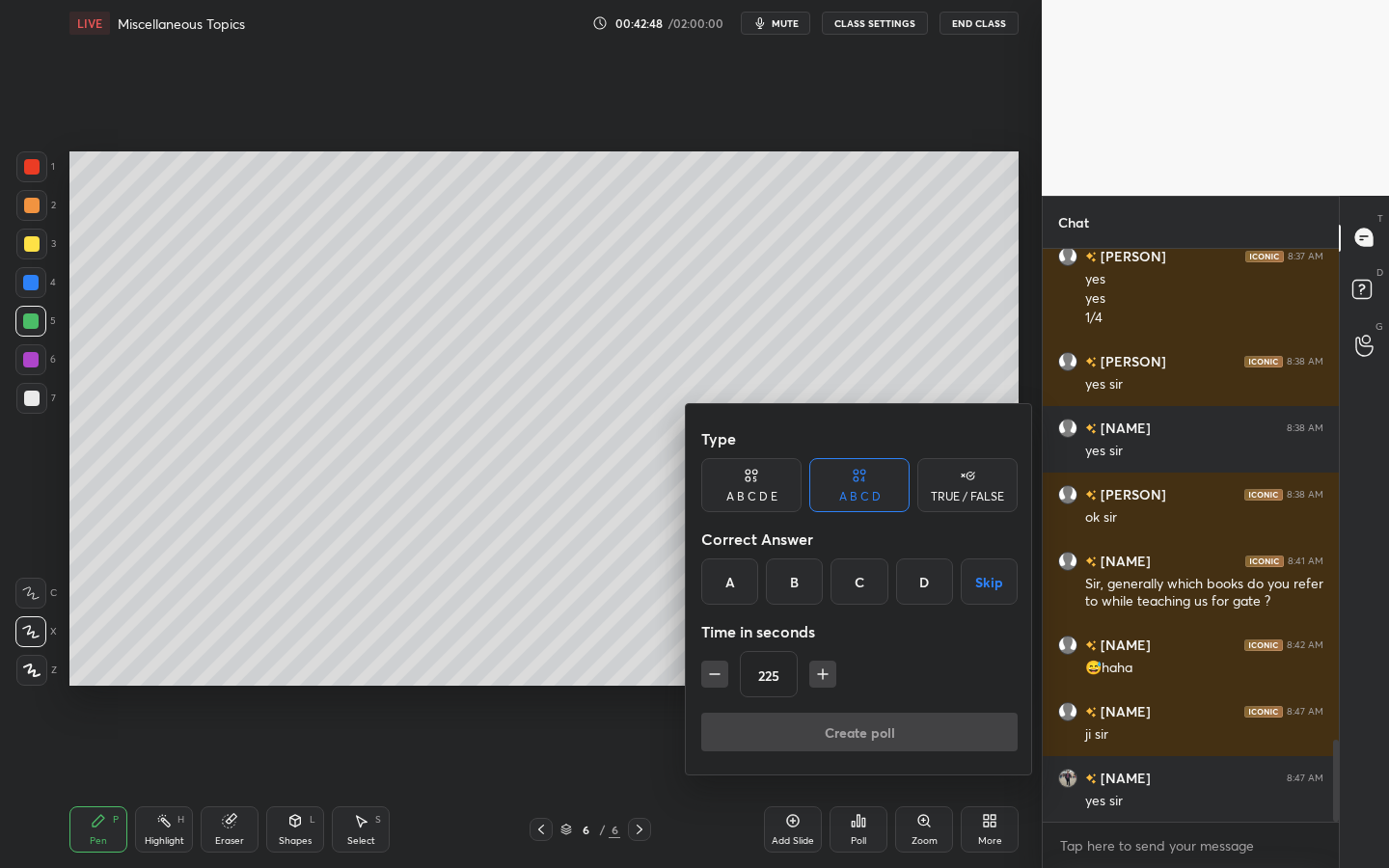 click 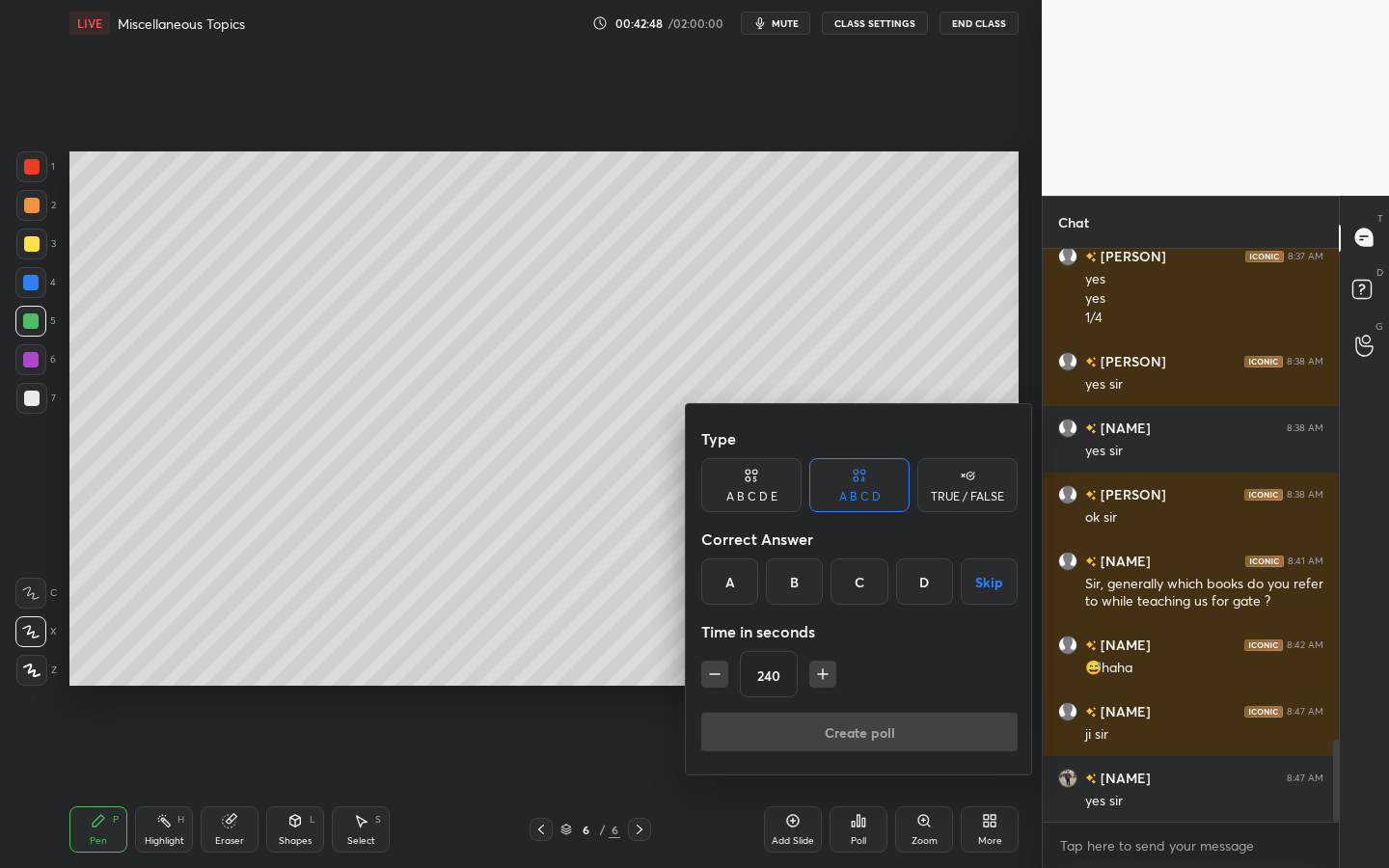 click at bounding box center (823, 674) 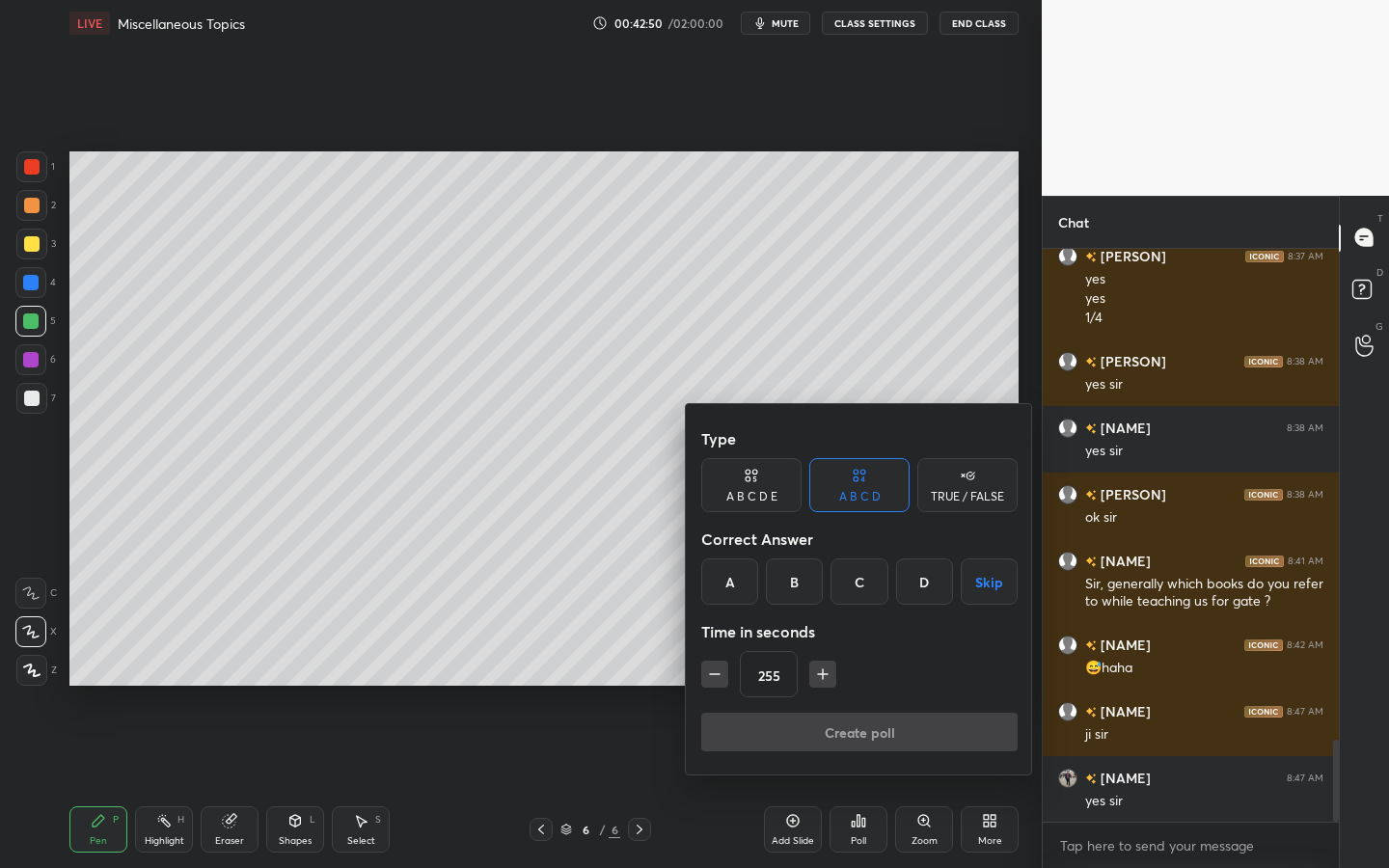 drag, startPoint x: 822, startPoint y: 675, endPoint x: 836, endPoint y: 686, distance: 17.804494 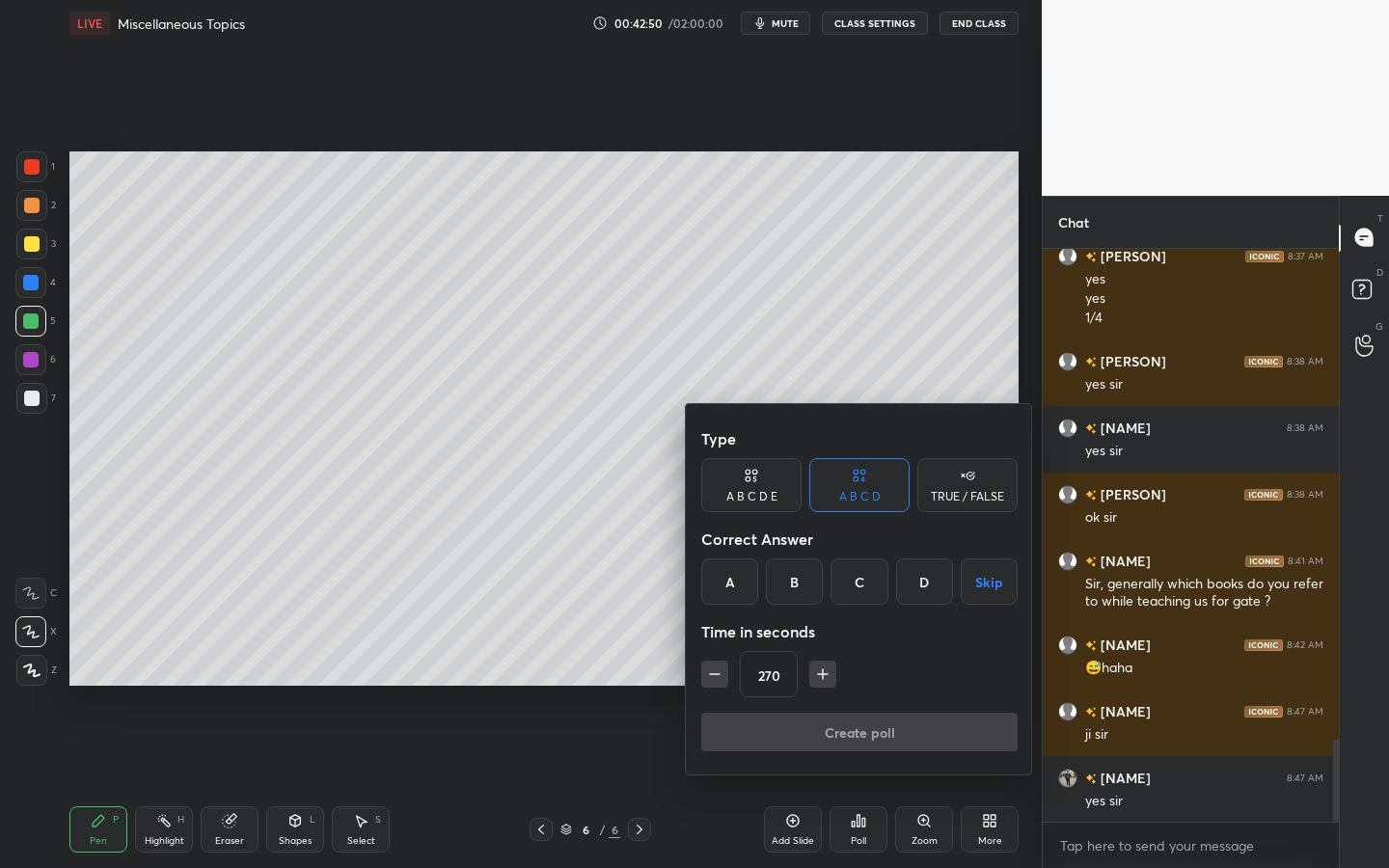 click 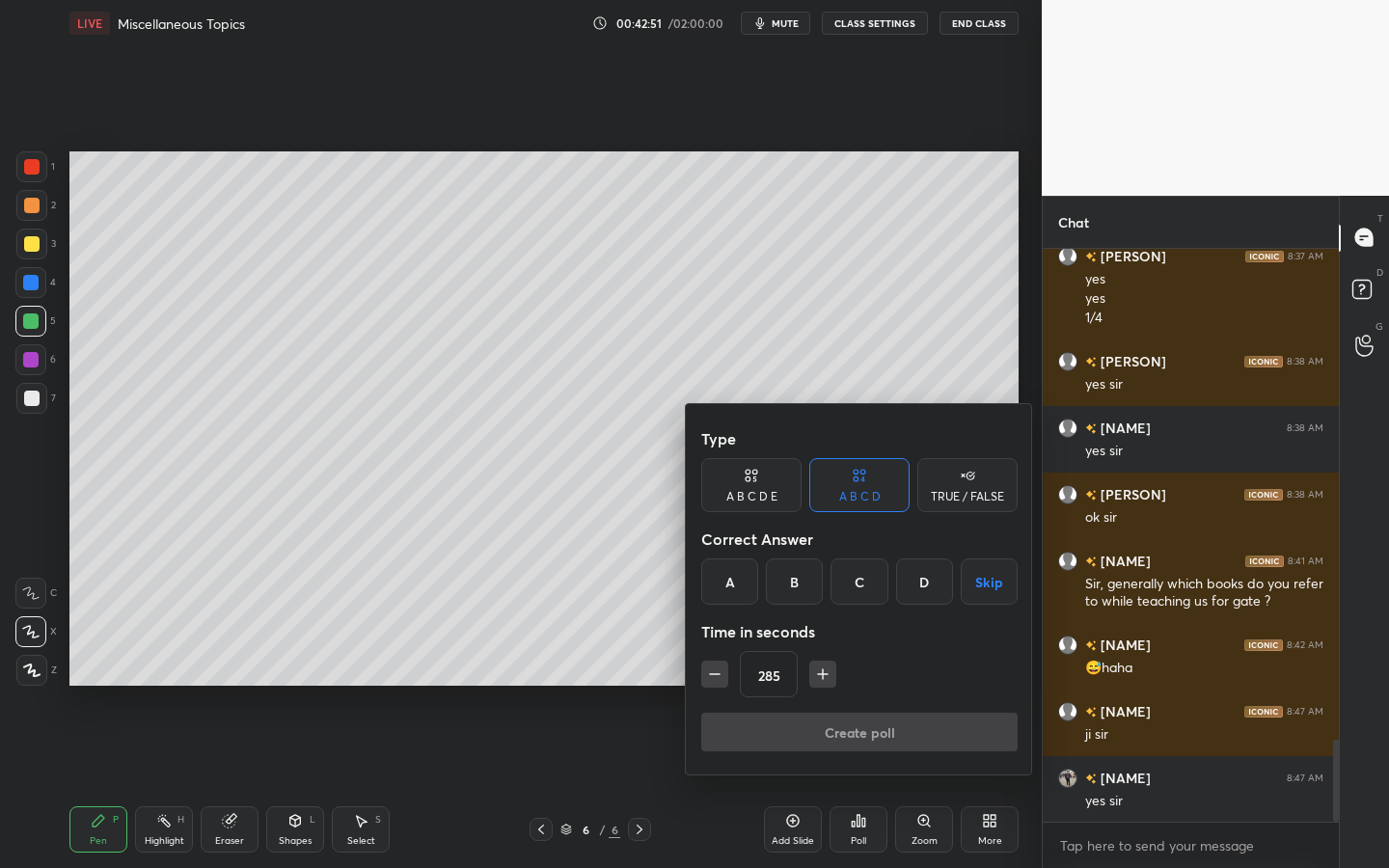 click 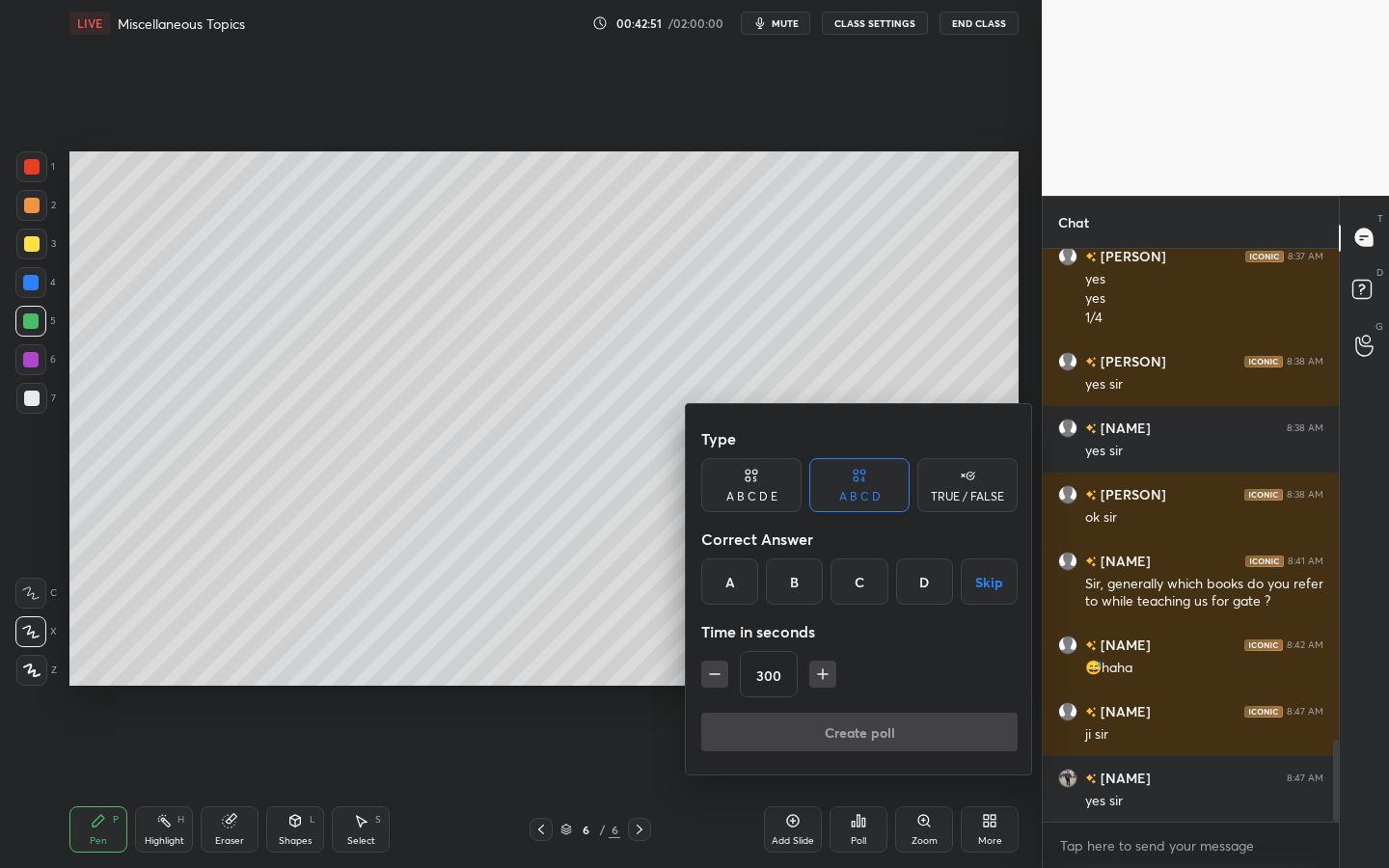 click 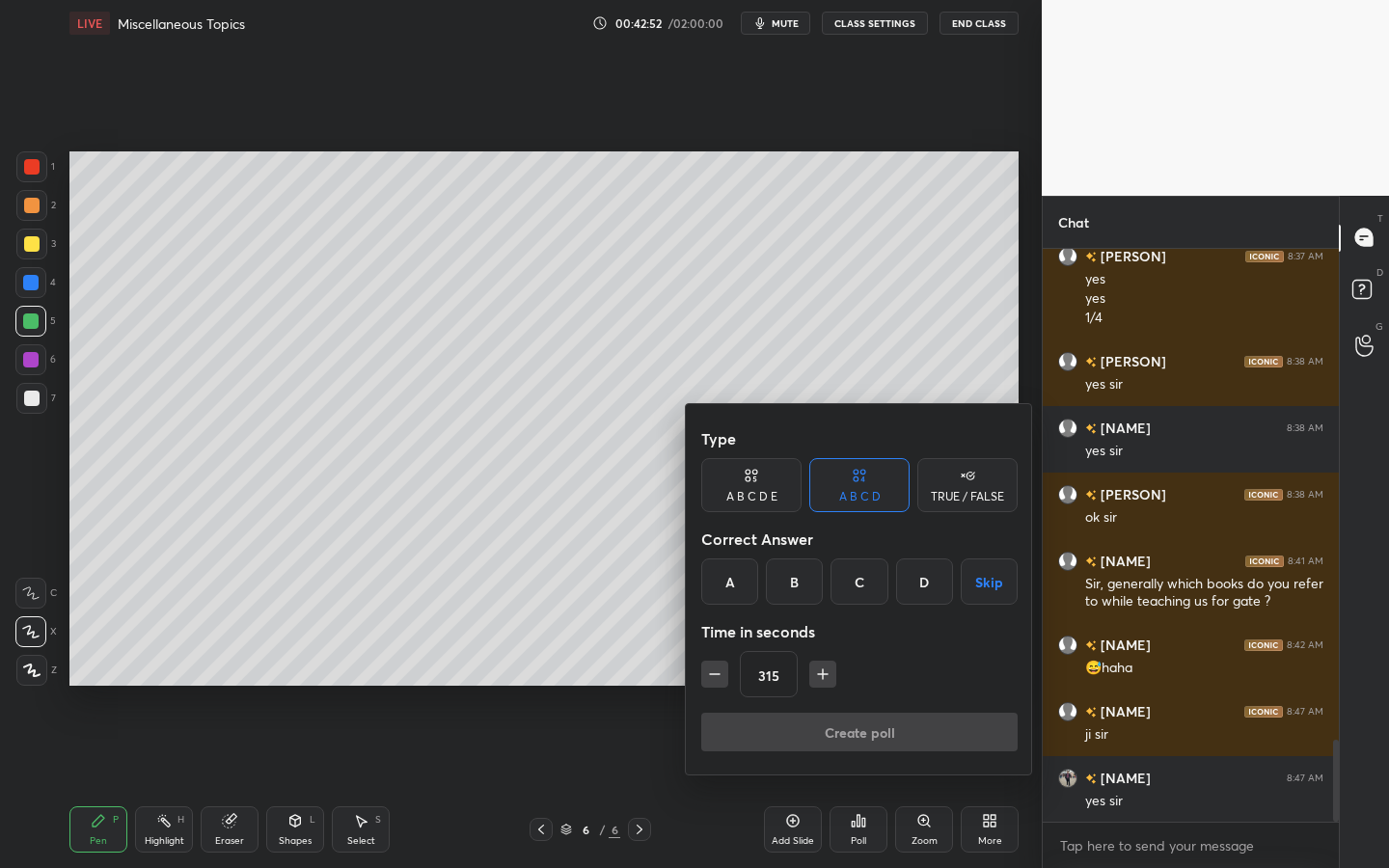 click on "Skip" at bounding box center (989, 582) 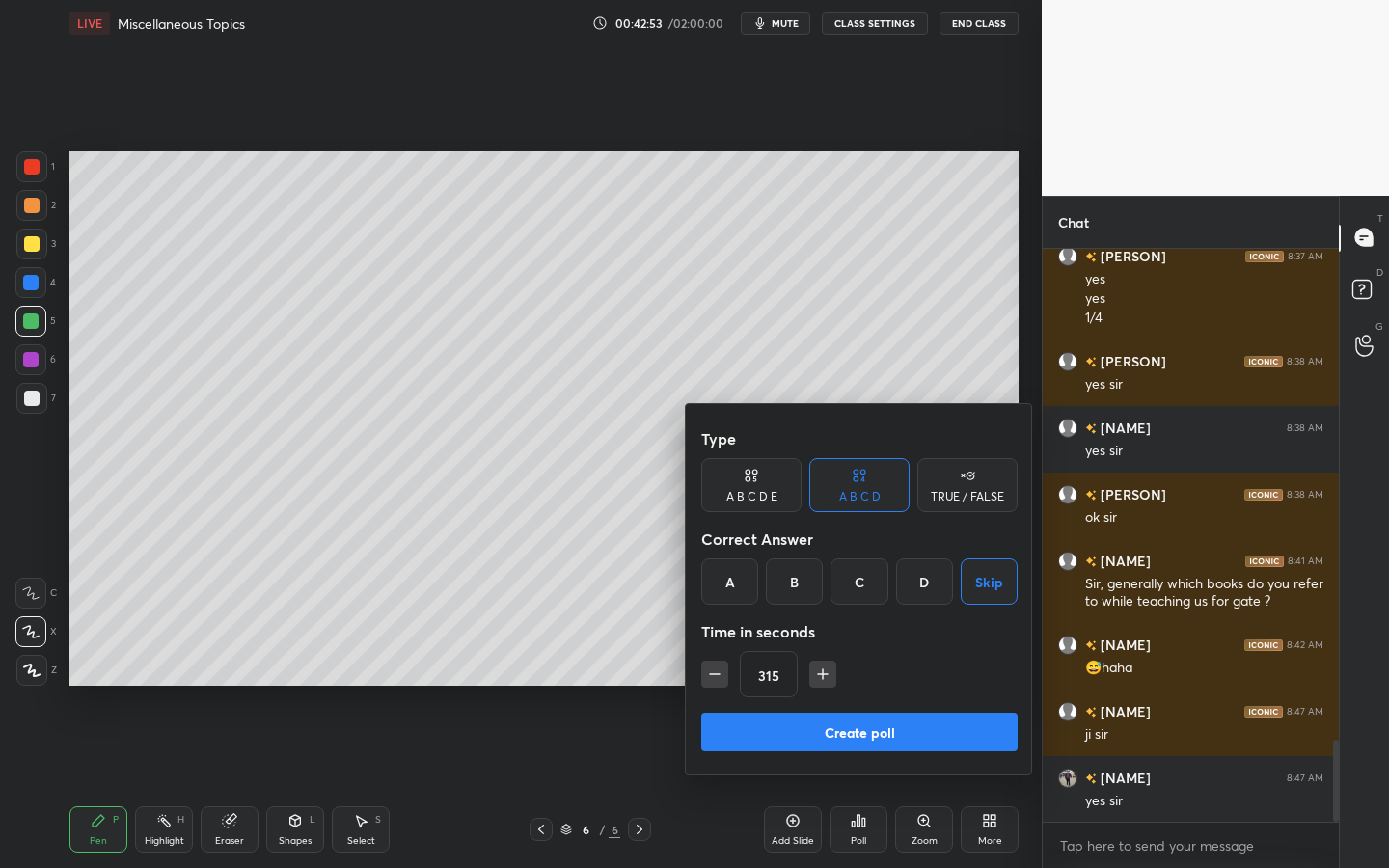 click on "Create poll" at bounding box center [859, 732] 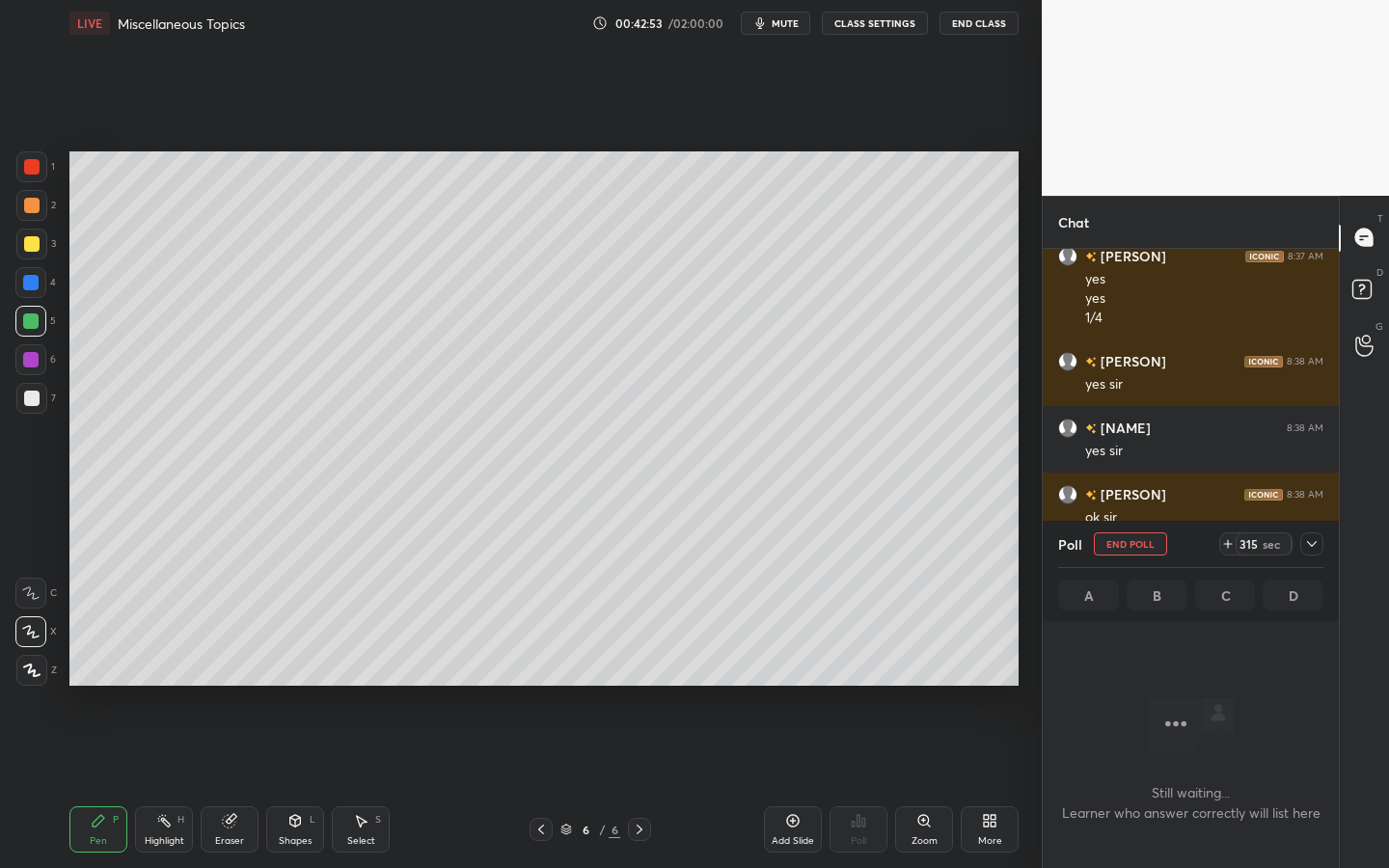 scroll, scrollTop: 467, scrollLeft: 290, axis: both 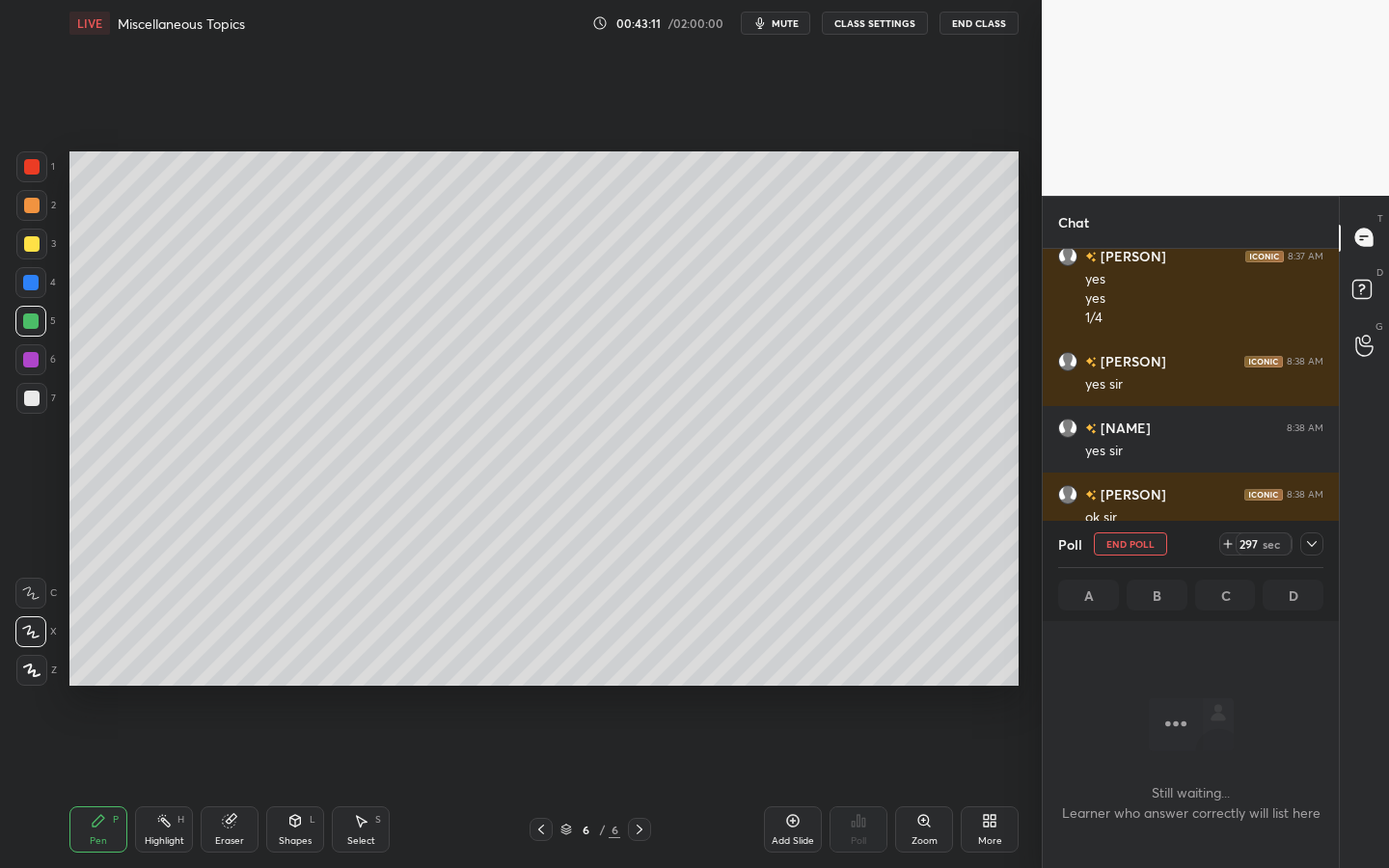 click on "LIVE Miscellaneous Topics 00:43:11 /  02:00:00 mute CLASS SETTINGS End Class" at bounding box center [544, 23] 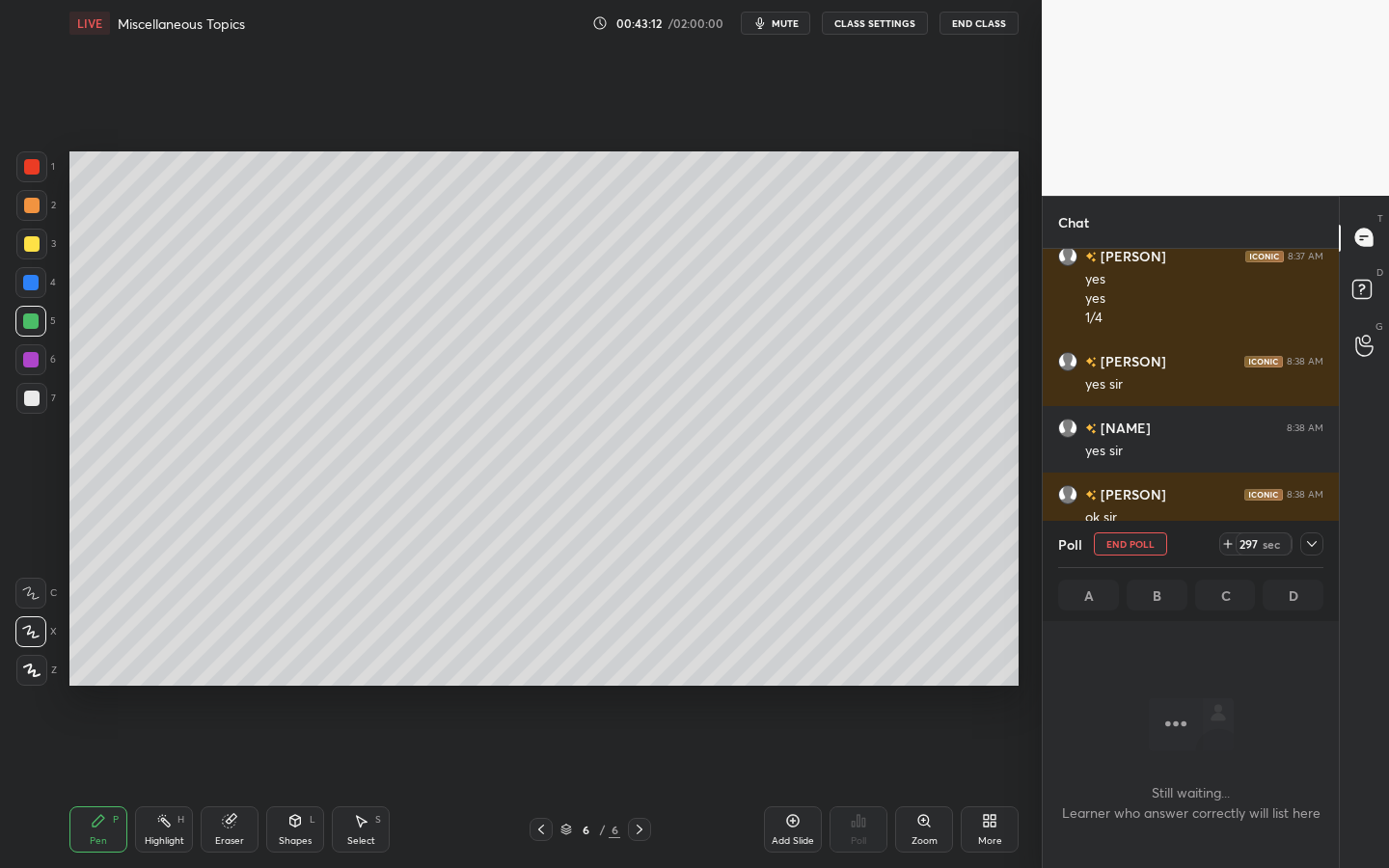 click on "mute" at bounding box center [785, 23] 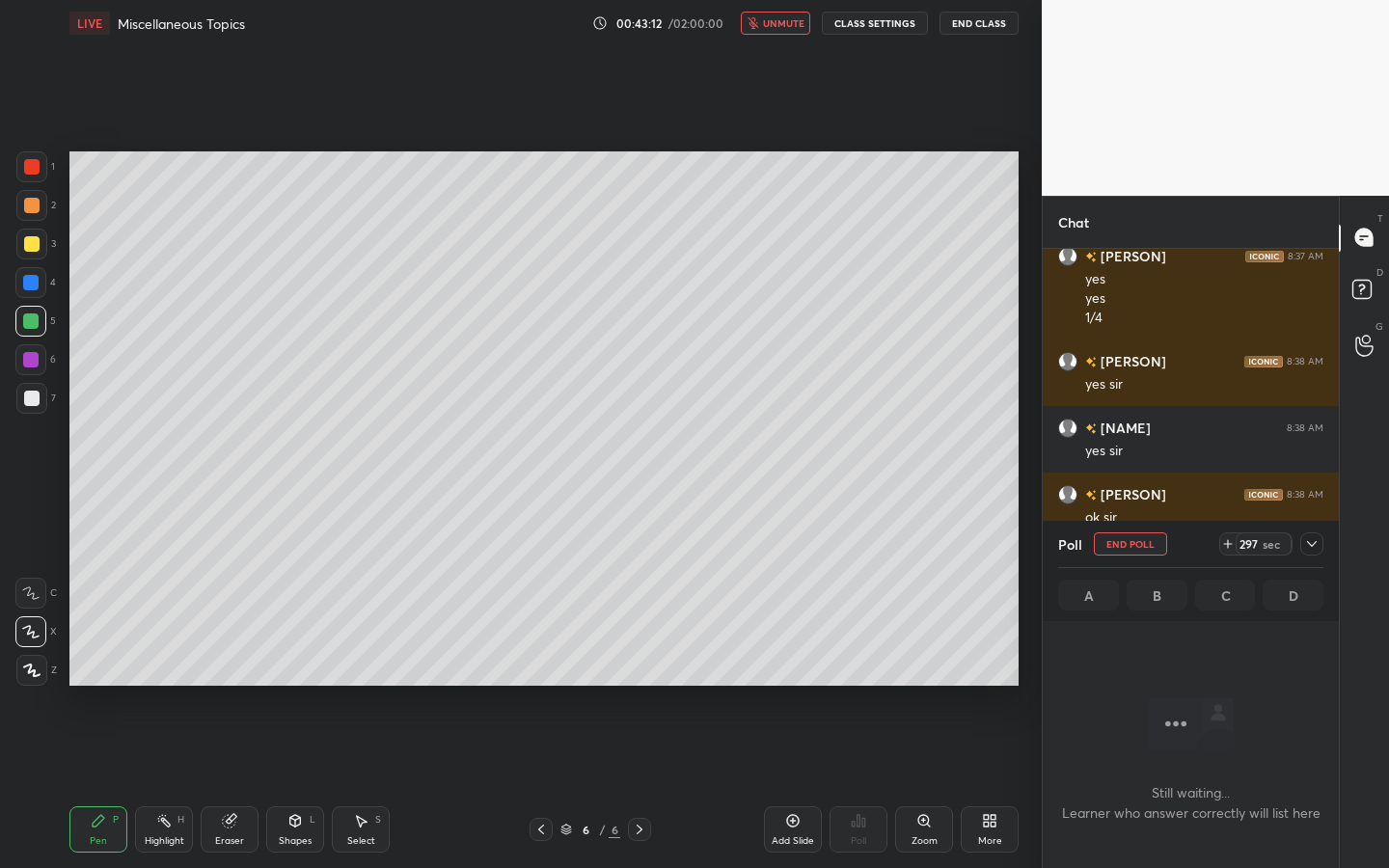 drag, startPoint x: 785, startPoint y: 21, endPoint x: 766, endPoint y: 8, distance: 23.02173 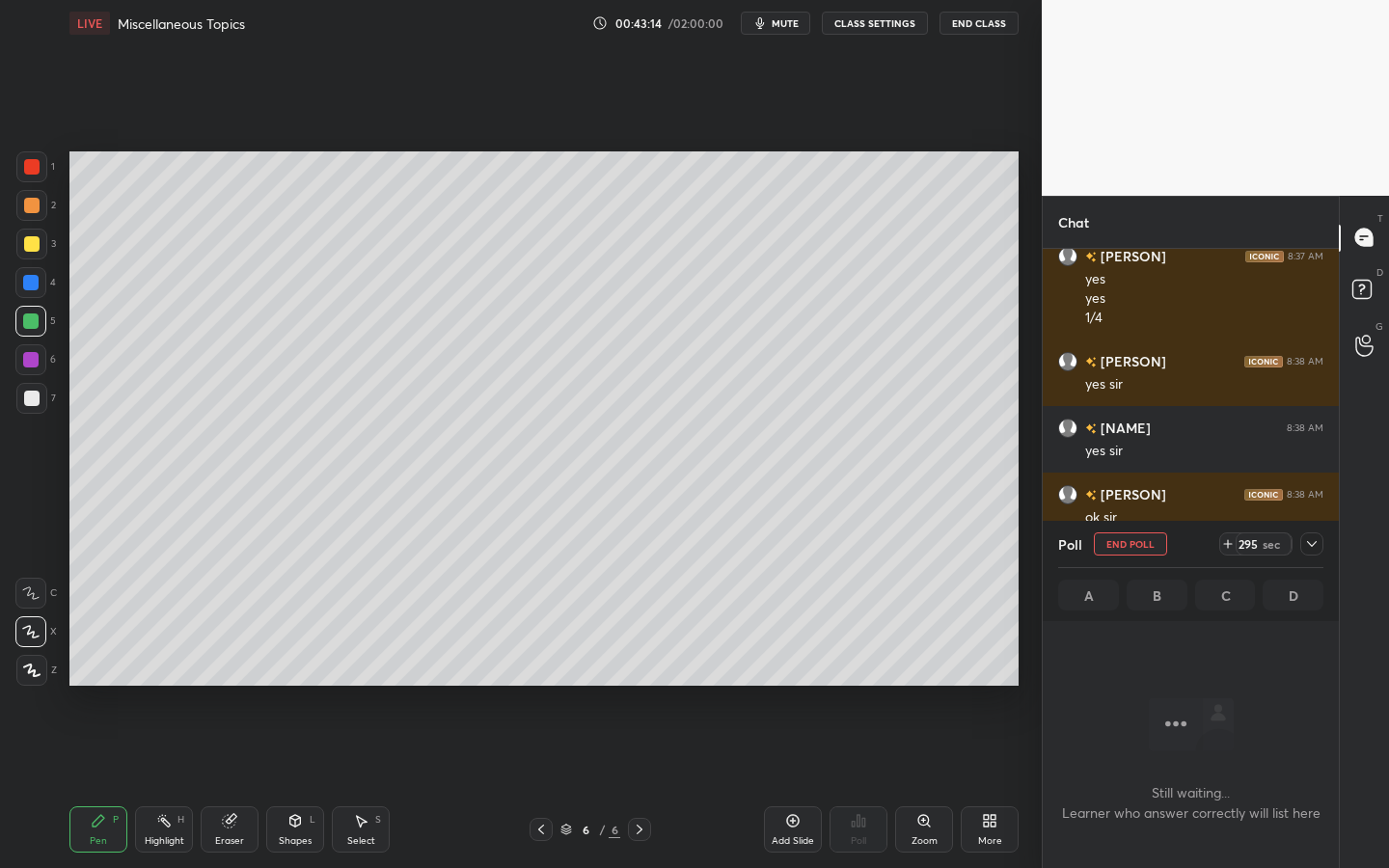 click on "Setting up your live class Poll for   secs No correct answer Start poll" at bounding box center (544, 419) 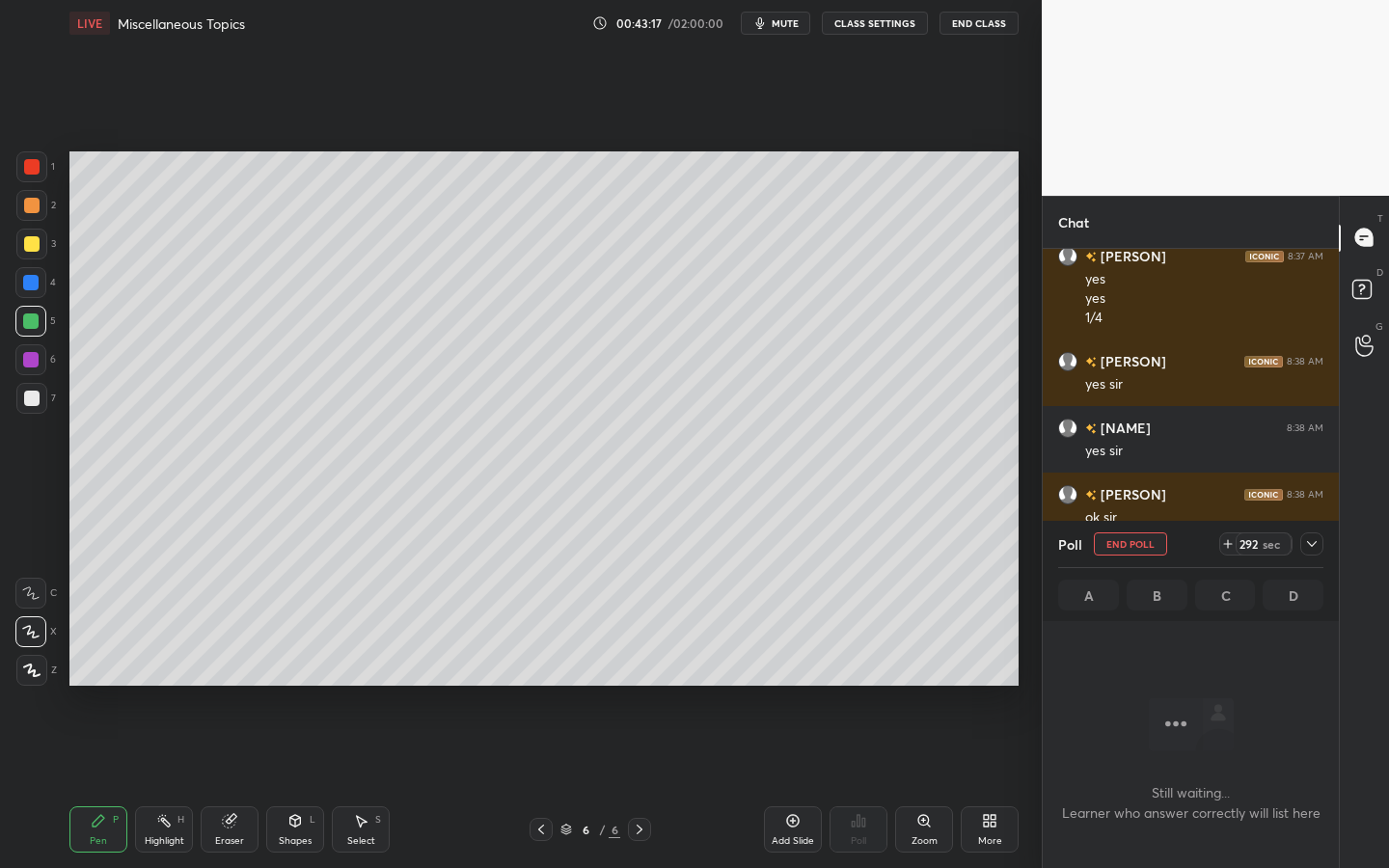 click on "mute" at bounding box center [785, 23] 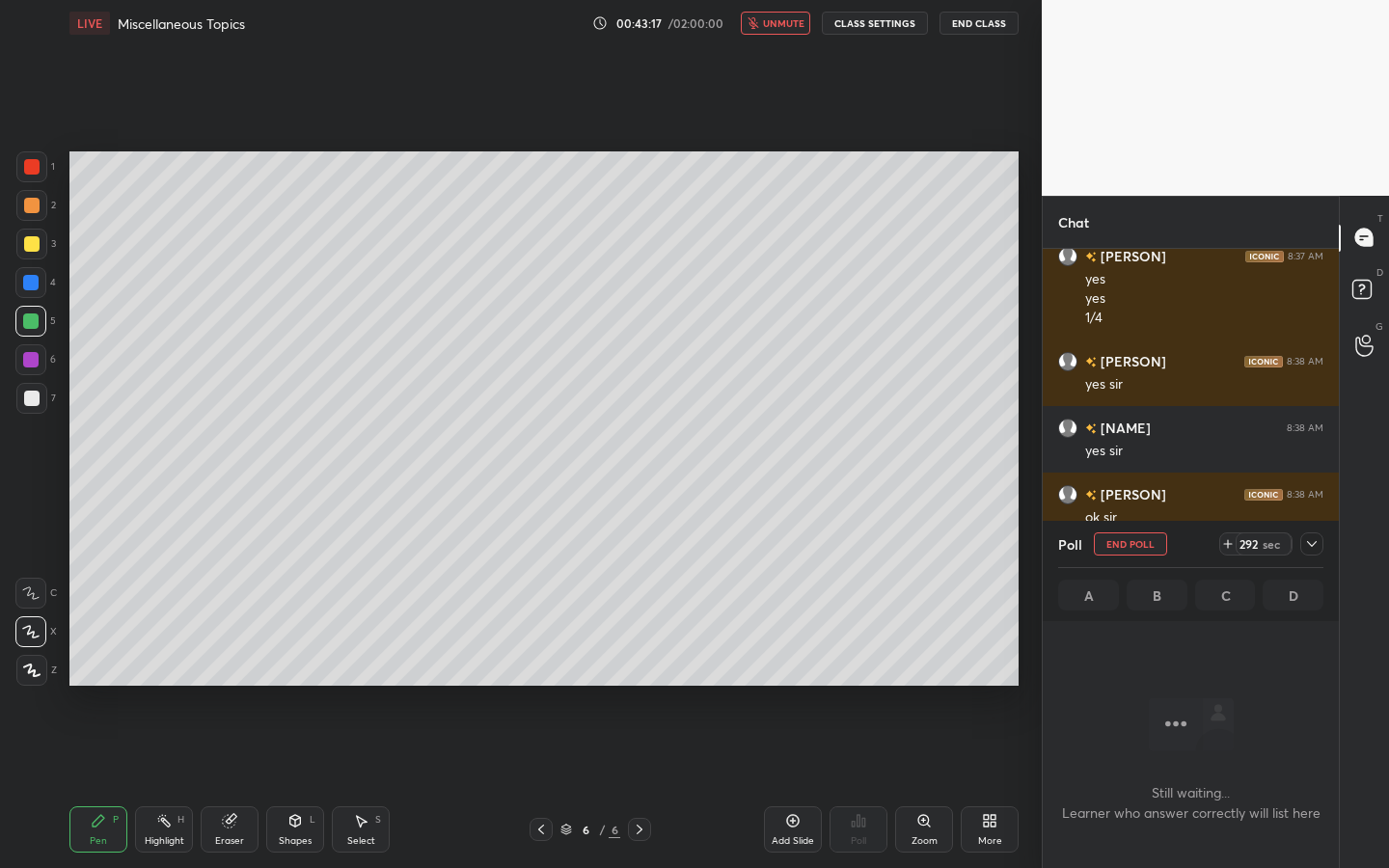 click on "unmute" at bounding box center [783, 23] 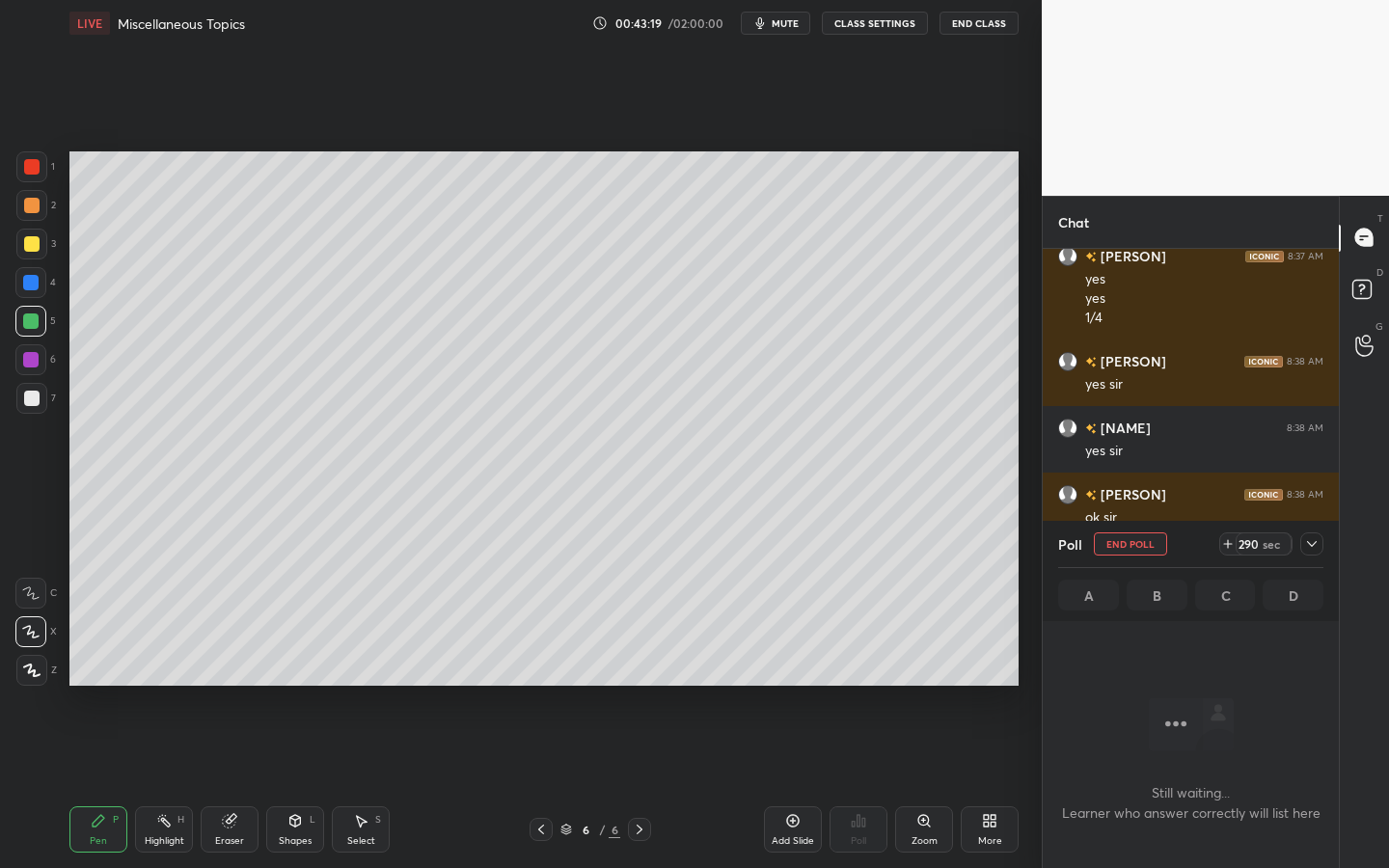 click on "Setting up your live class Poll for   secs No correct answer Start poll" at bounding box center [544, 419] 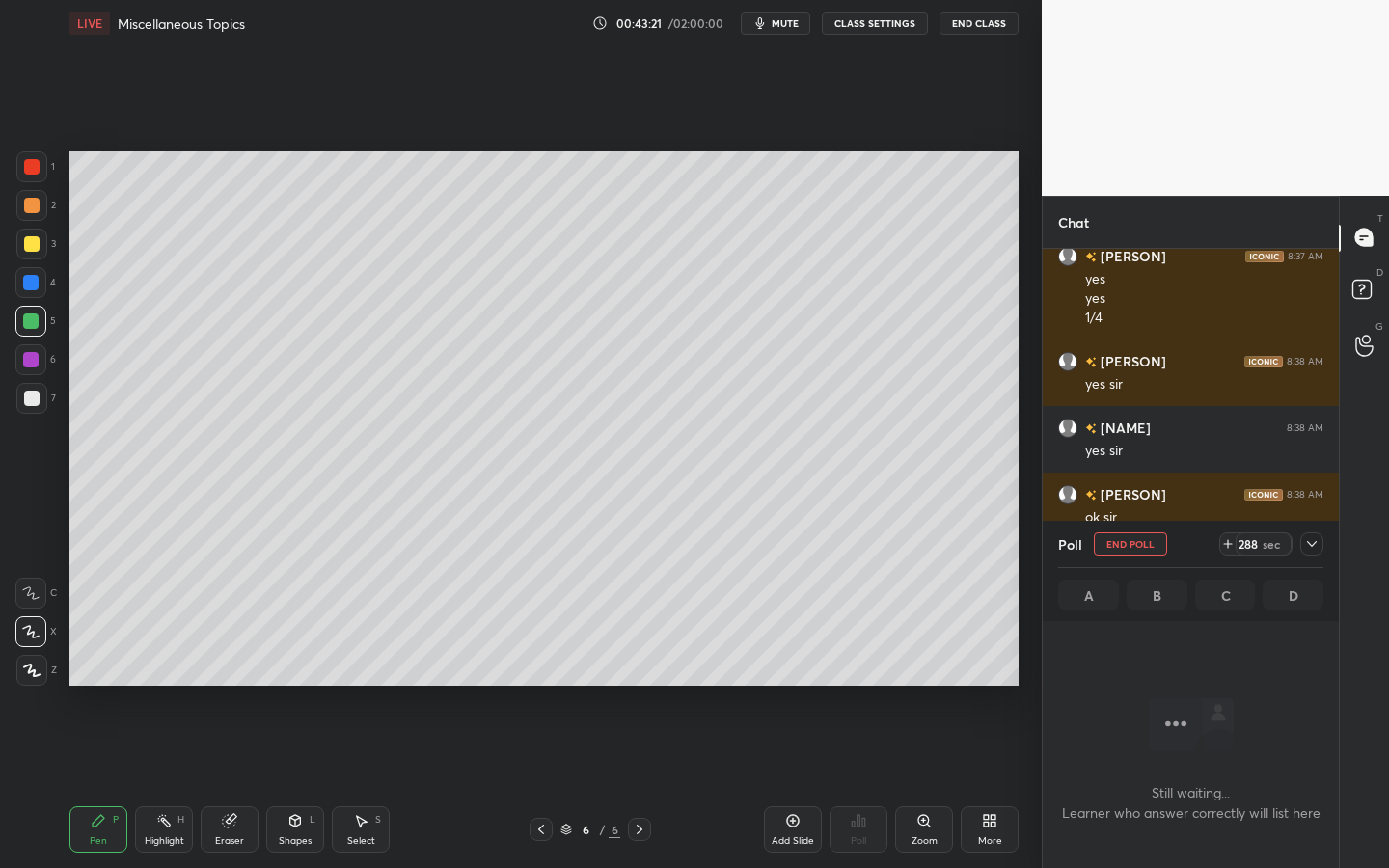 drag, startPoint x: 816, startPoint y: 107, endPoint x: 830, endPoint y: 83, distance: 27.784888 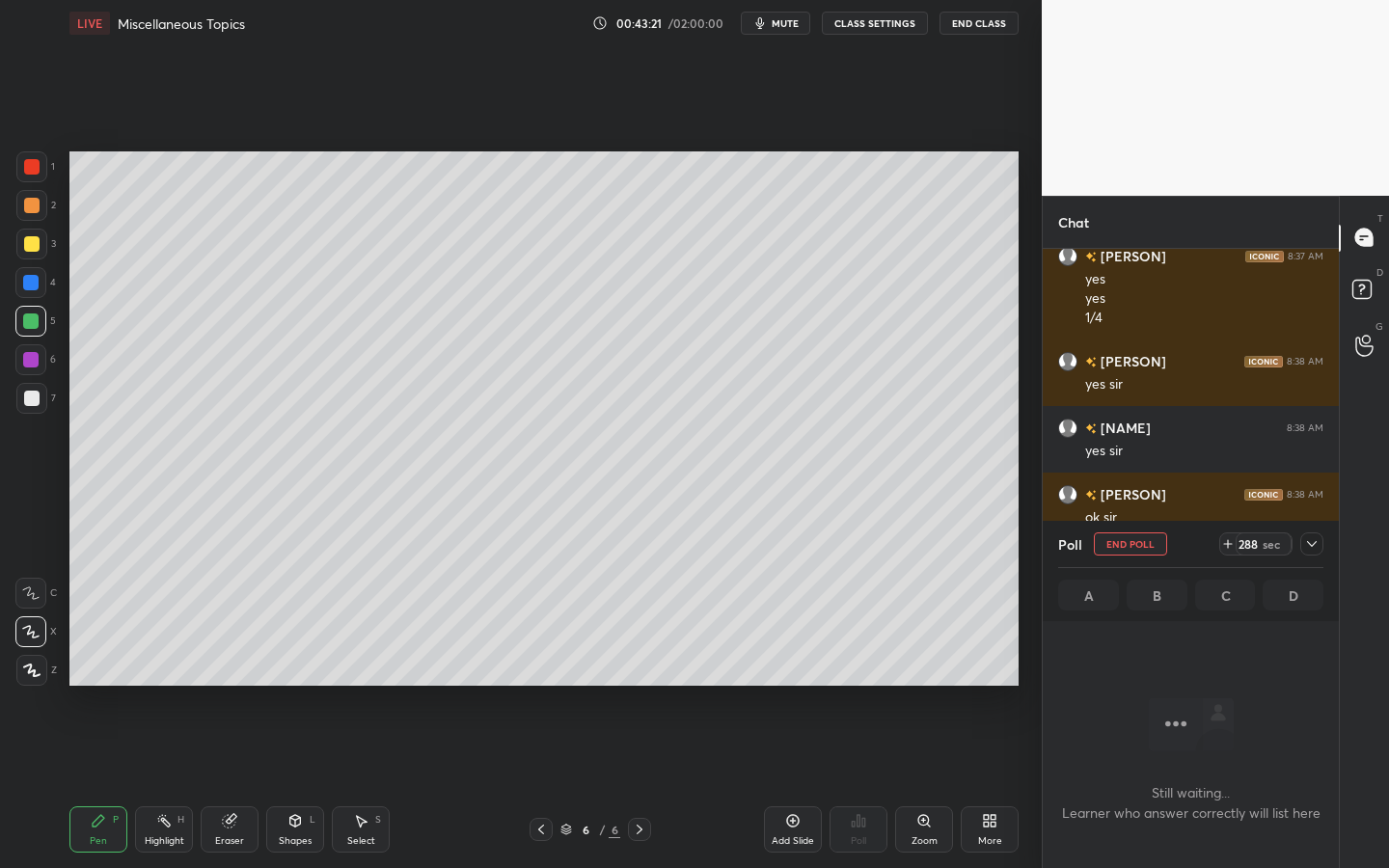 click on "Setting up your live class Poll for   secs No correct answer Start poll" at bounding box center (544, 419) 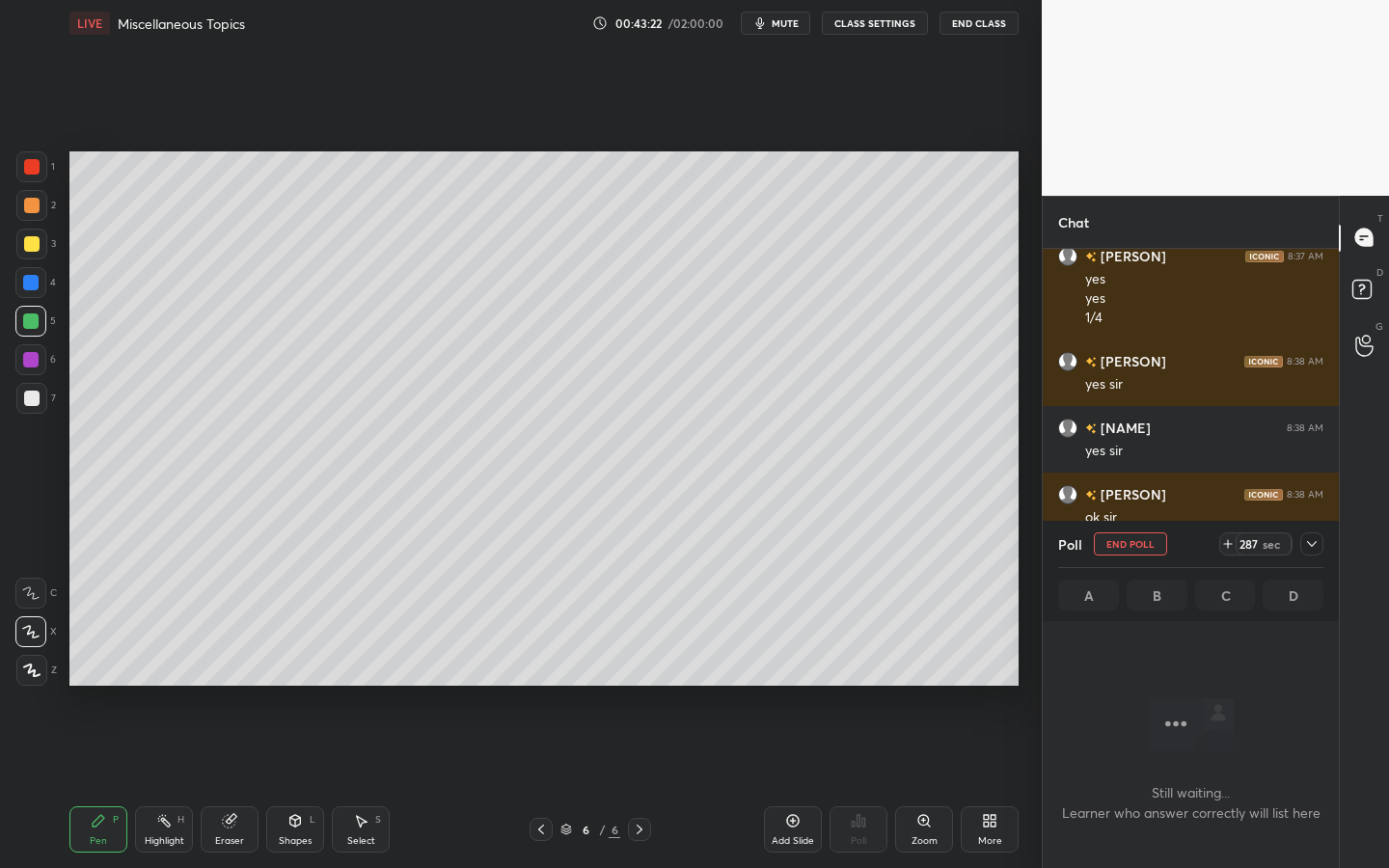 click on "mute" at bounding box center (785, 23) 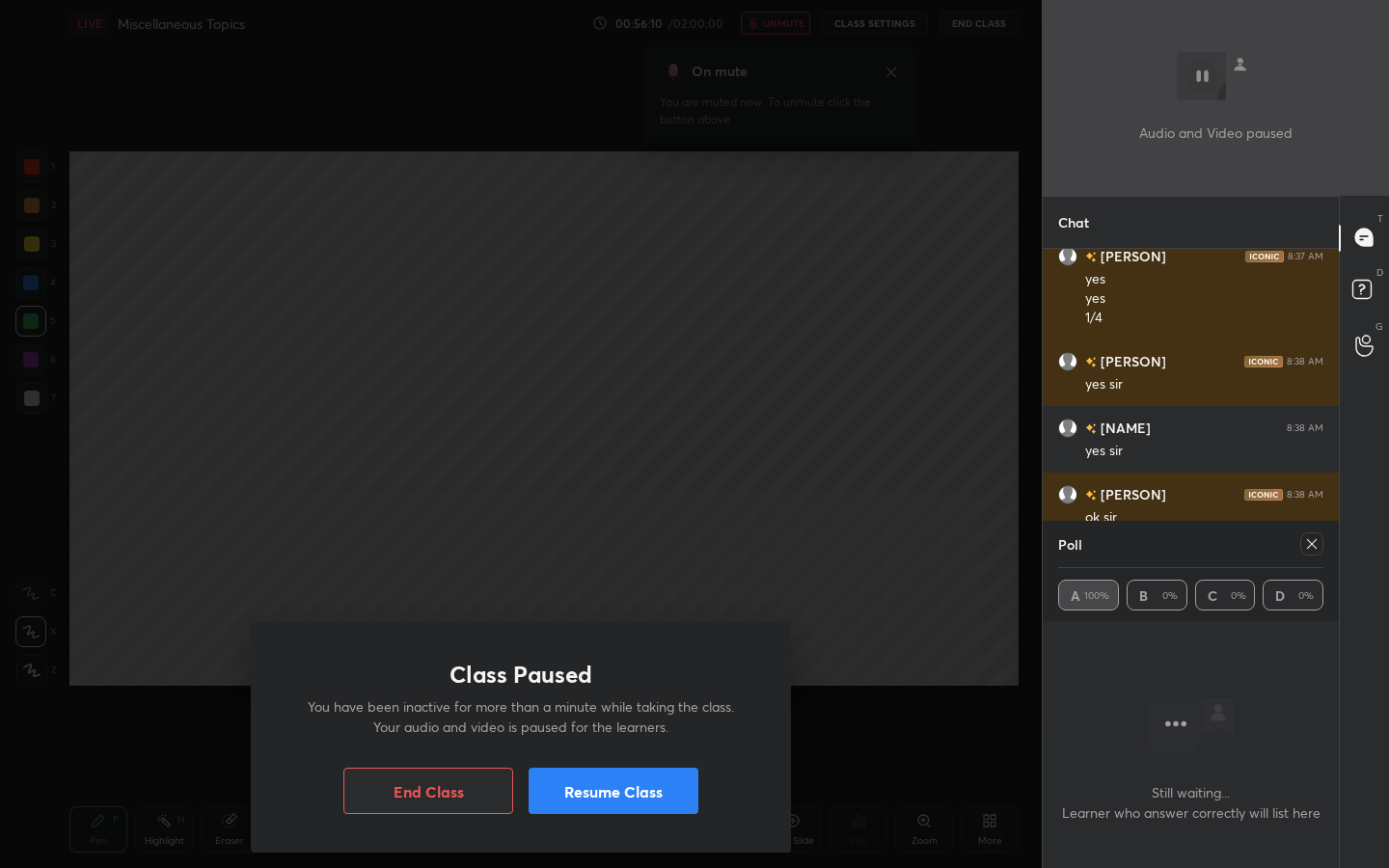 click on "Resume Class" at bounding box center [613, 791] 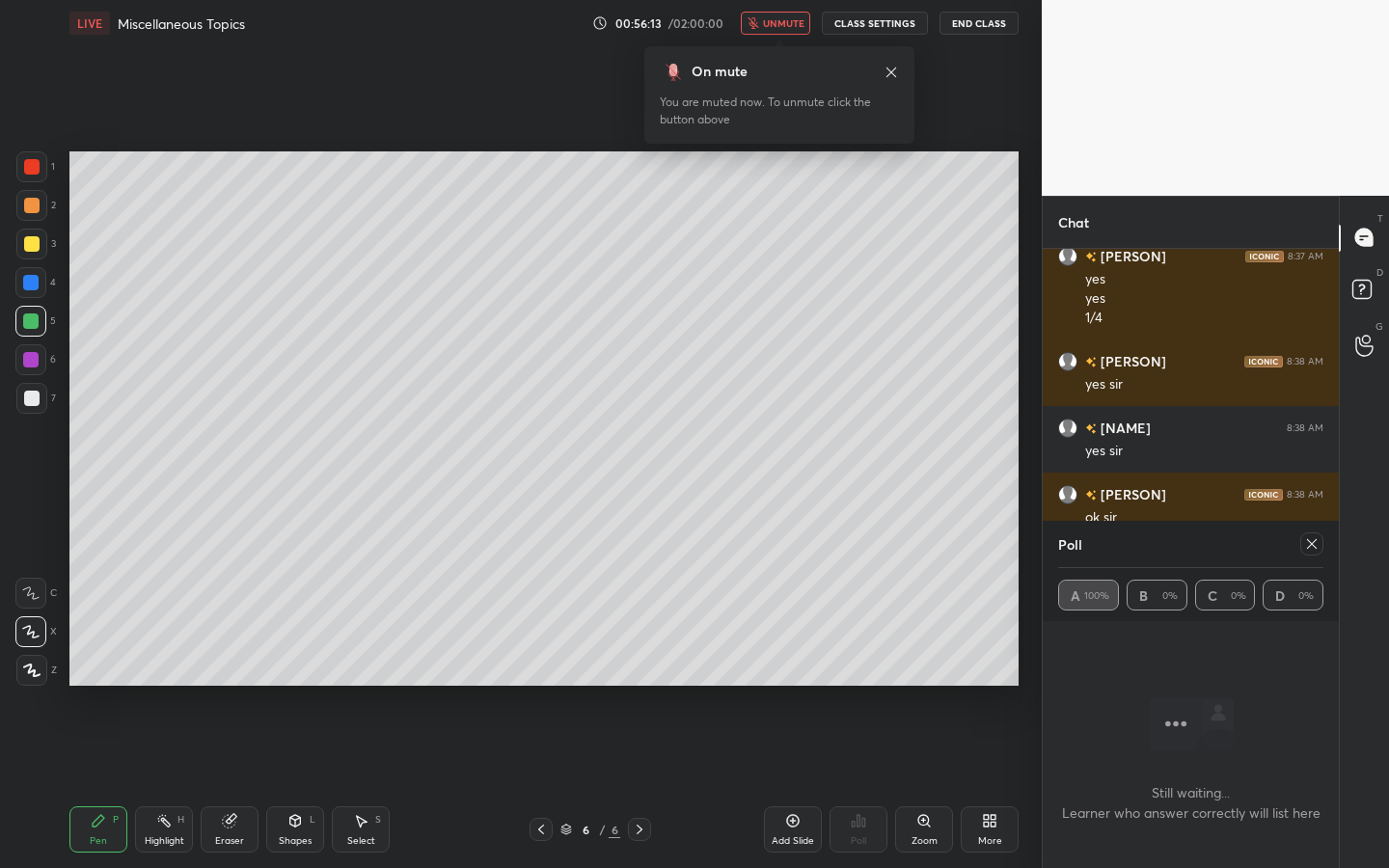 drag, startPoint x: 791, startPoint y: 29, endPoint x: 801, endPoint y: 32, distance: 10.440307 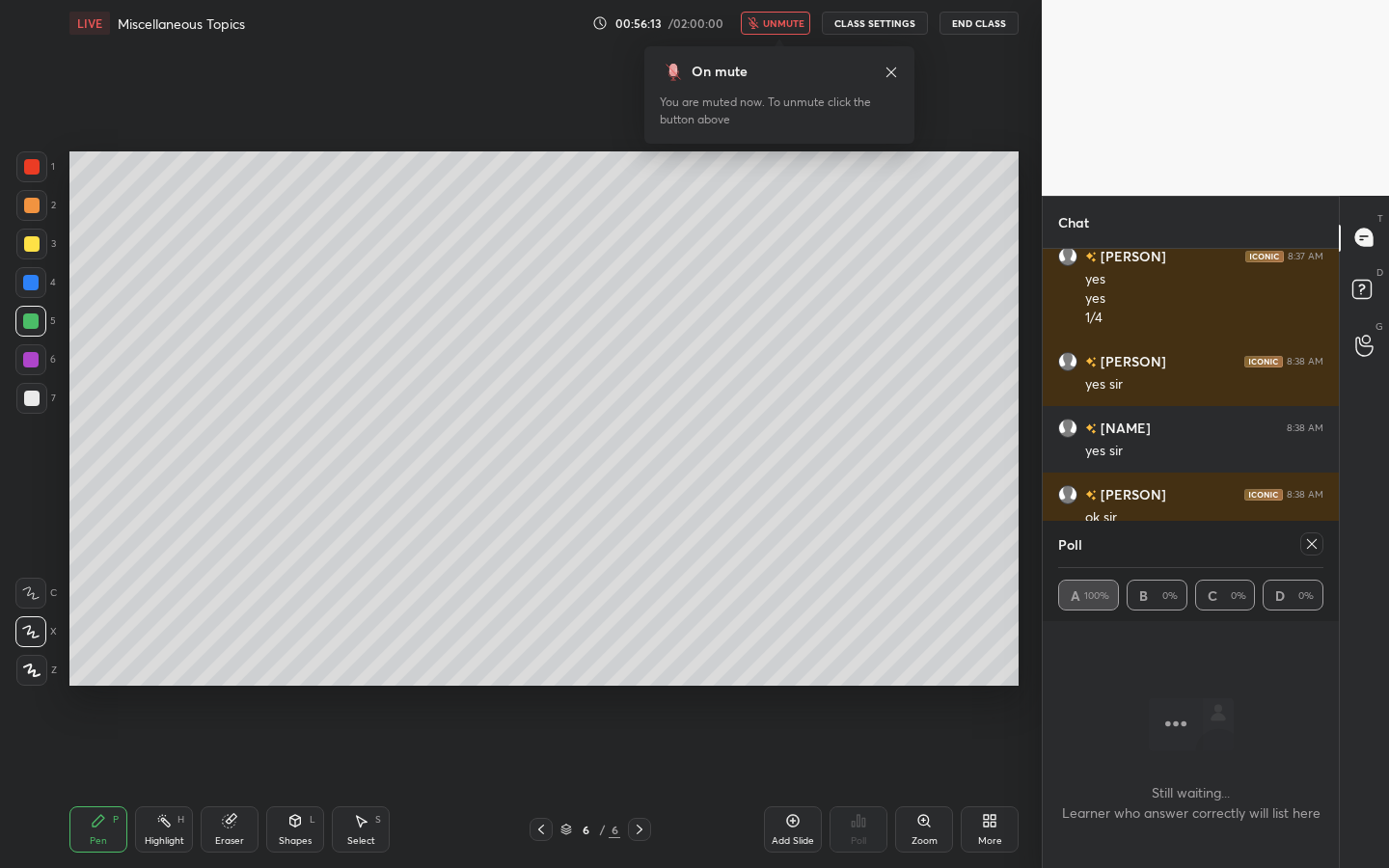 click on "unmute" at bounding box center (783, 23) 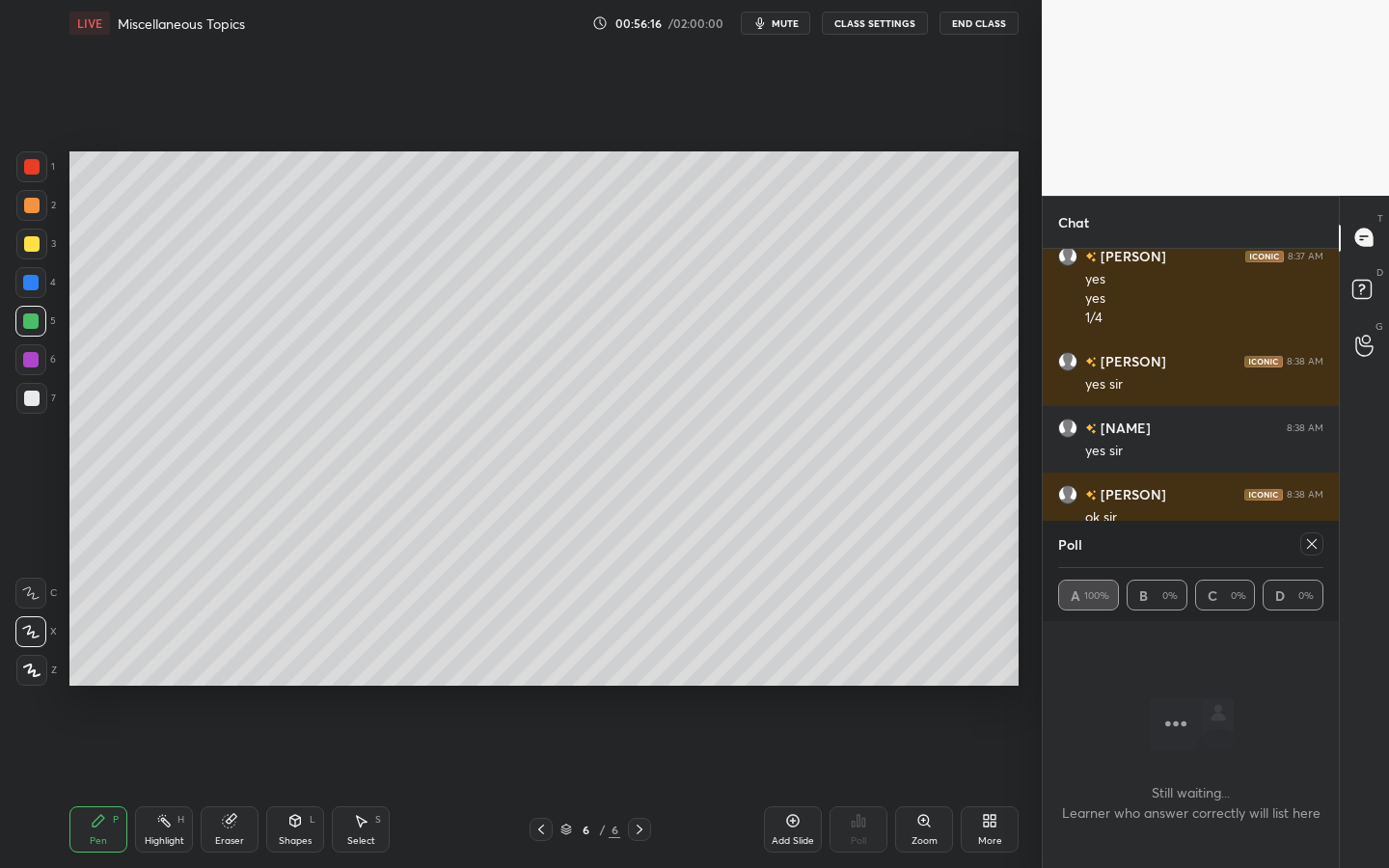 click 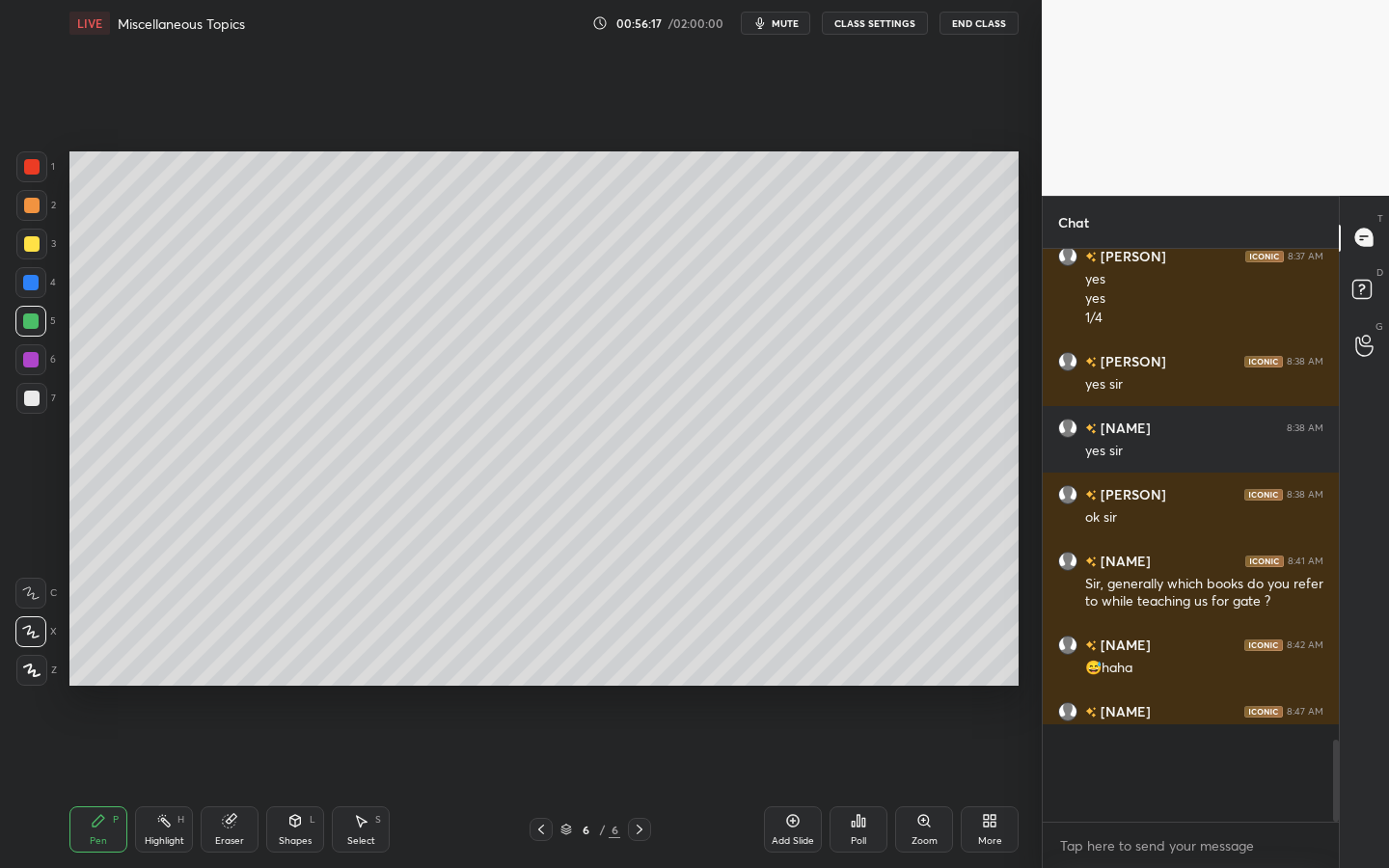 scroll, scrollTop: 7, scrollLeft: 7, axis: both 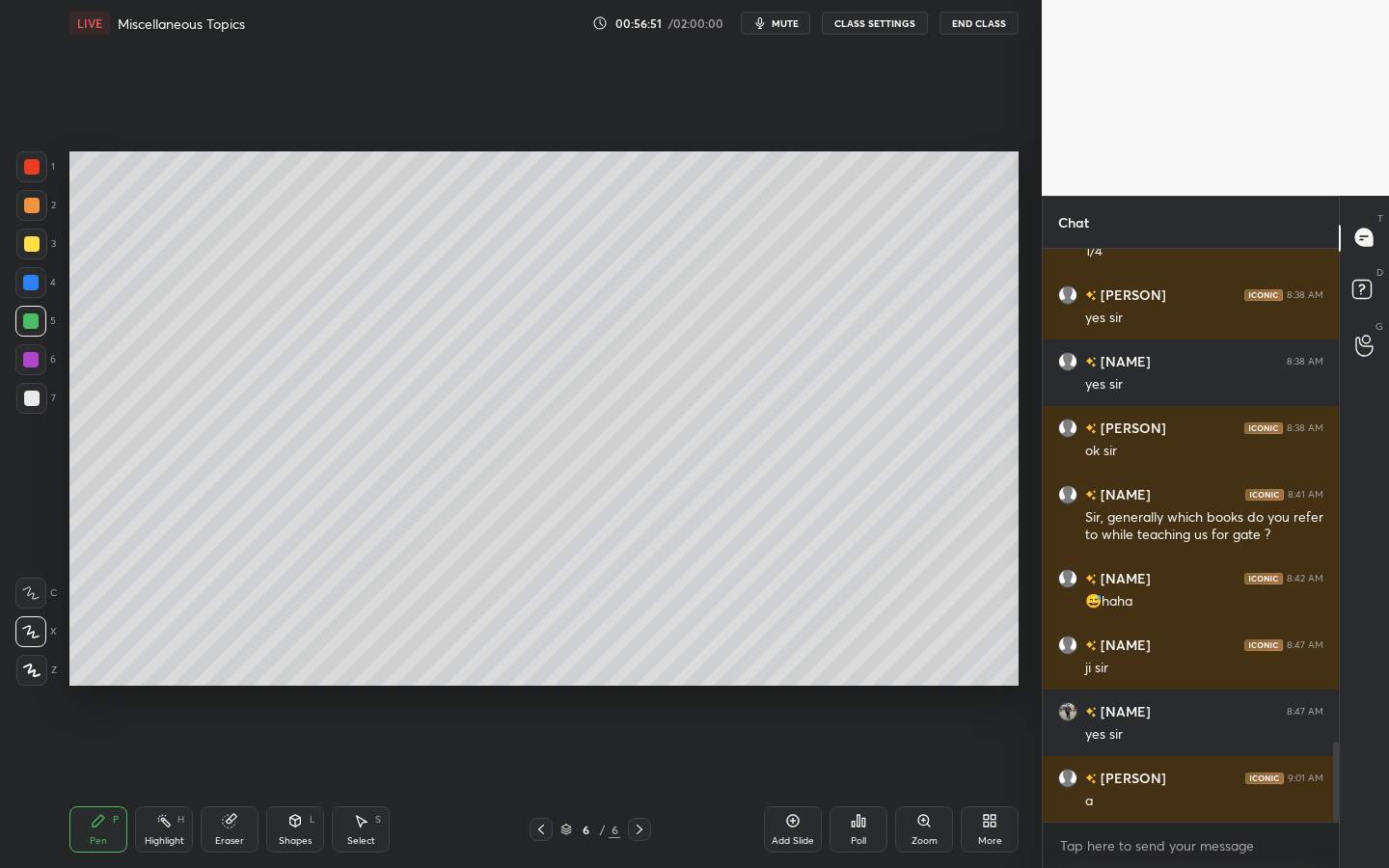 click at bounding box center (32, 167) 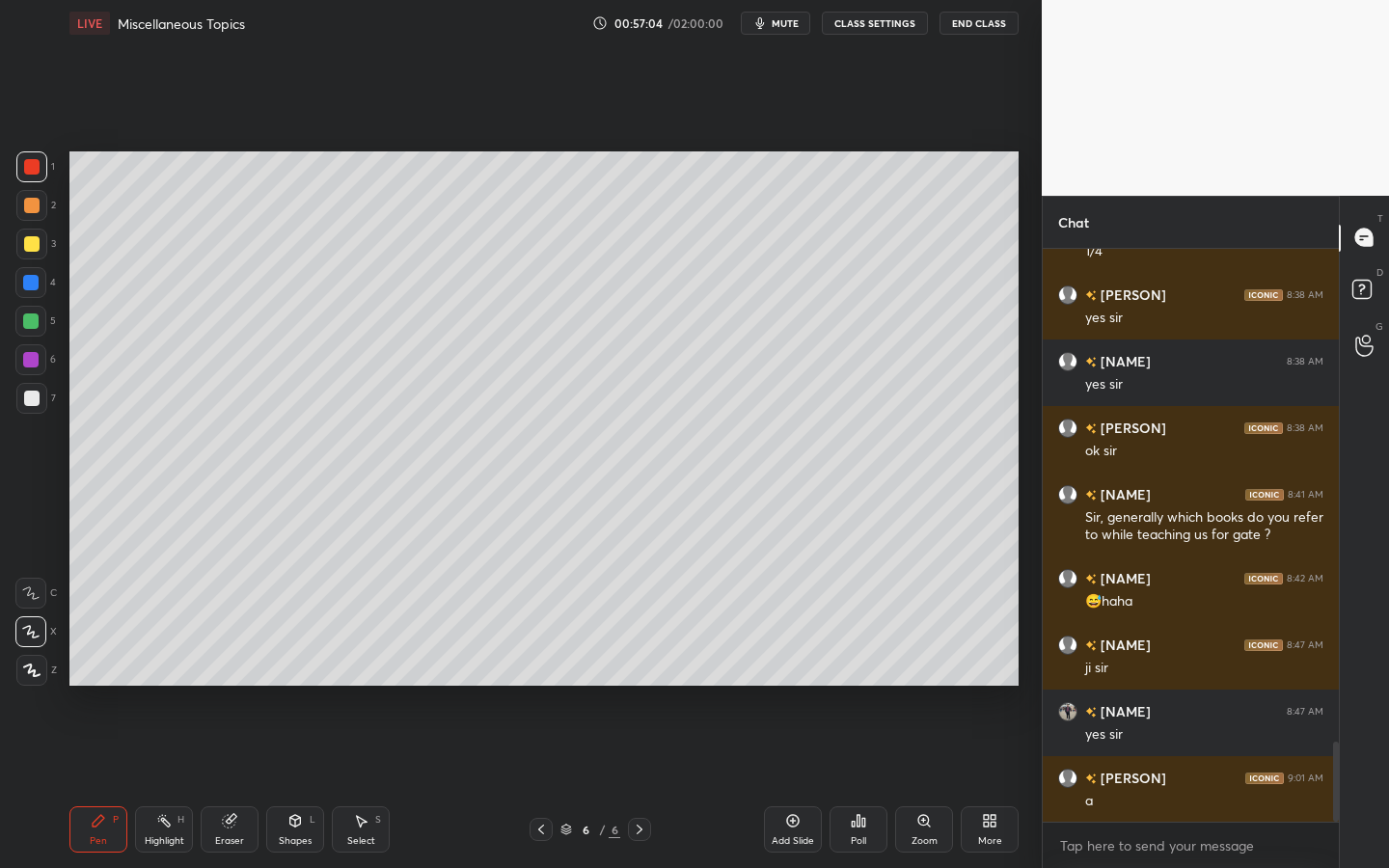 scroll, scrollTop: 3534, scrollLeft: 0, axis: vertical 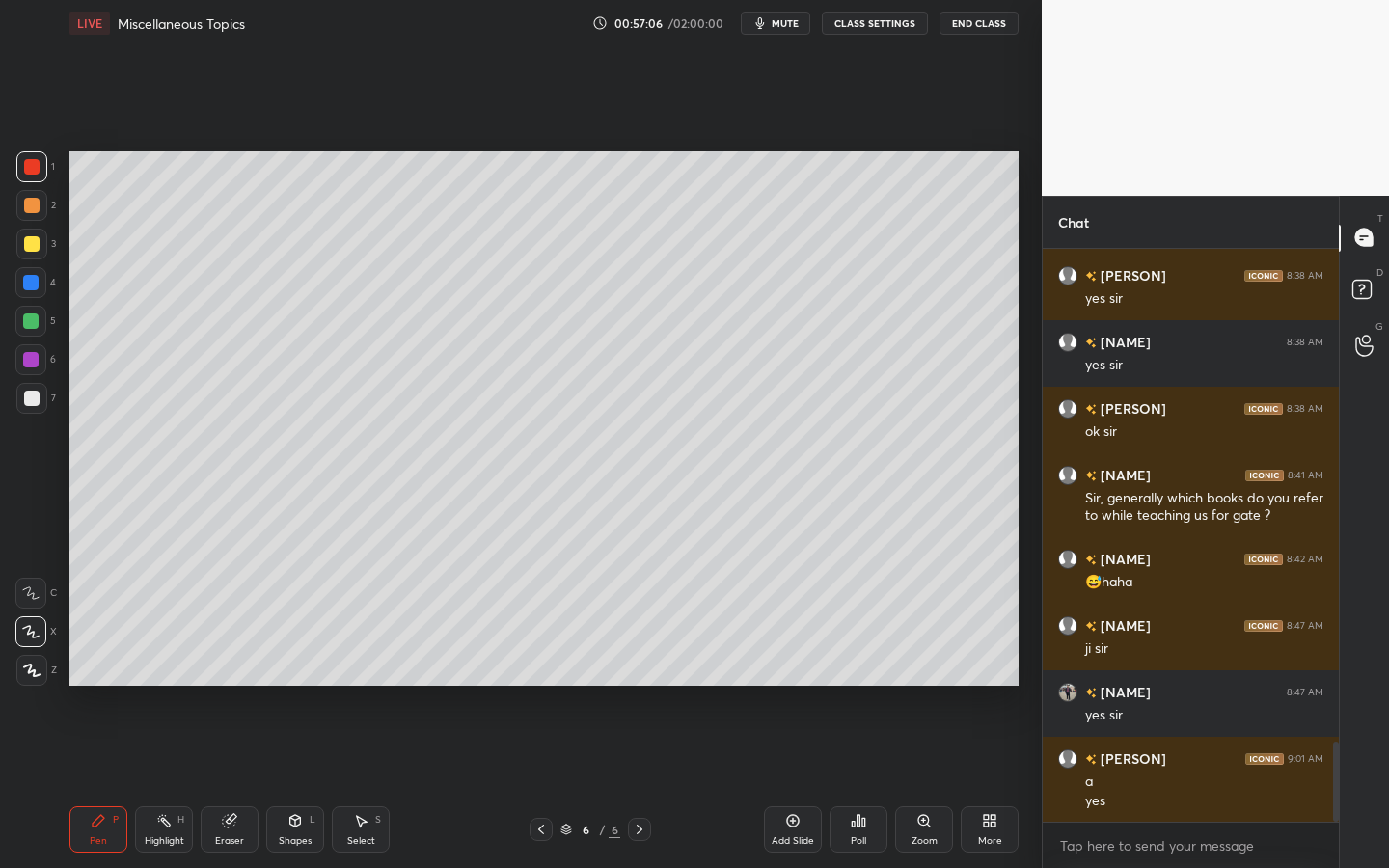 drag, startPoint x: 28, startPoint y: 323, endPoint x: 36, endPoint y: 312, distance: 13.601471 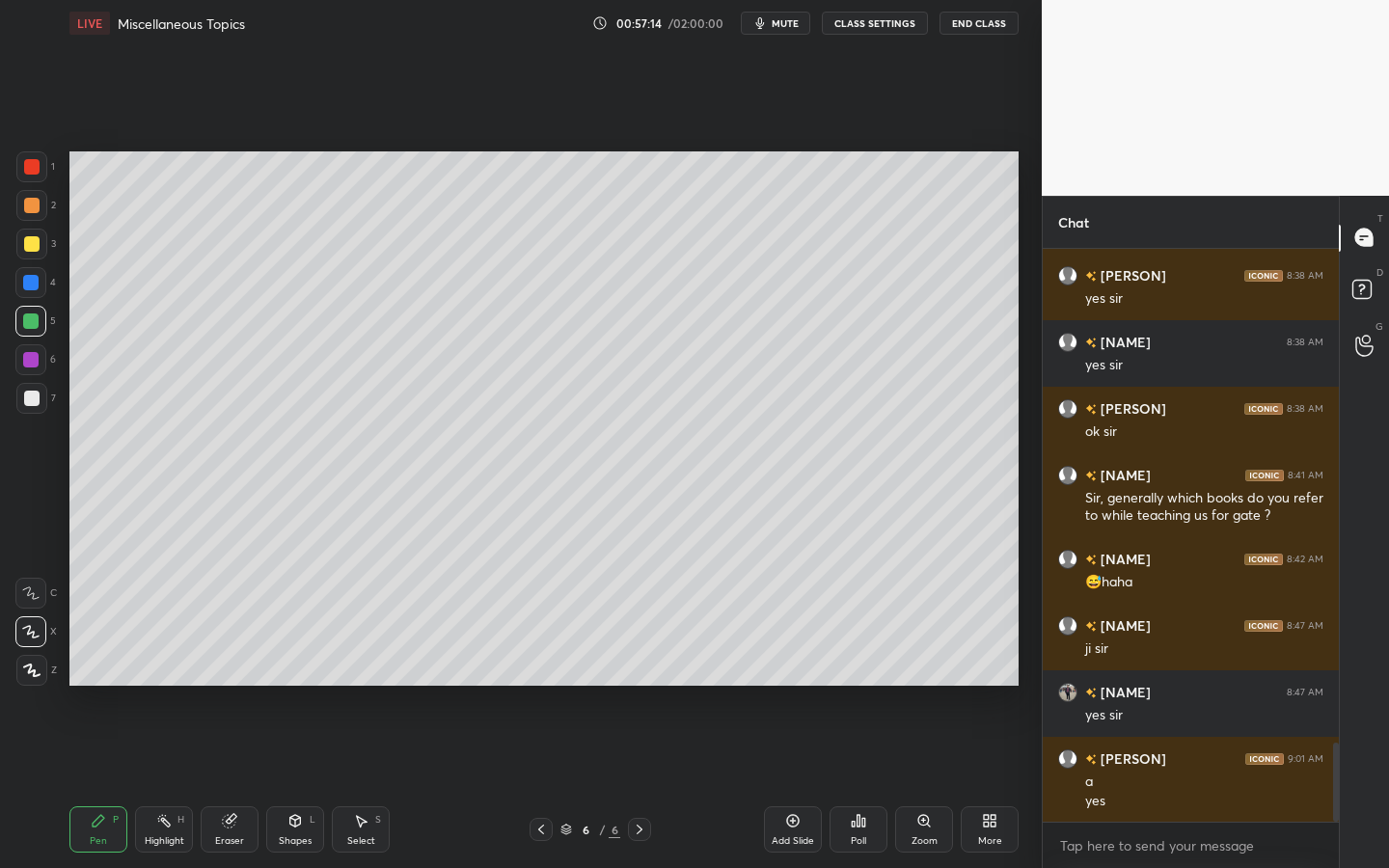scroll, scrollTop: 3600, scrollLeft: 0, axis: vertical 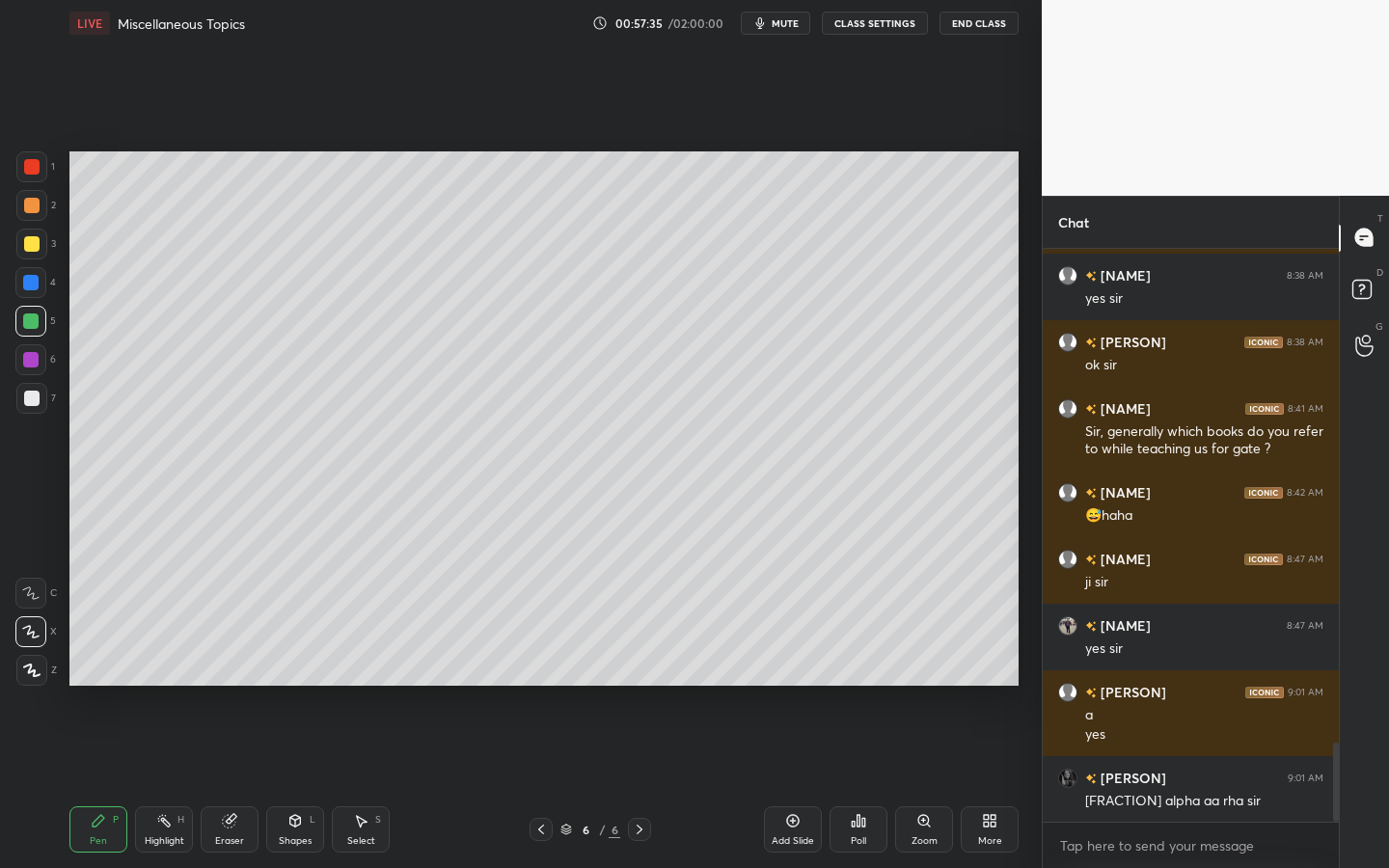 drag, startPoint x: 35, startPoint y: 406, endPoint x: 65, endPoint y: 416, distance: 31.622777 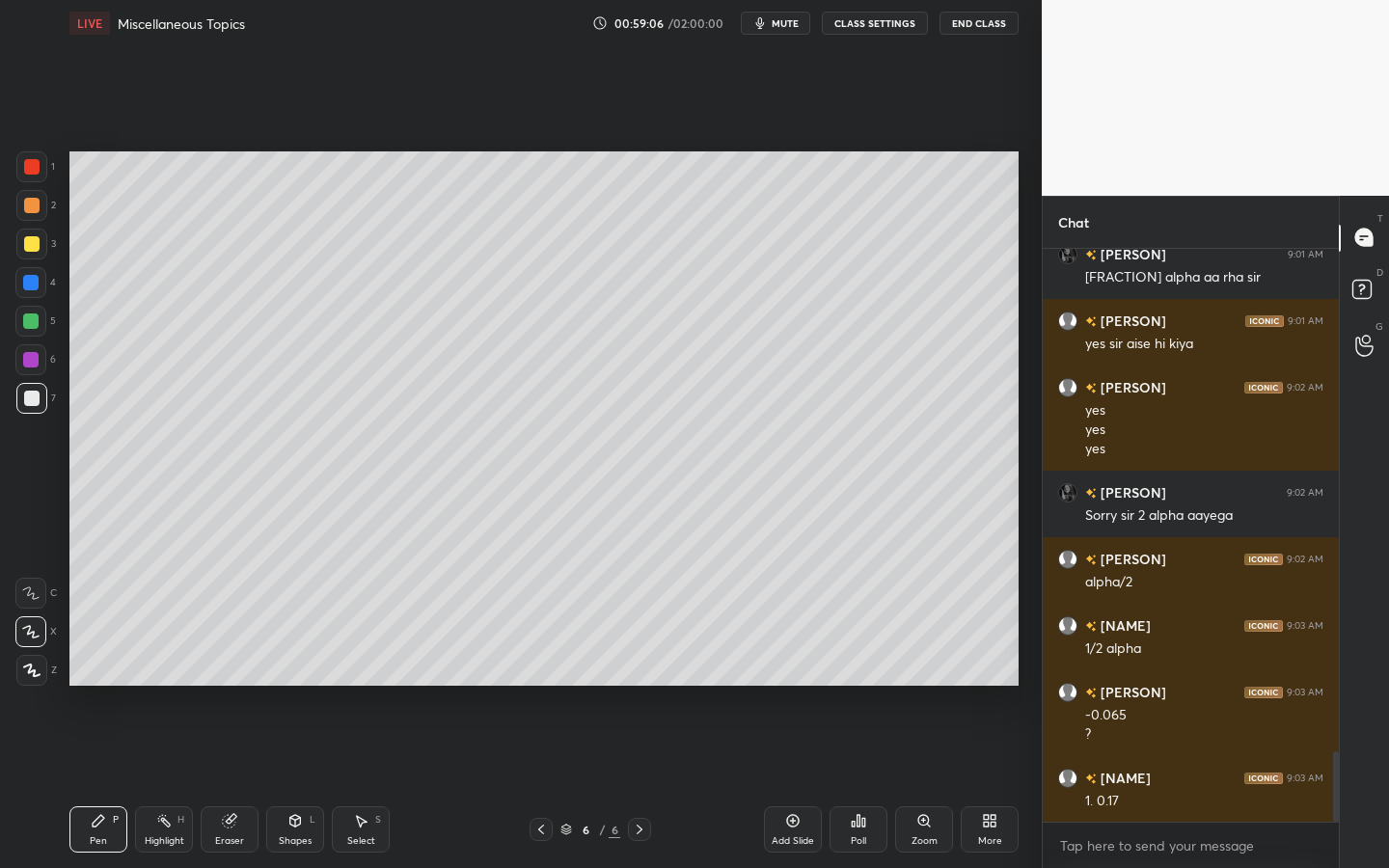 scroll, scrollTop: 4191, scrollLeft: 0, axis: vertical 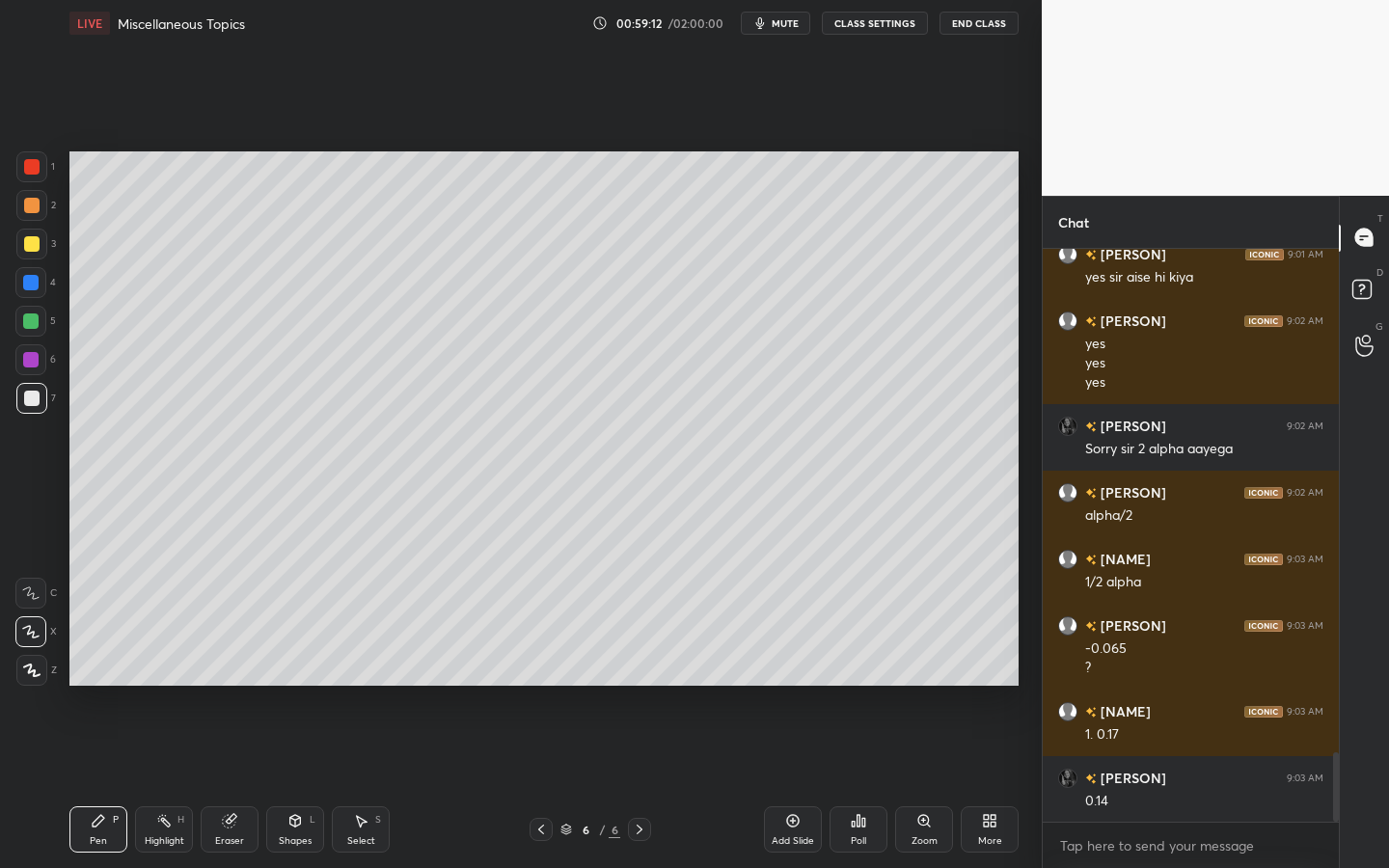 drag, startPoint x: 32, startPoint y: 362, endPoint x: 41, endPoint y: 353, distance: 12.727922 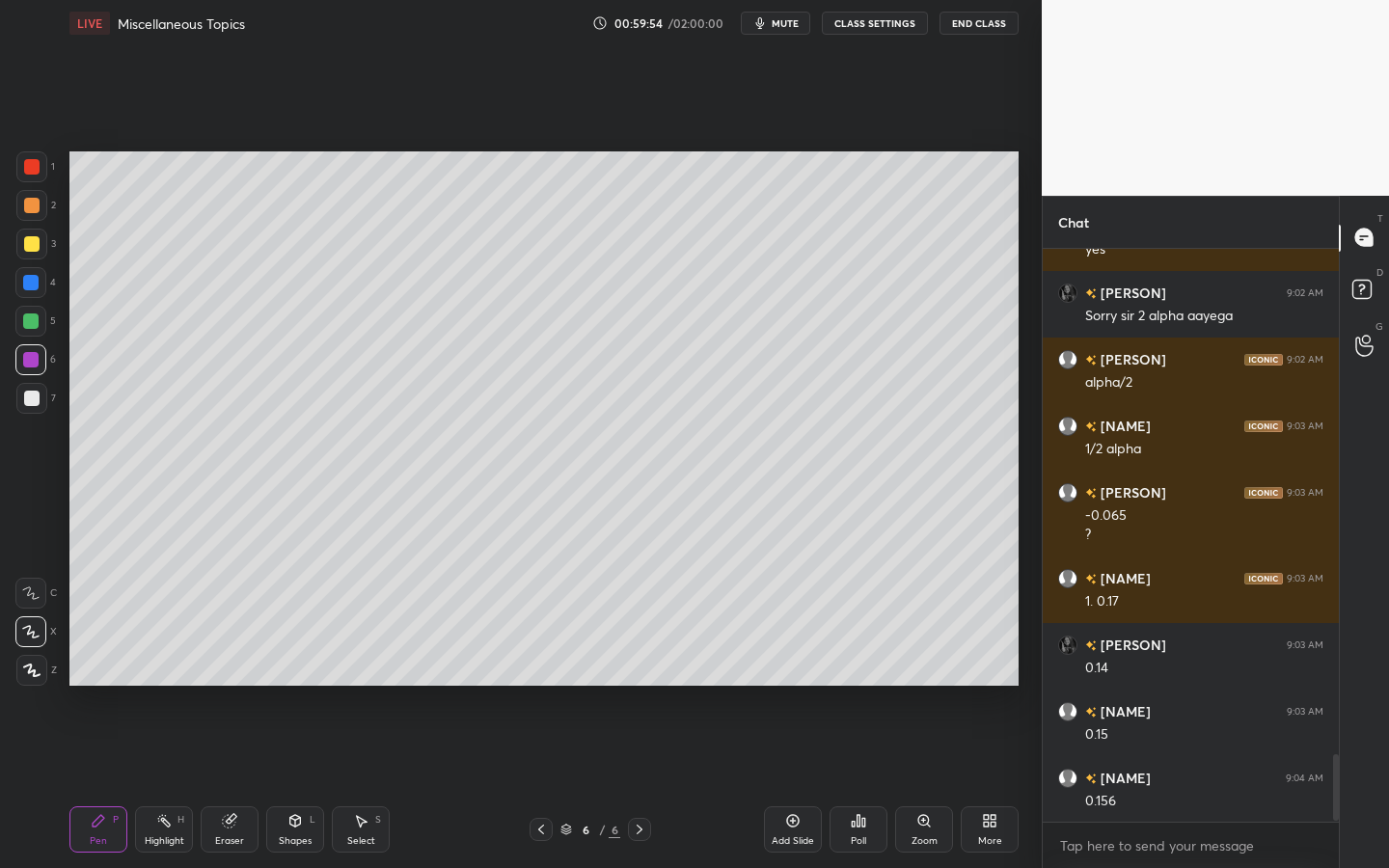 scroll, scrollTop: 4390, scrollLeft: 0, axis: vertical 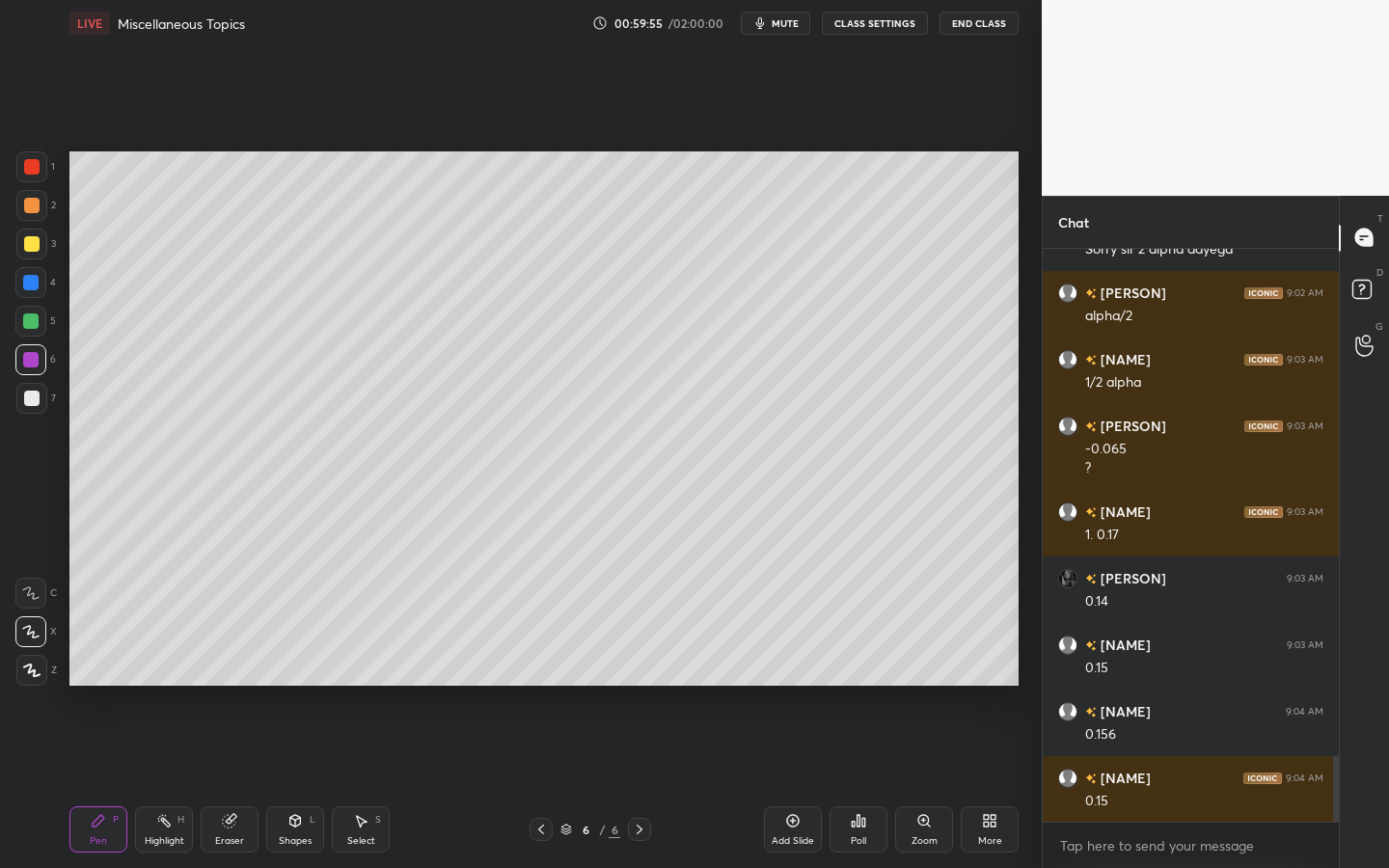 click on "Shapes L" at bounding box center (295, 829) 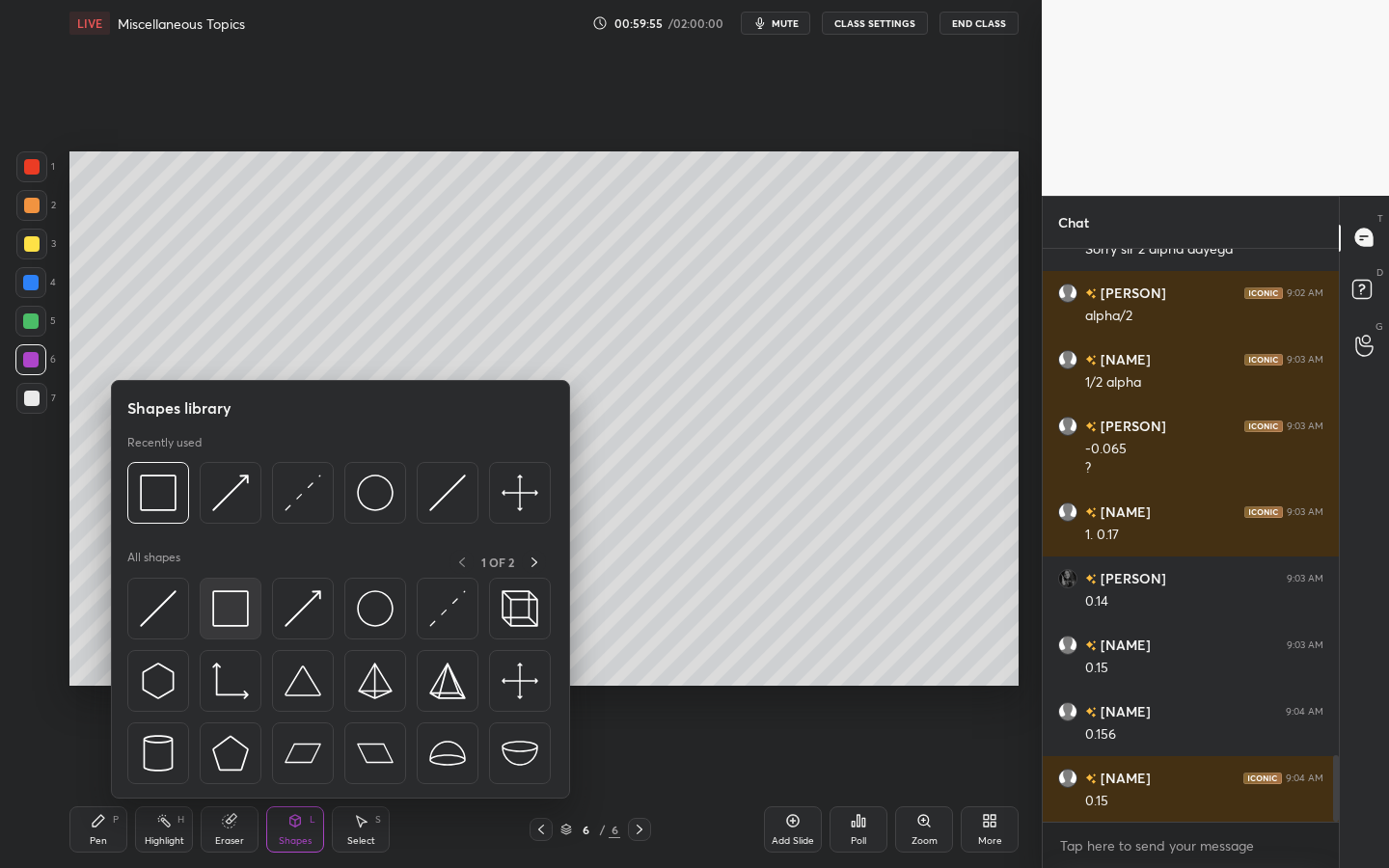 click at bounding box center [231, 609] 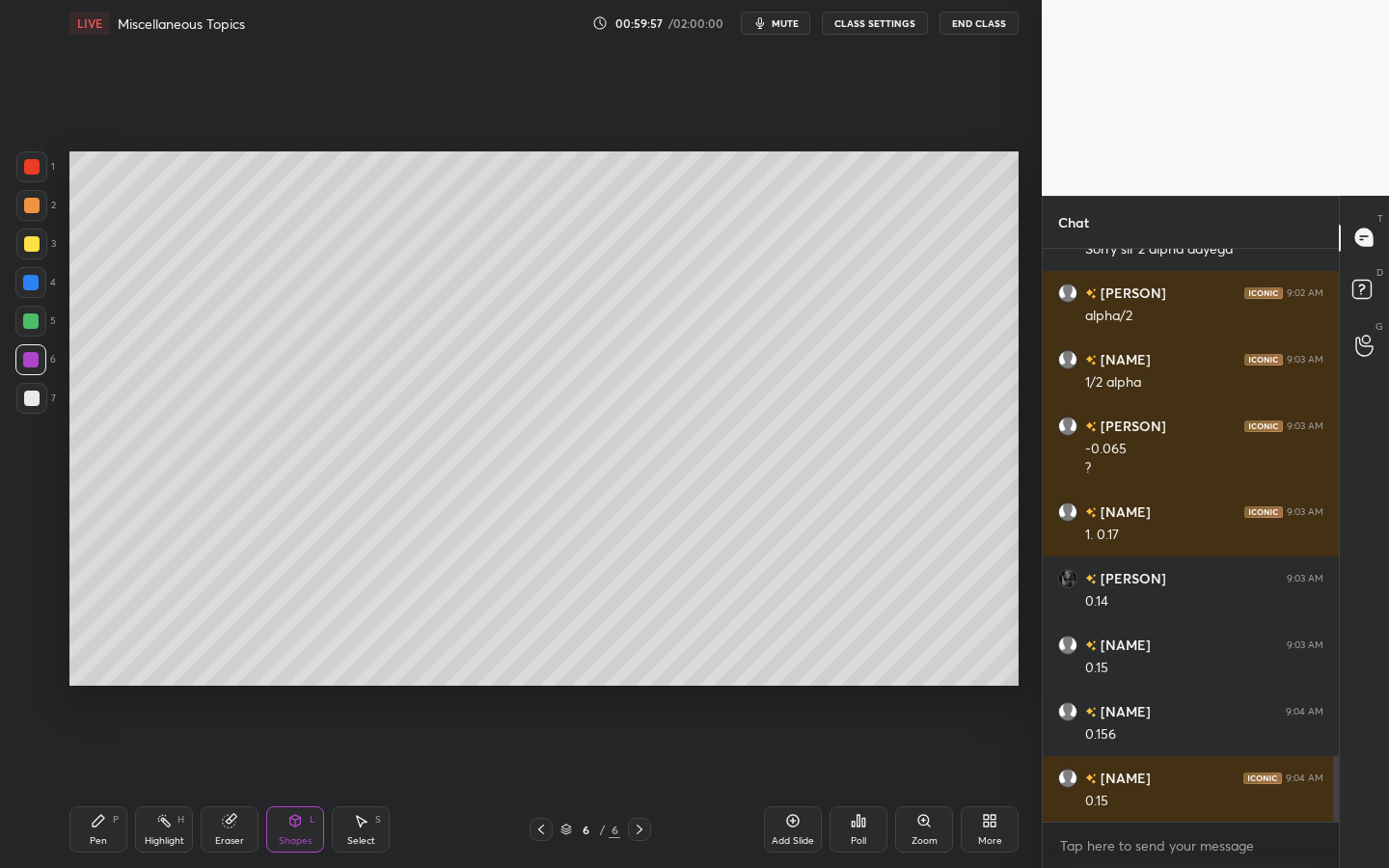 scroll, scrollTop: 4457, scrollLeft: 0, axis: vertical 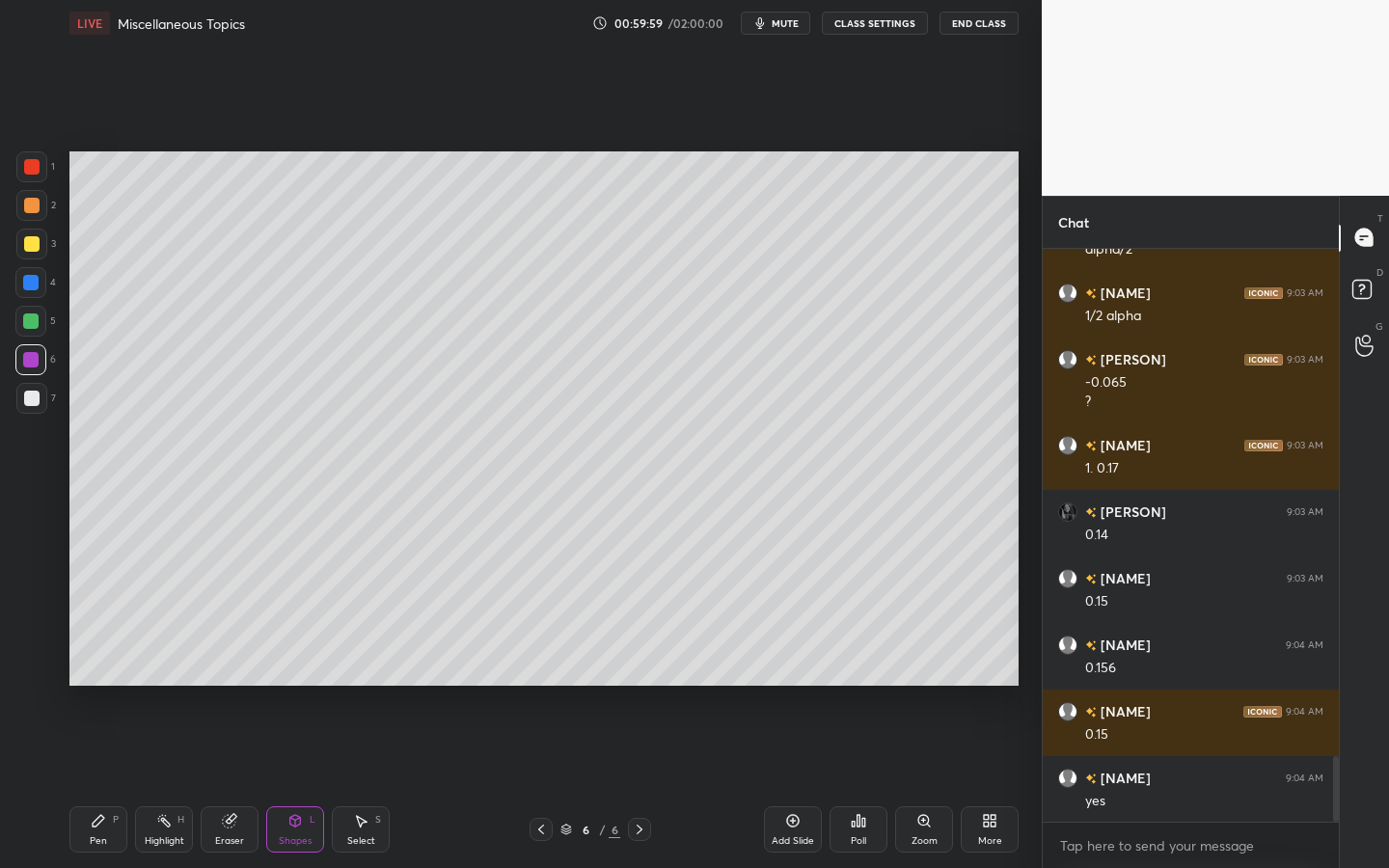 click on "Pen" at bounding box center [98, 841] 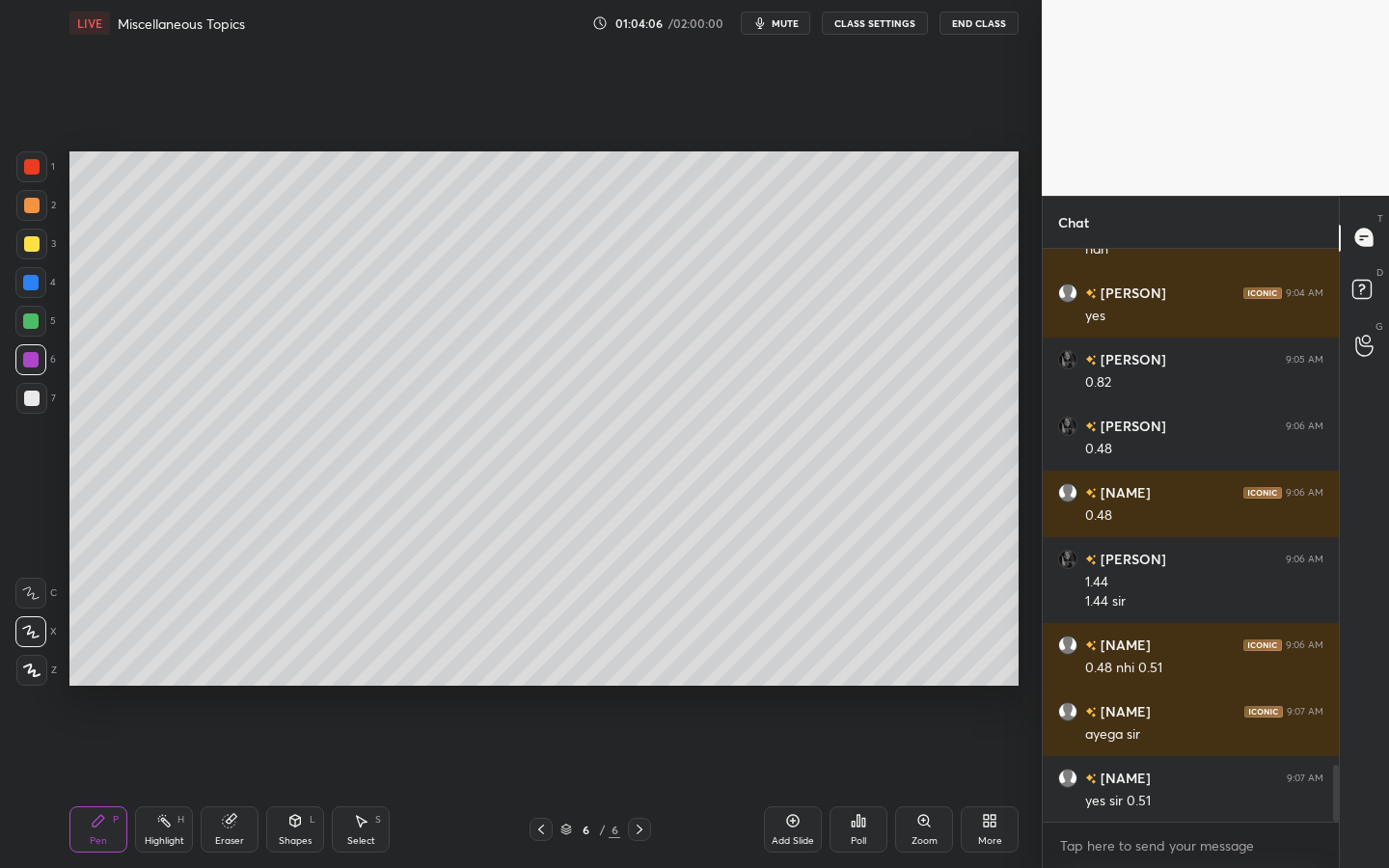 scroll, scrollTop: 5227, scrollLeft: 0, axis: vertical 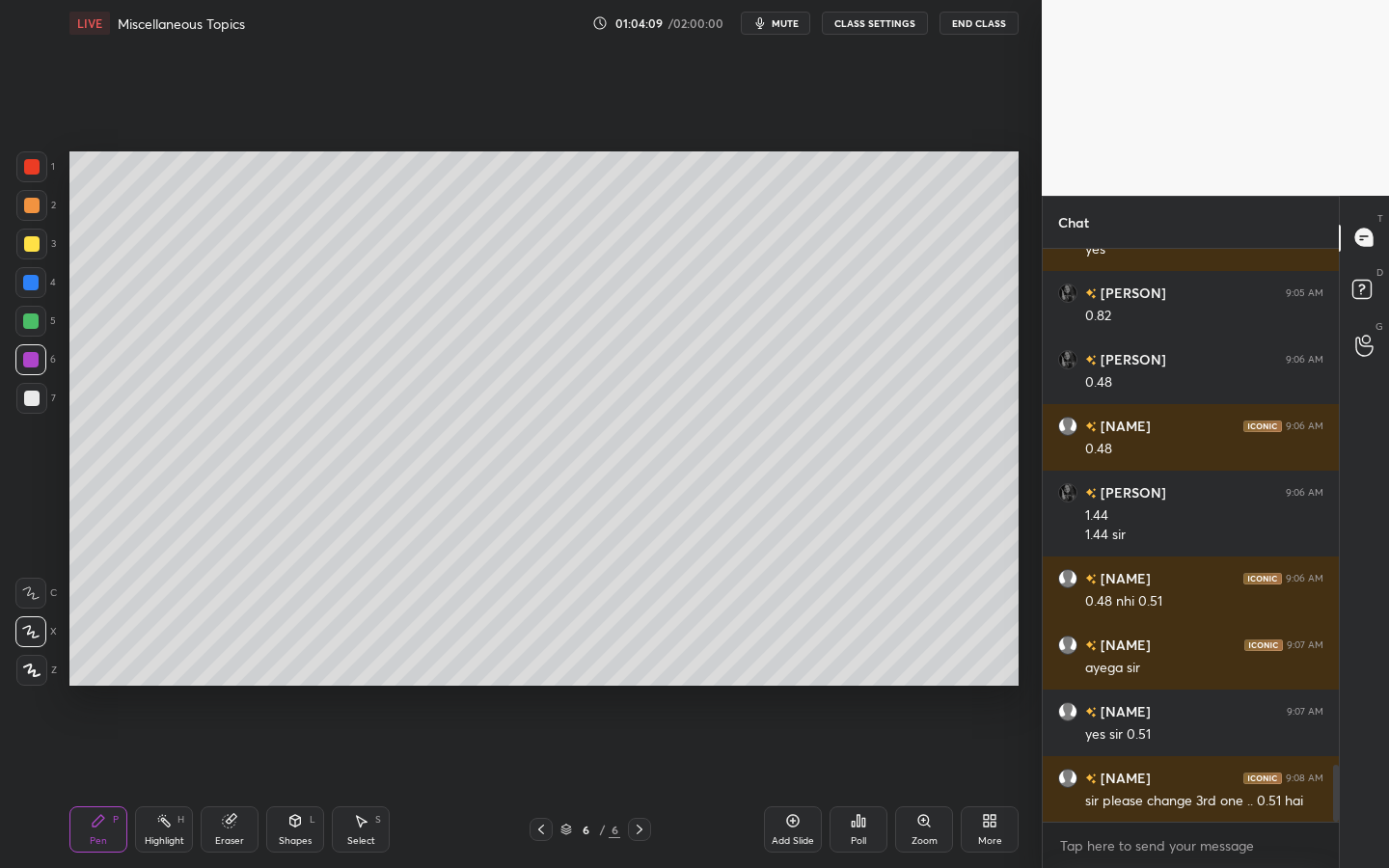 click on "Eraser" at bounding box center [230, 829] 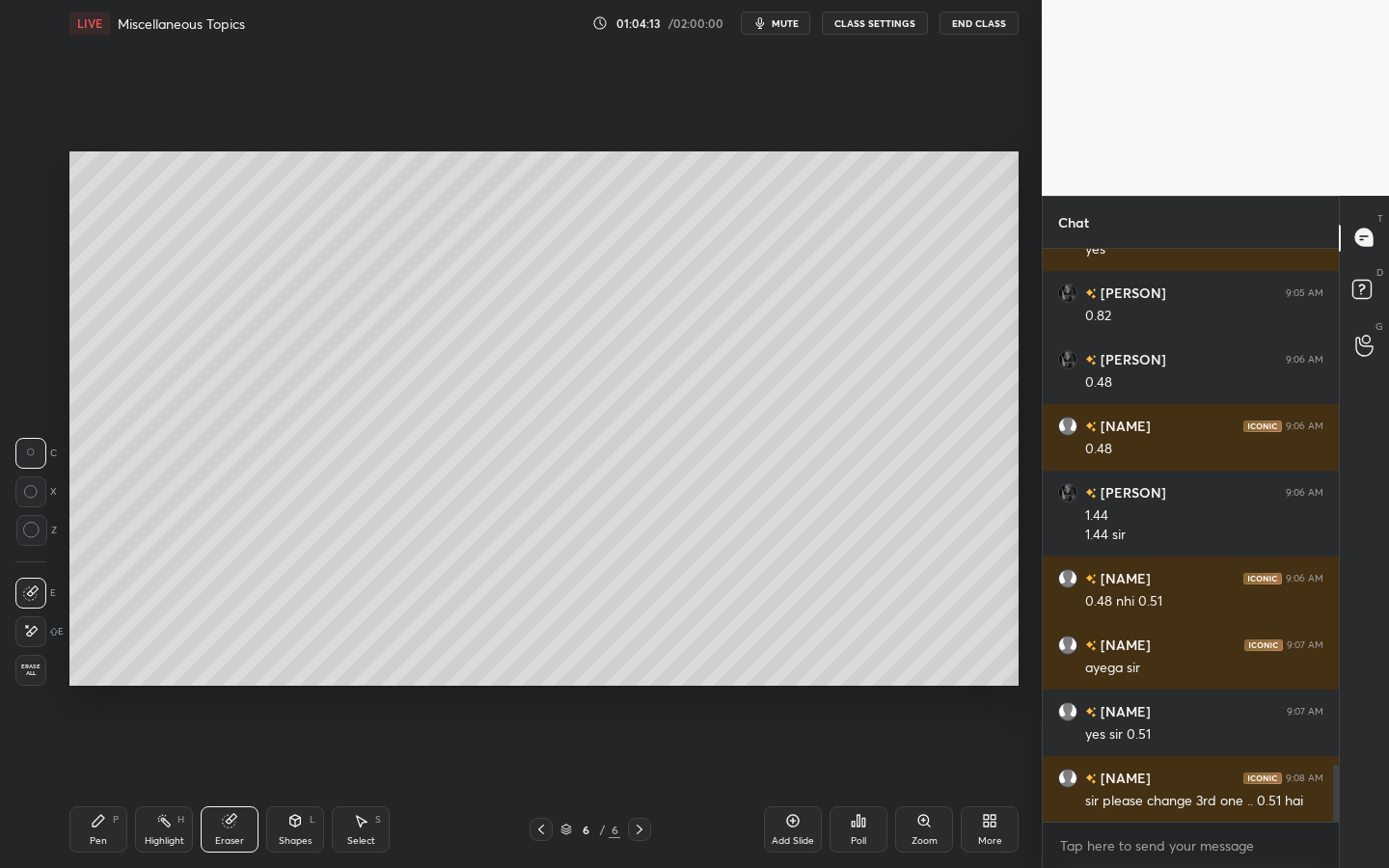 click on "Pen P" at bounding box center (98, 829) 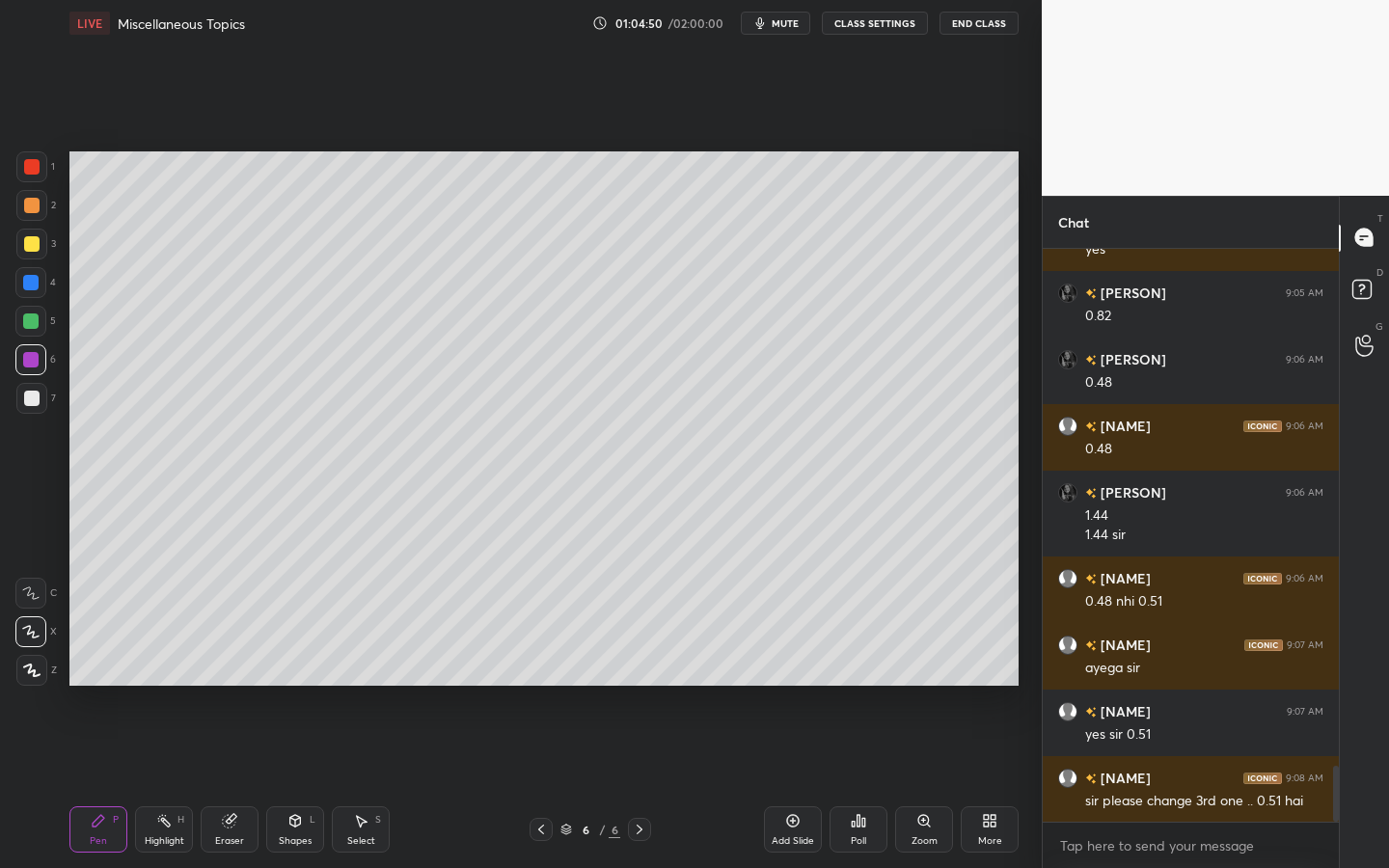 scroll, scrollTop: 5294, scrollLeft: 0, axis: vertical 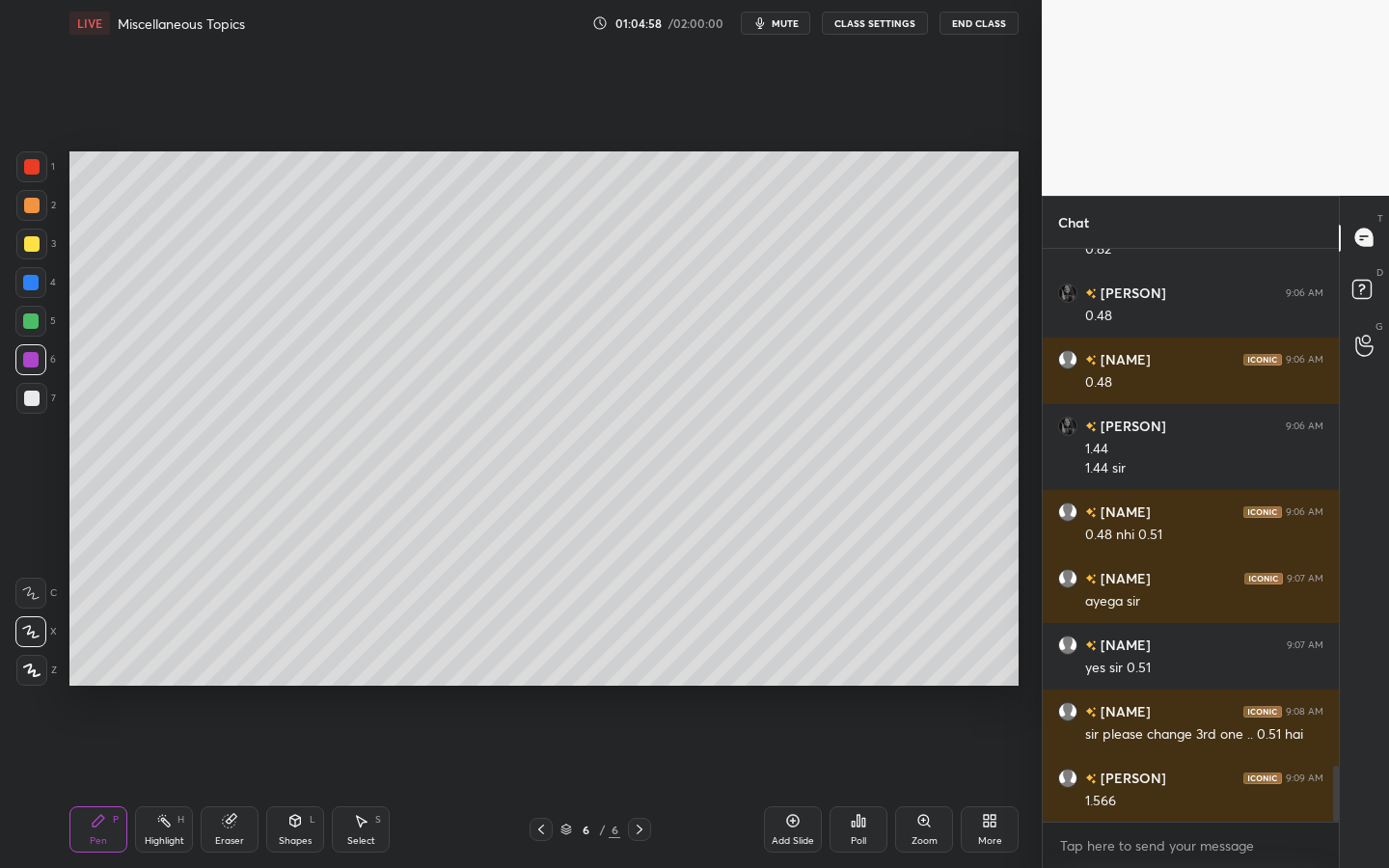 click on "Poll" at bounding box center [858, 829] 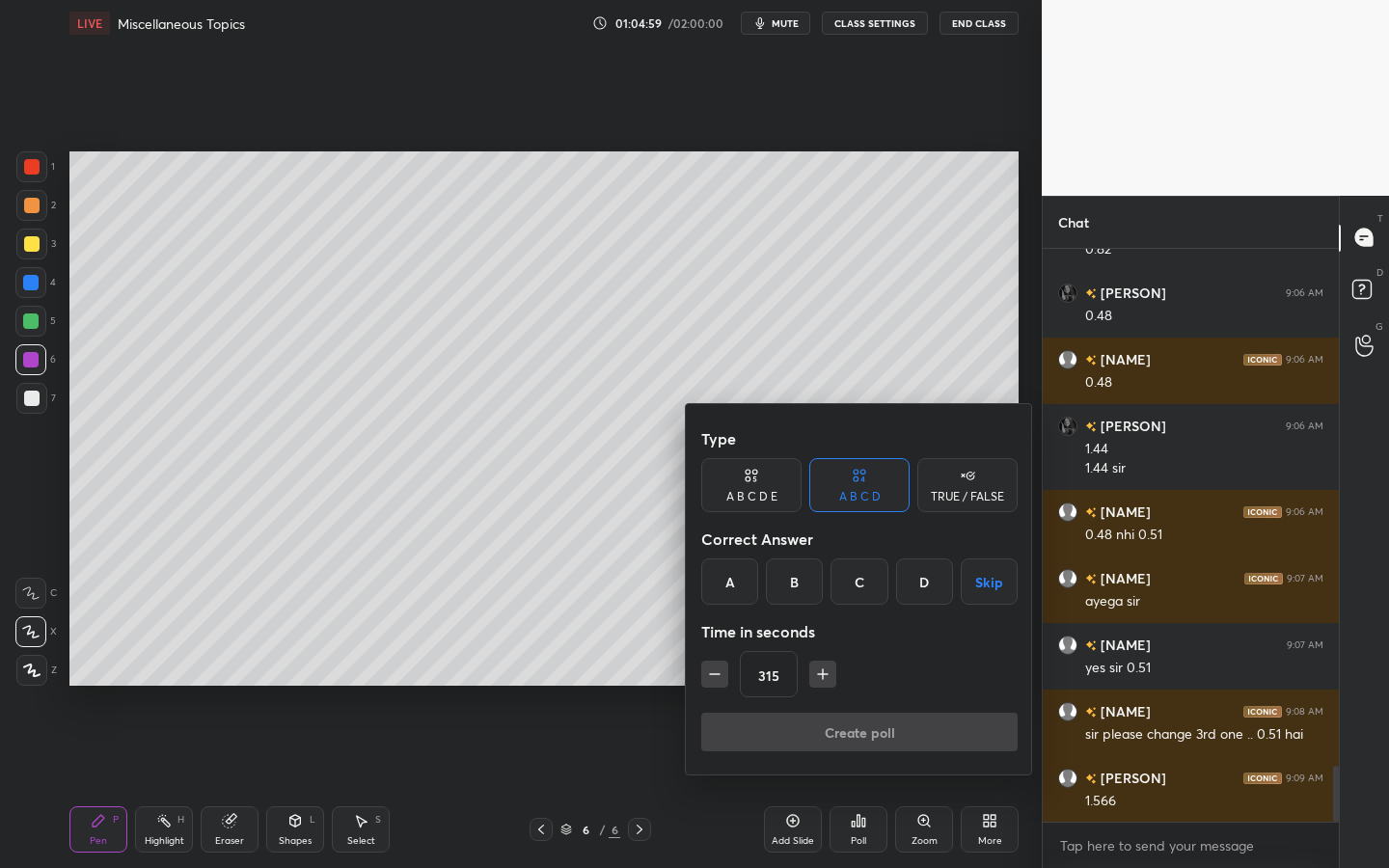 click on "Type A B C D E A B C D TRUE / FALSE Correct Answer A B C D Skip Time in seconds 315 Create poll" at bounding box center [859, 589] 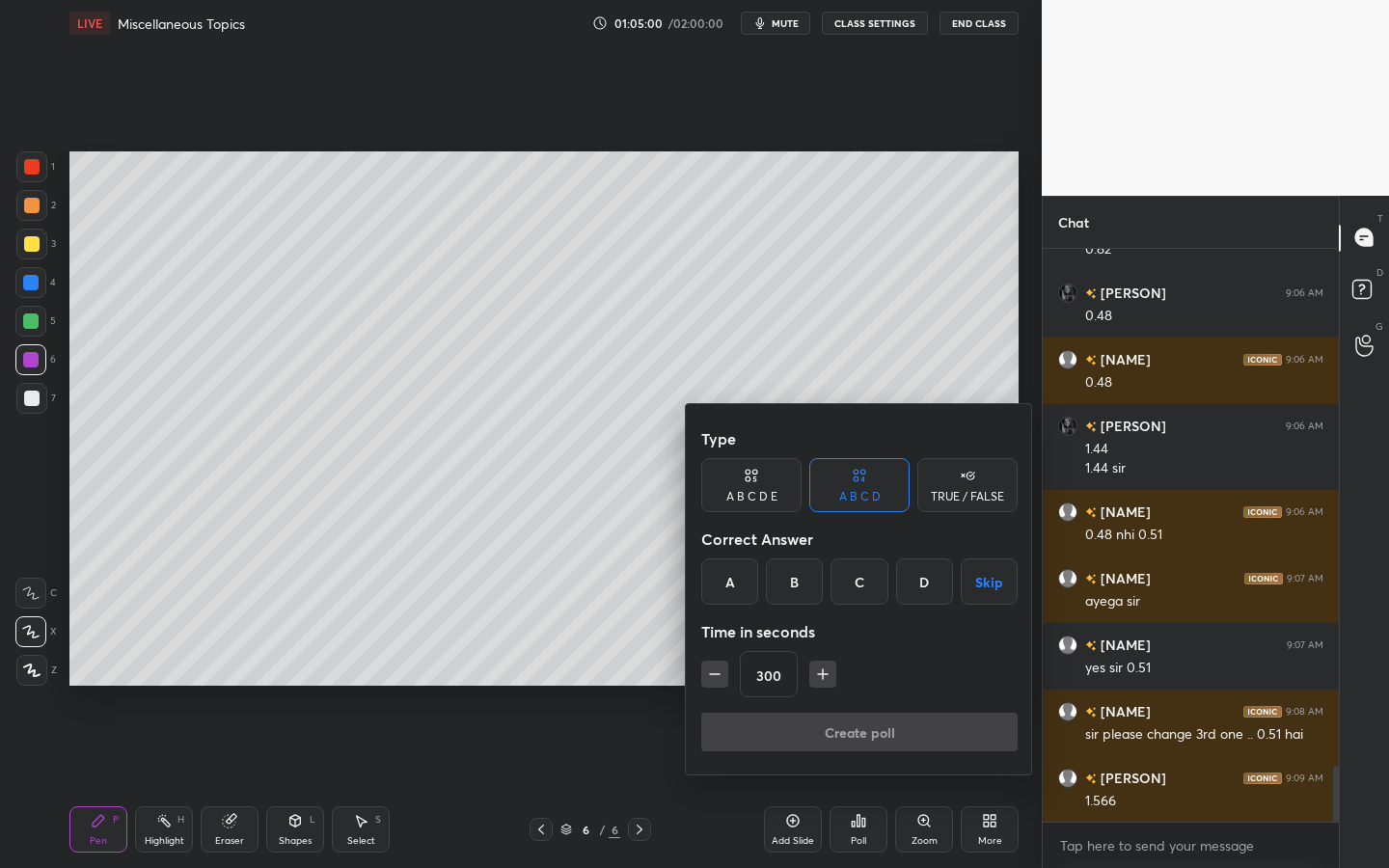 click 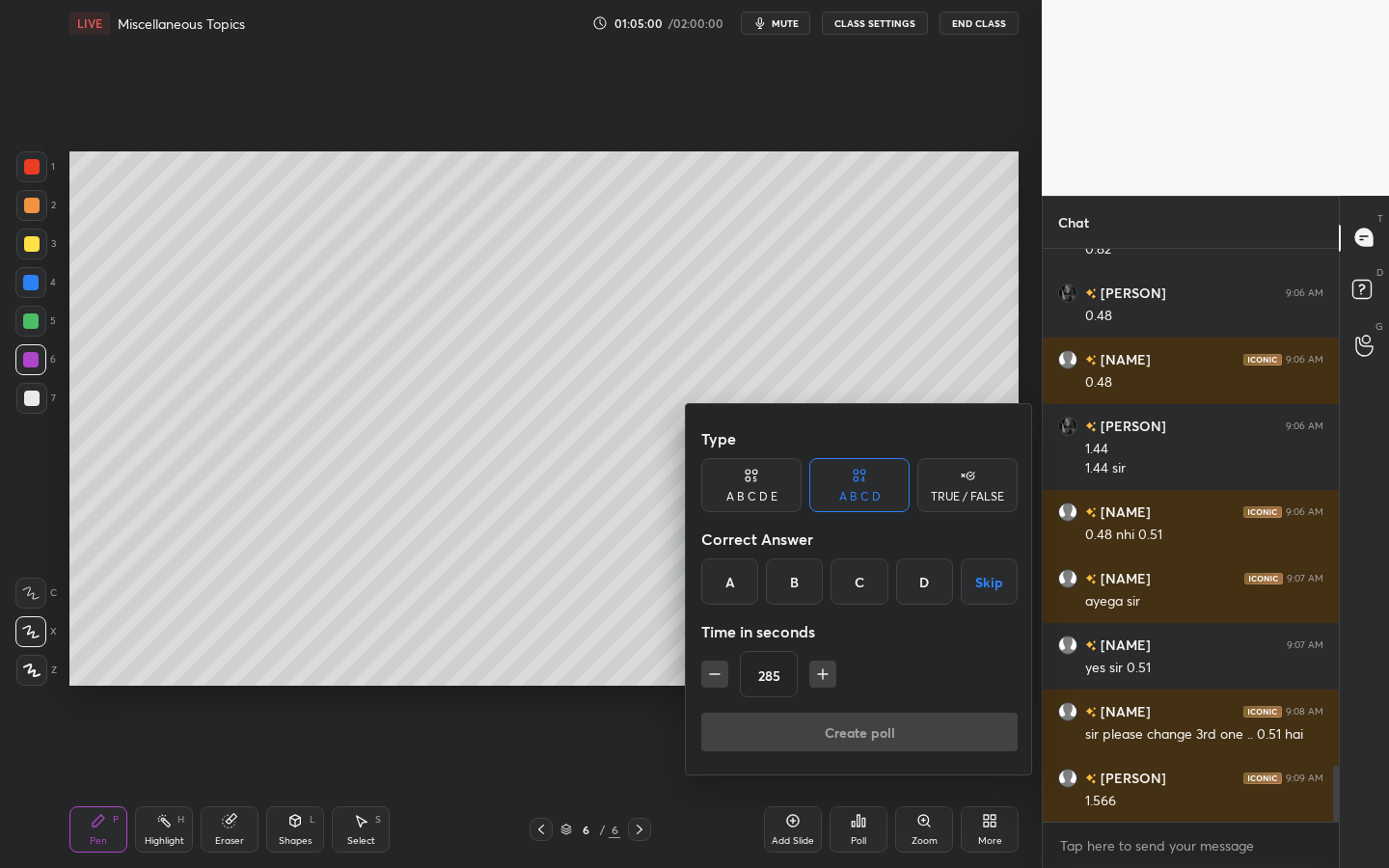 click 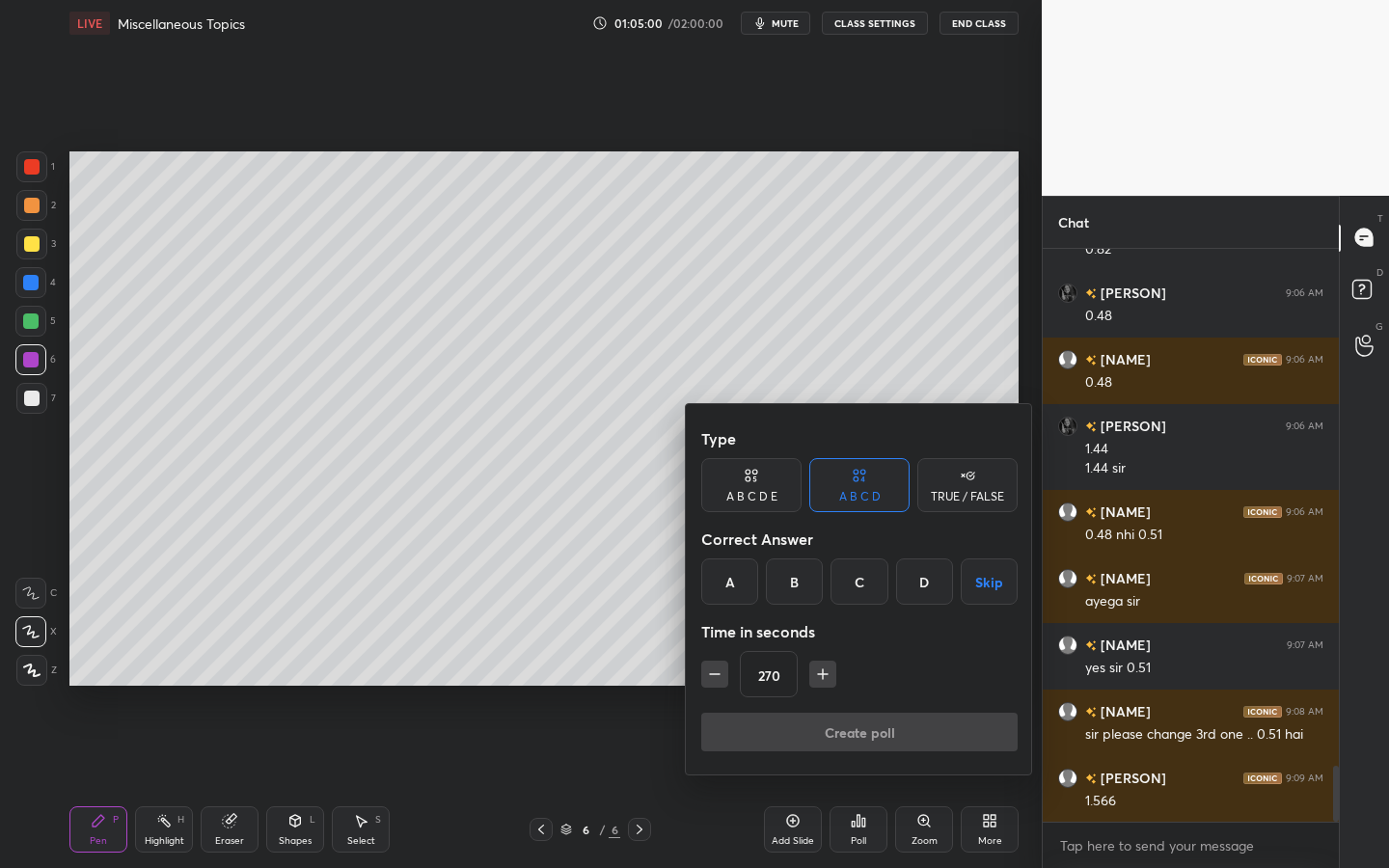 click 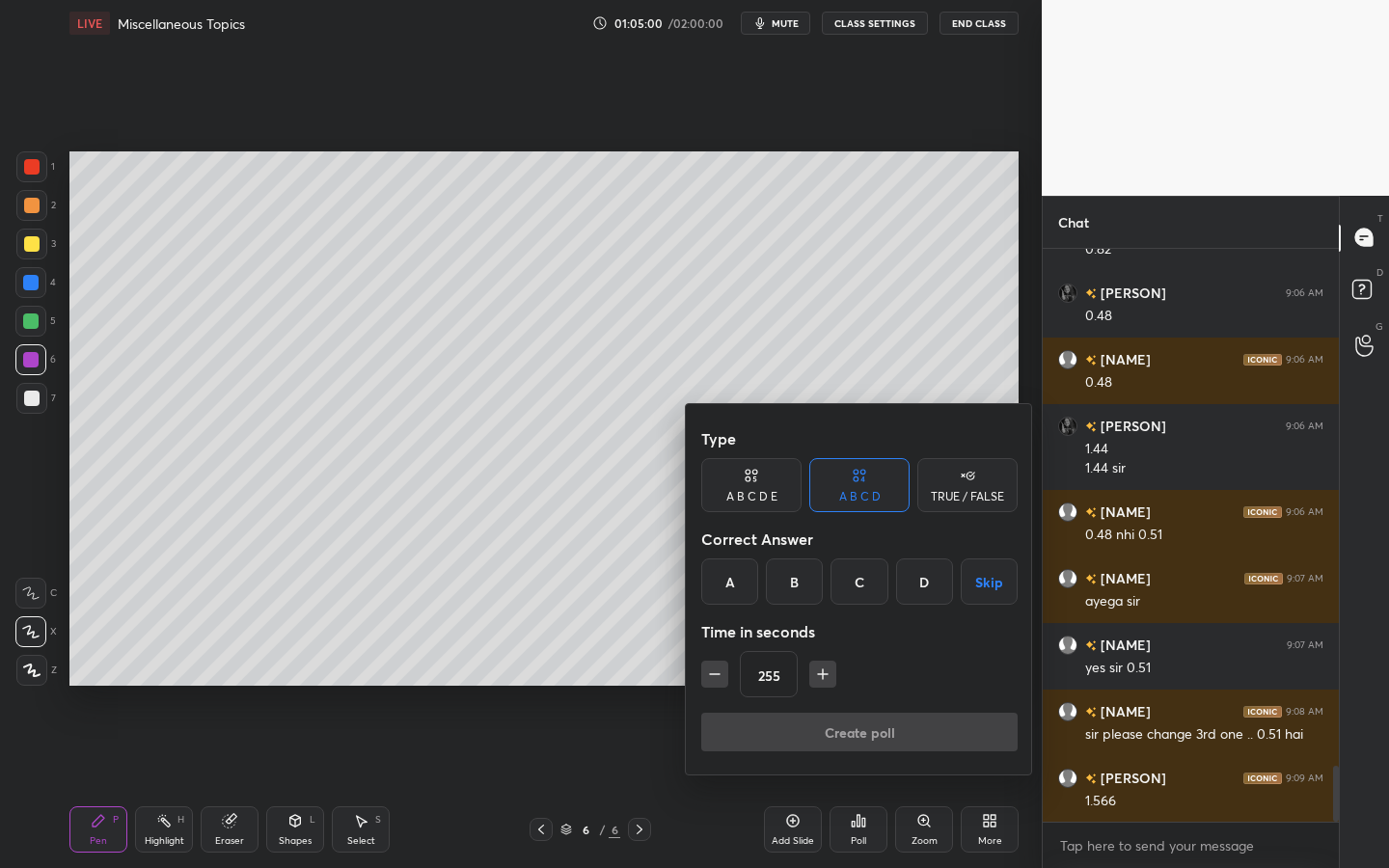 click 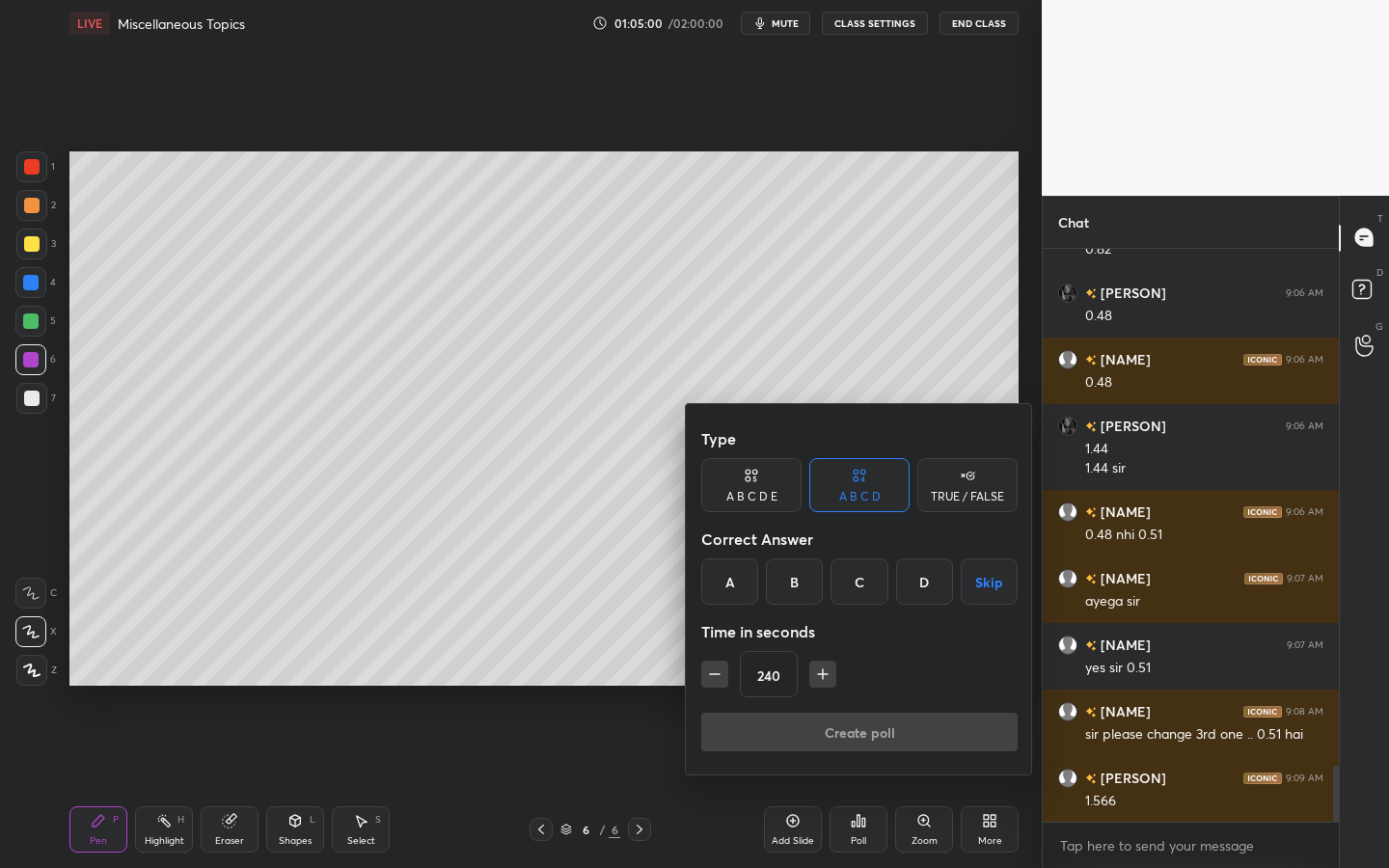 click 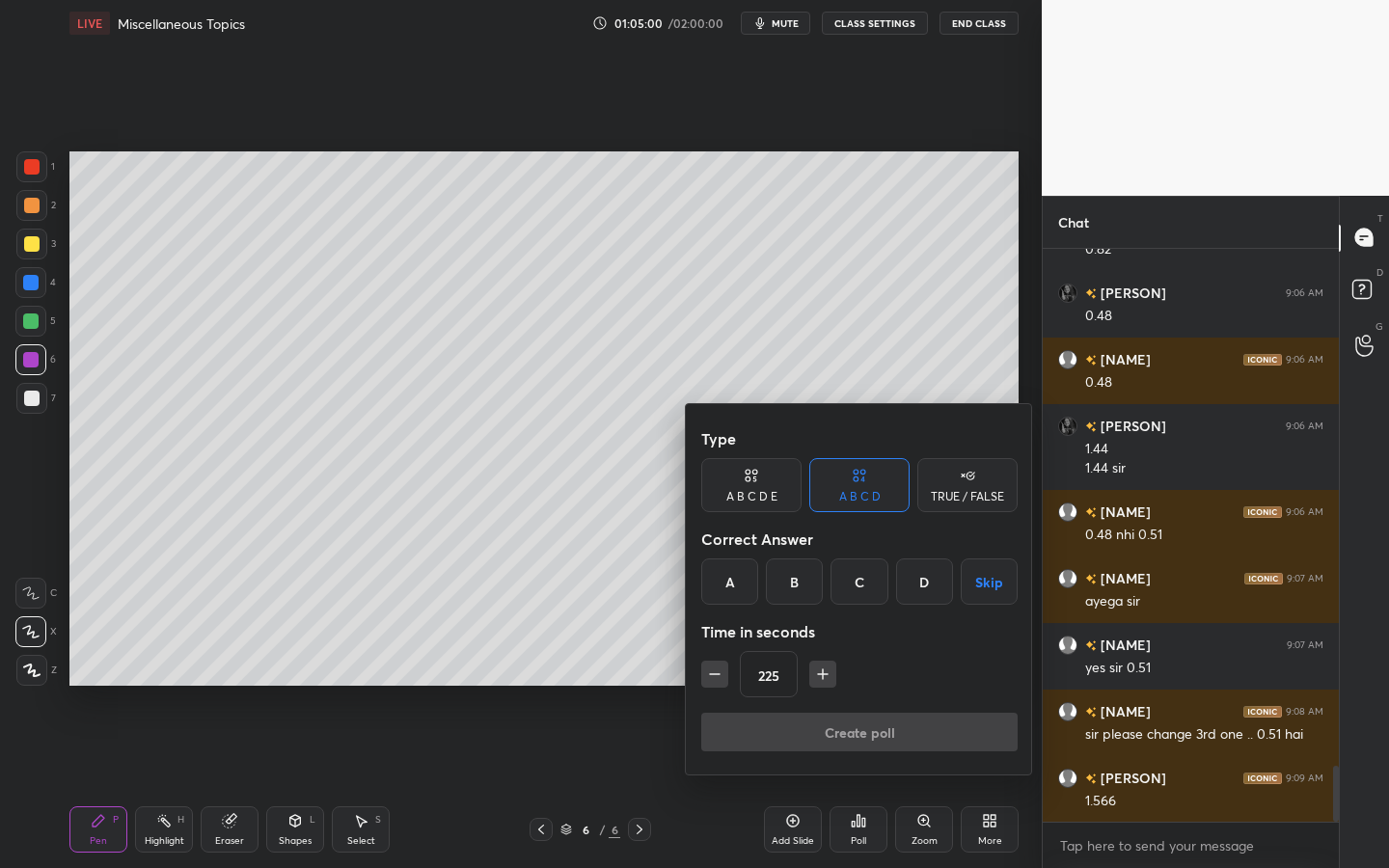 click 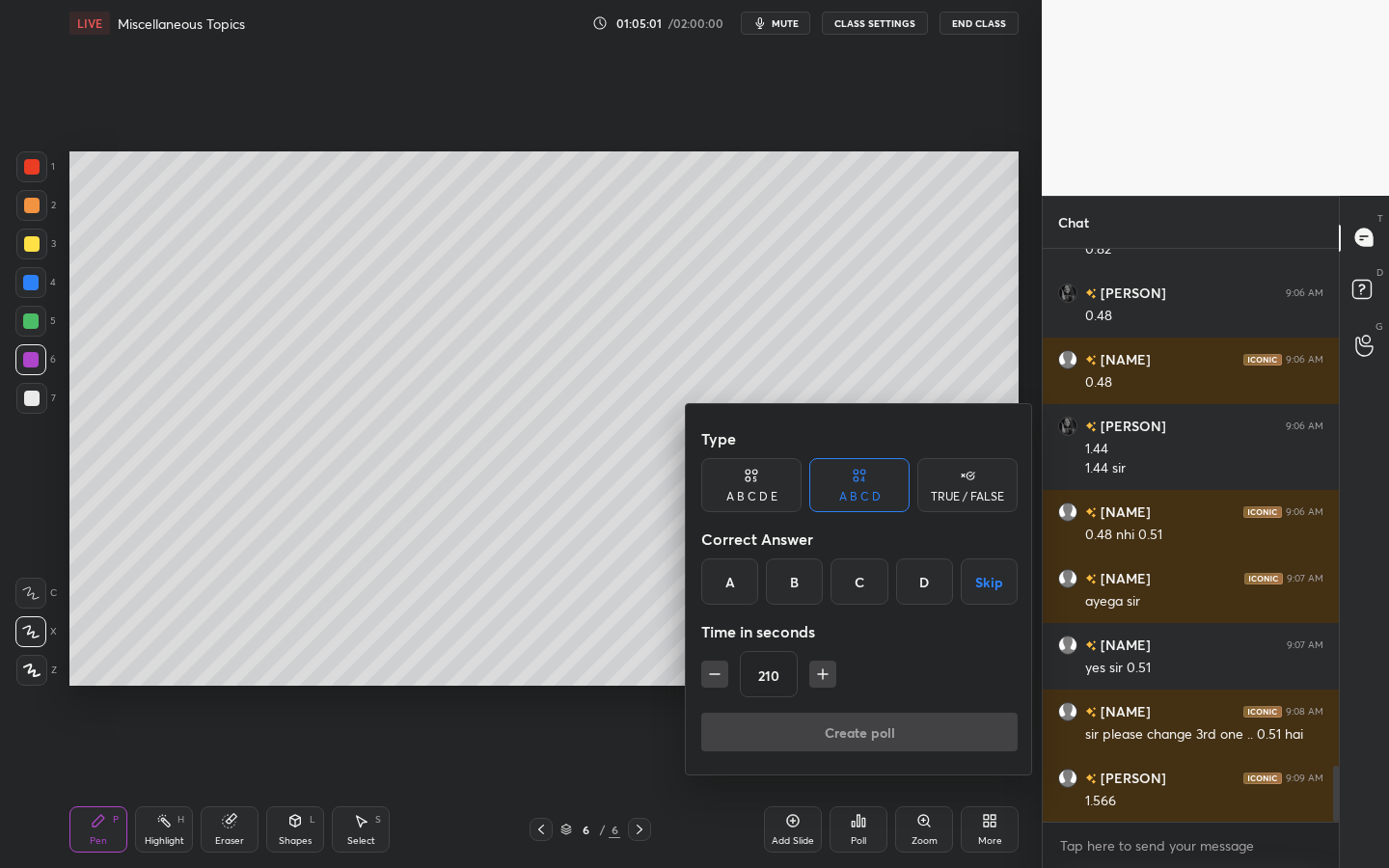 click 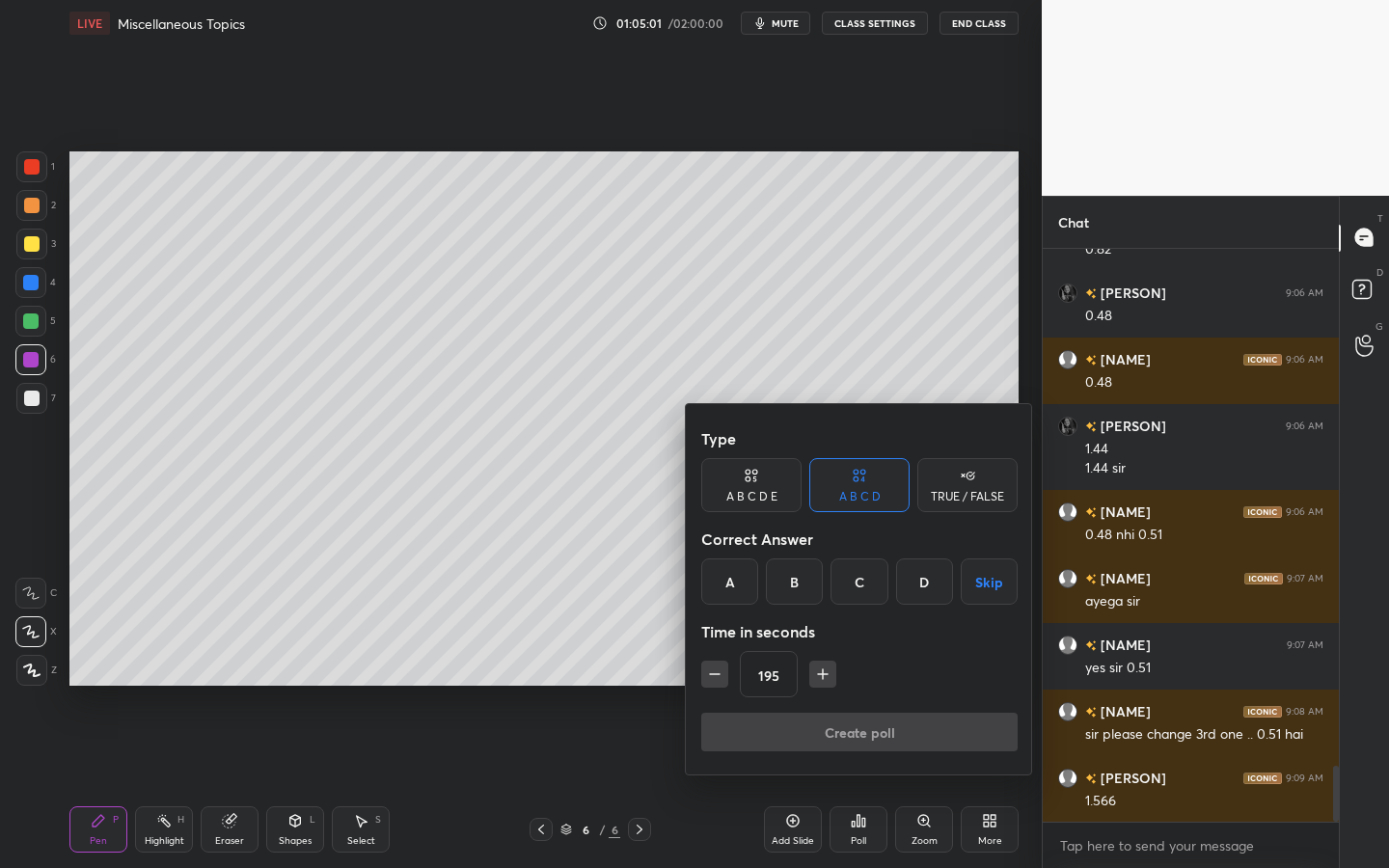 click 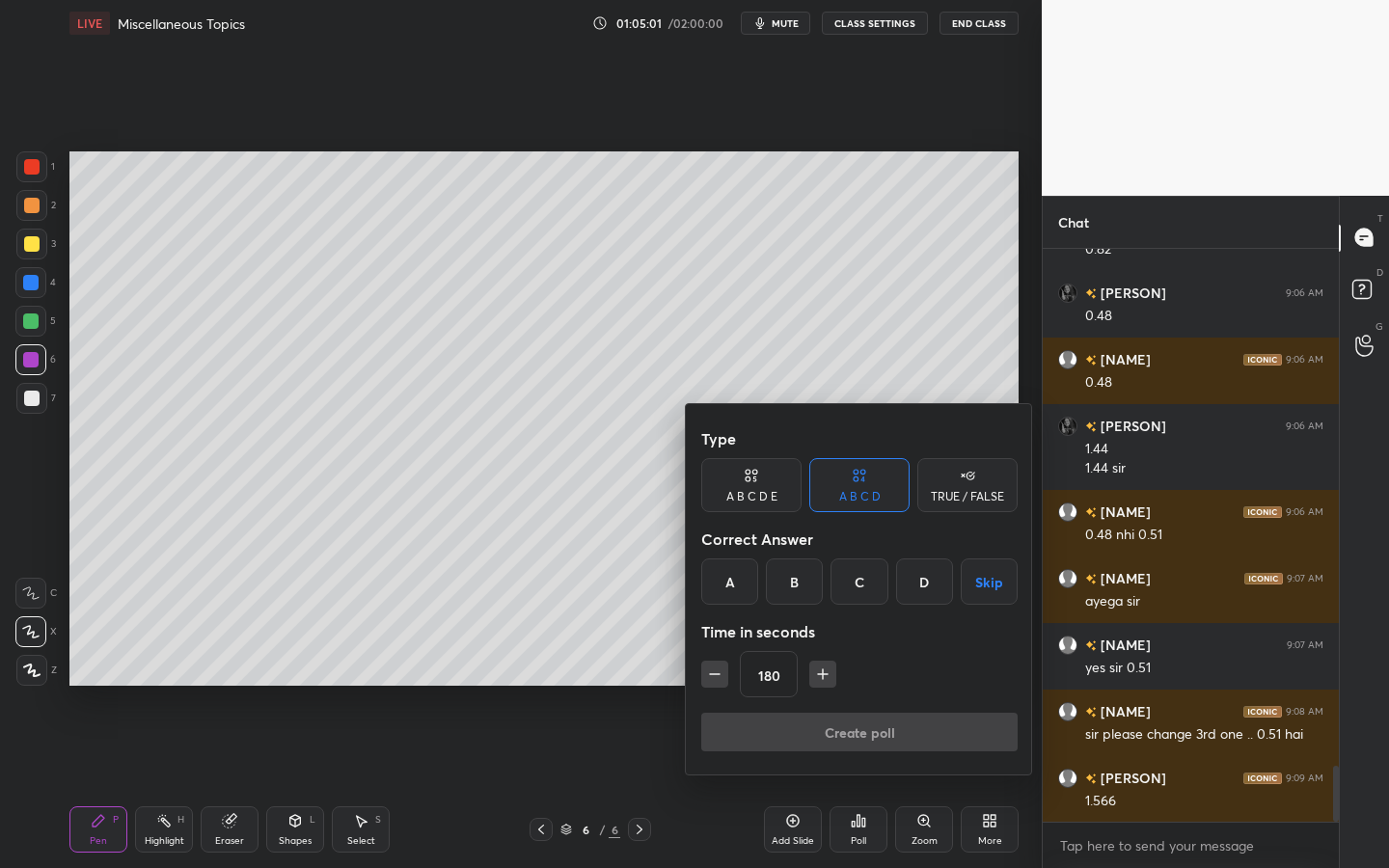 click 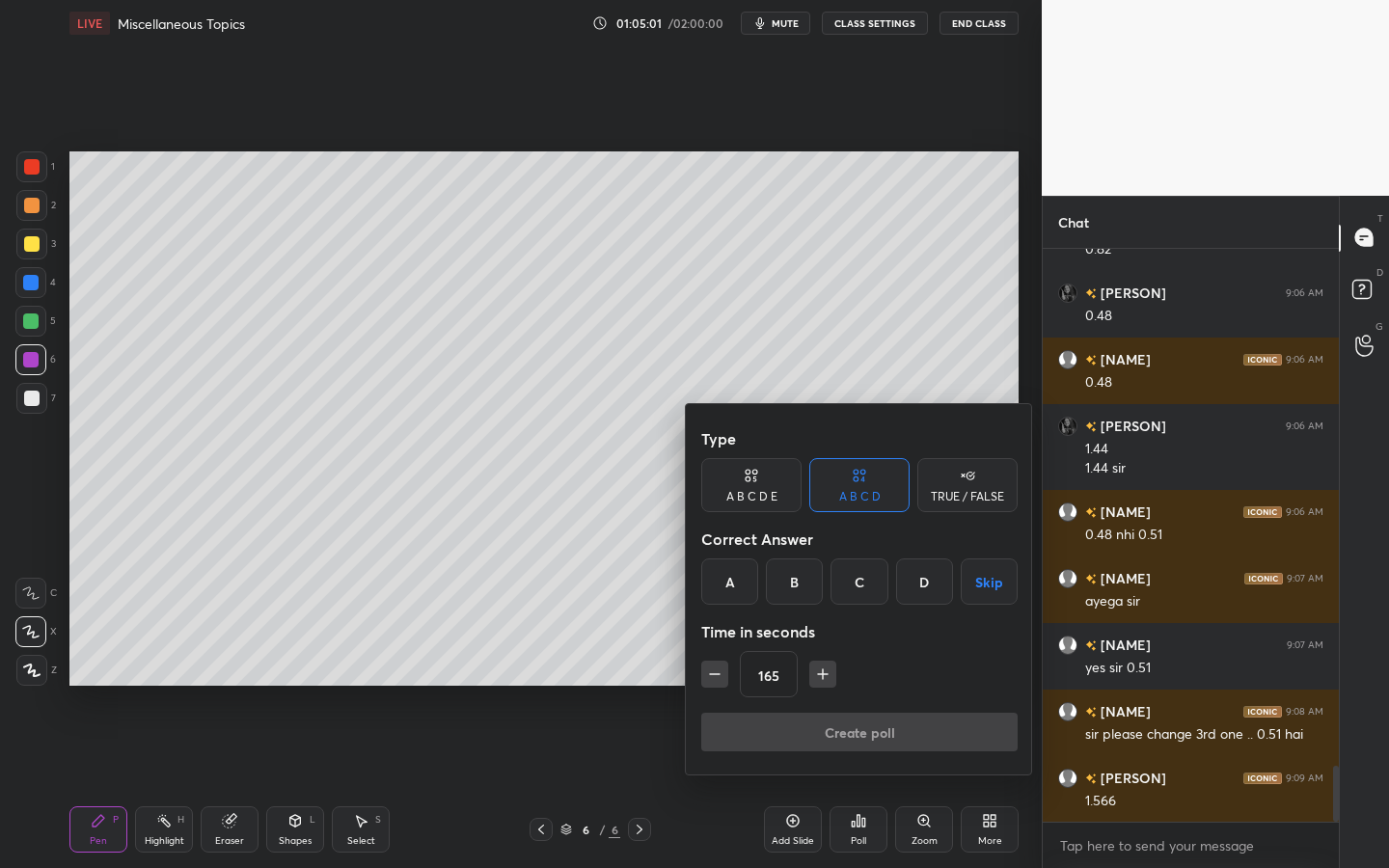 click 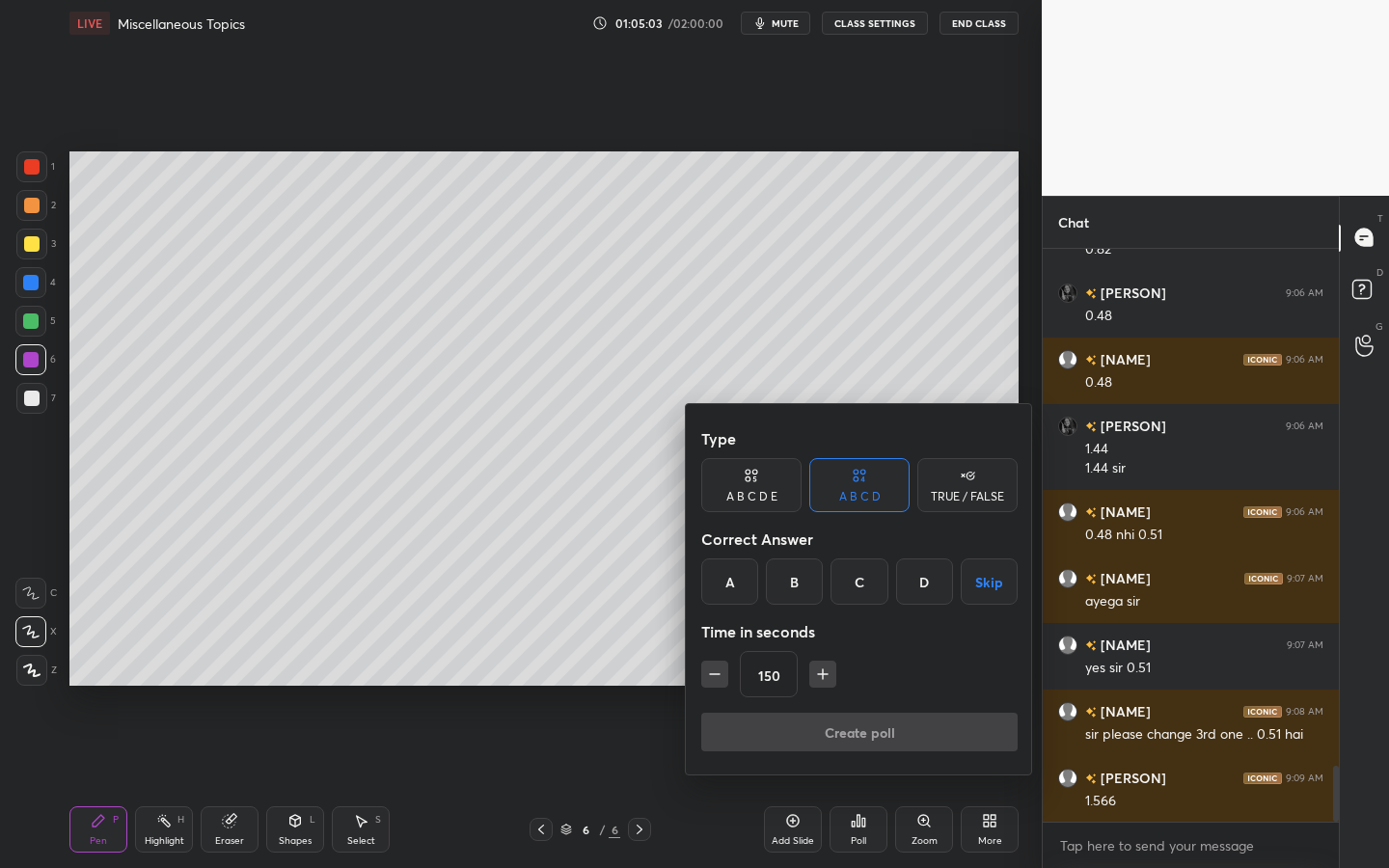 drag, startPoint x: 991, startPoint y: 597, endPoint x: 991, endPoint y: 609, distance: 12 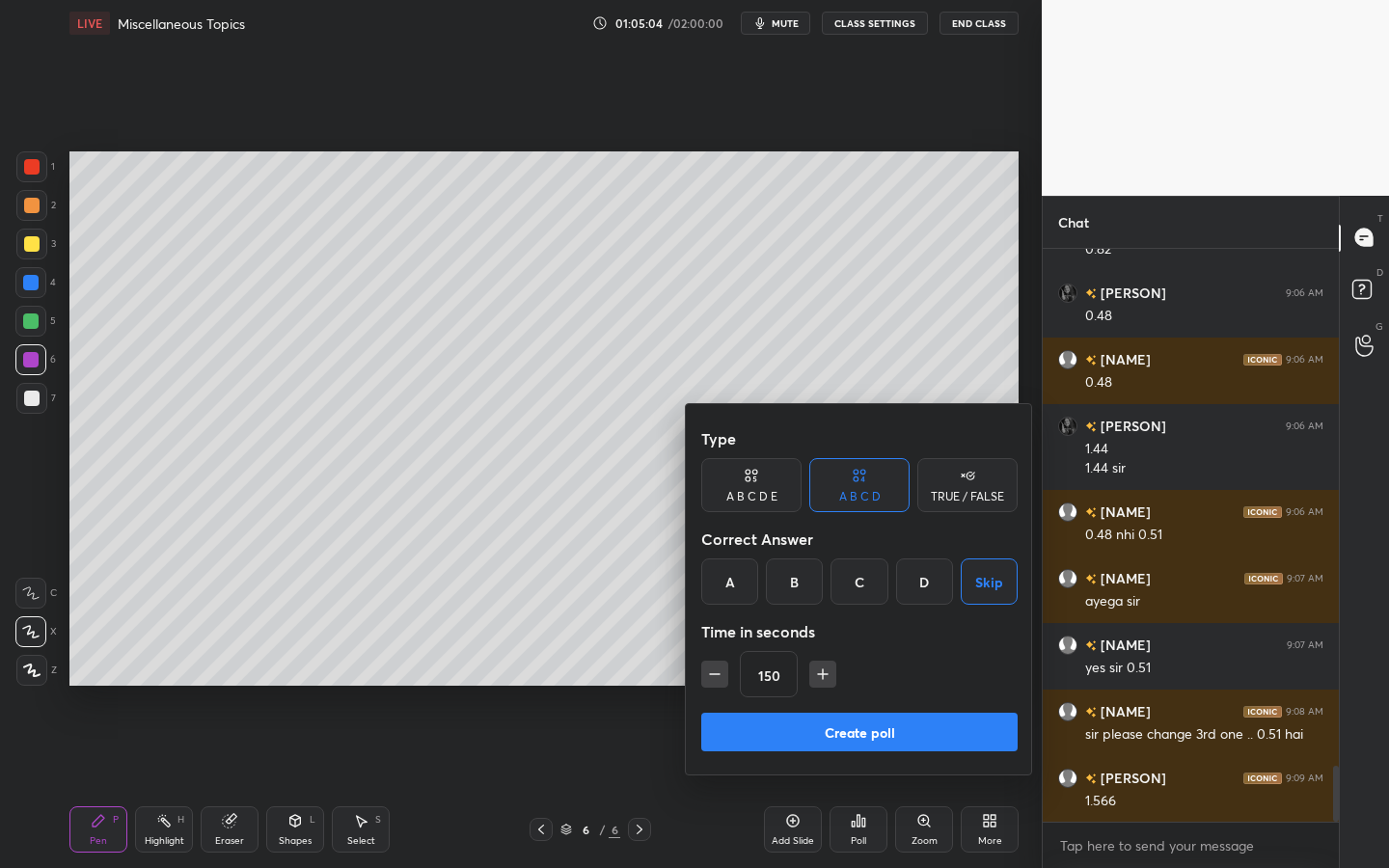 drag, startPoint x: 912, startPoint y: 728, endPoint x: 946, endPoint y: 729, distance: 34.014703 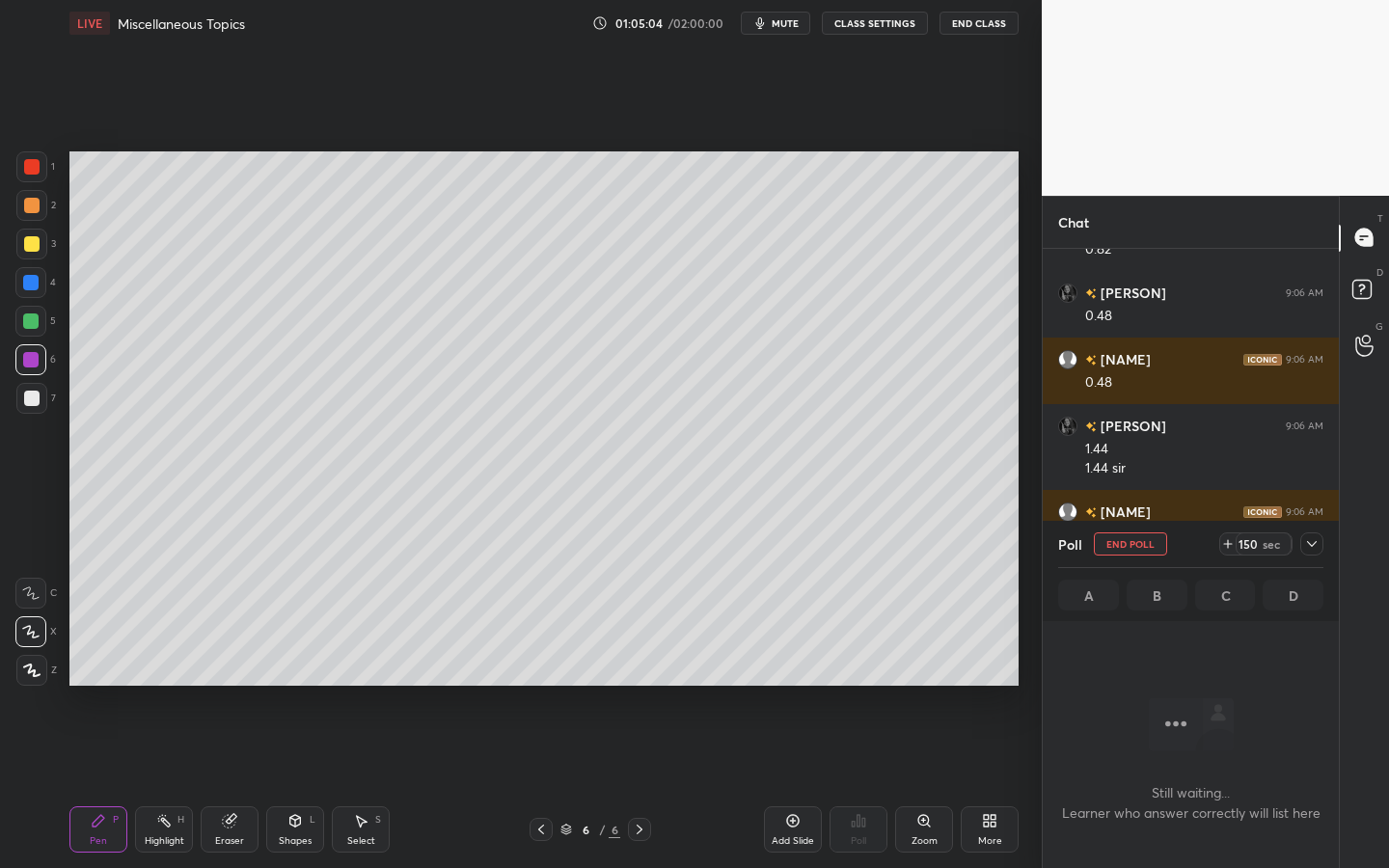 scroll, scrollTop: 517, scrollLeft: 290, axis: both 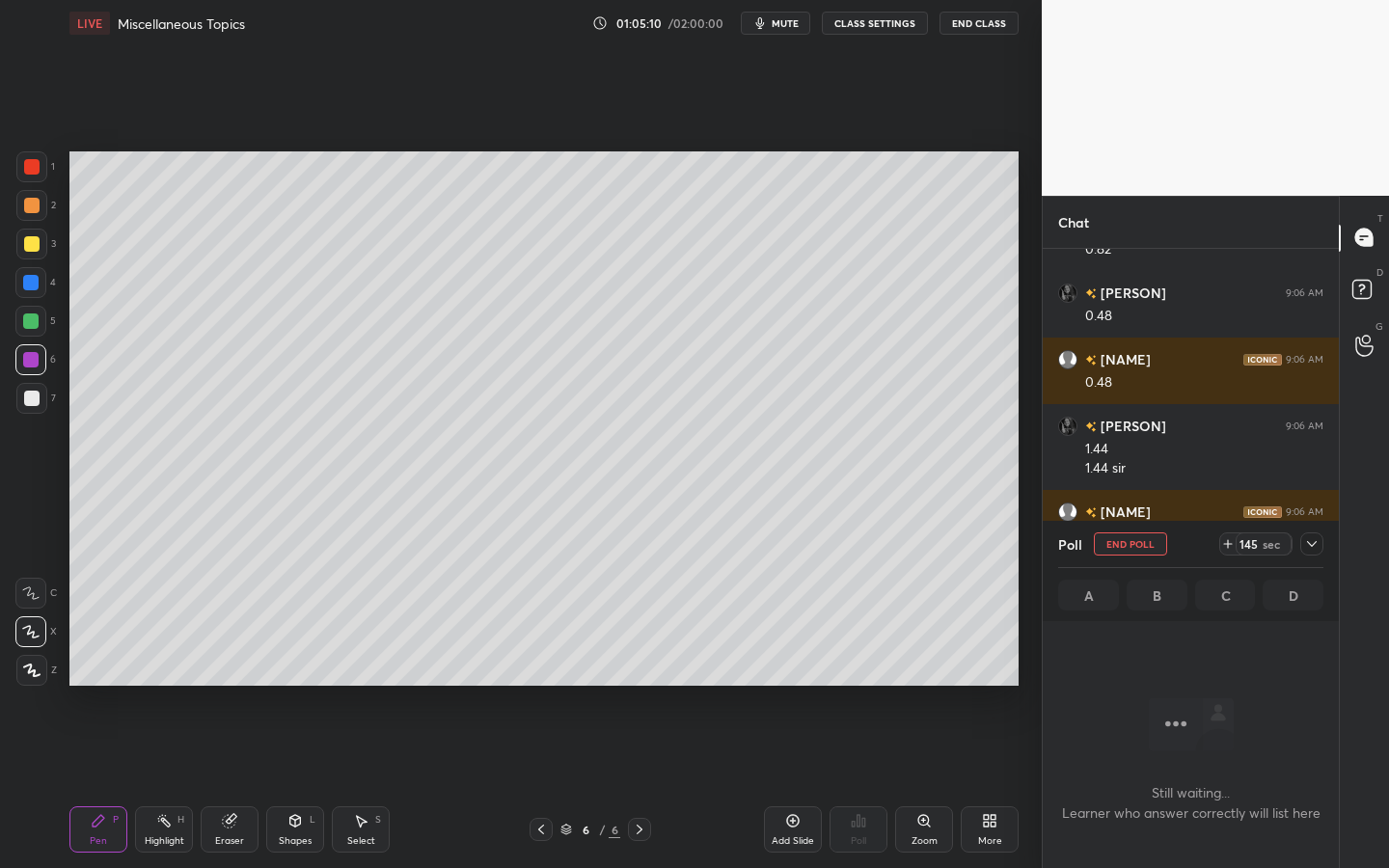 click on "mute" at bounding box center [776, 23] 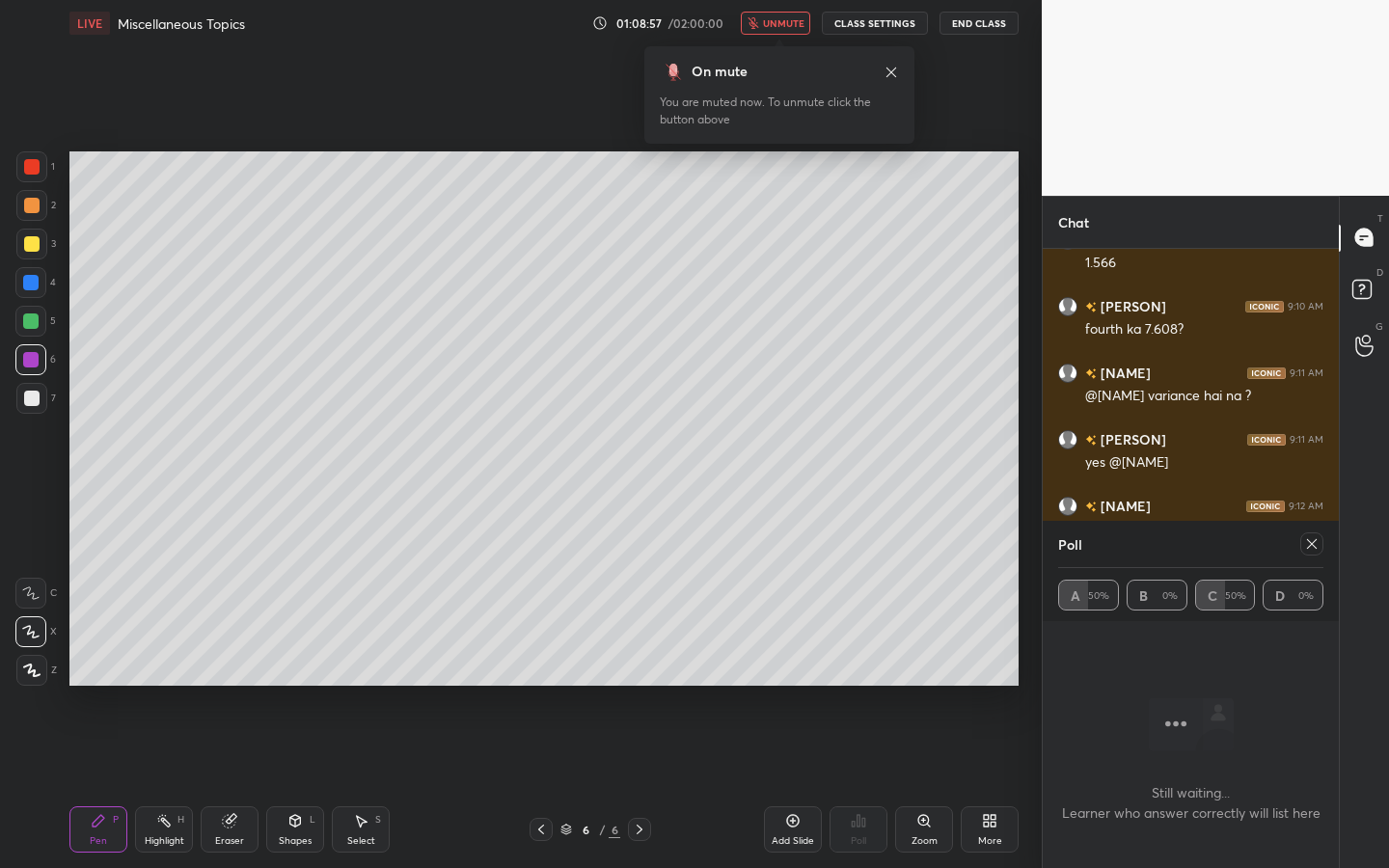 scroll, scrollTop: 5899, scrollLeft: 0, axis: vertical 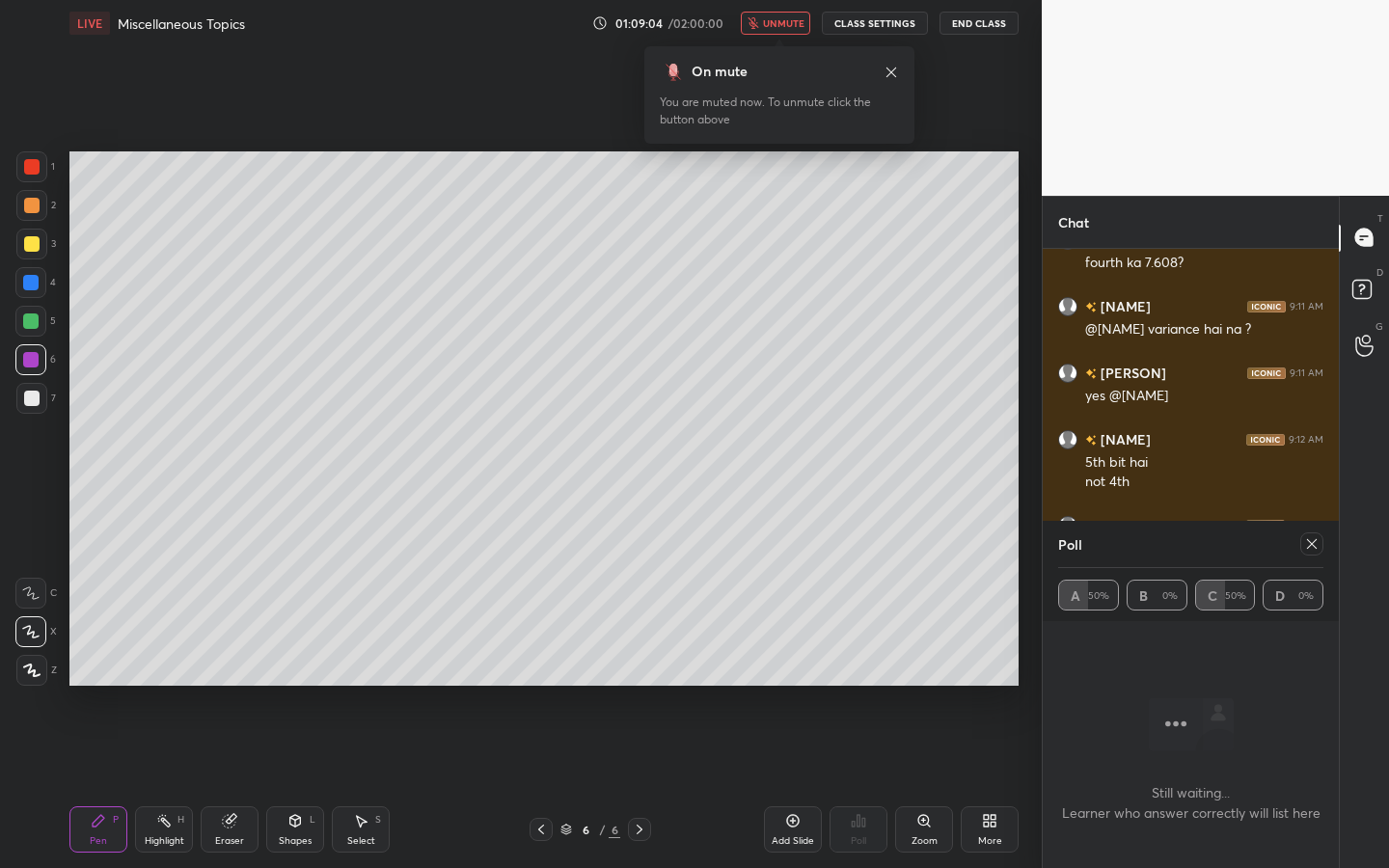 click on "unmute" at bounding box center (783, 23) 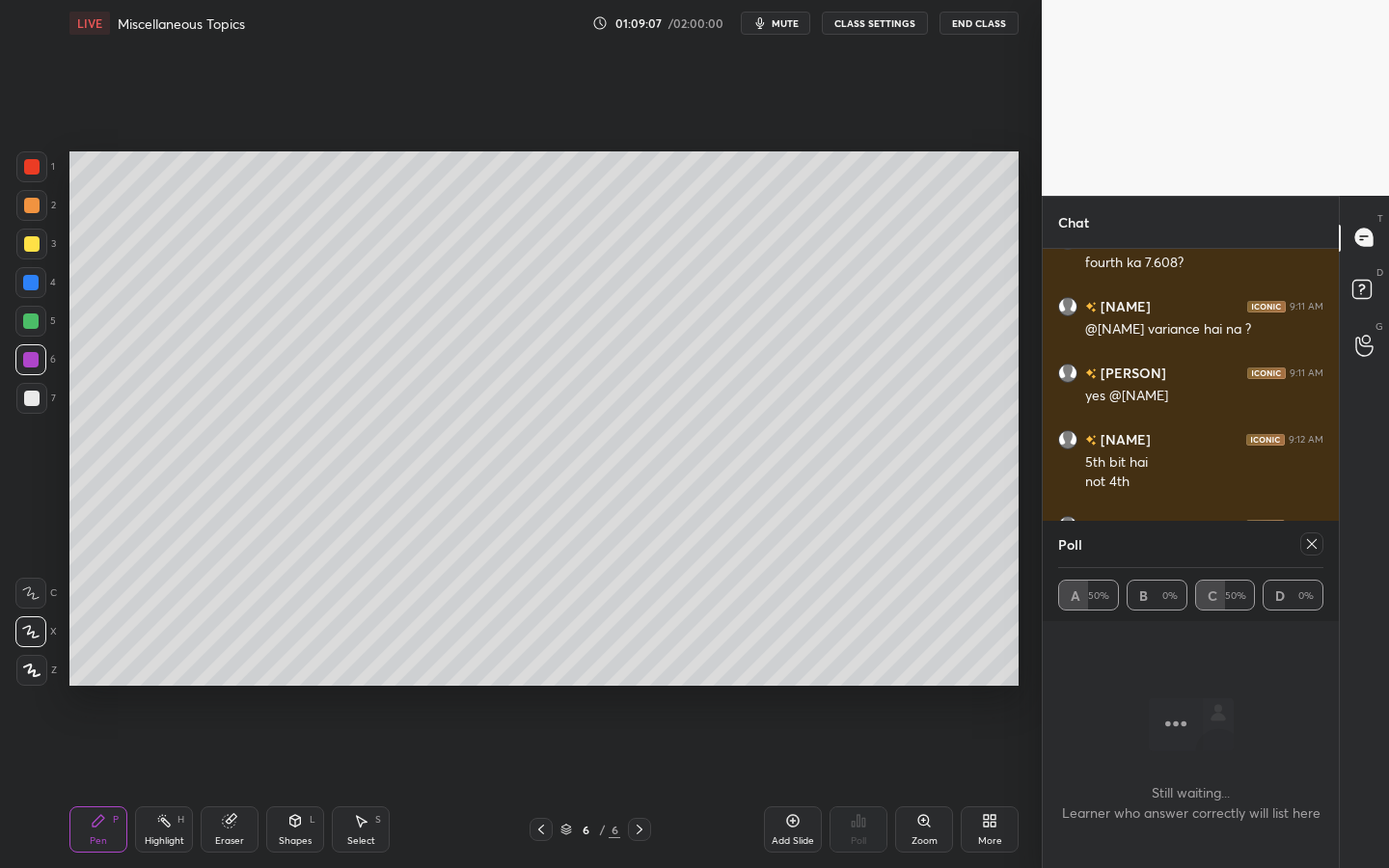 click 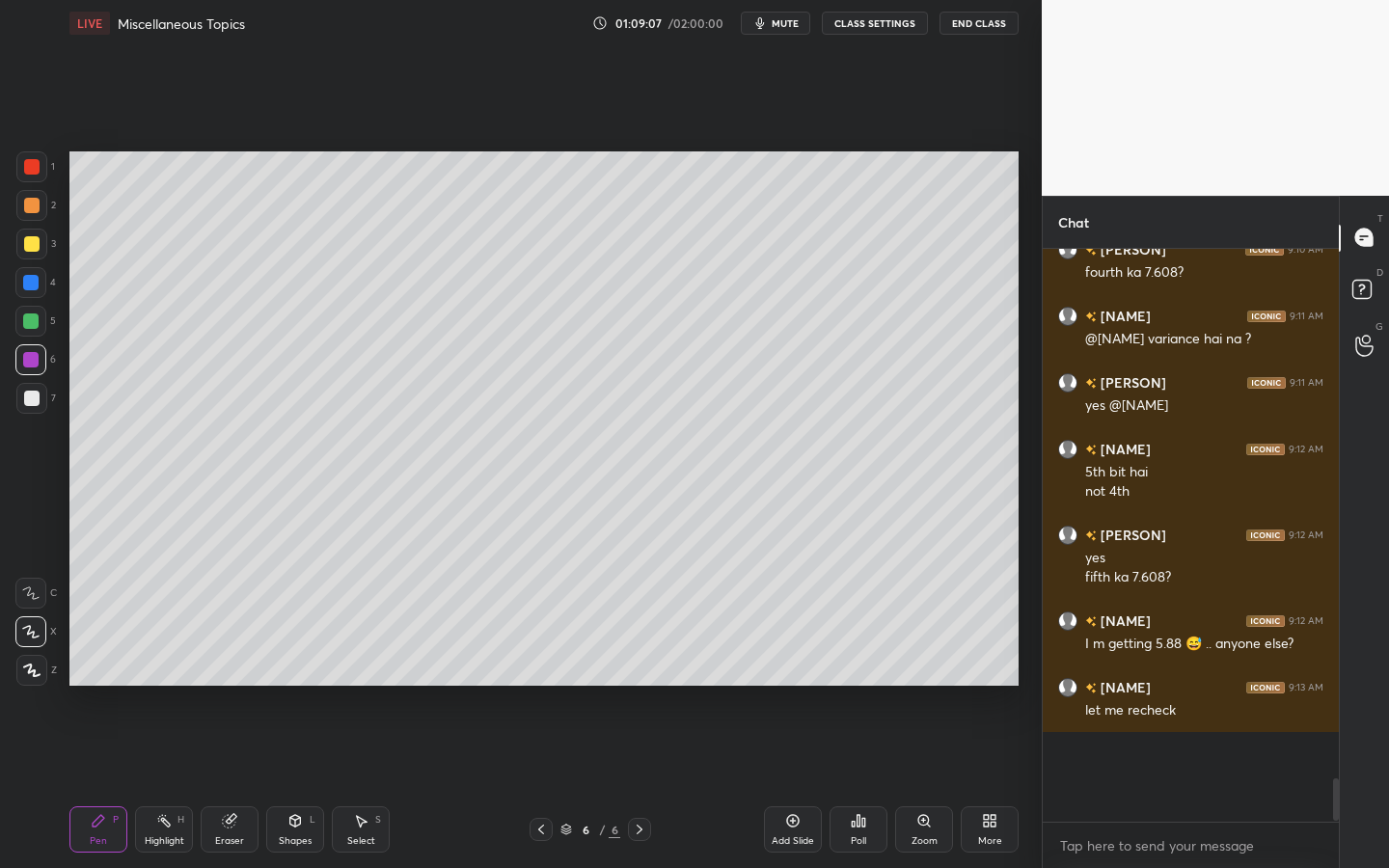 scroll, scrollTop: 552, scrollLeft: 290, axis: both 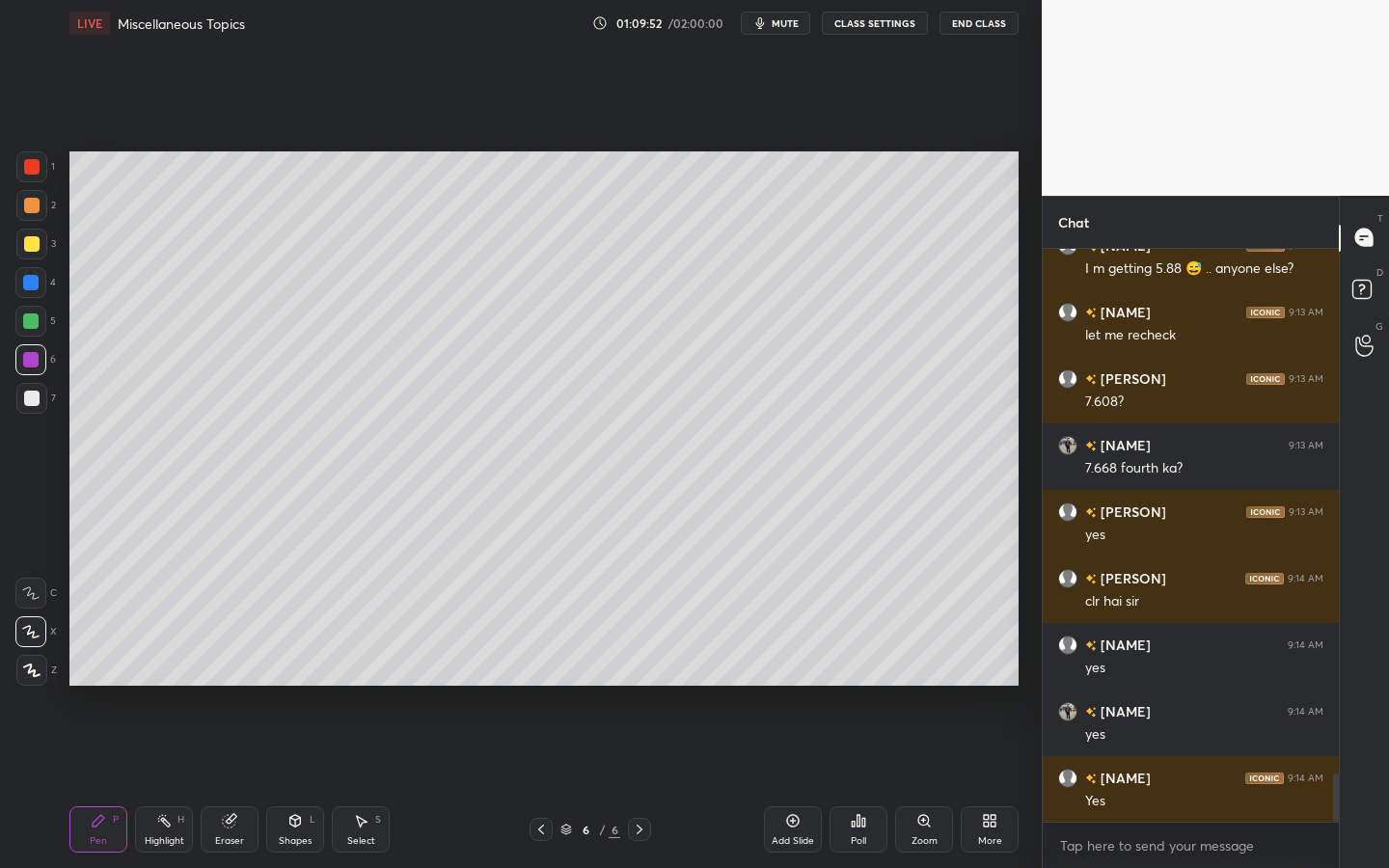 click 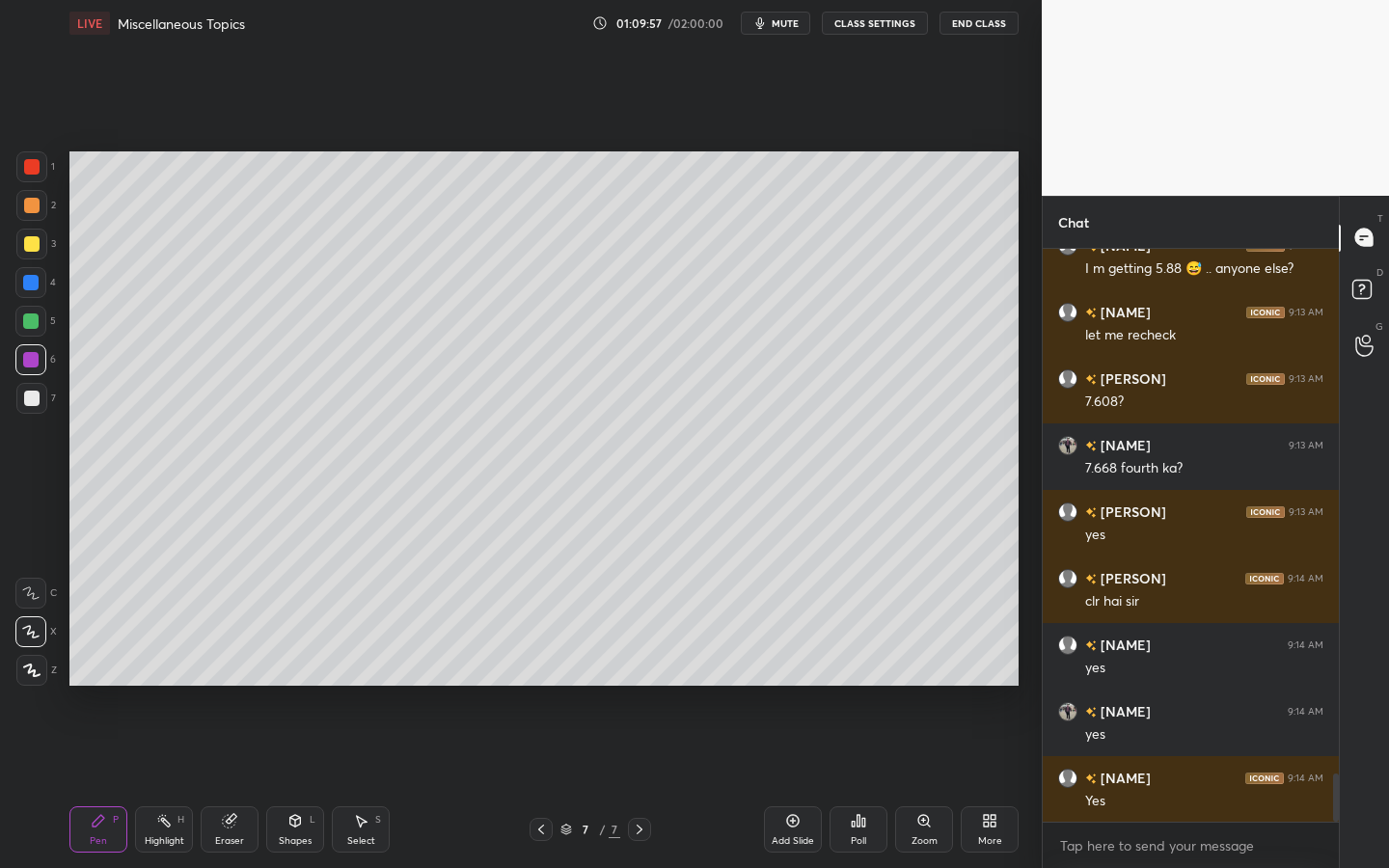 drag, startPoint x: 32, startPoint y: 397, endPoint x: 50, endPoint y: 337, distance: 62.641839 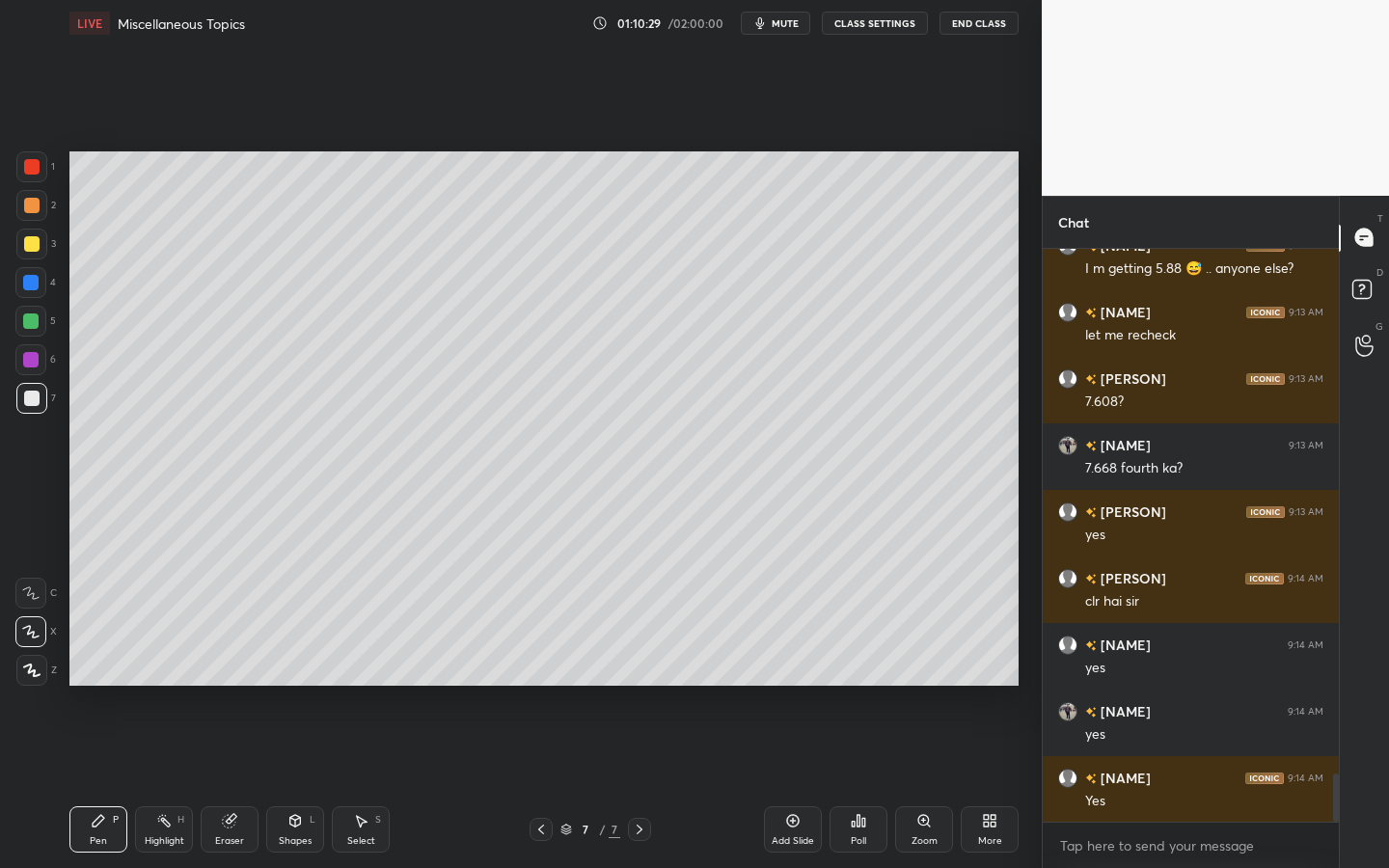 click on "Shapes L" at bounding box center (295, 829) 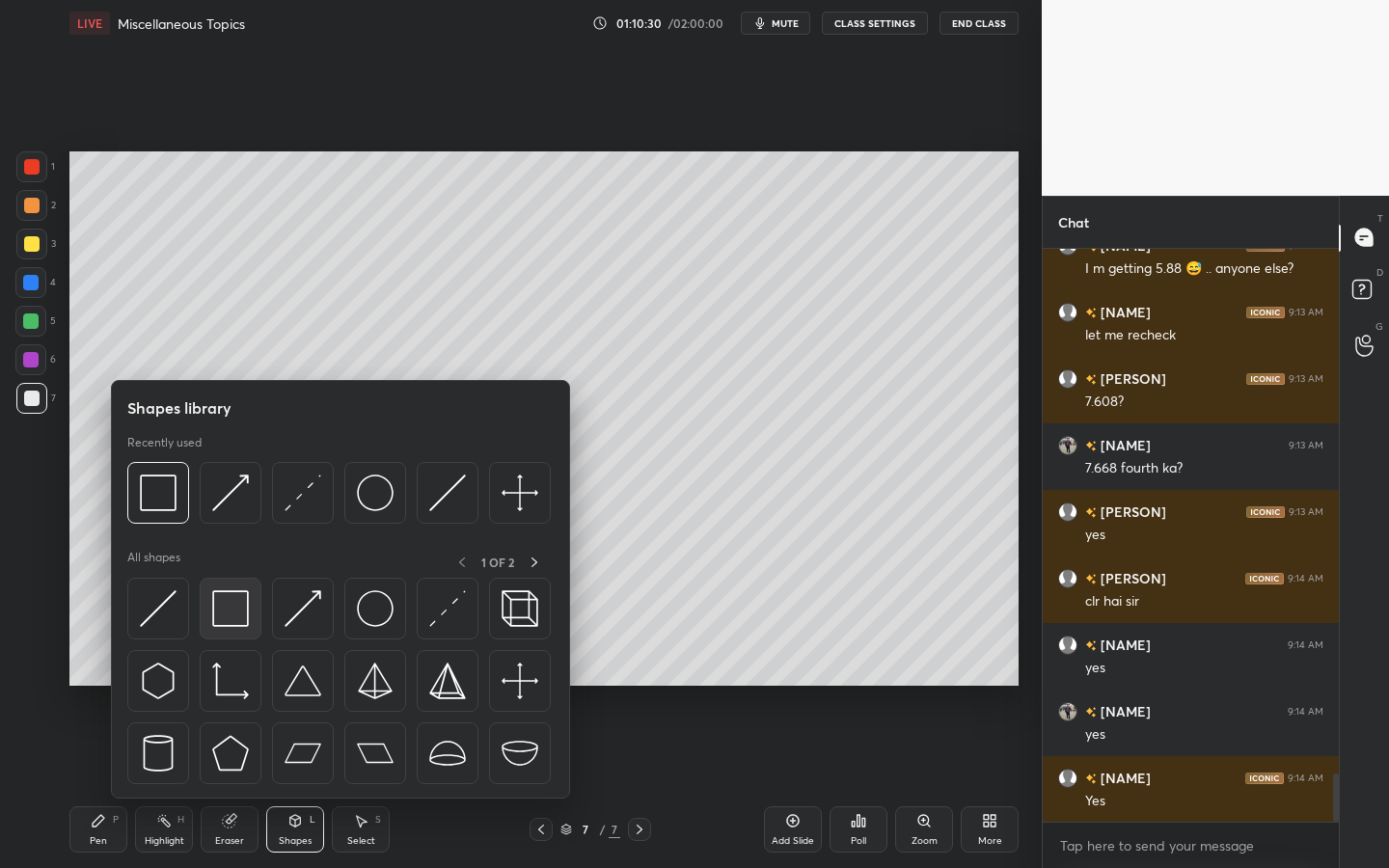 click at bounding box center [231, 609] 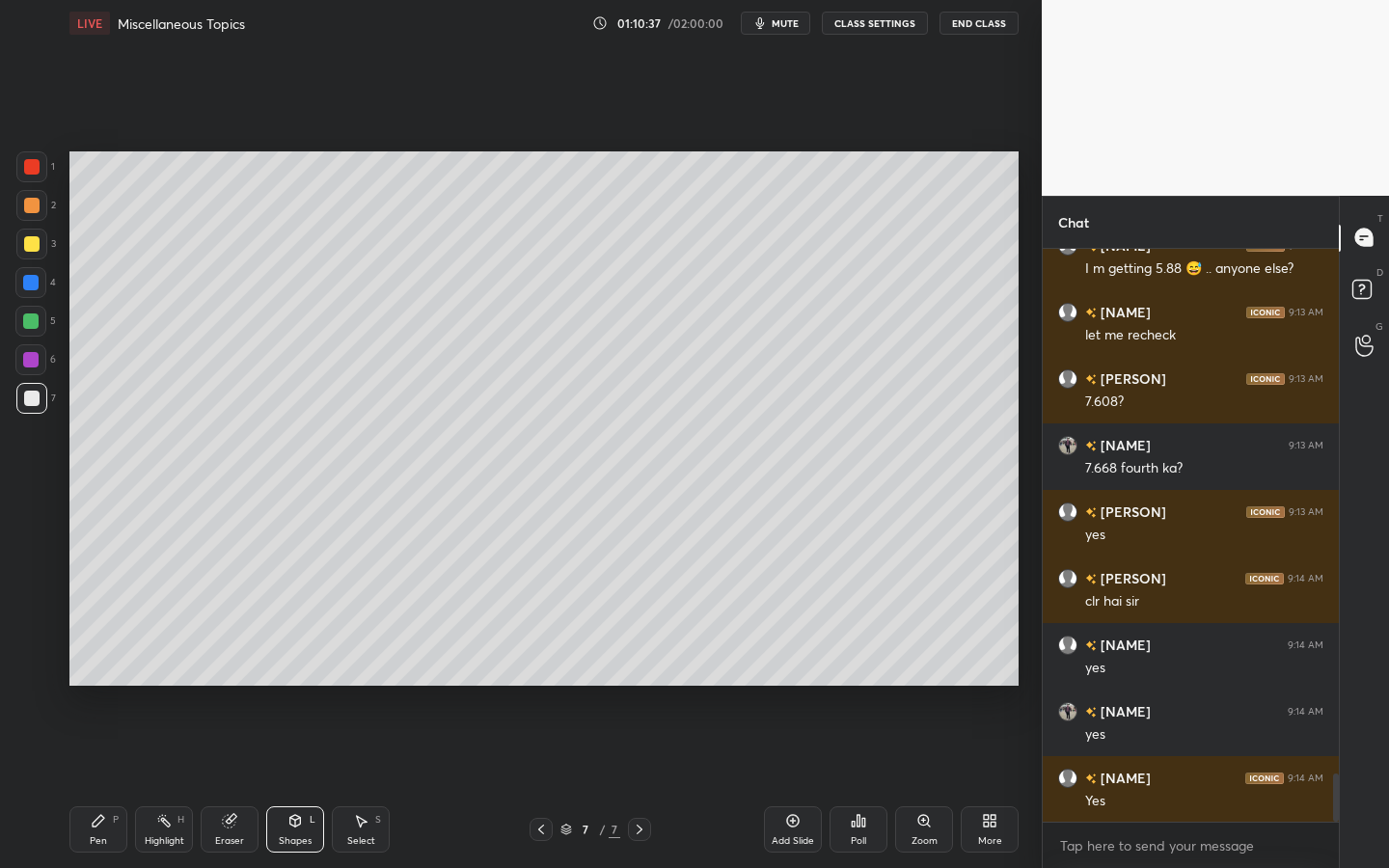 click on "Pen P" at bounding box center [98, 829] 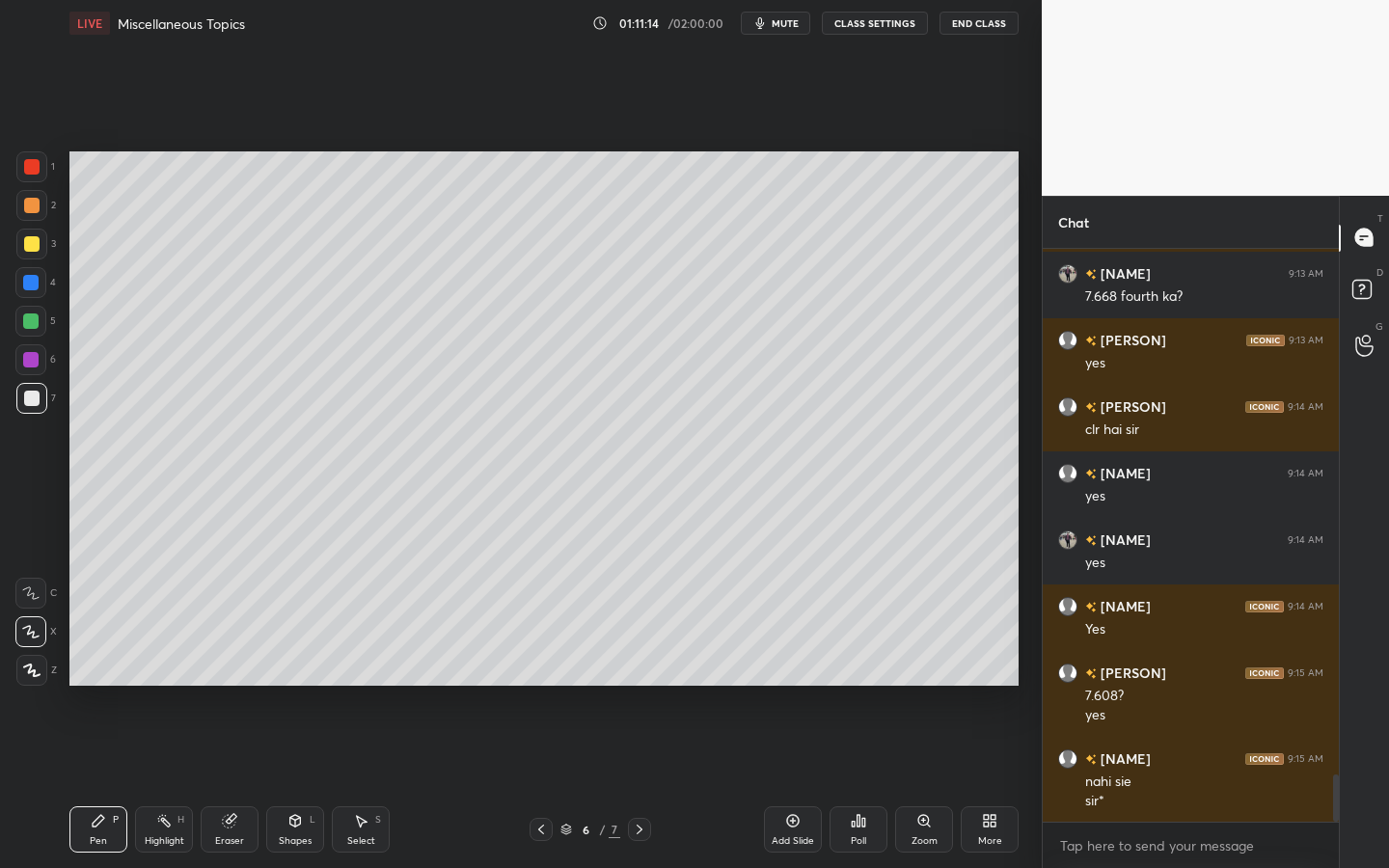 scroll, scrollTop: 6455, scrollLeft: 0, axis: vertical 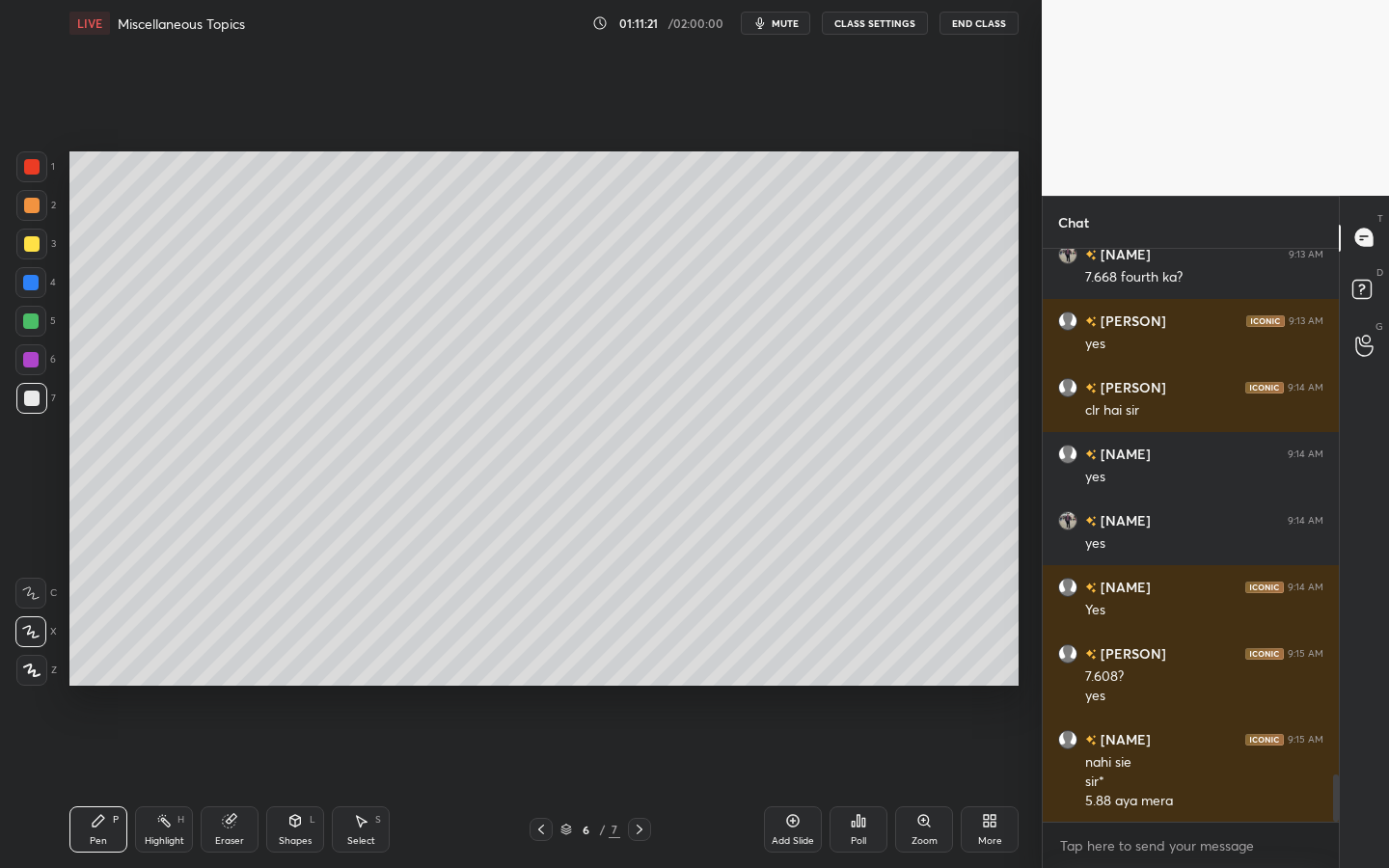 drag, startPoint x: 217, startPoint y: 827, endPoint x: 236, endPoint y: 818, distance: 21.023796 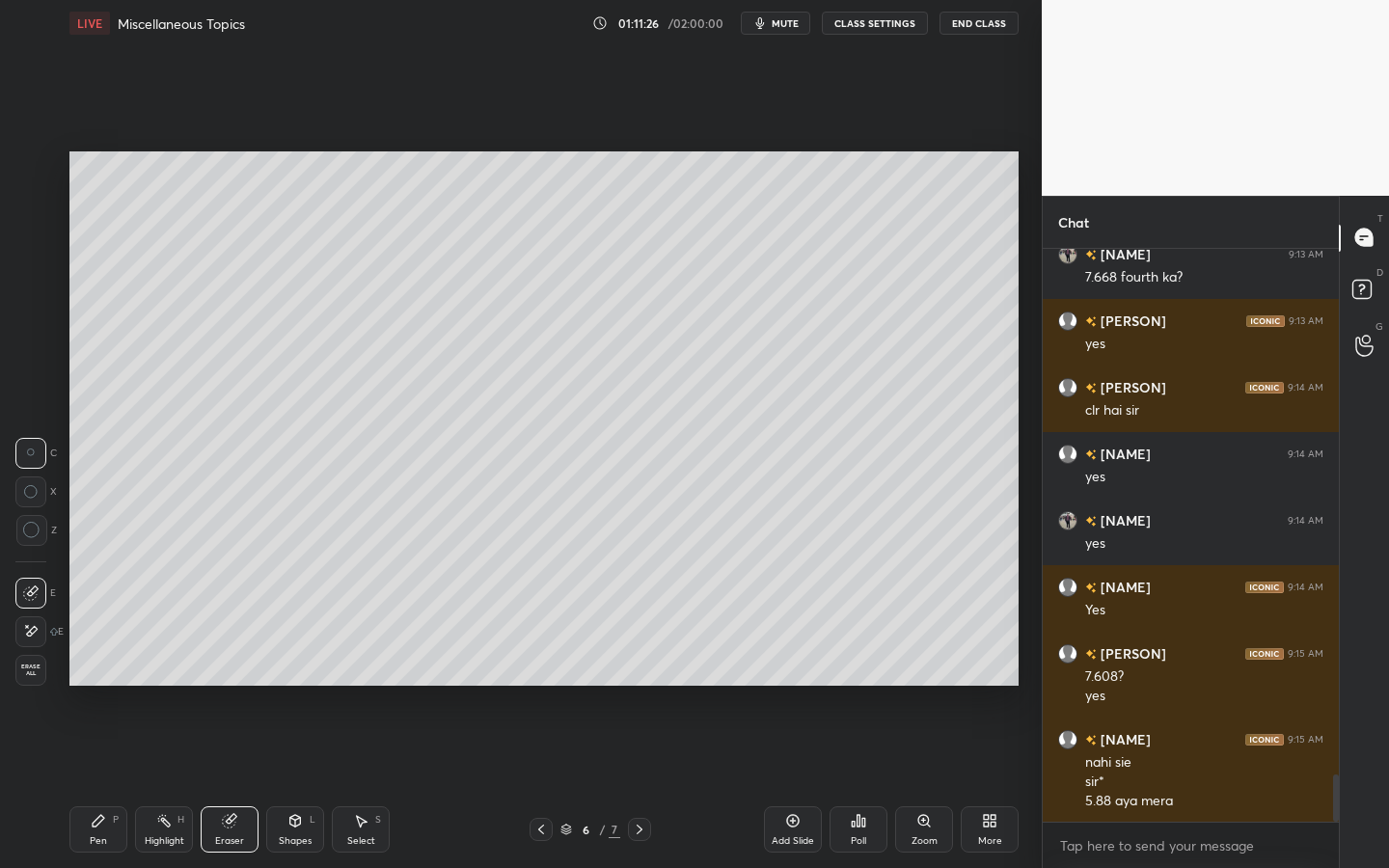 click on "Pen P" at bounding box center (98, 829) 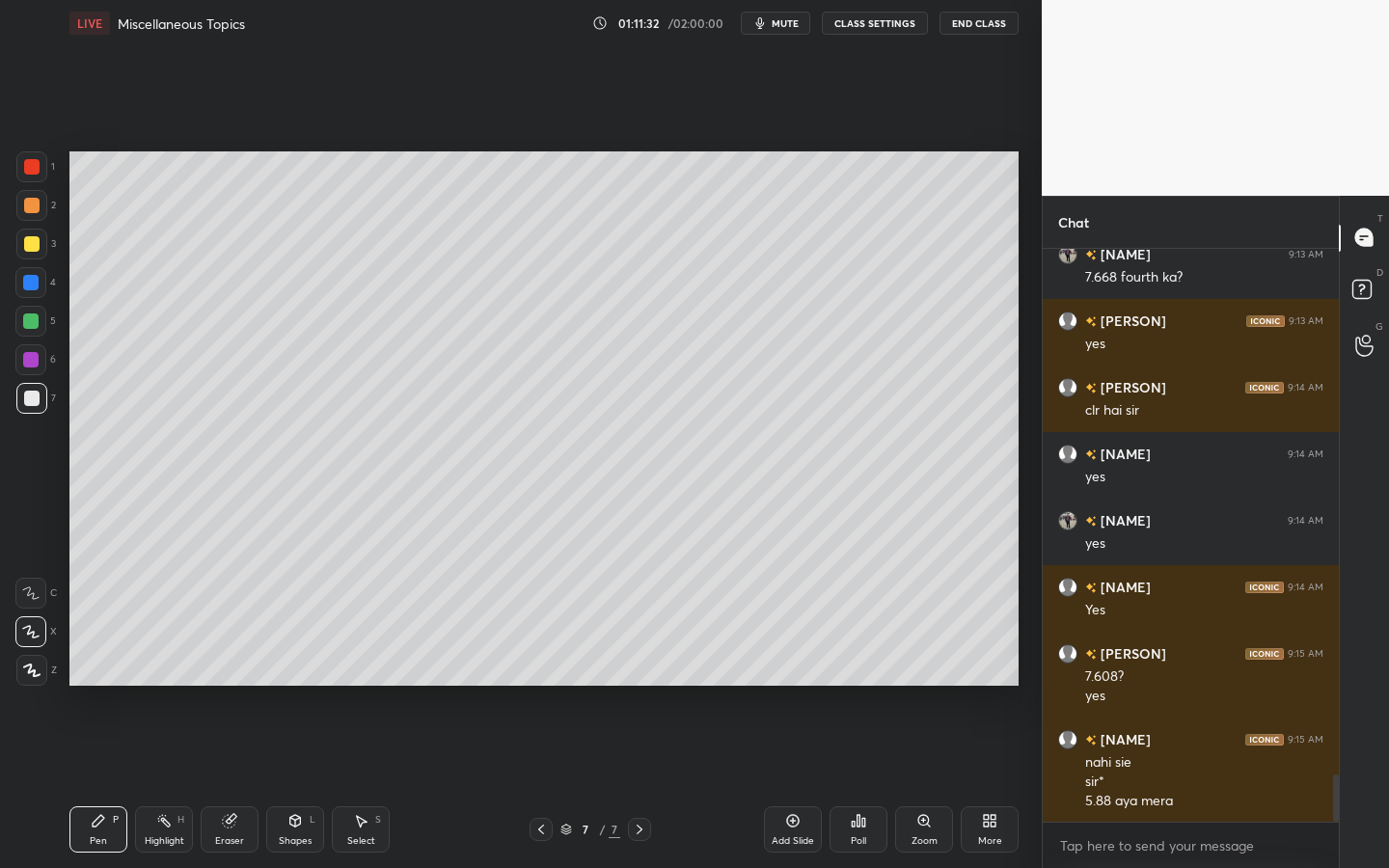 click at bounding box center [32, 244] 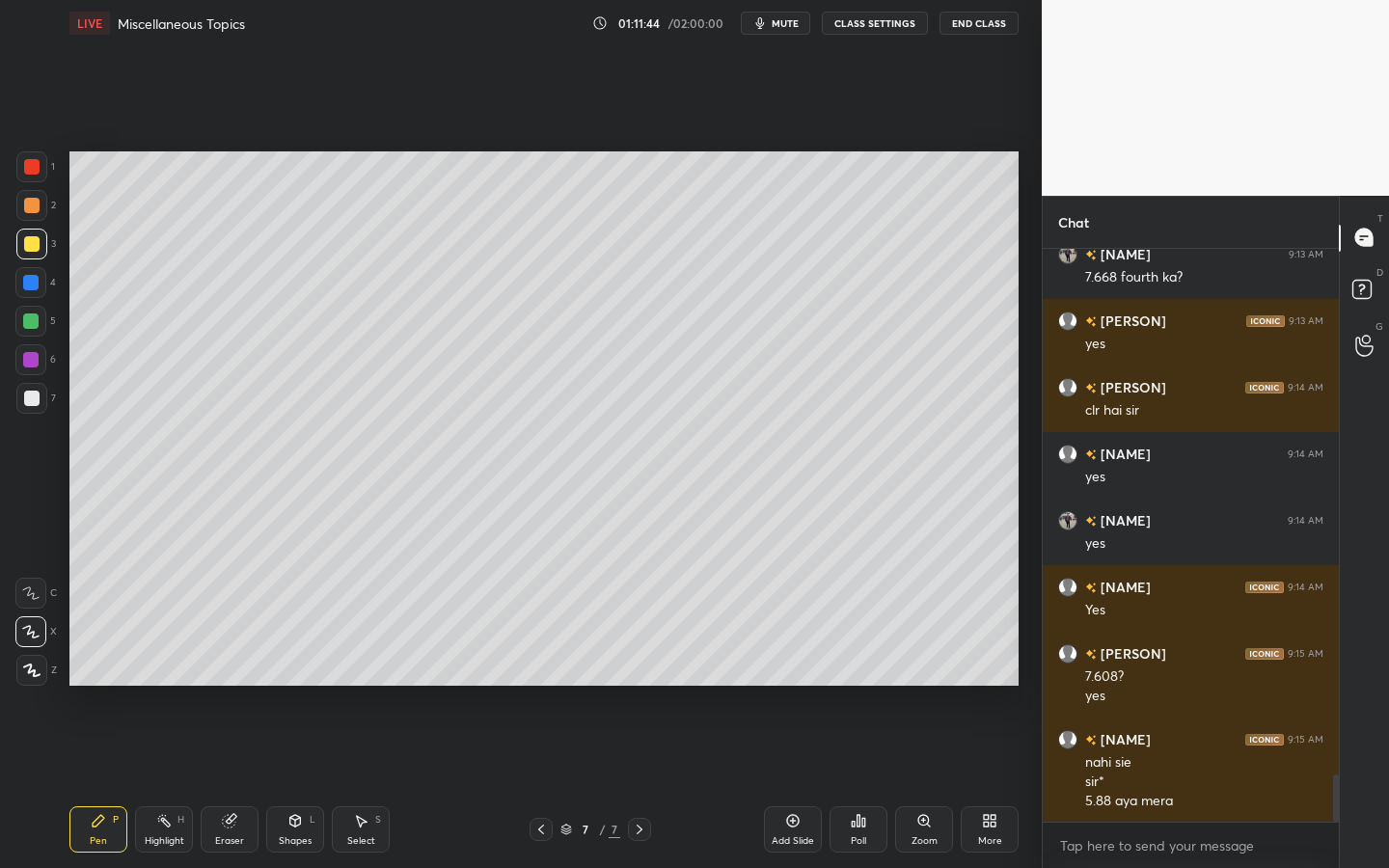 click on "1" at bounding box center (36, 167) 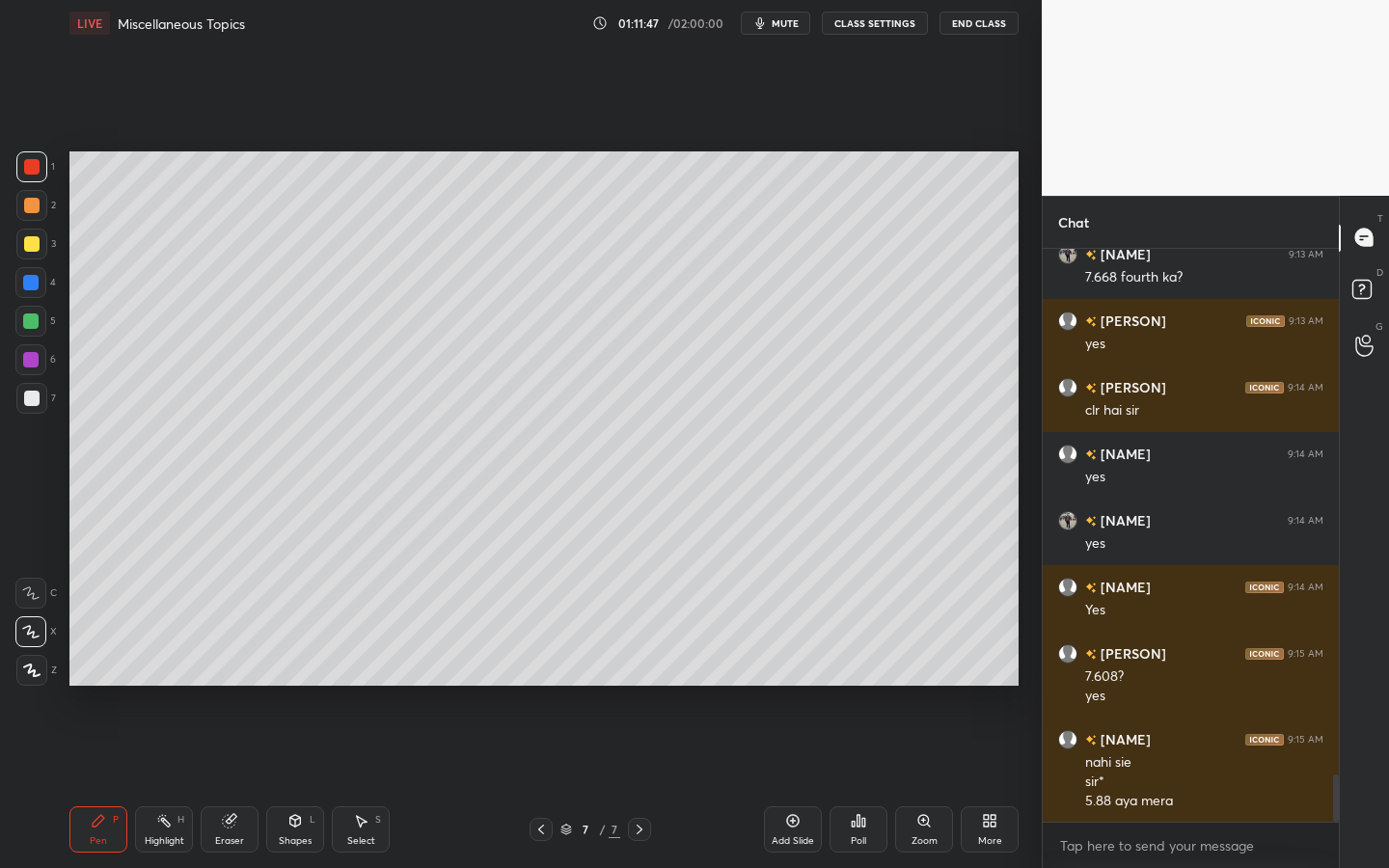 click at bounding box center [32, 244] 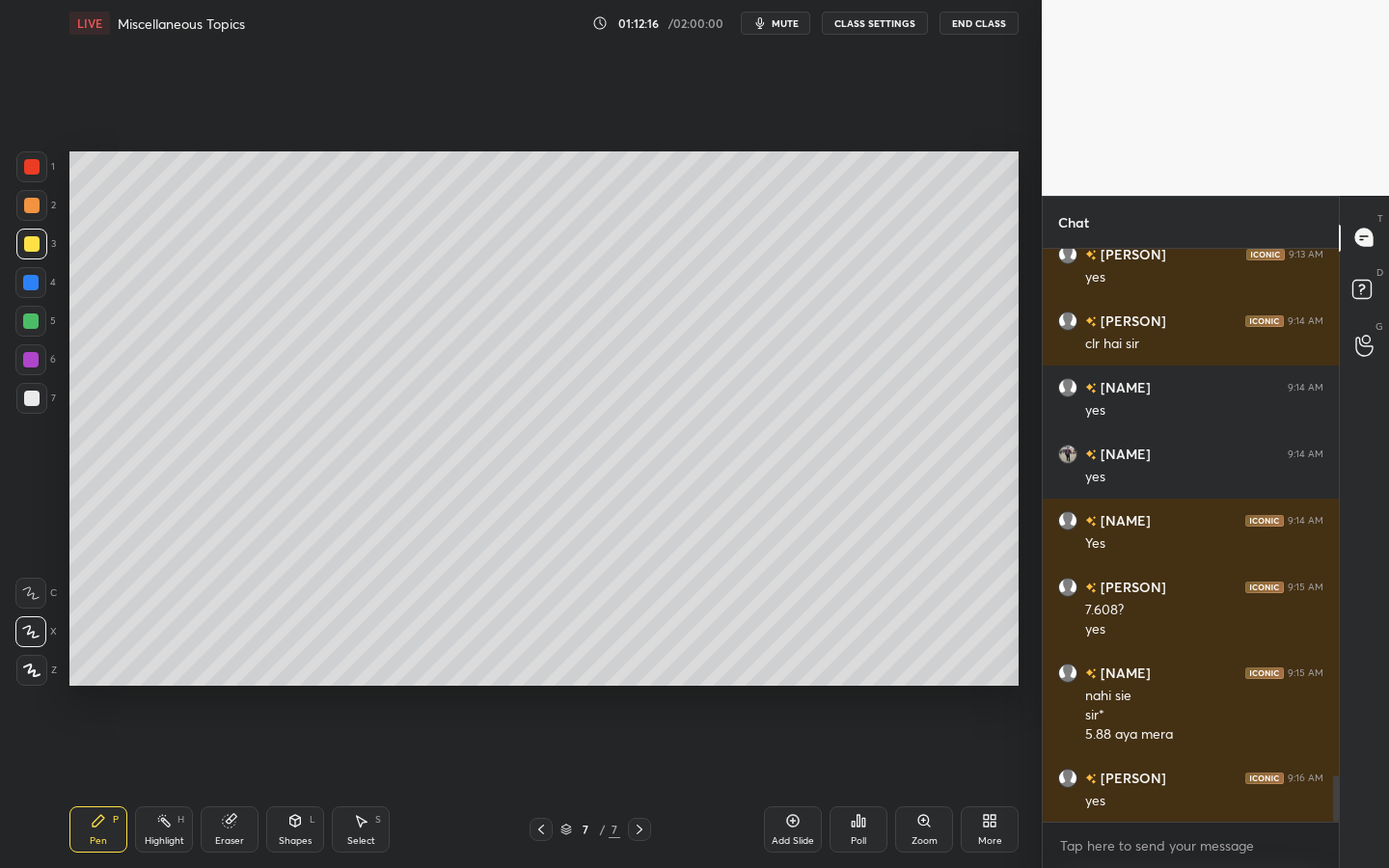 scroll, scrollTop: 6588, scrollLeft: 0, axis: vertical 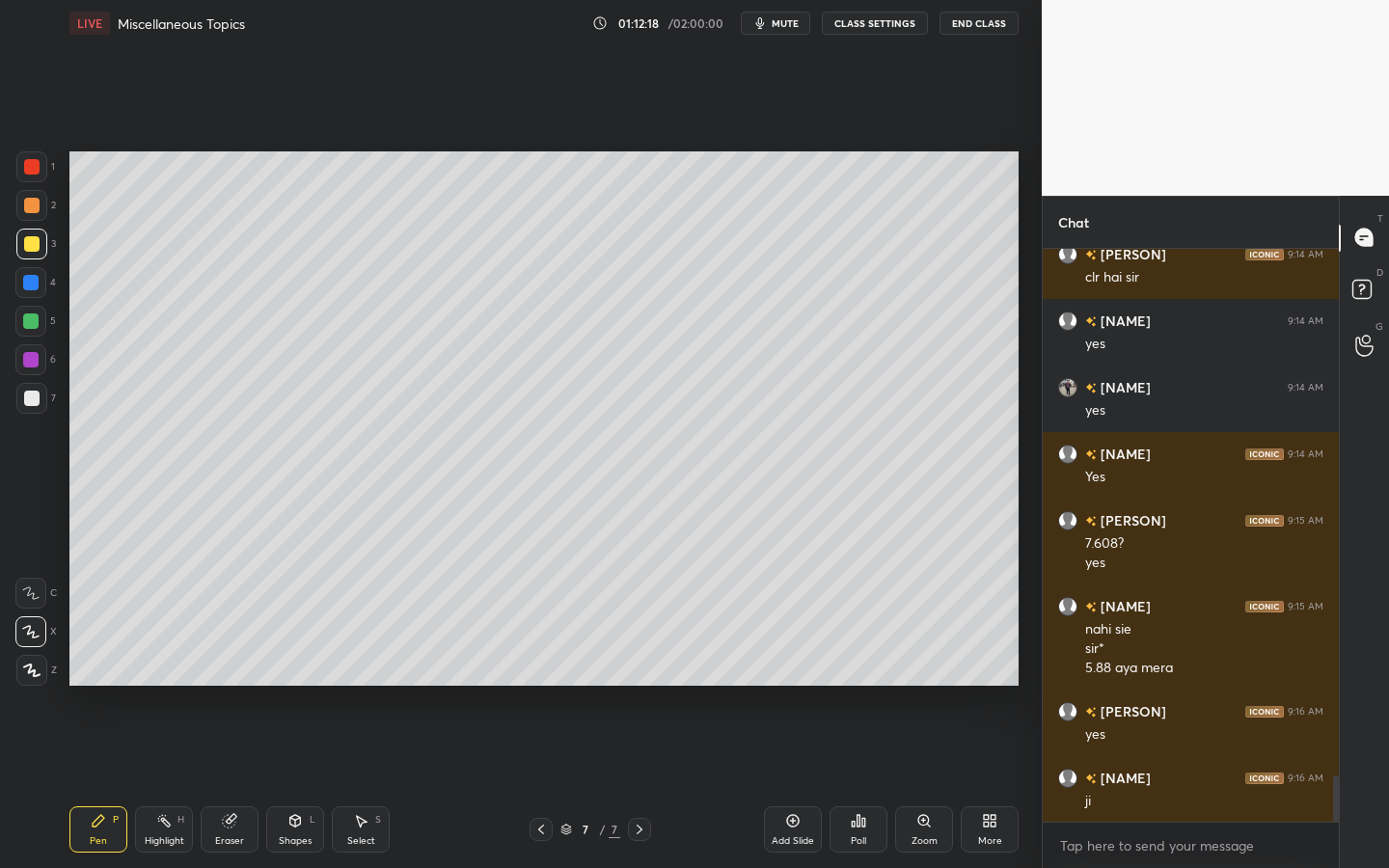 drag, startPoint x: 35, startPoint y: 632, endPoint x: 43, endPoint y: 610, distance: 23.4094 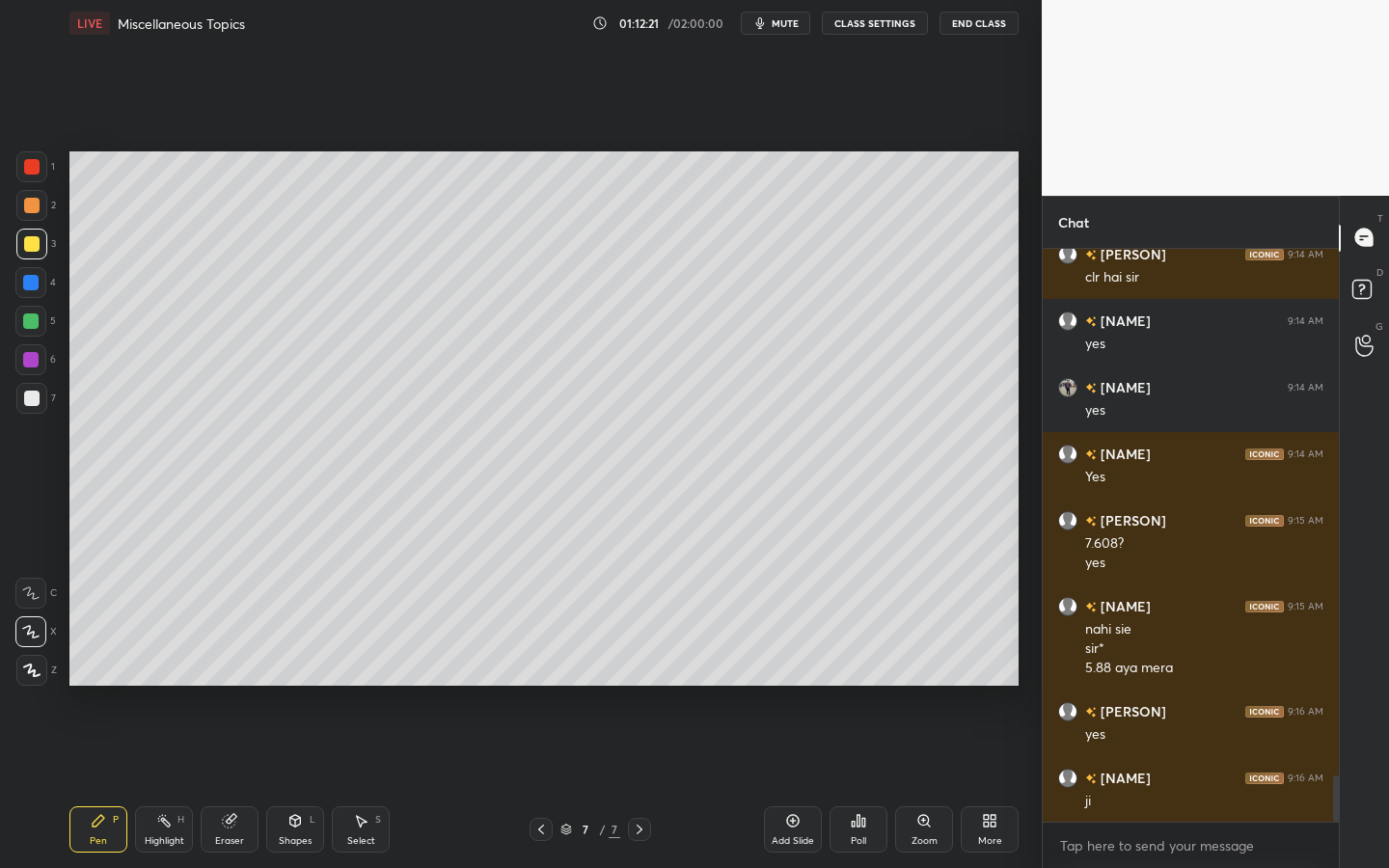 drag, startPoint x: 45, startPoint y: 242, endPoint x: 68, endPoint y: 251, distance: 24.698178 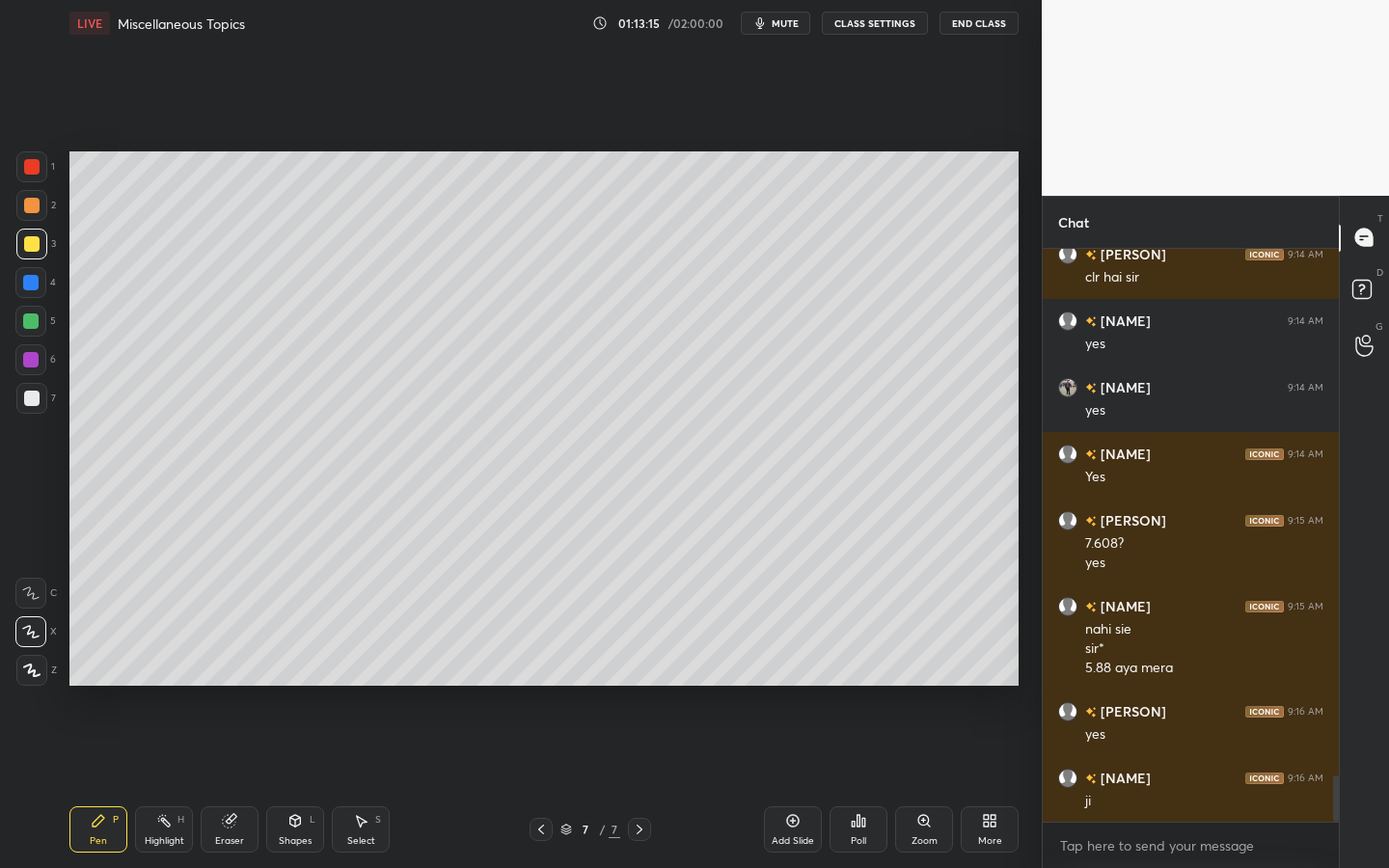 drag, startPoint x: 36, startPoint y: 399, endPoint x: 56, endPoint y: 400, distance: 20.024984 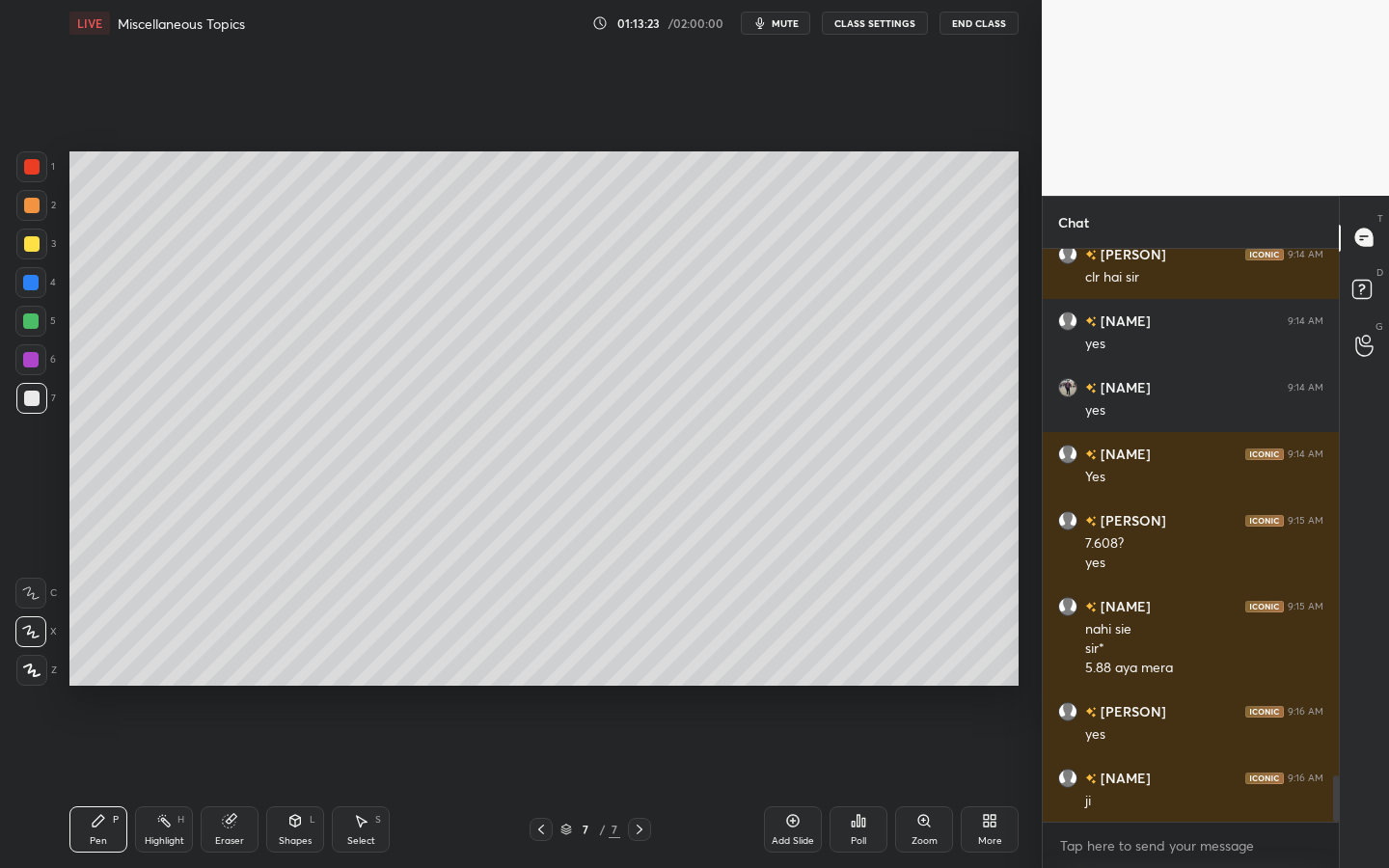click on "Select S" at bounding box center (361, 829) 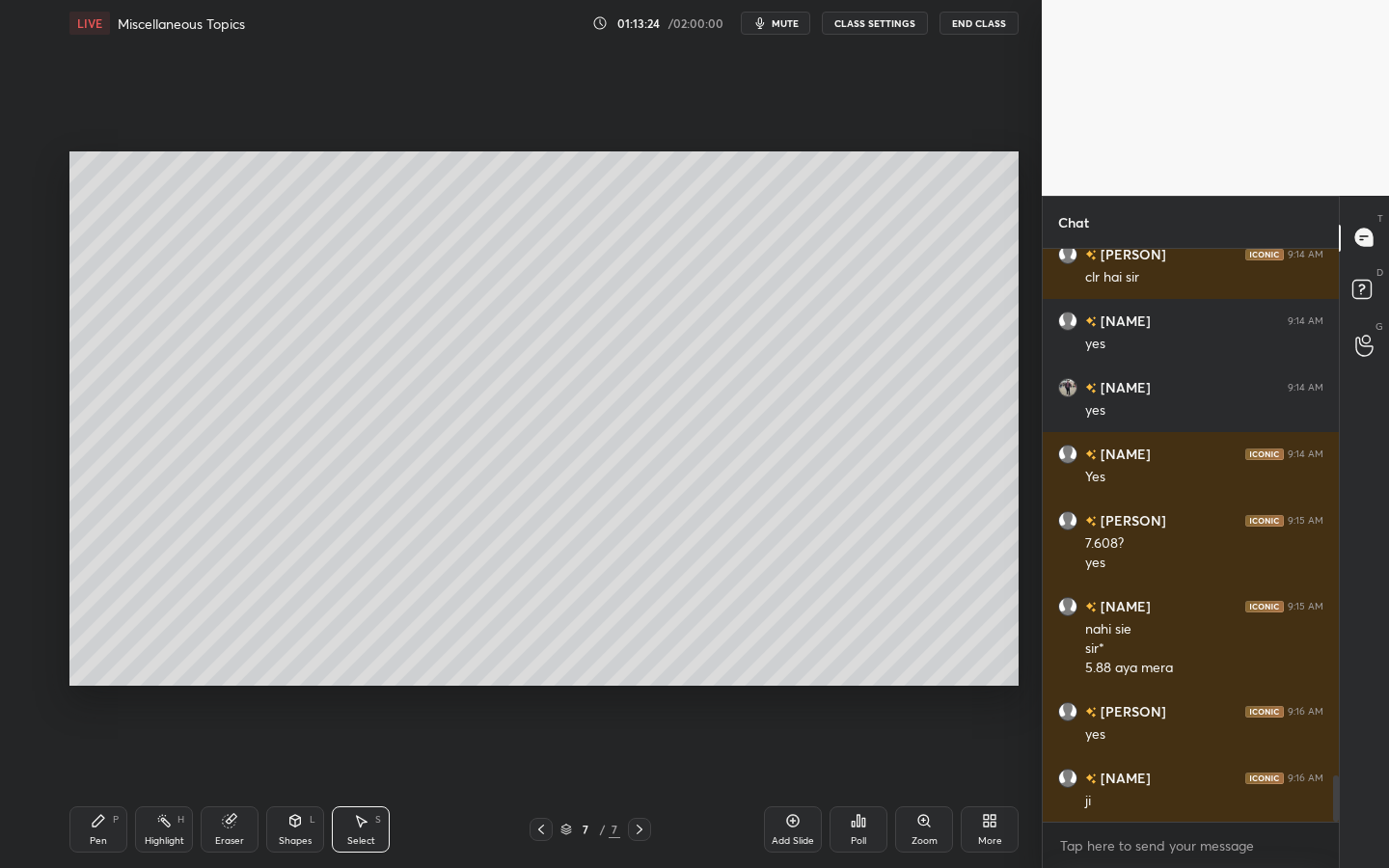 click 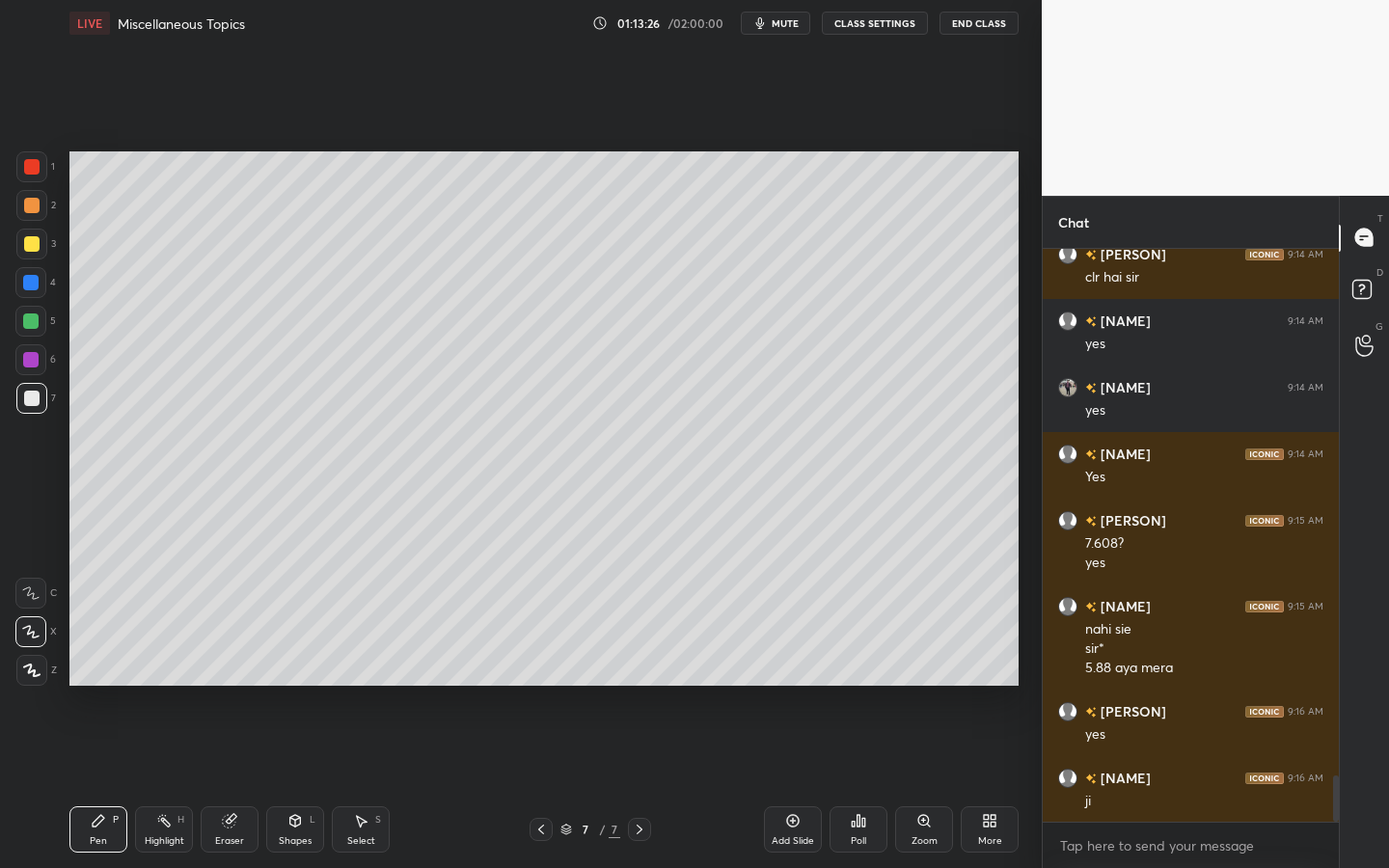 drag, startPoint x: 28, startPoint y: 399, endPoint x: 64, endPoint y: 405, distance: 36.49658 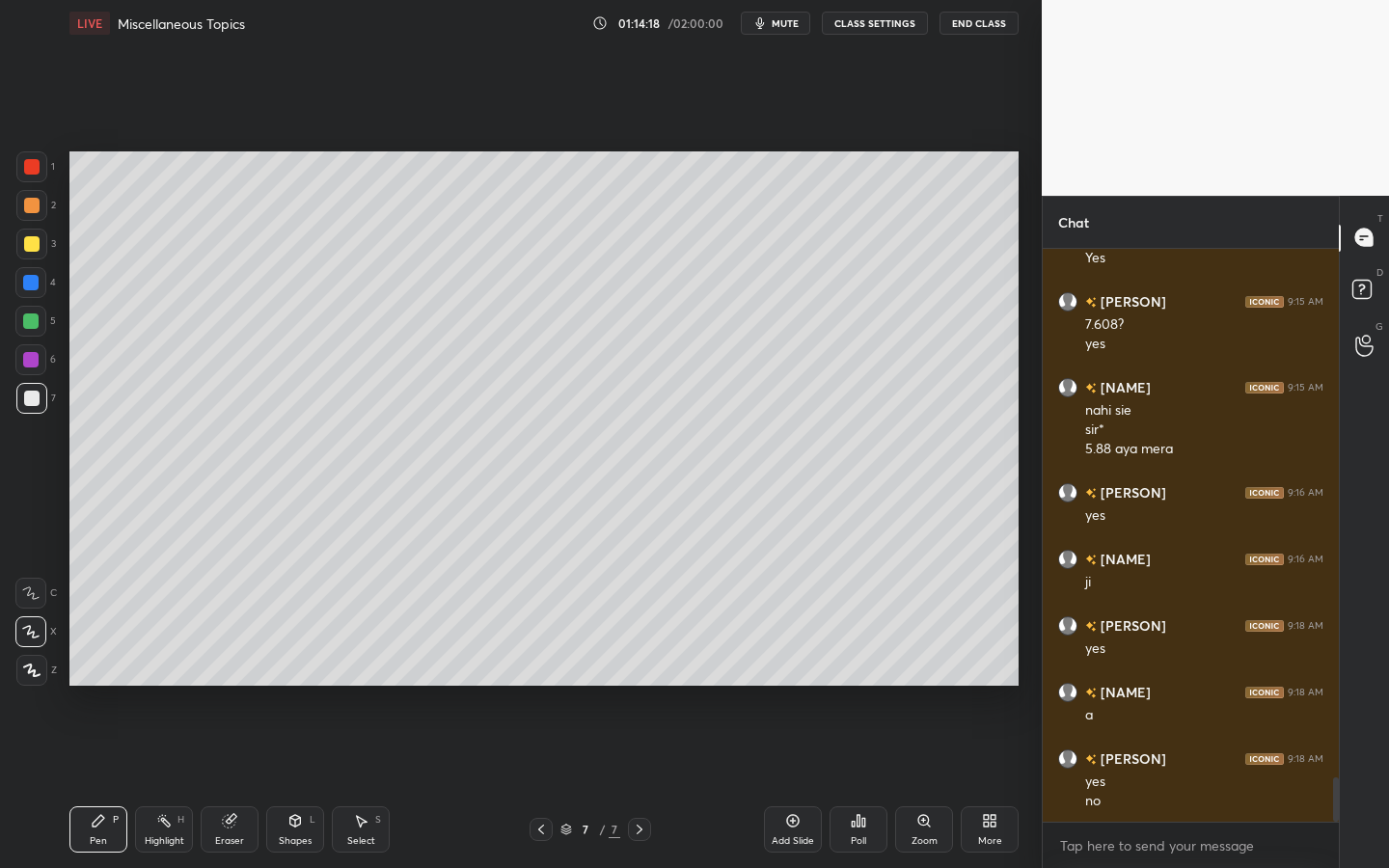 scroll, scrollTop: 6874, scrollLeft: 0, axis: vertical 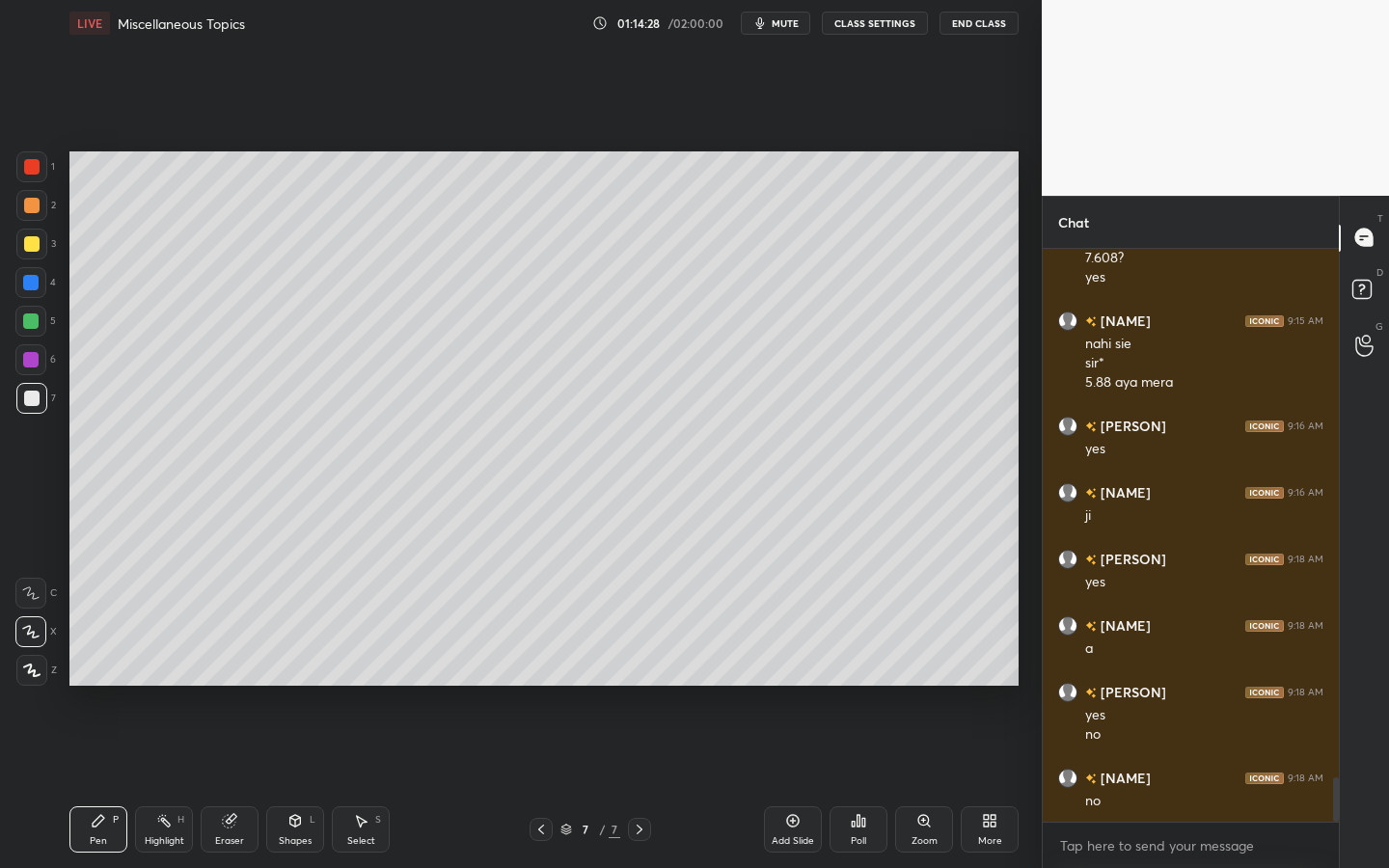 click at bounding box center (31, 321) 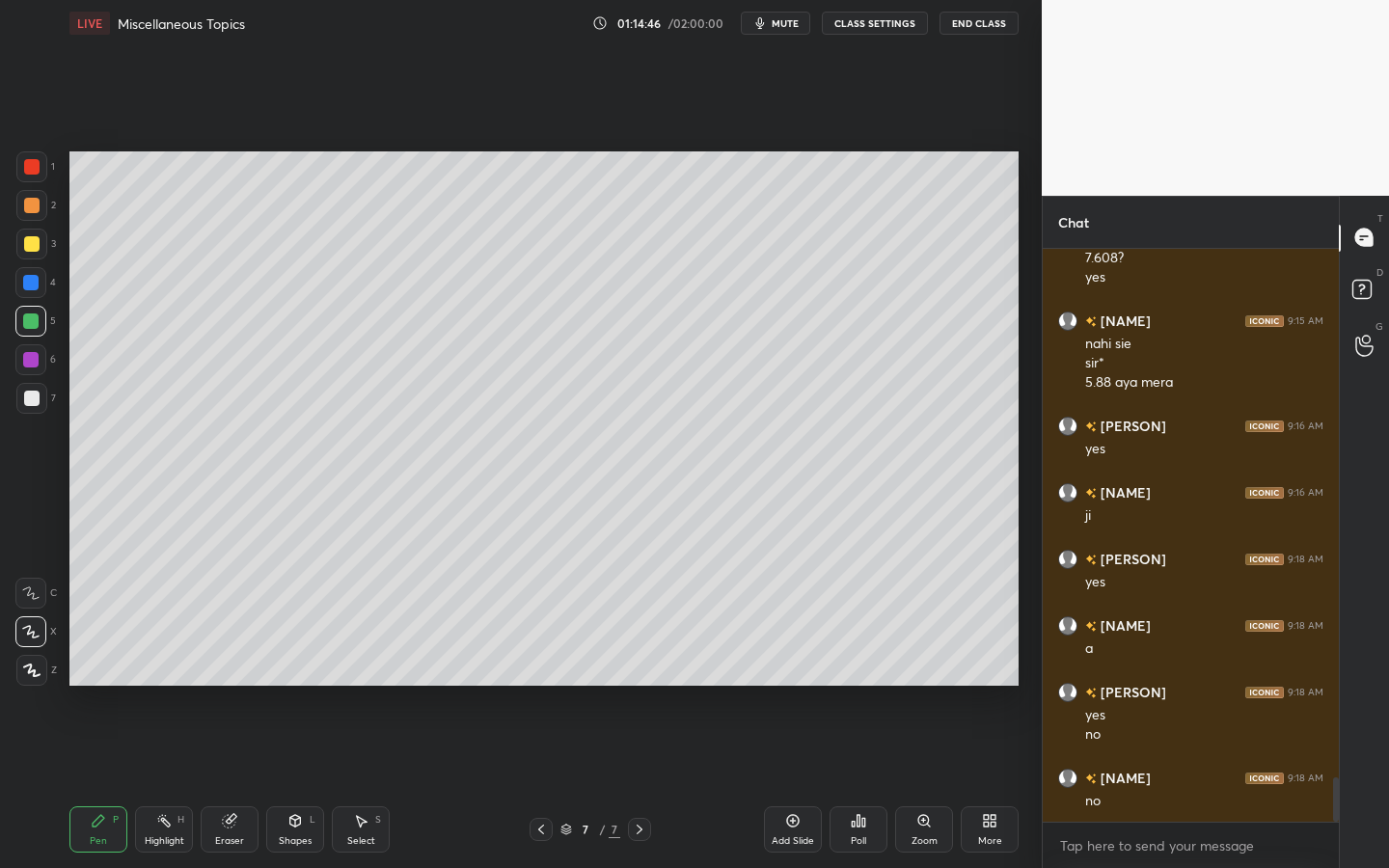 click at bounding box center (32, 398) 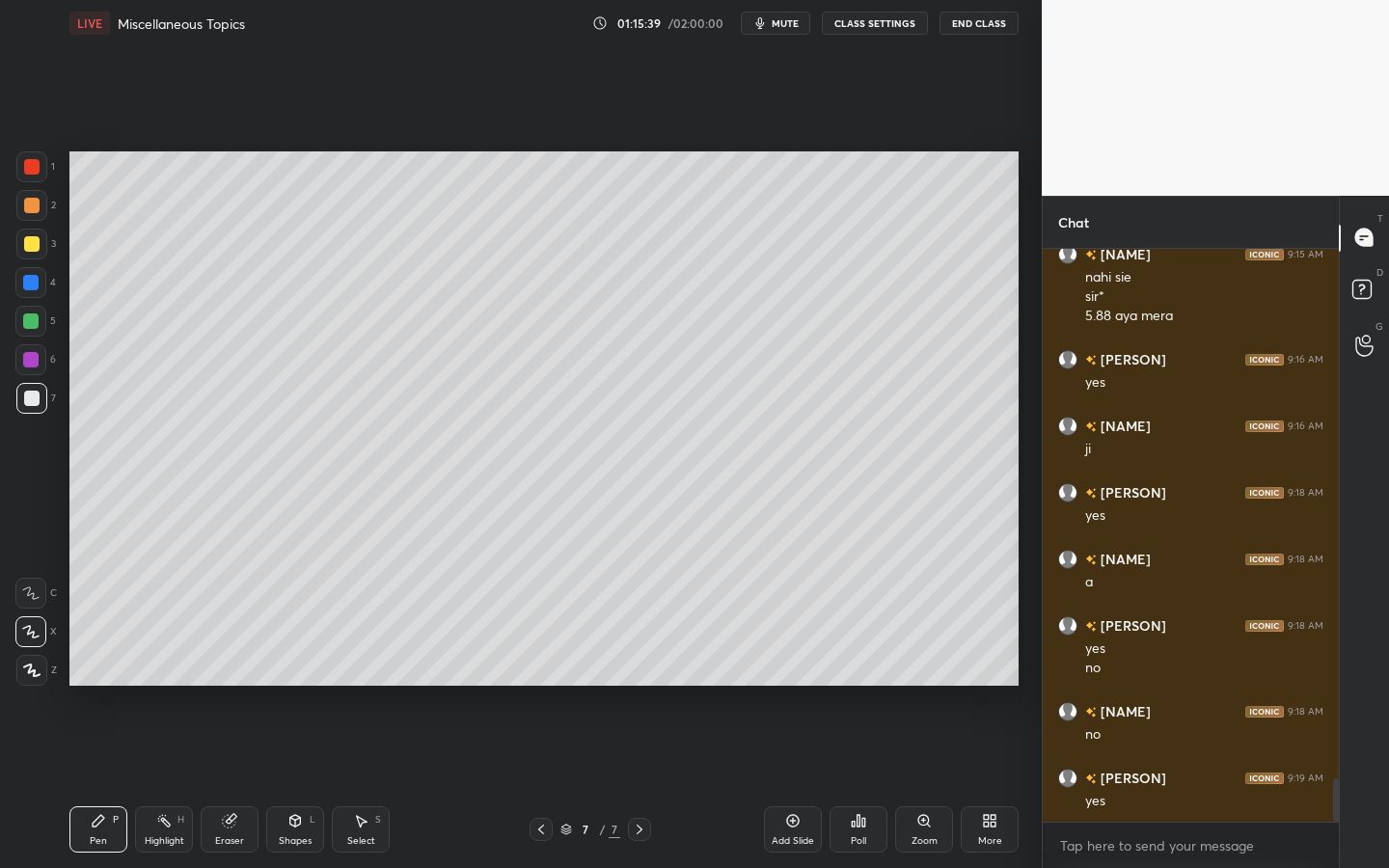 scroll, scrollTop: 6959, scrollLeft: 0, axis: vertical 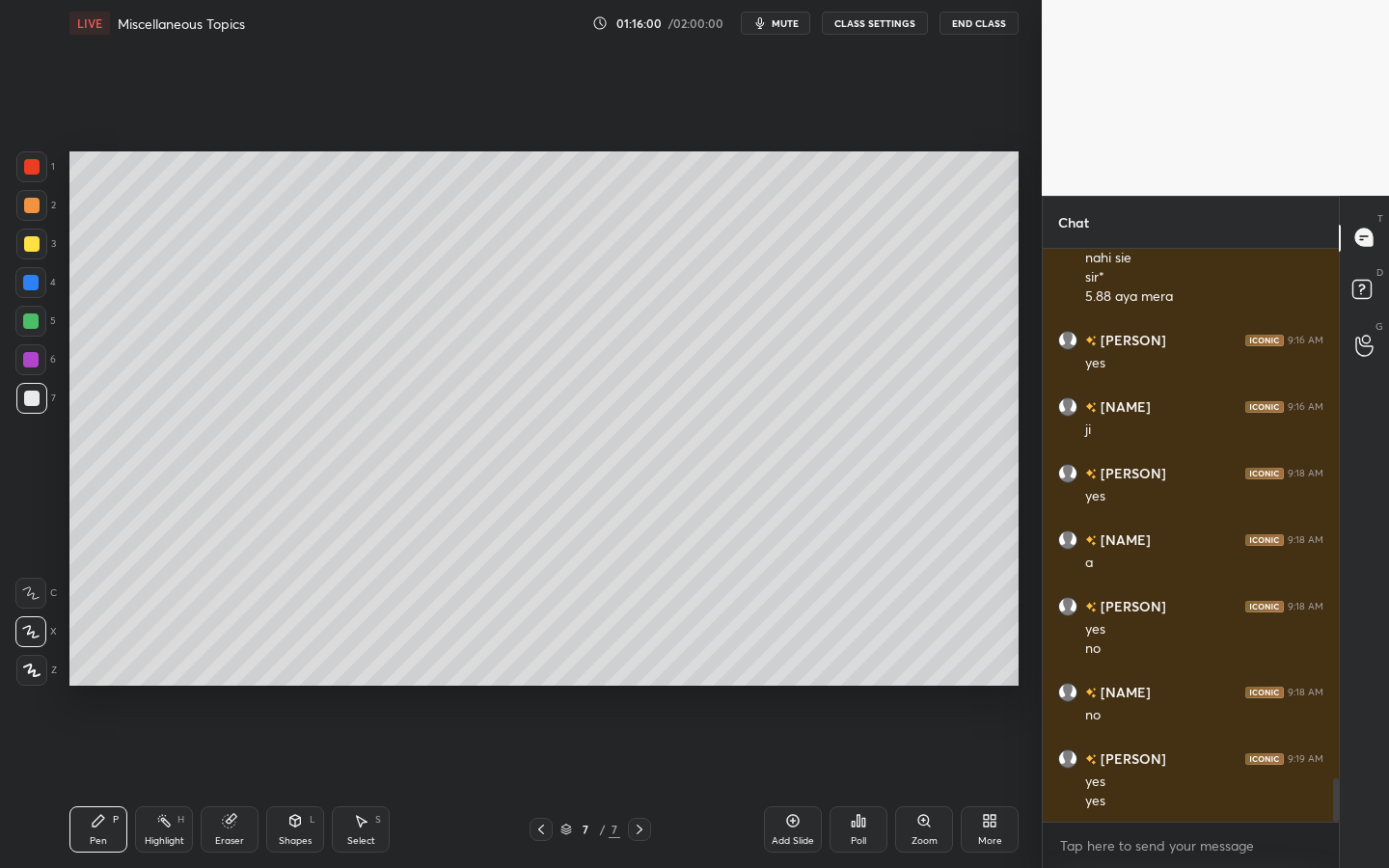 click at bounding box center [31, 283] 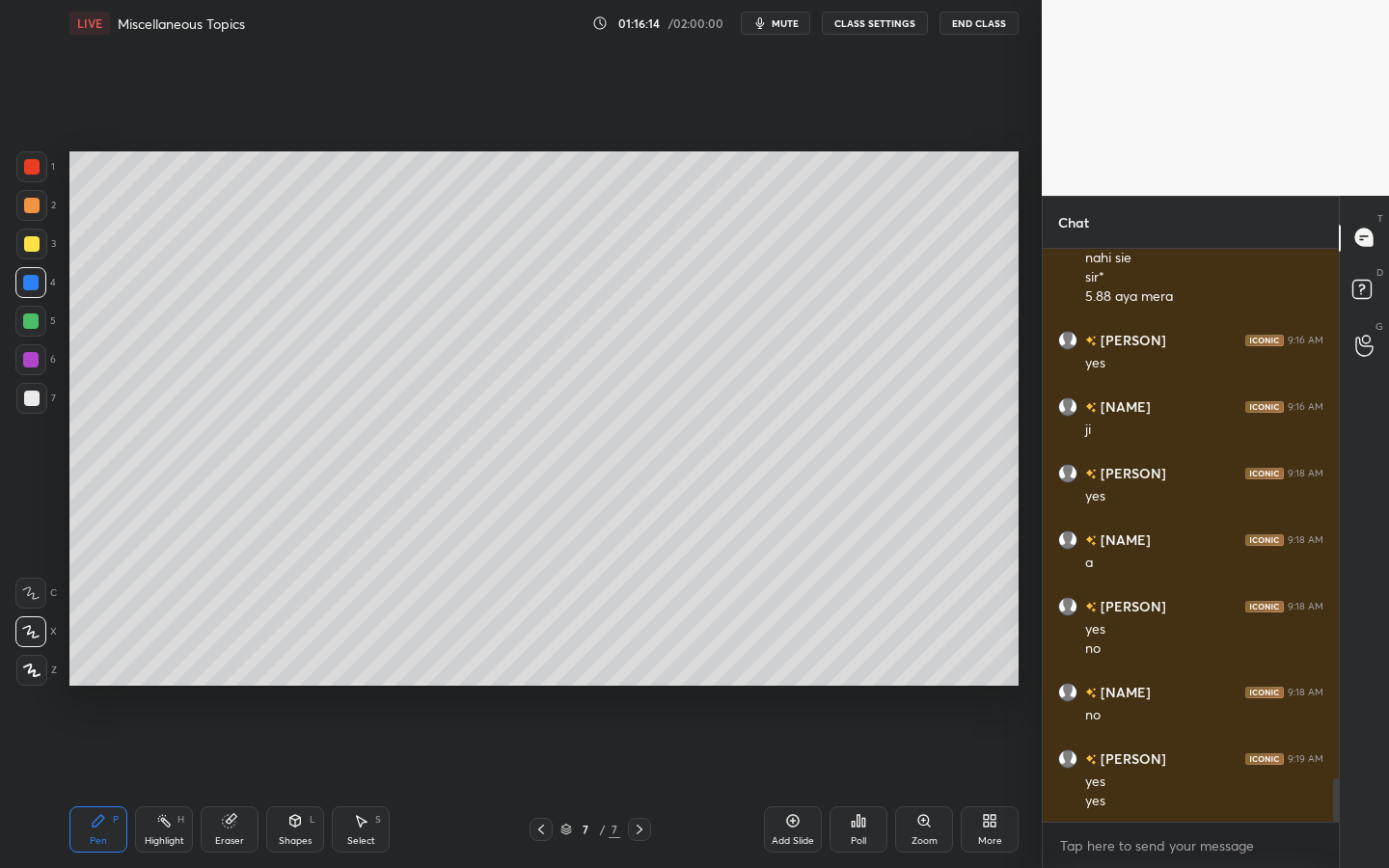 click on "Shapes" at bounding box center (295, 841) 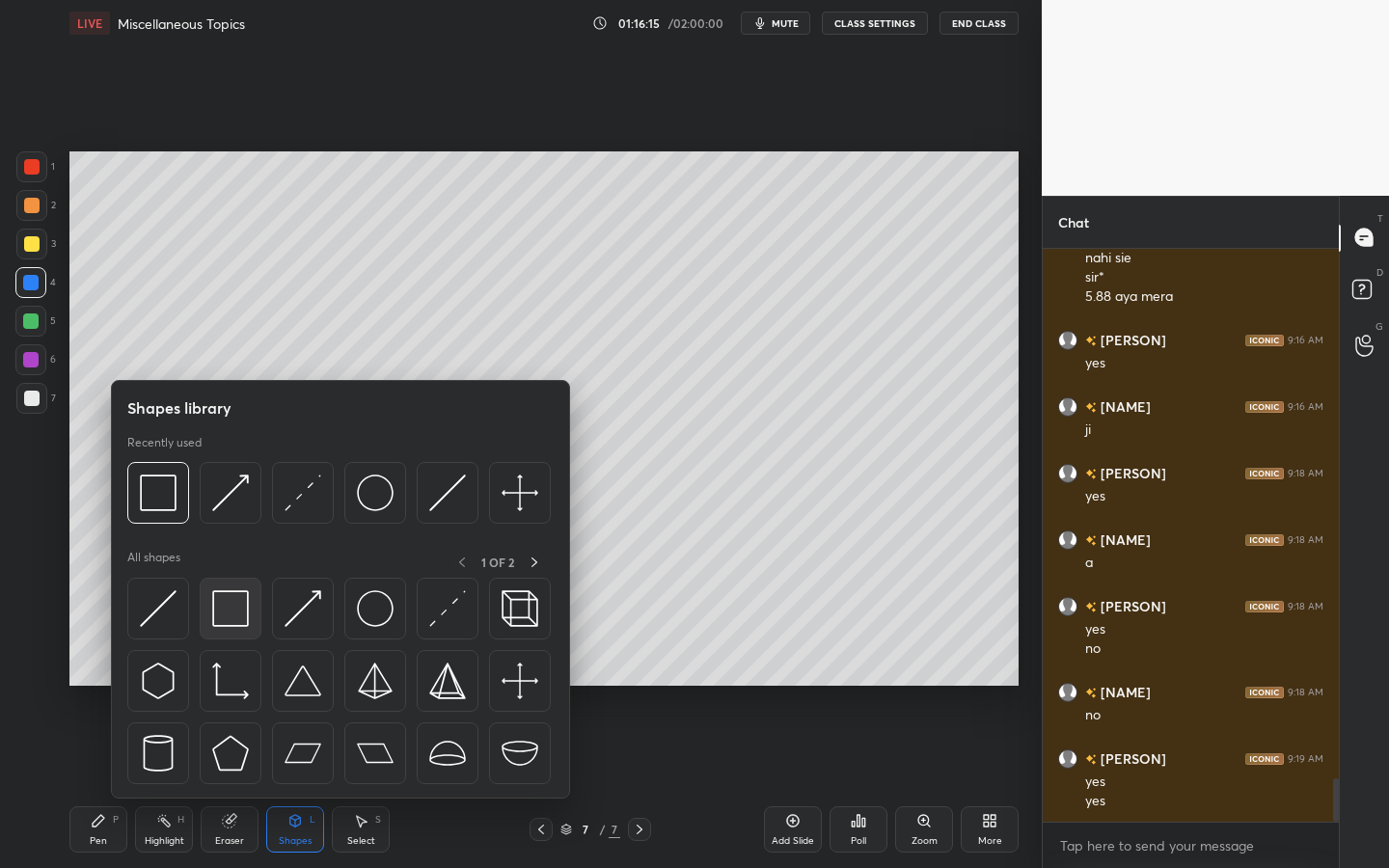 click at bounding box center (231, 609) 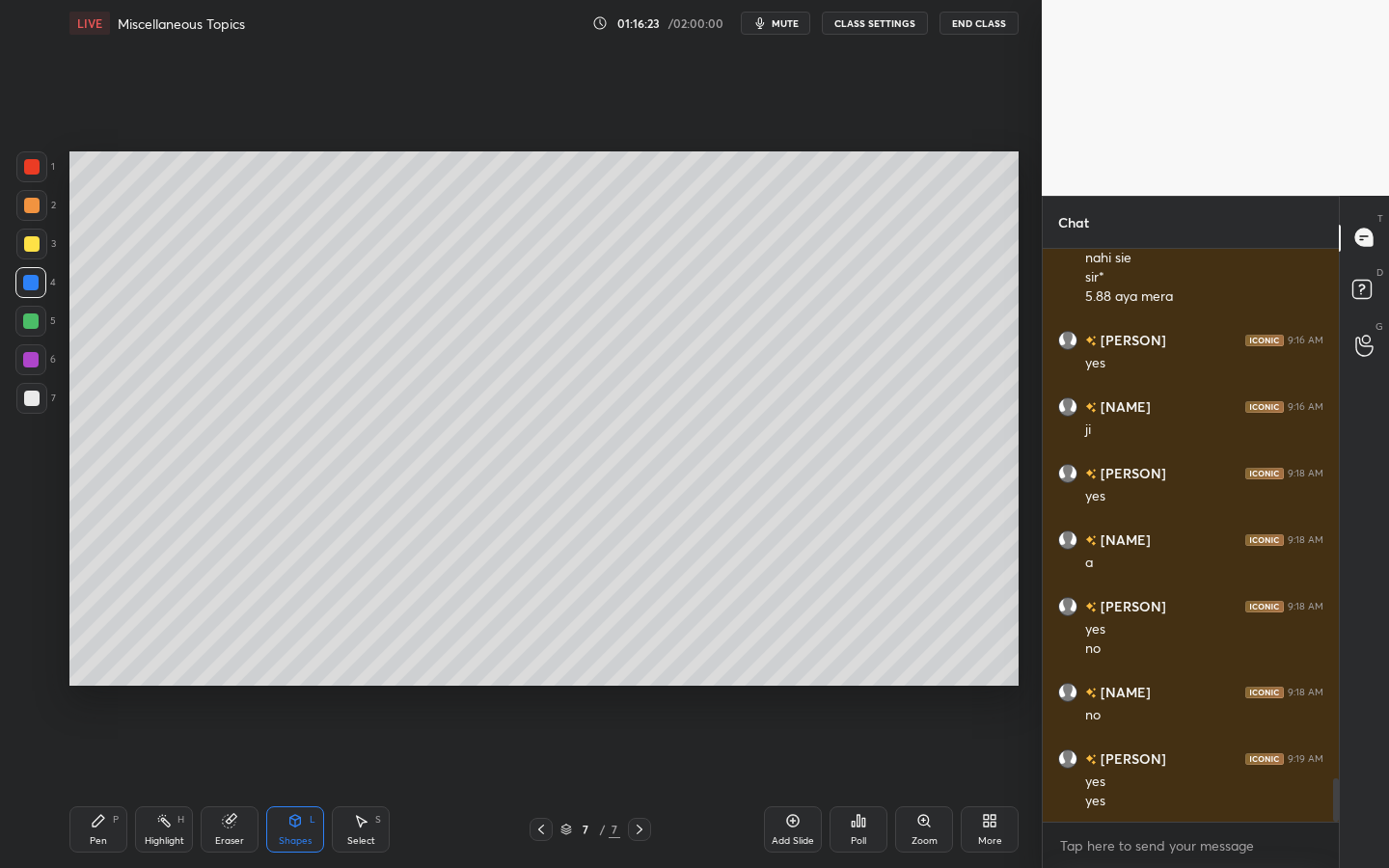 drag, startPoint x: 92, startPoint y: 836, endPoint x: 140, endPoint y: 807, distance: 56.0803 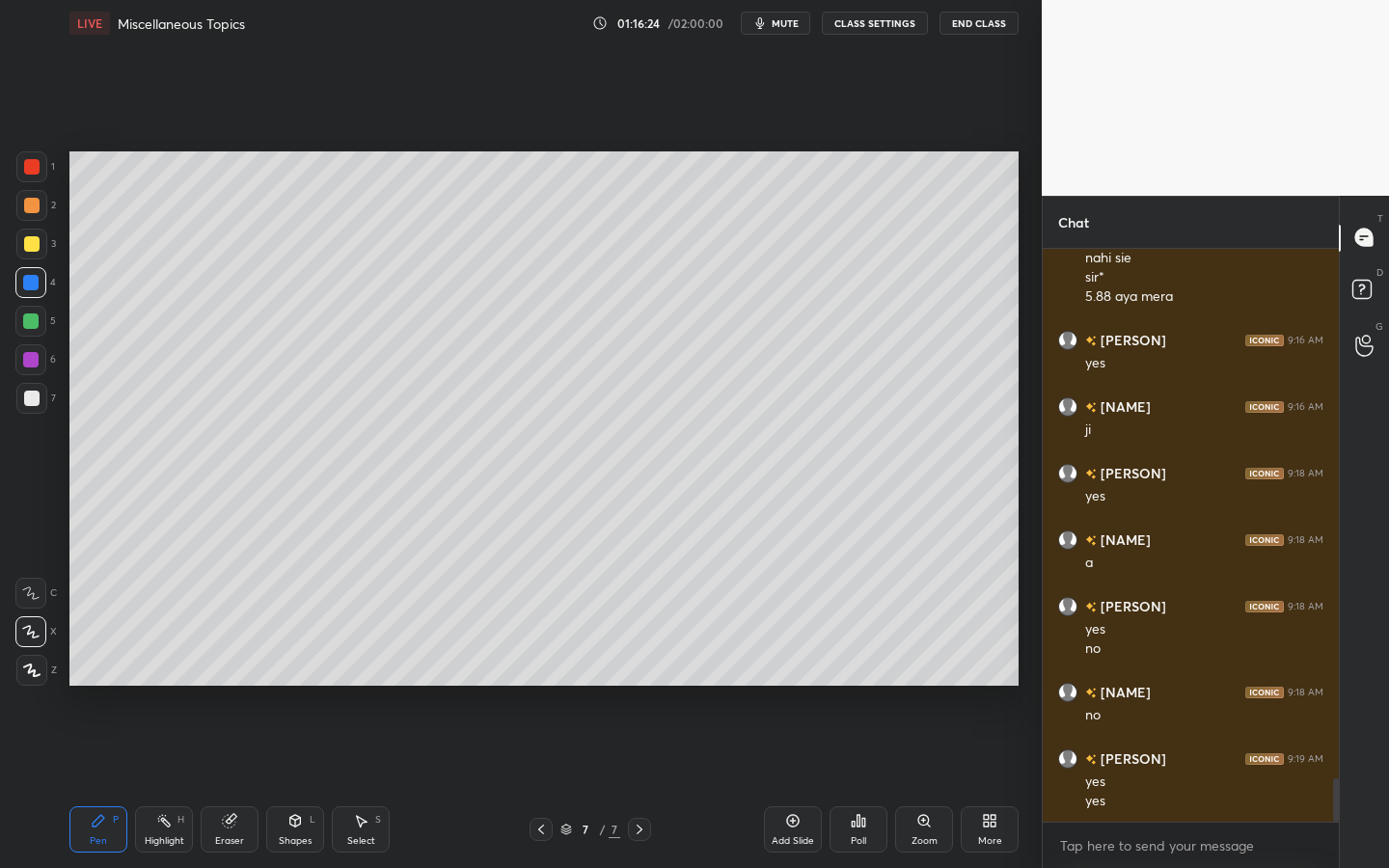 drag, startPoint x: 37, startPoint y: 285, endPoint x: 67, endPoint y: 293, distance: 31.048349 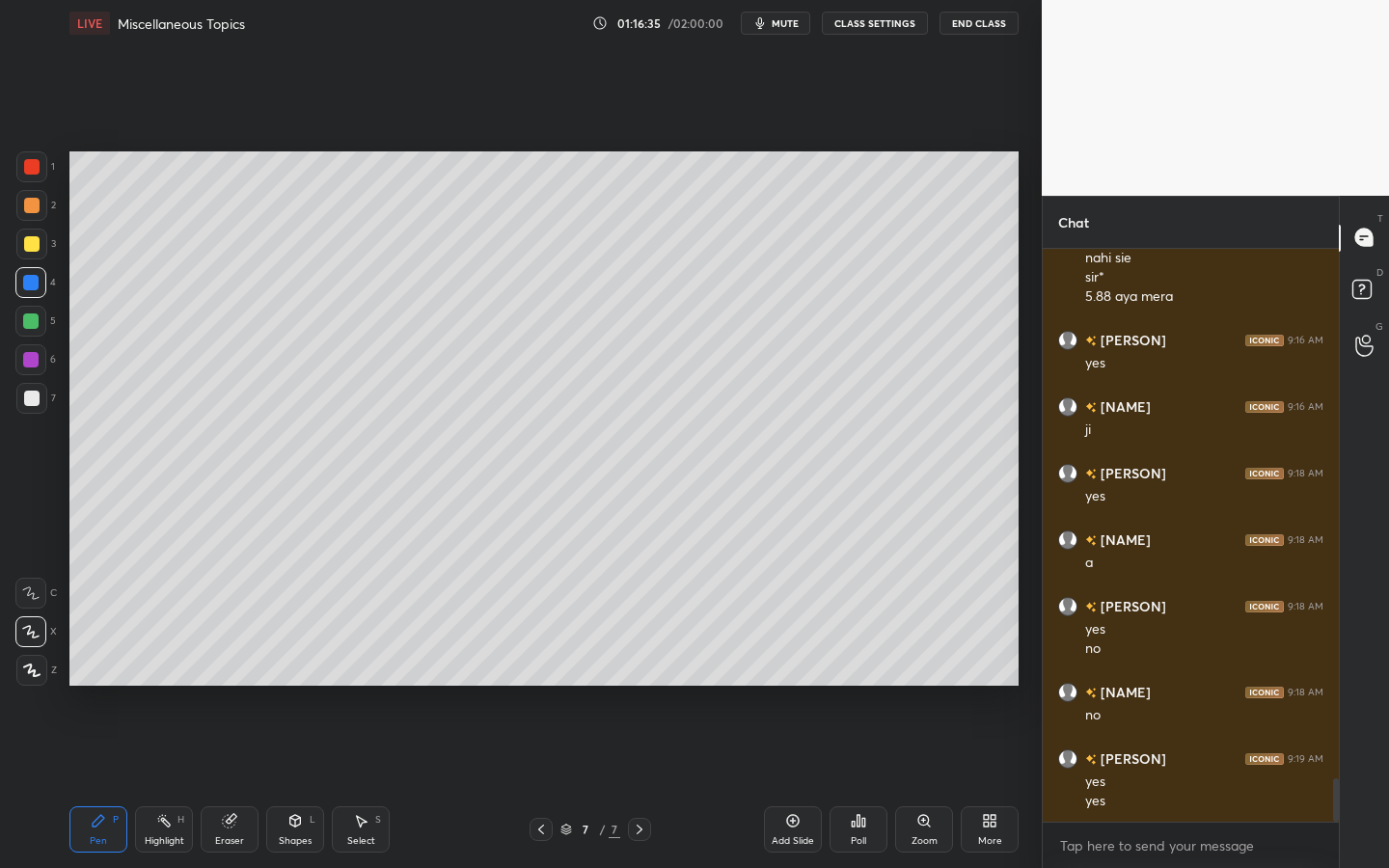 drag, startPoint x: 306, startPoint y: 831, endPoint x: 310, endPoint y: 820, distance: 11.7047 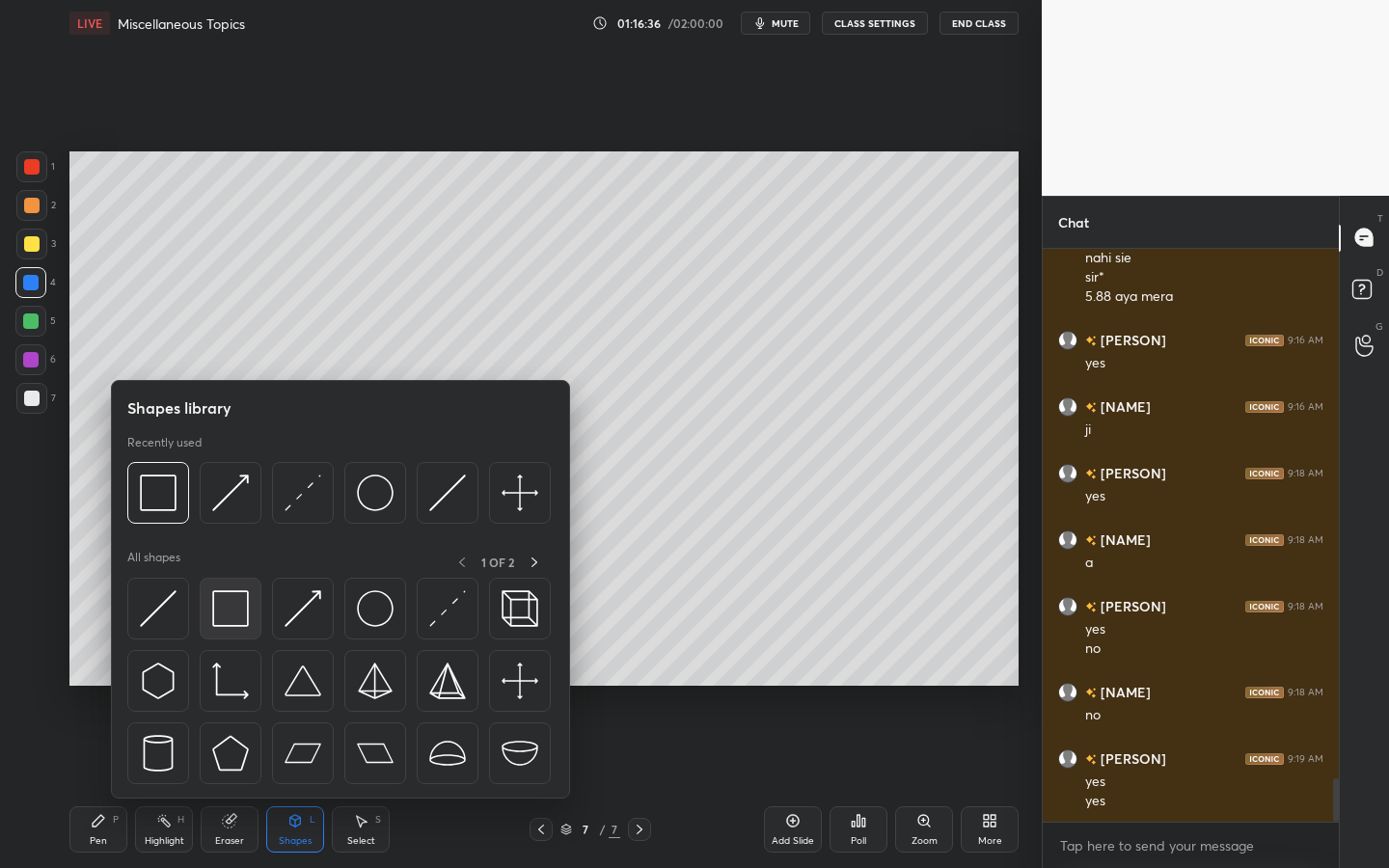 click at bounding box center [231, 609] 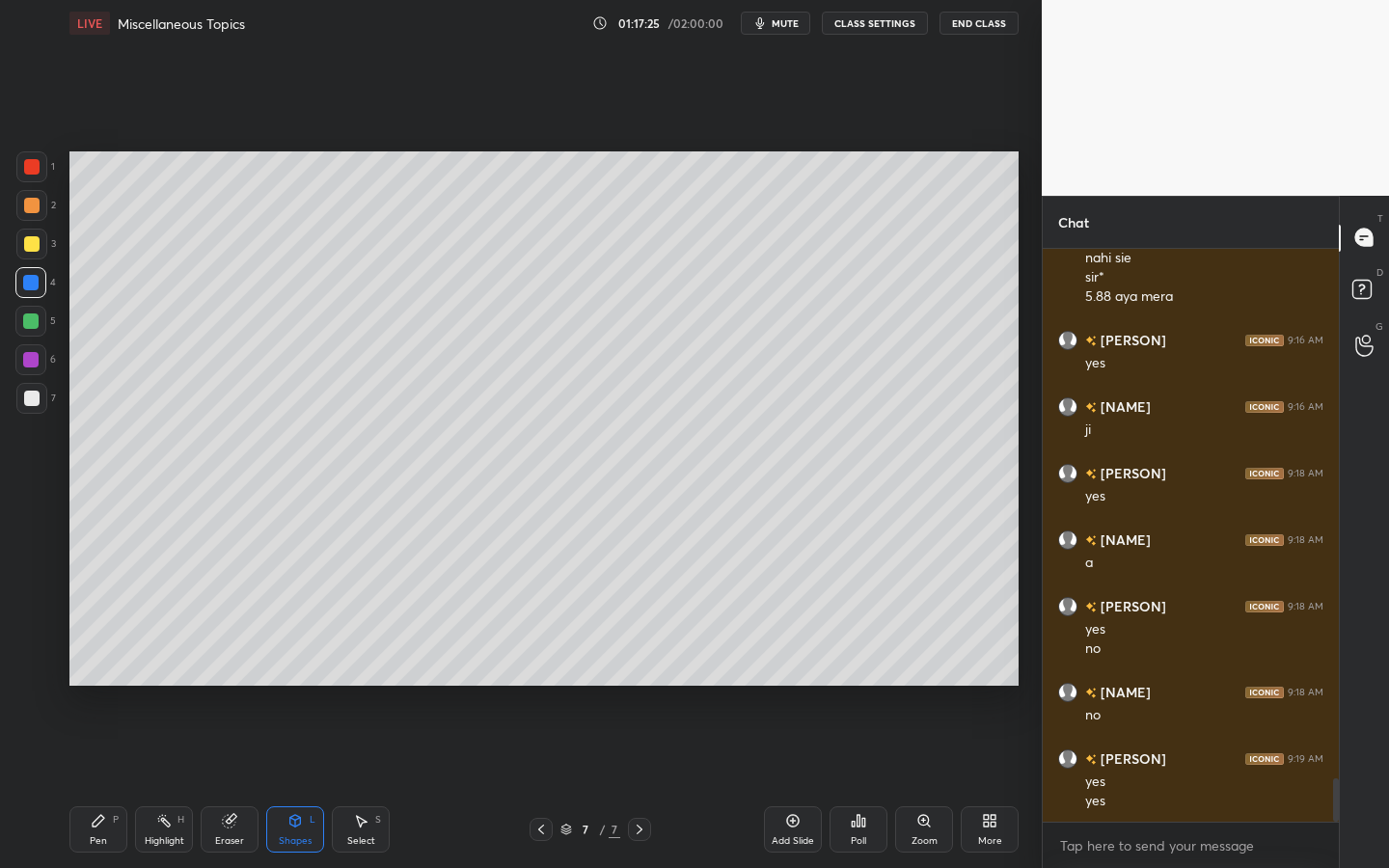scroll, scrollTop: 7026, scrollLeft: 0, axis: vertical 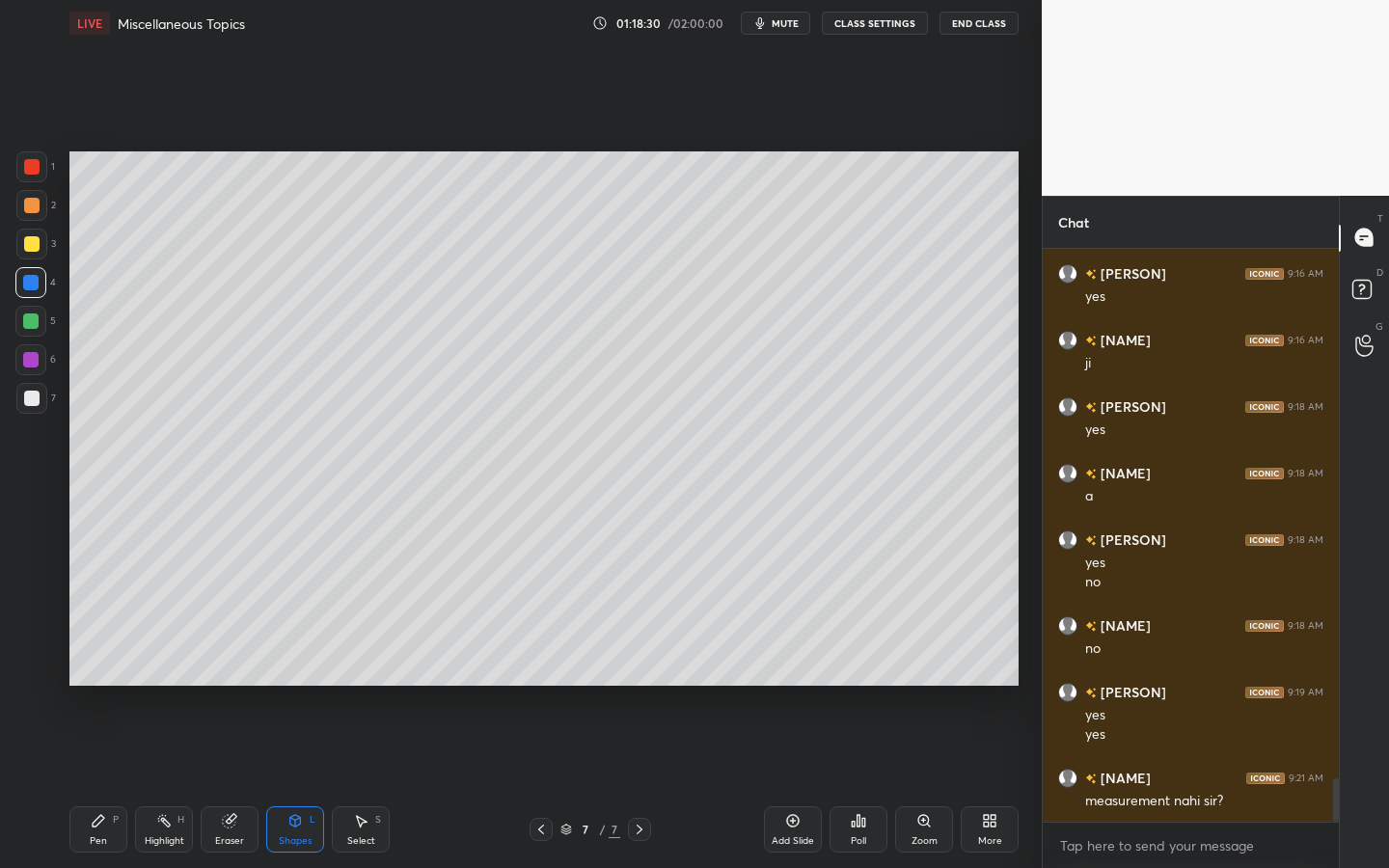 drag, startPoint x: 95, startPoint y: 822, endPoint x: 101, endPoint y: 814, distance: 10 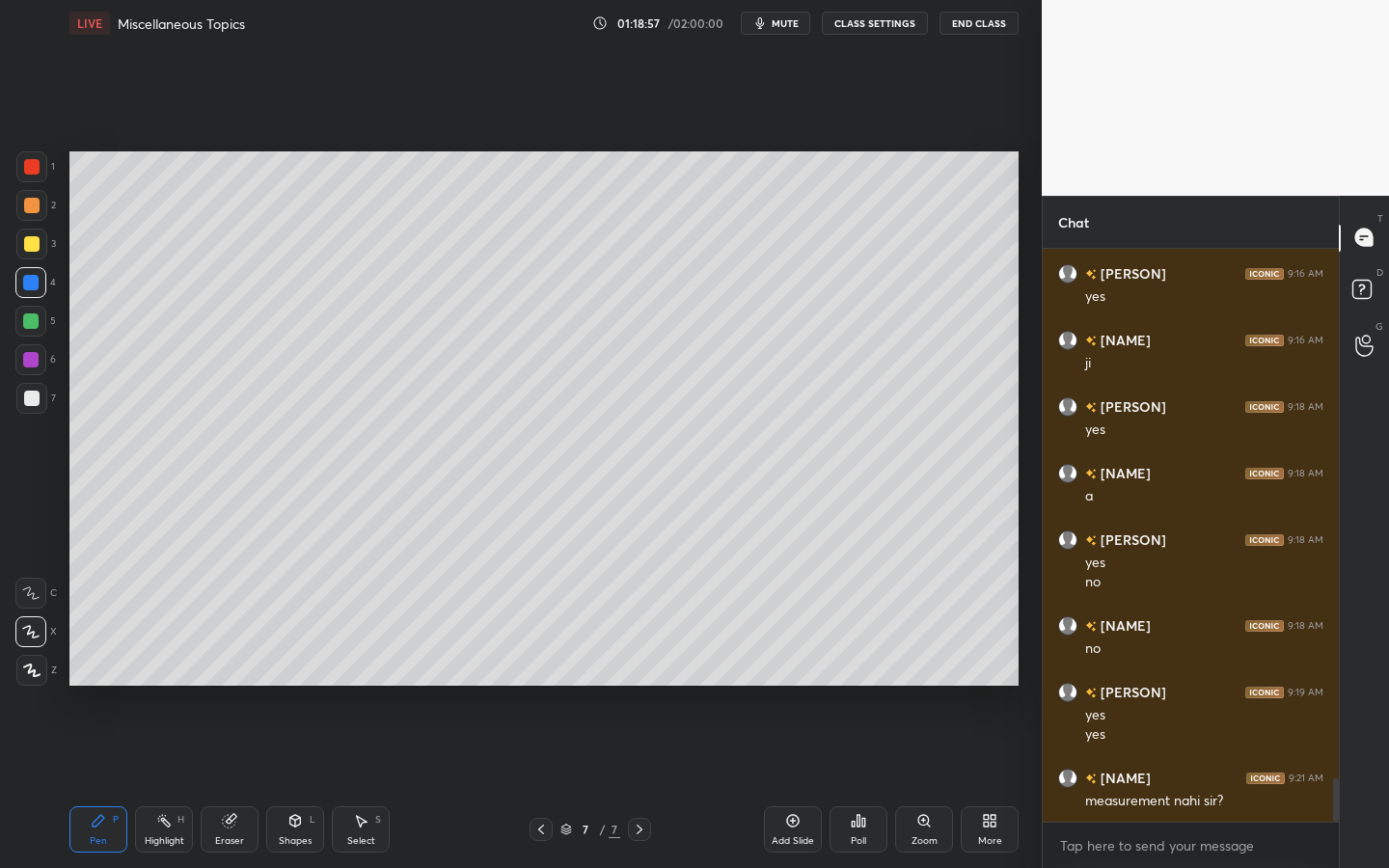 drag, startPoint x: 303, startPoint y: 822, endPoint x: 309, endPoint y: 802, distance: 20.880613 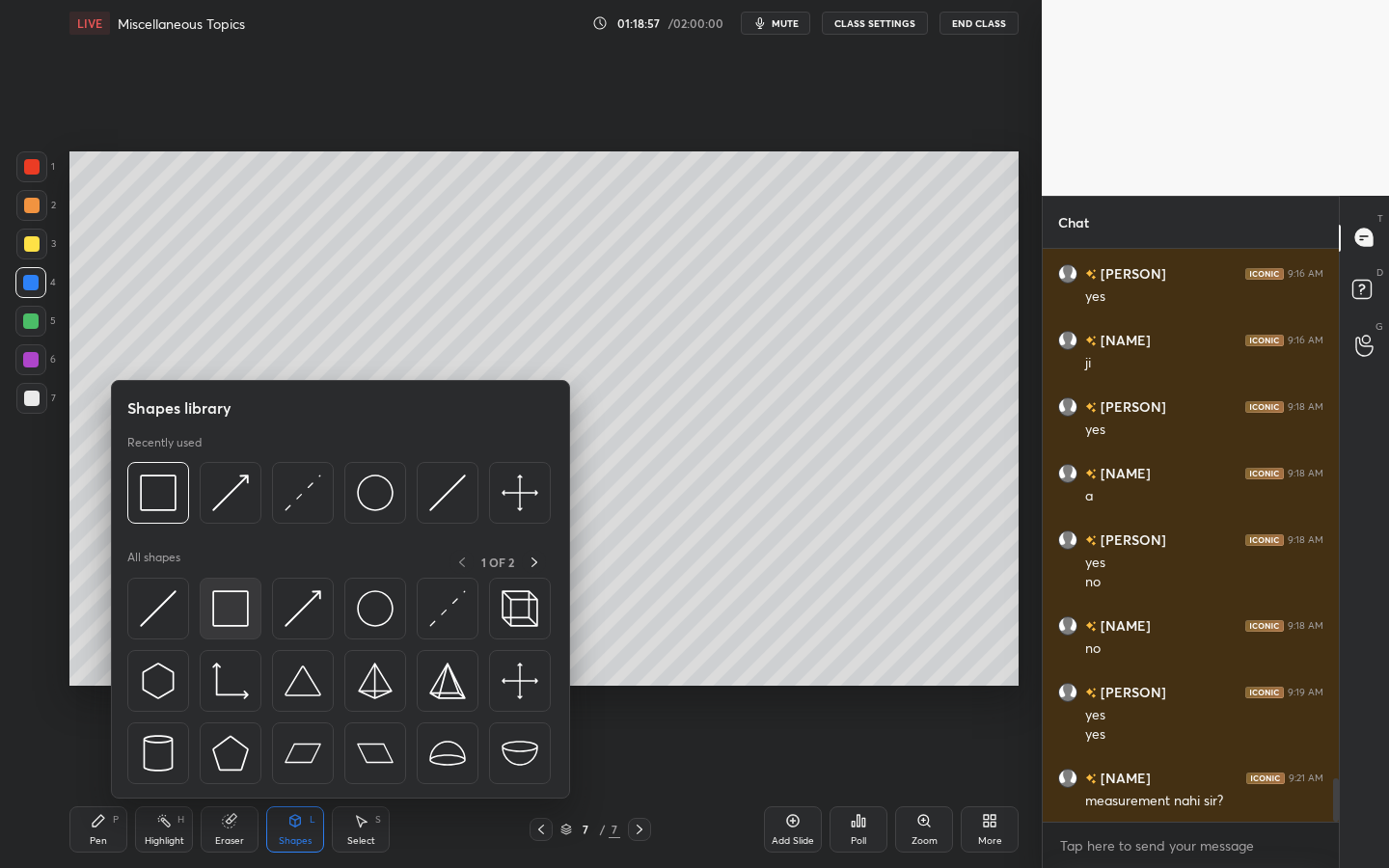 click at bounding box center (231, 609) 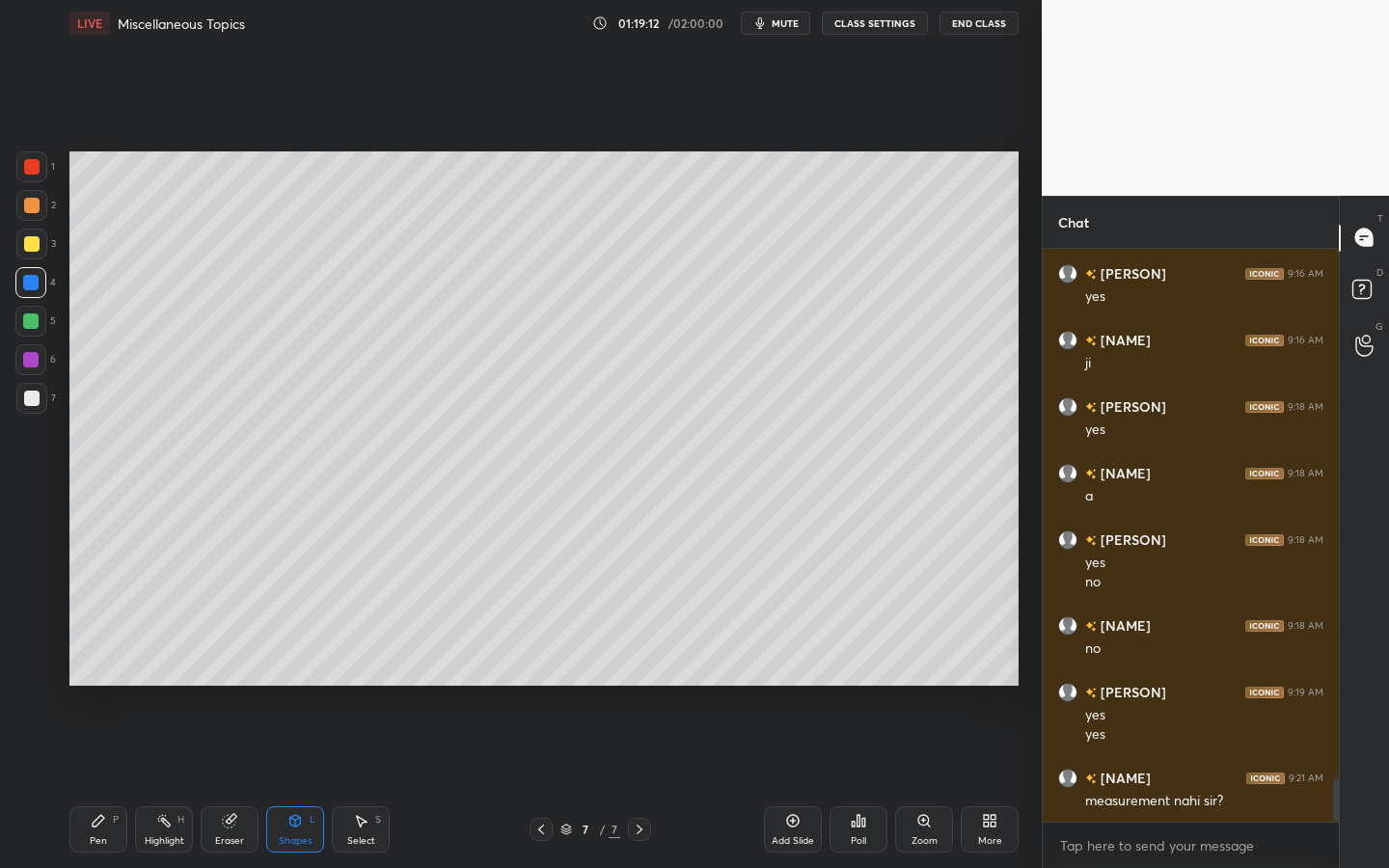 click on "Pen P" at bounding box center [98, 829] 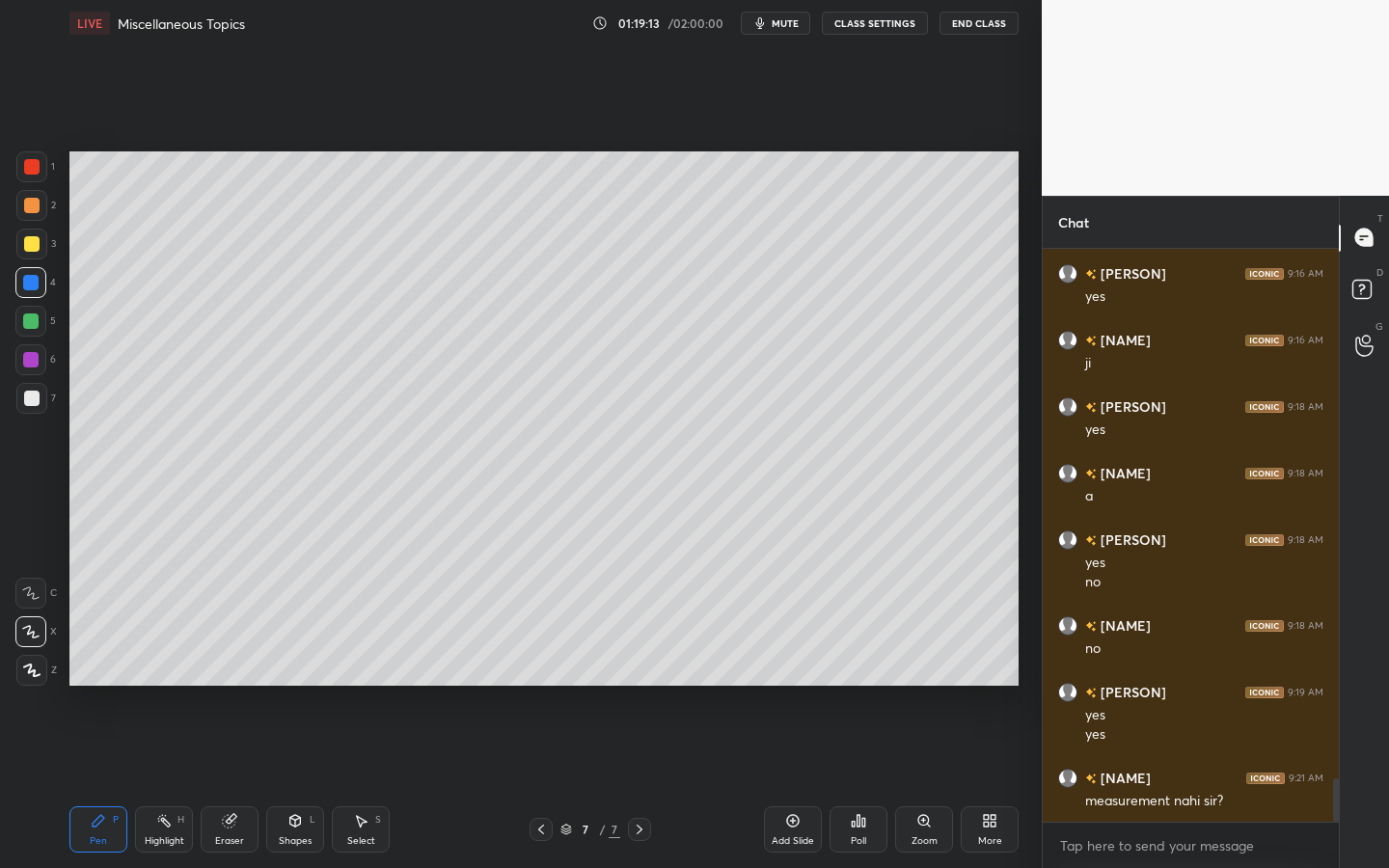 click at bounding box center (32, 398) 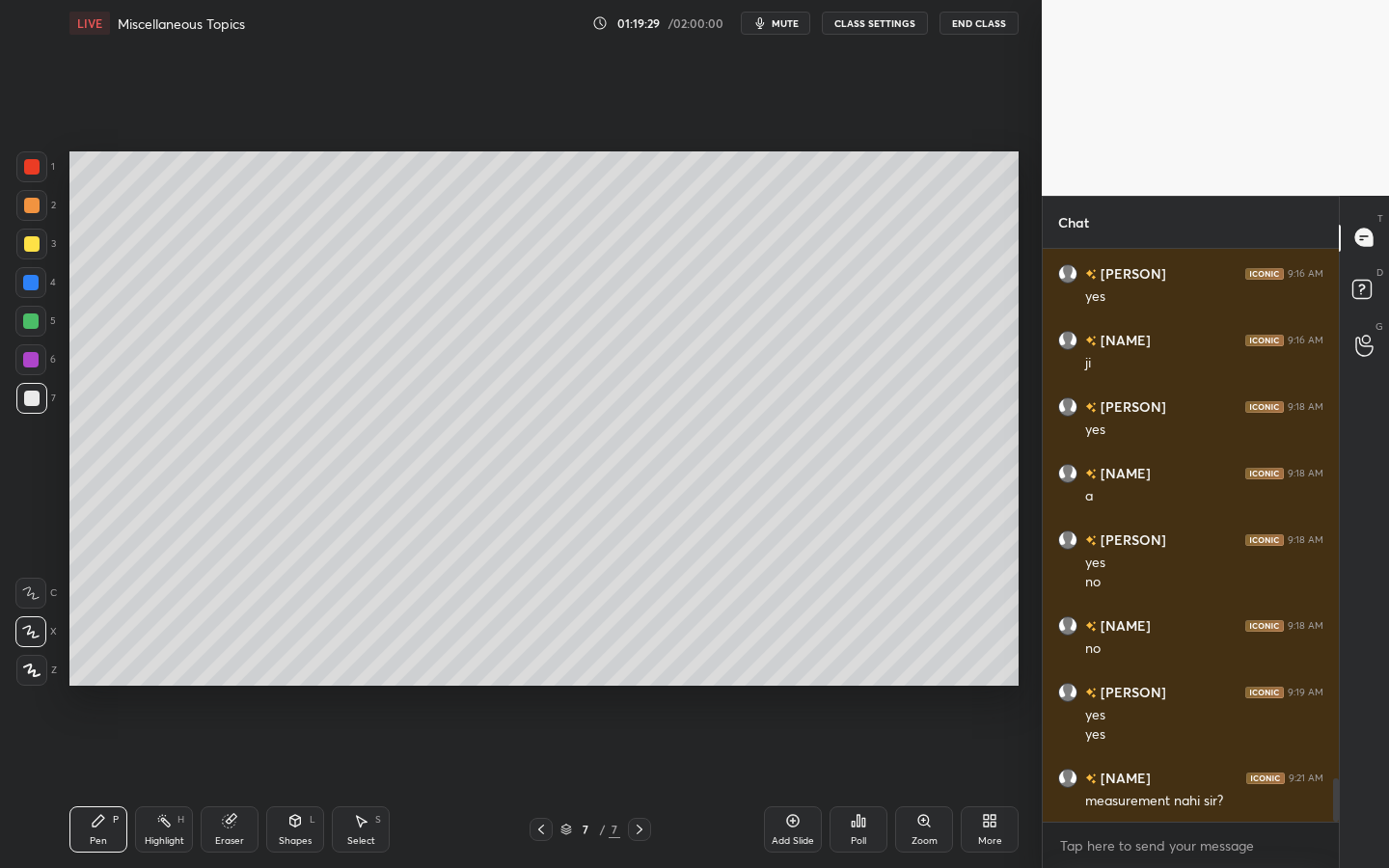 click 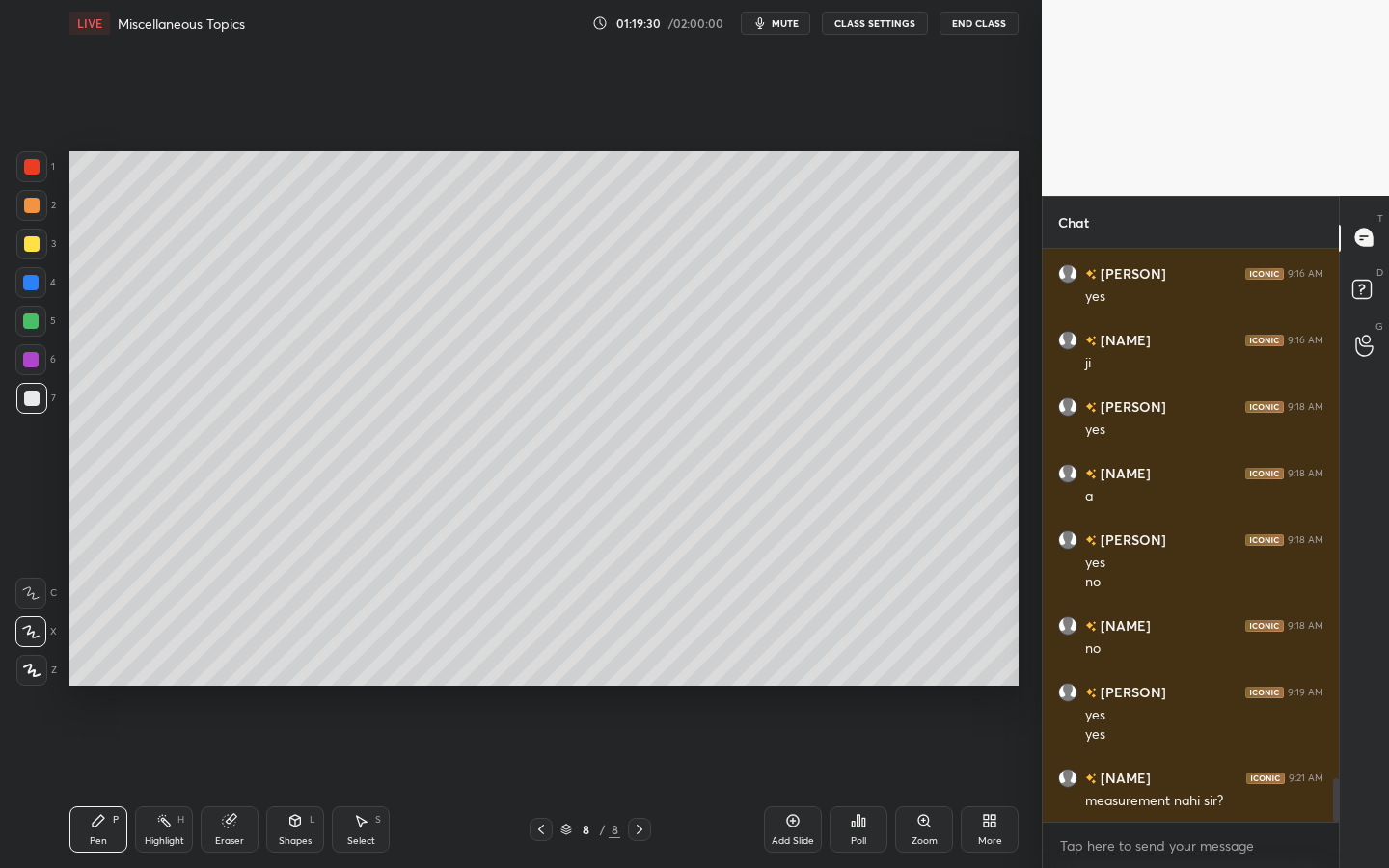click at bounding box center (31, 283) 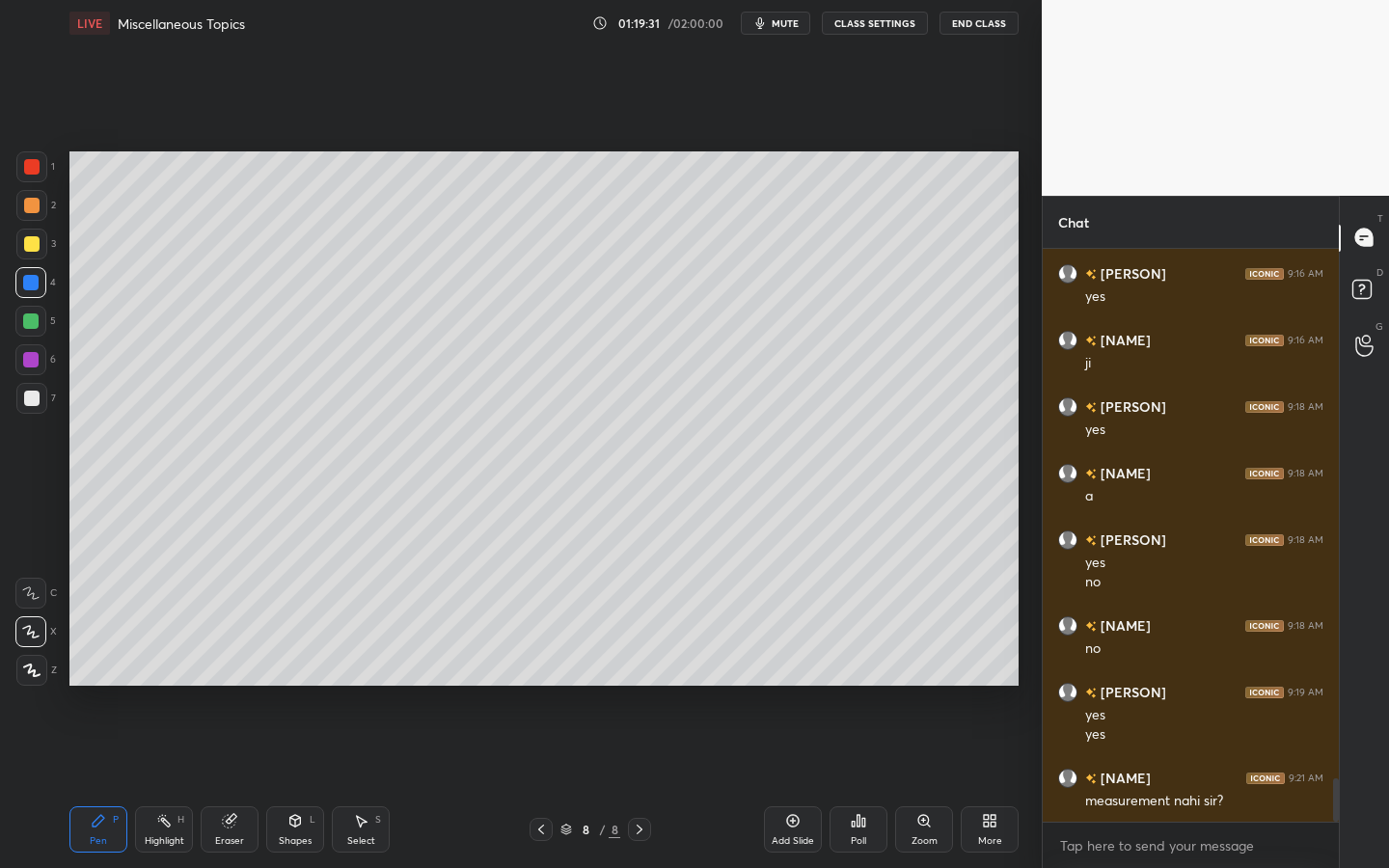 click at bounding box center [32, 398] 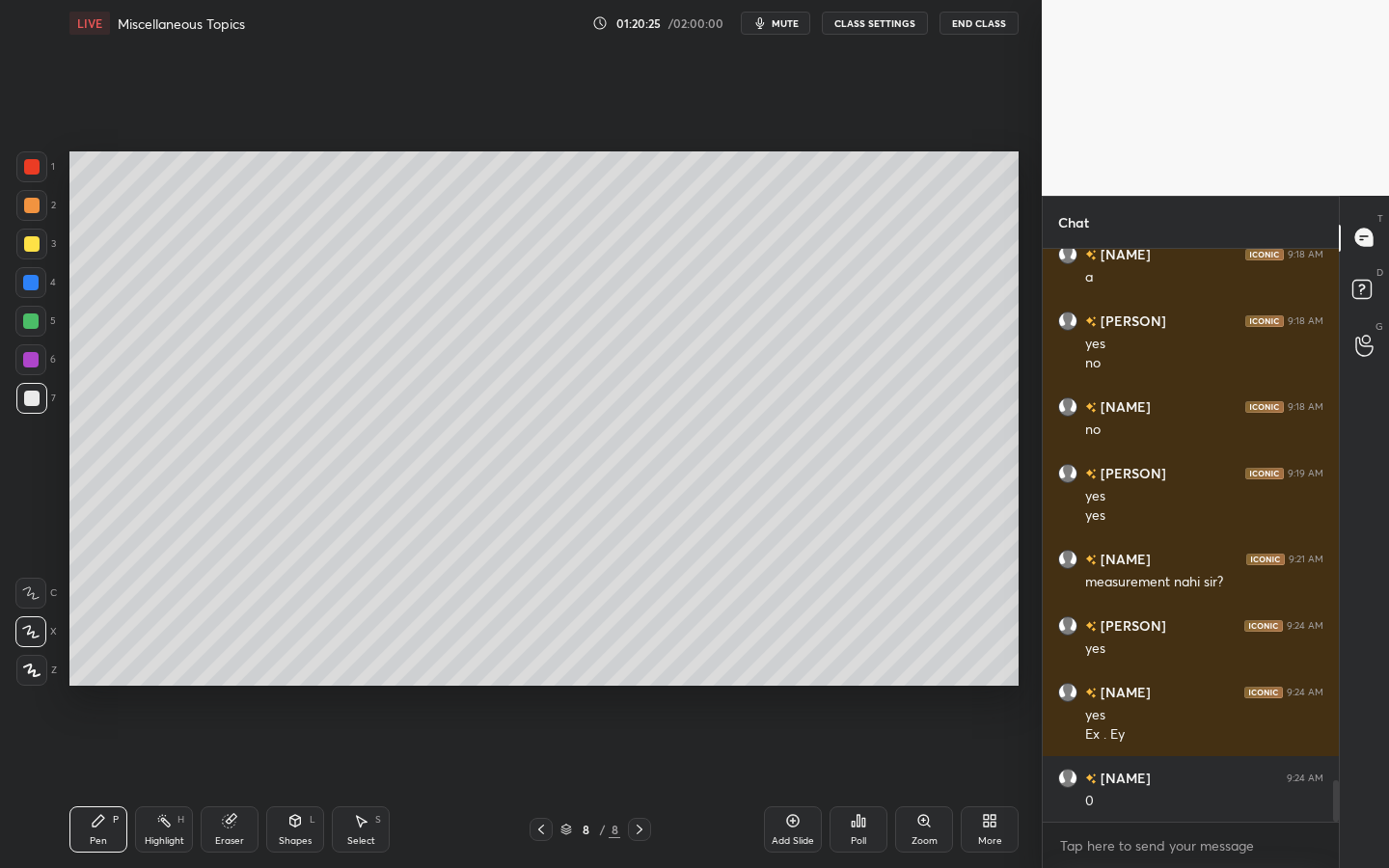 scroll, scrollTop: 7311, scrollLeft: 0, axis: vertical 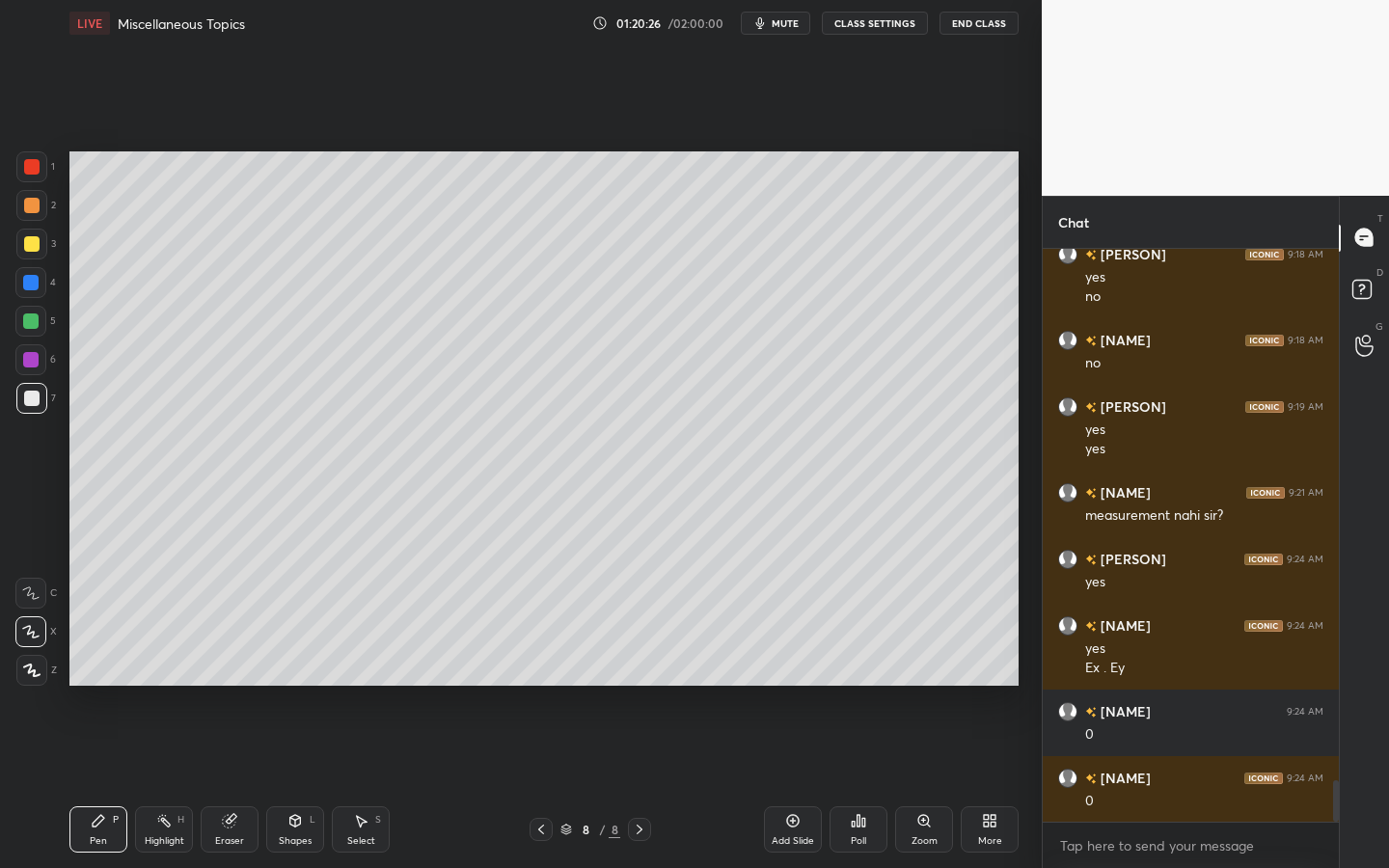 click on "Shapes" at bounding box center [295, 841] 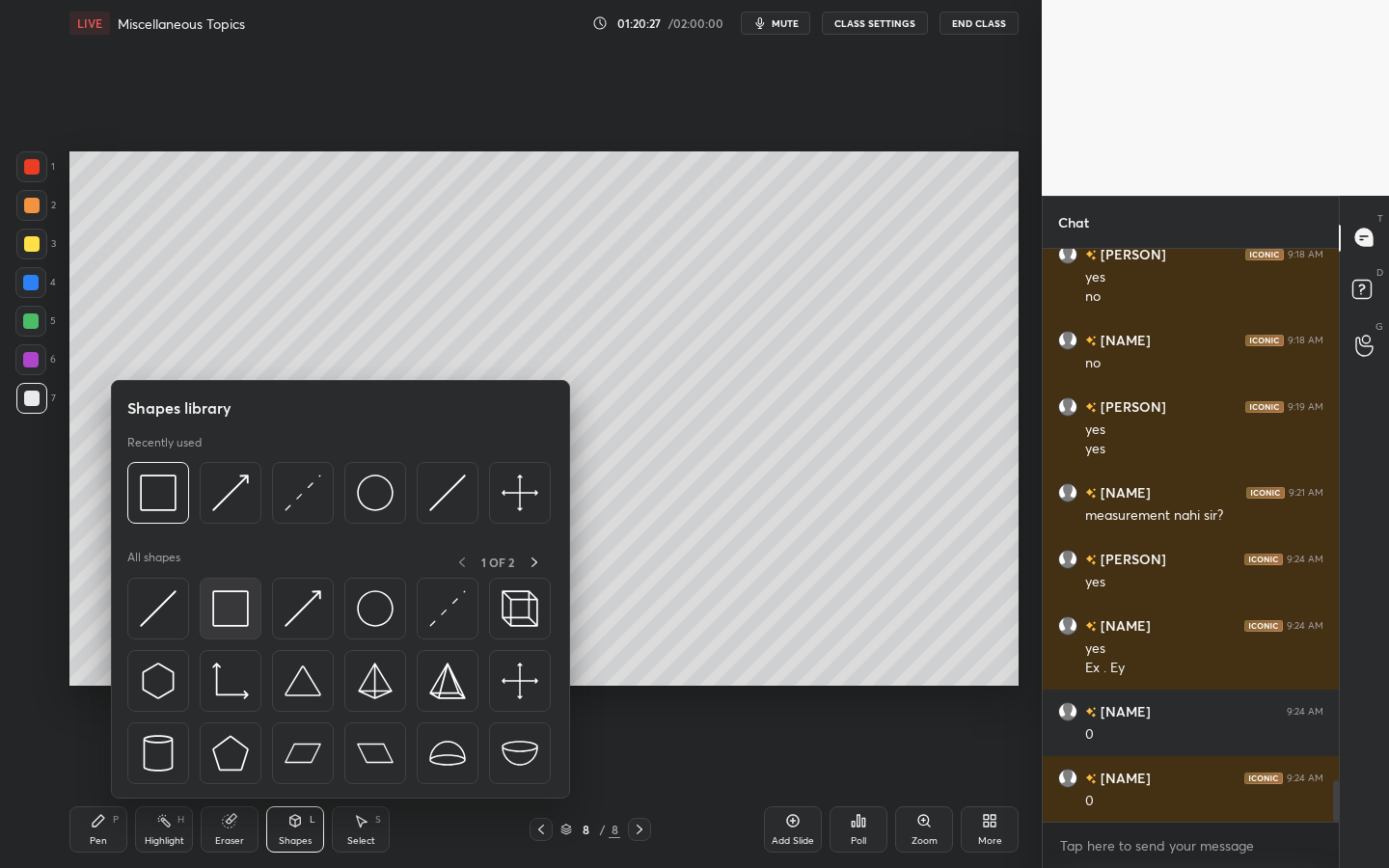 click at bounding box center [231, 609] 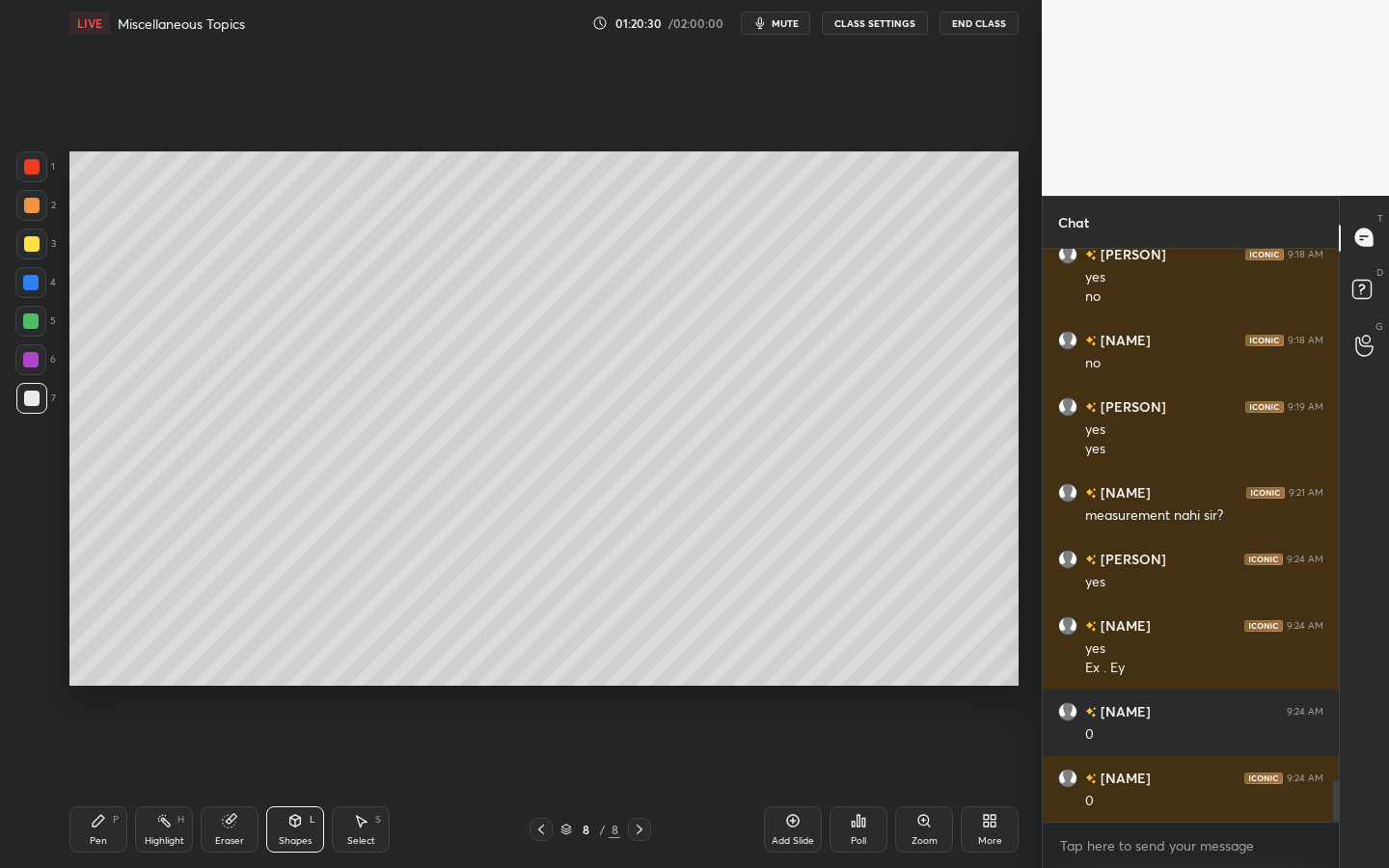 click on "Pen P" at bounding box center [98, 829] 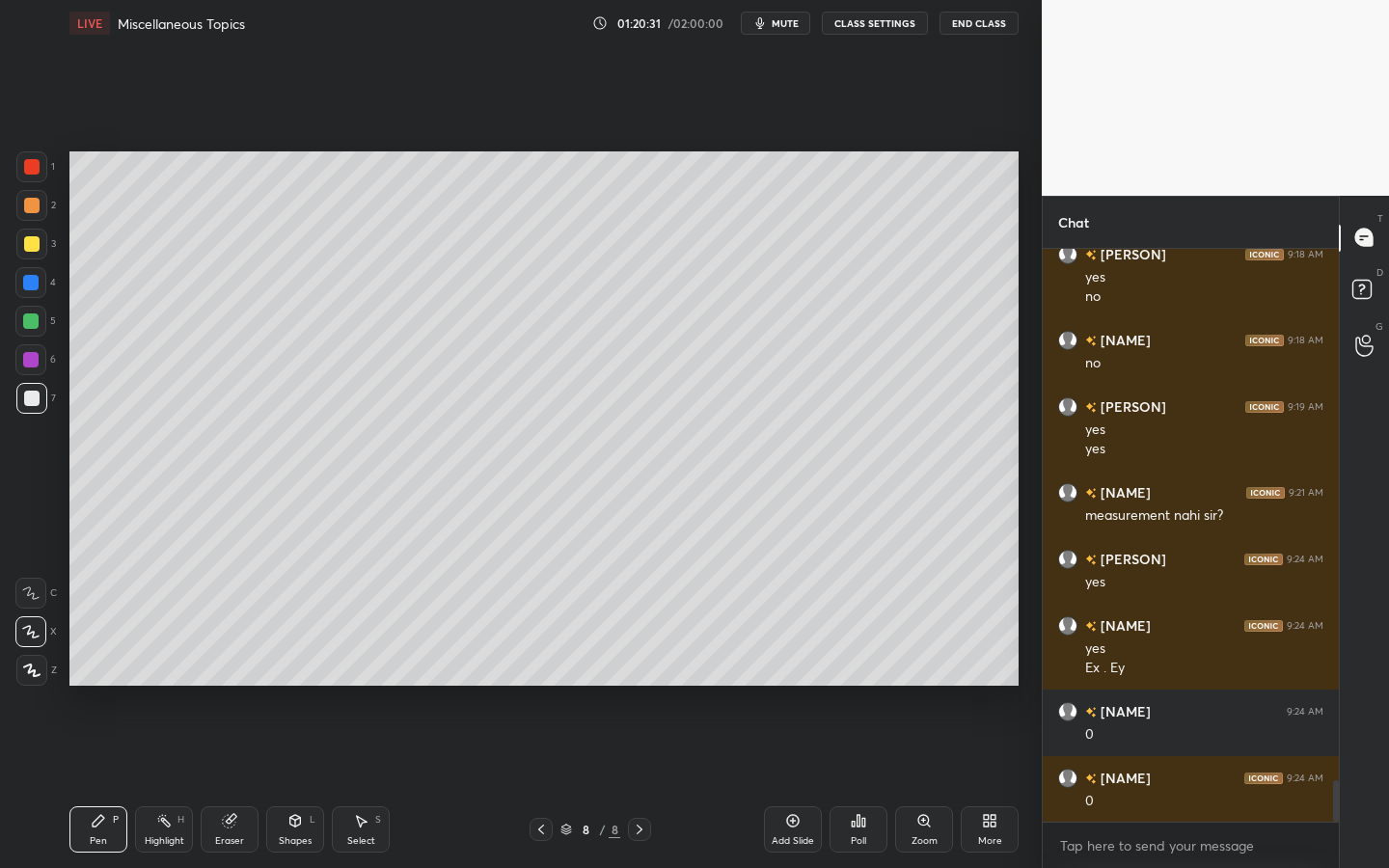 click at bounding box center (31, 321) 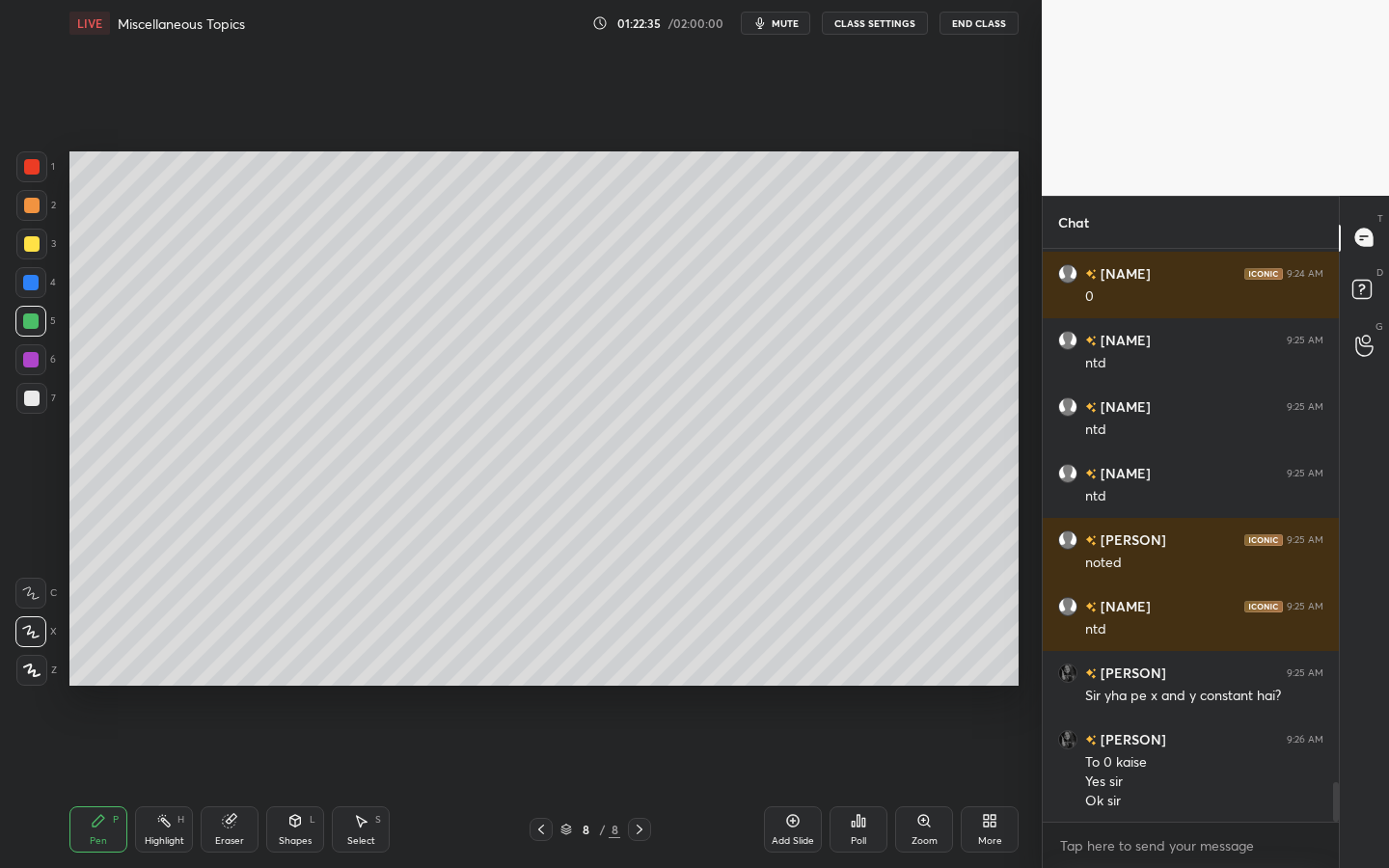 scroll, scrollTop: 7835, scrollLeft: 0, axis: vertical 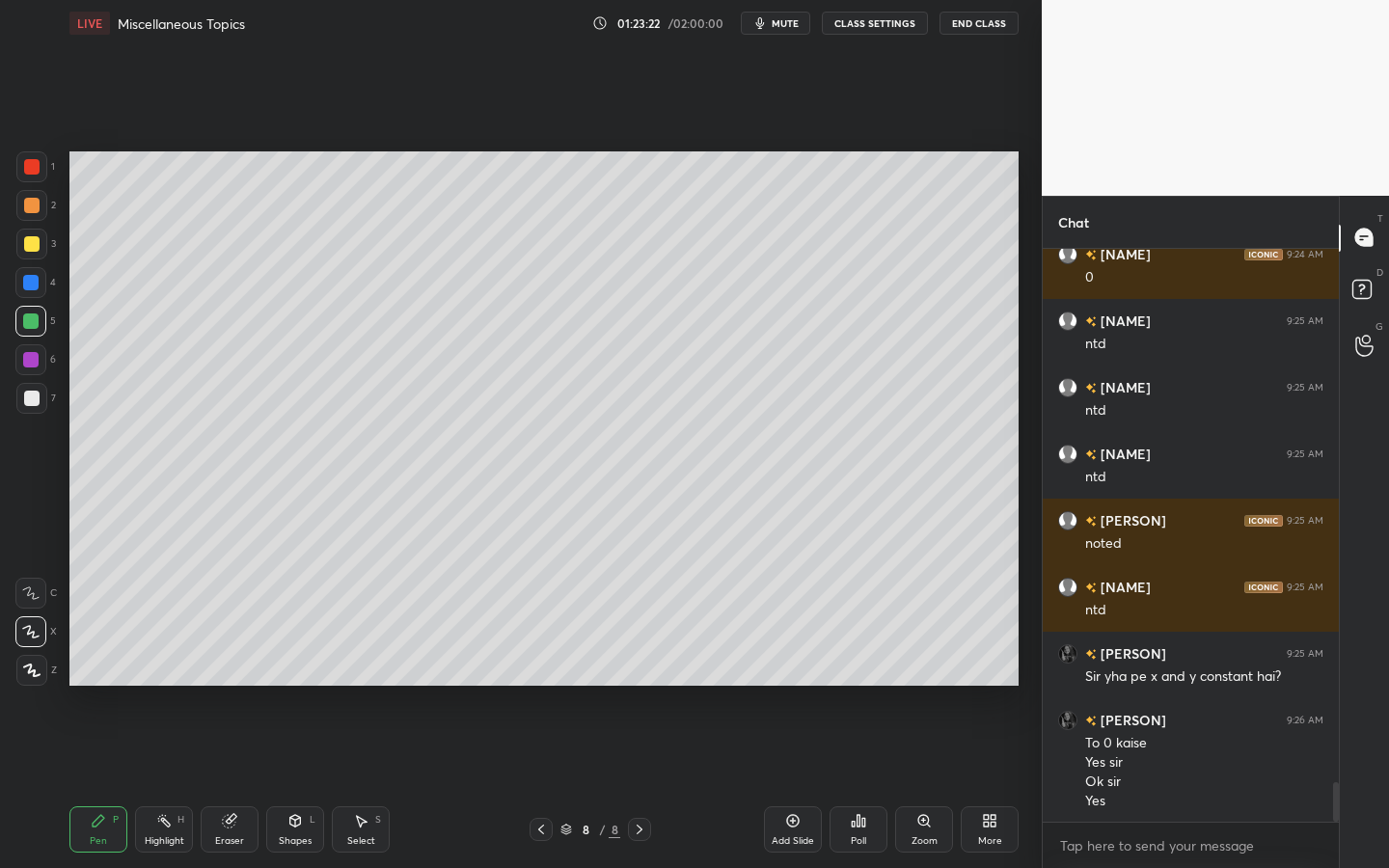 click 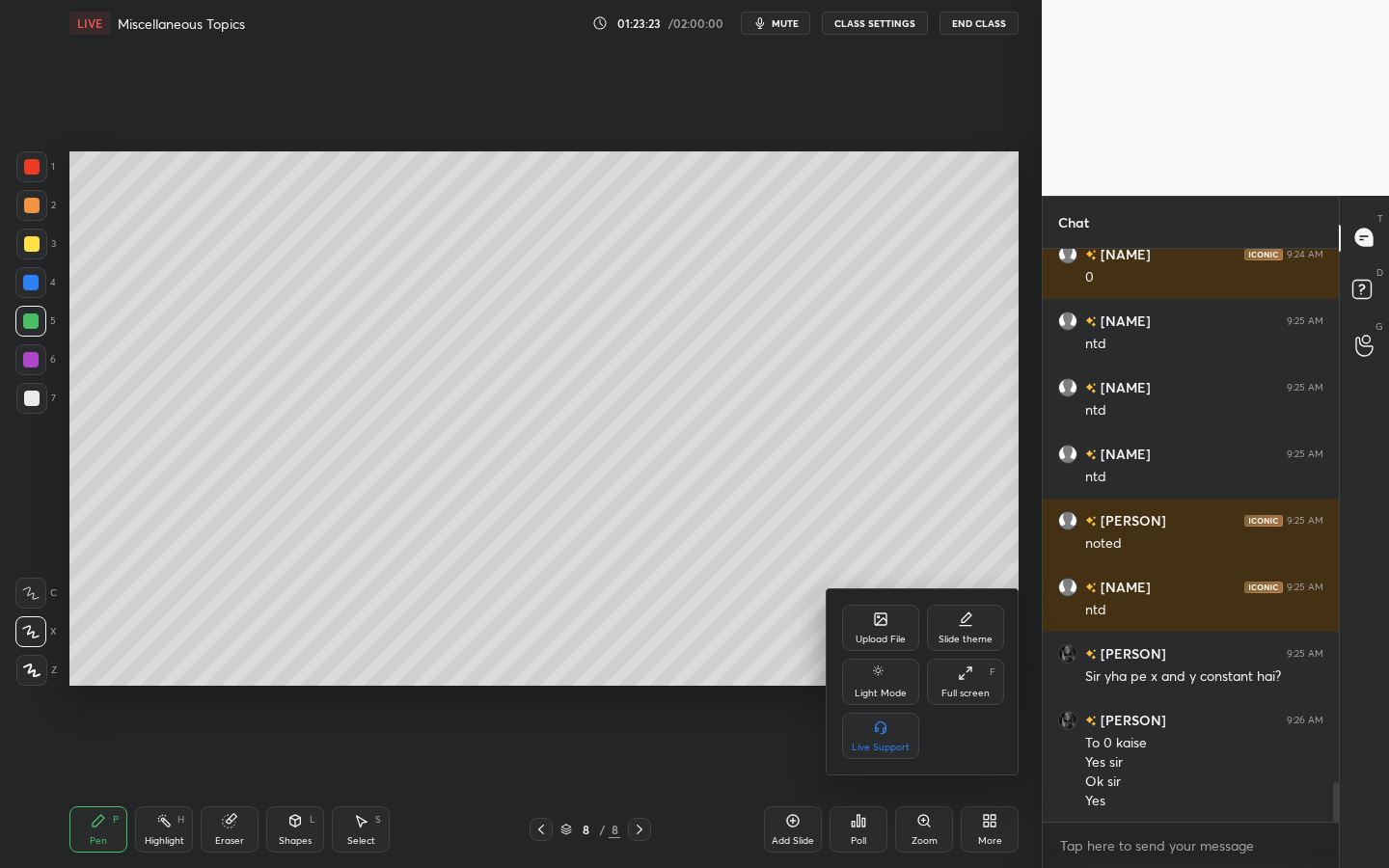 click on "Upload File" at bounding box center [881, 639] 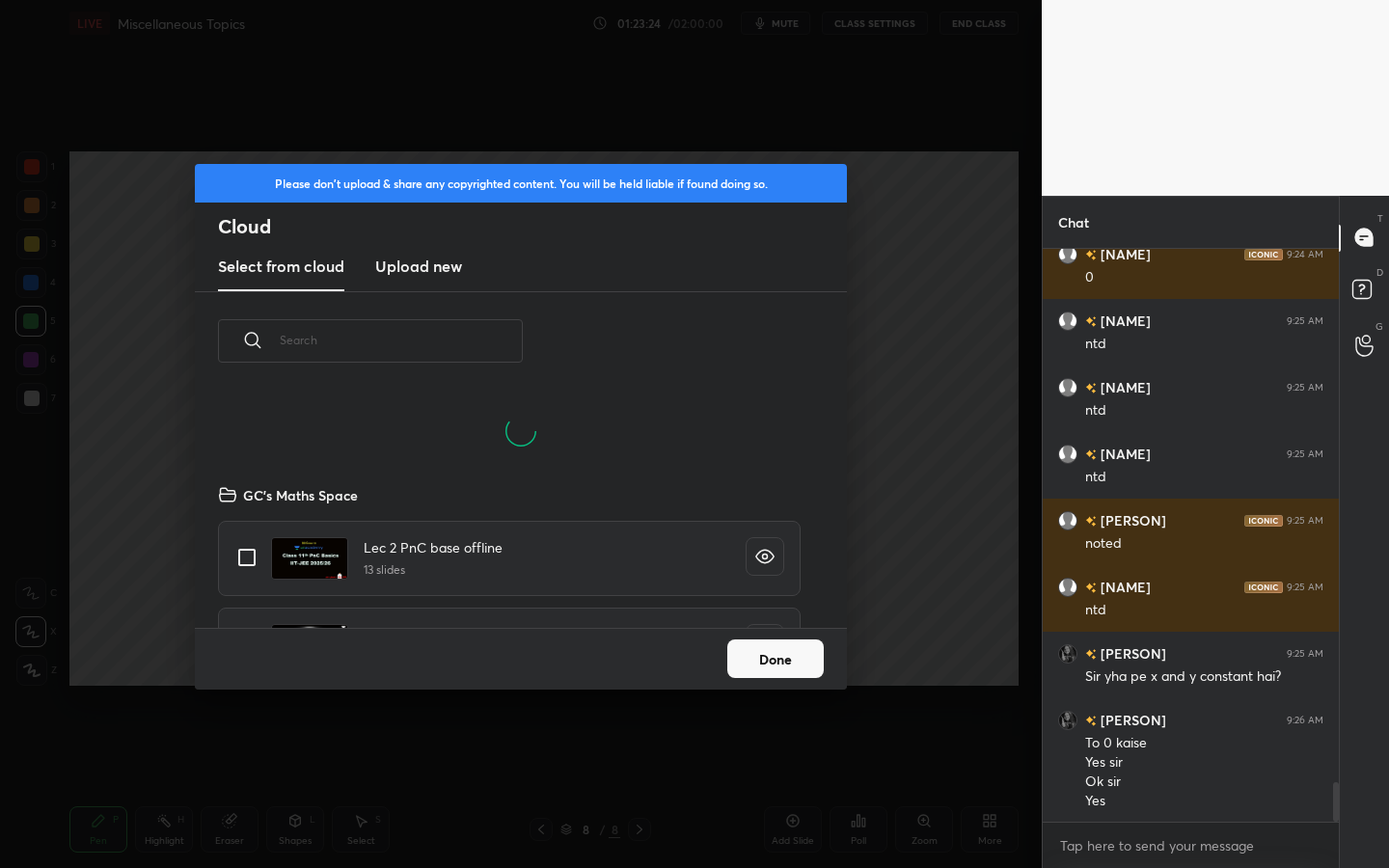 click on "Upload new" at bounding box center [419, 267] 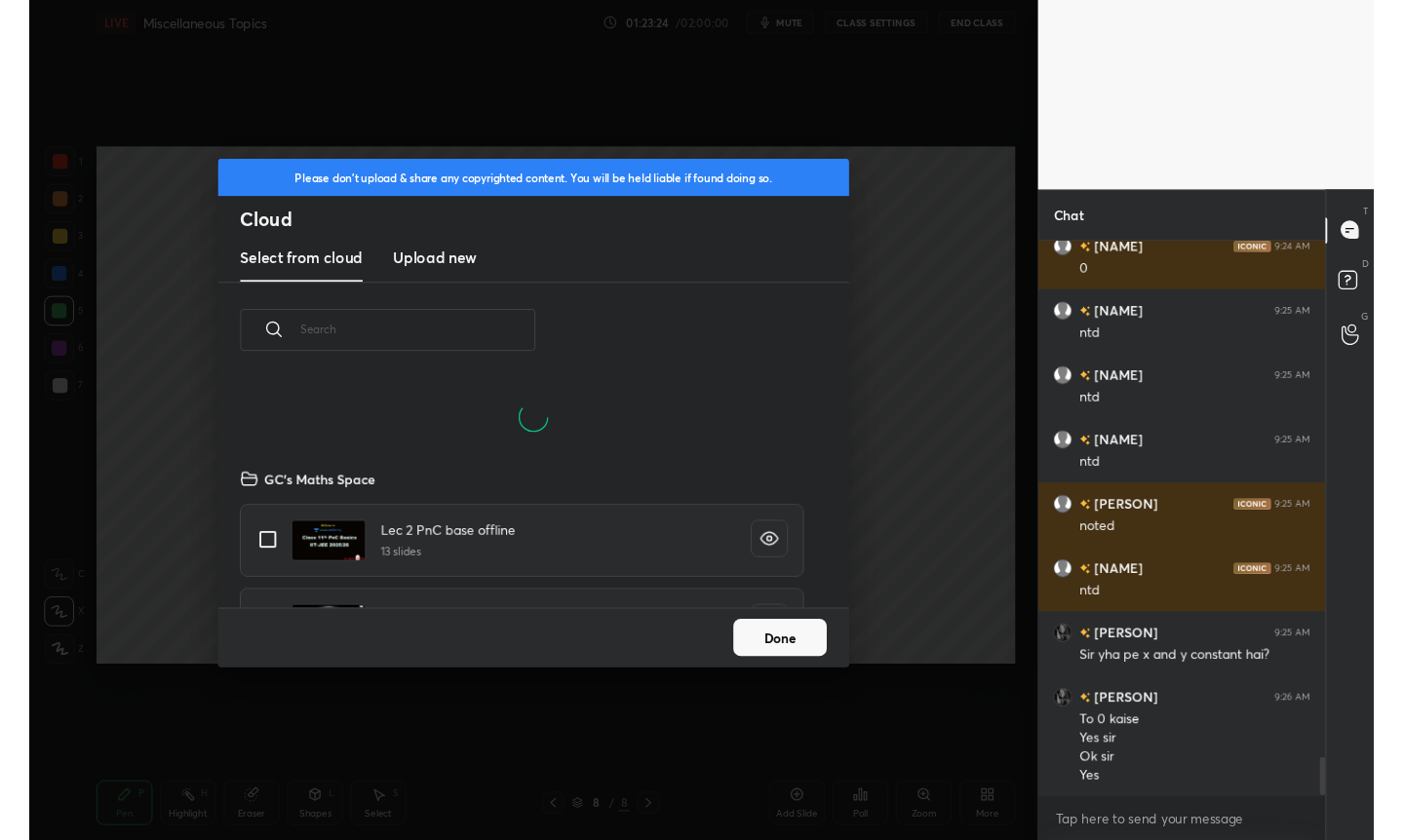 scroll, scrollTop: 0, scrollLeft: 0, axis: both 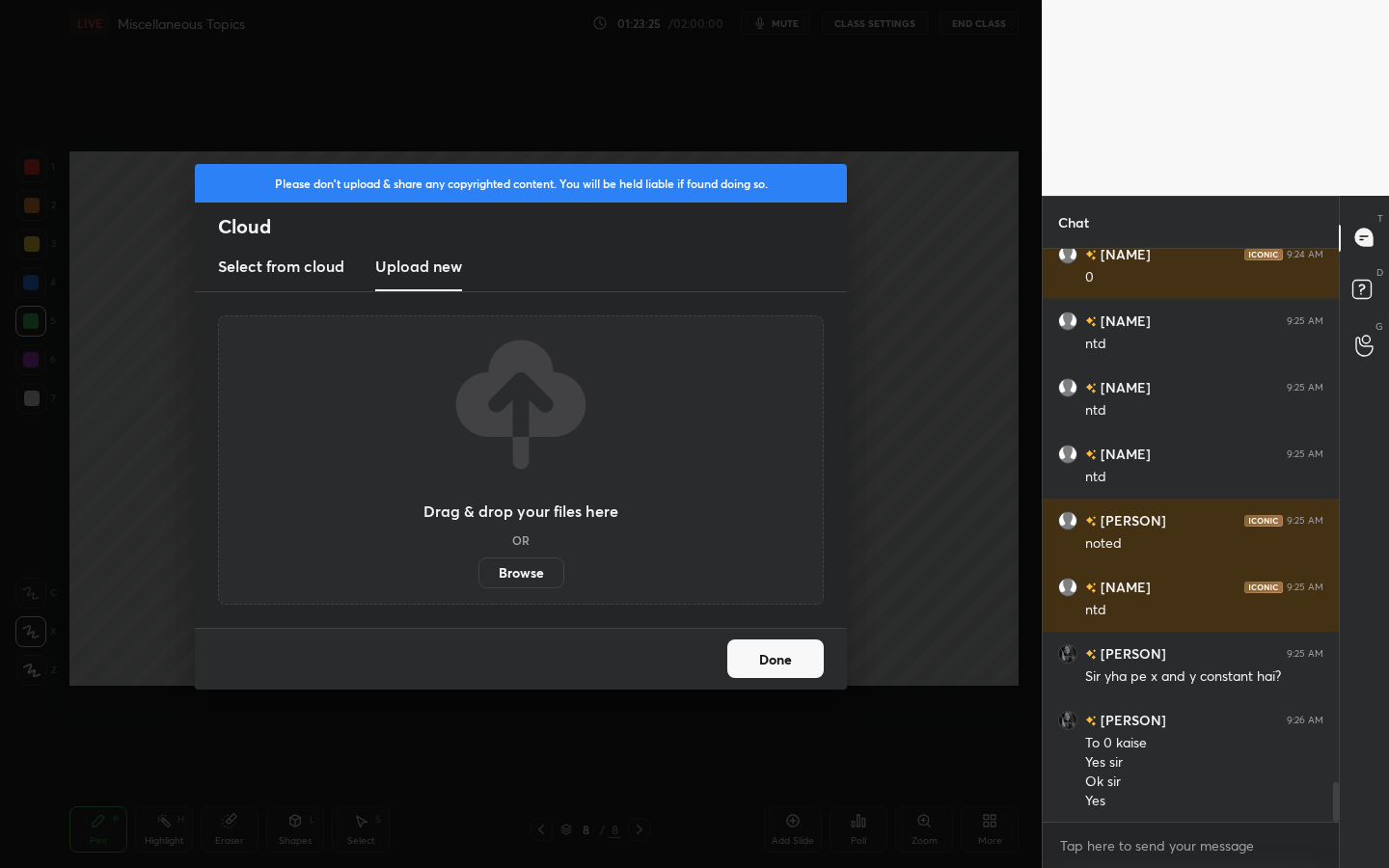 click on "Browse" at bounding box center (521, 573) 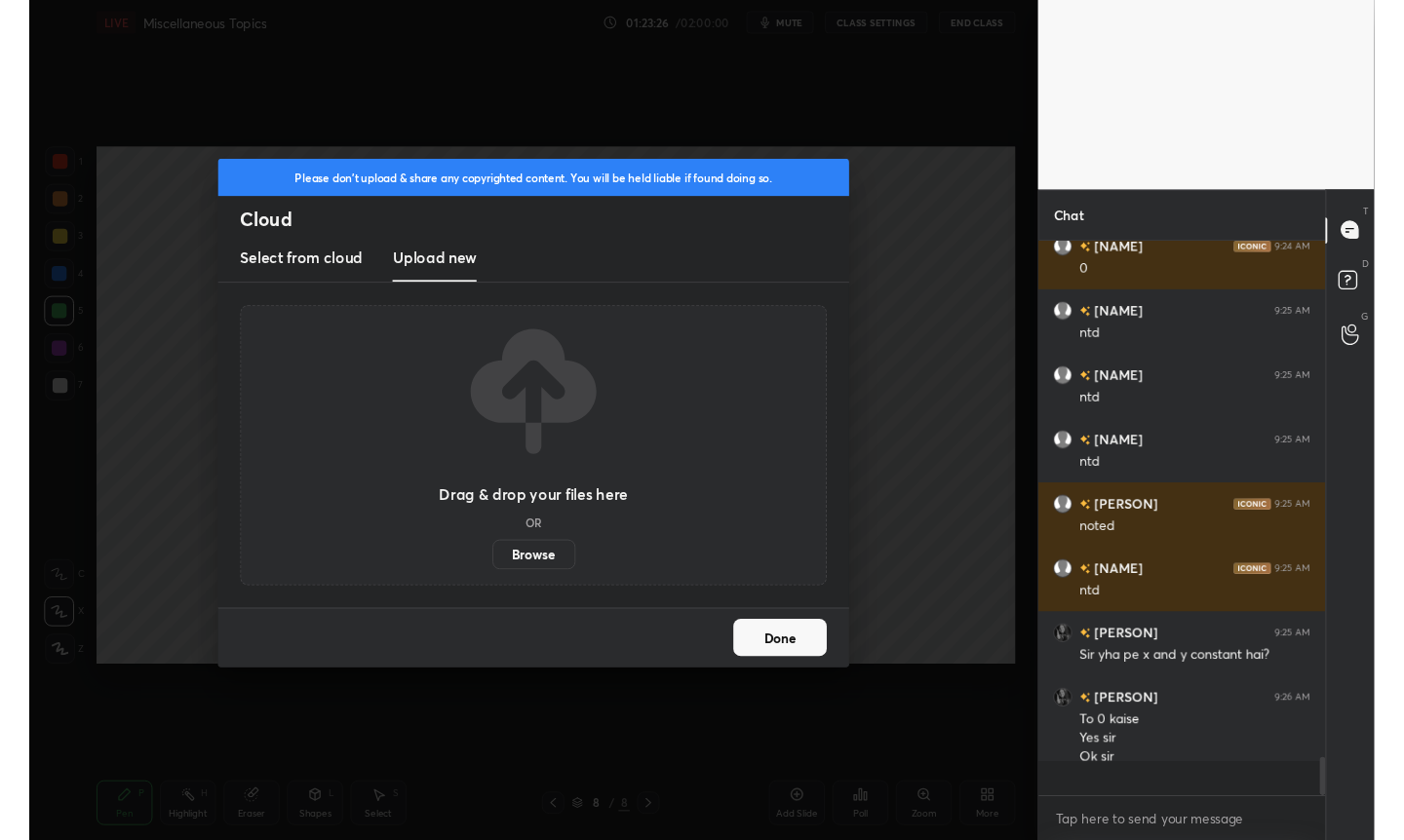 scroll, scrollTop: 715, scrollLeft: 975, axis: both 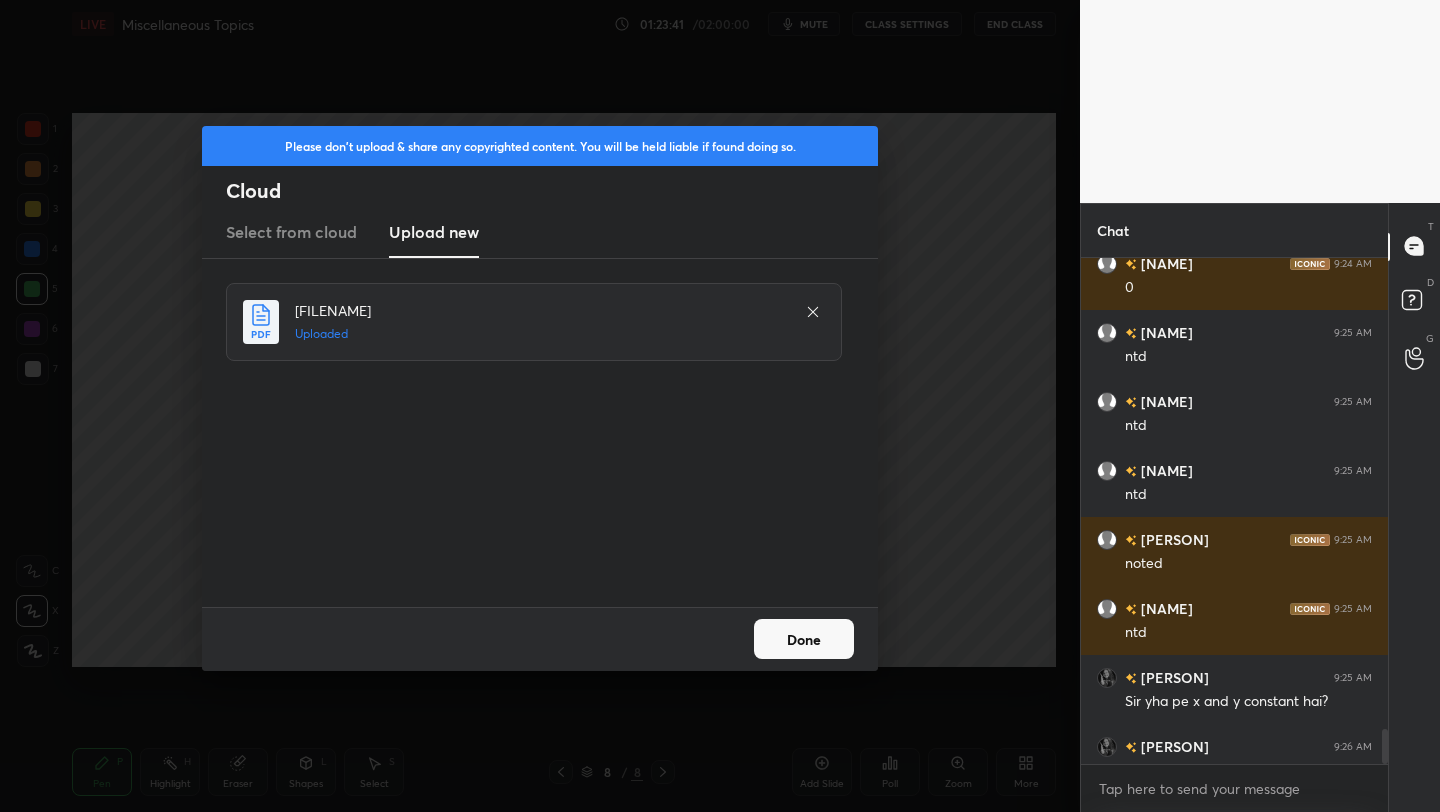 click on "Done" at bounding box center [804, 639] 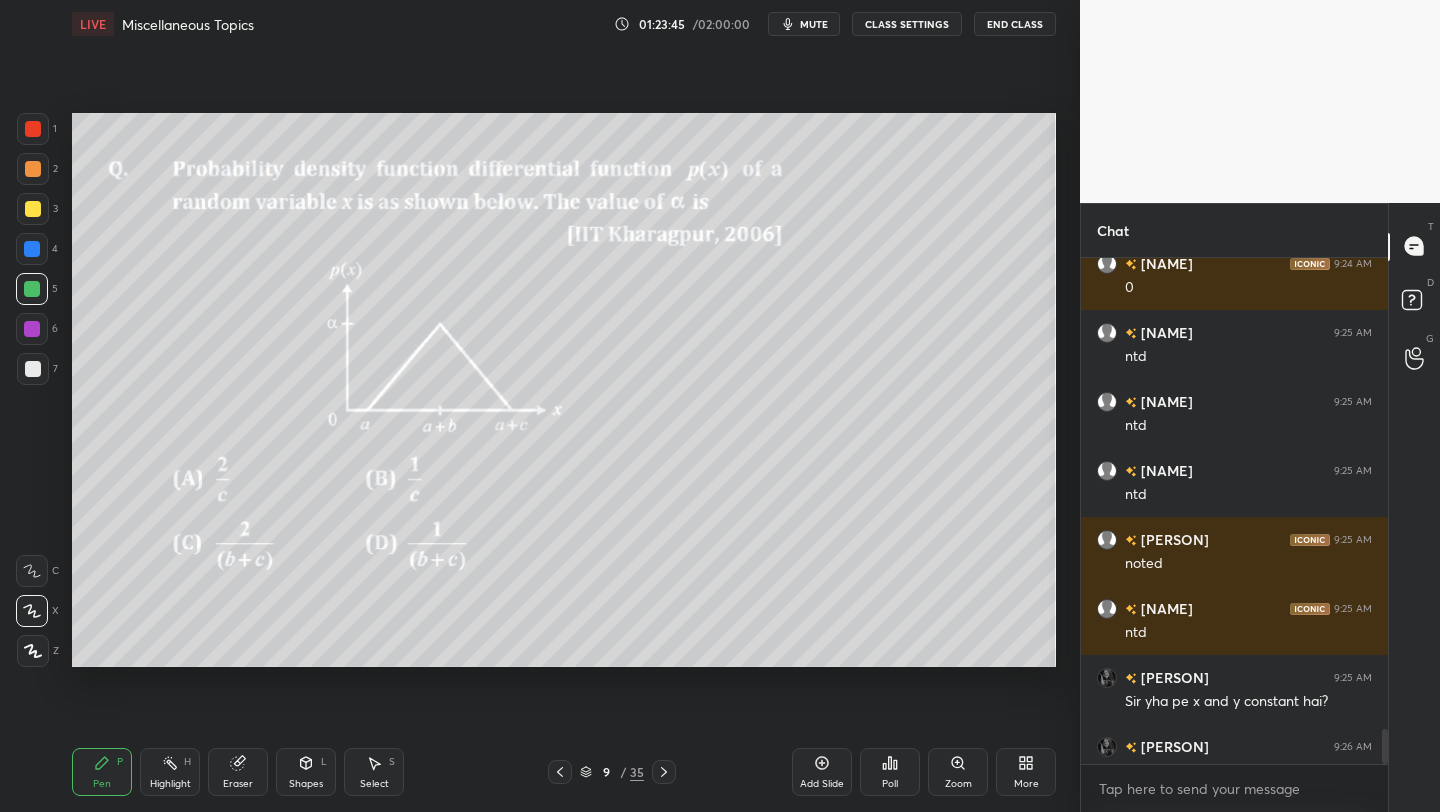 click on "9 / 35" at bounding box center [612, 772] 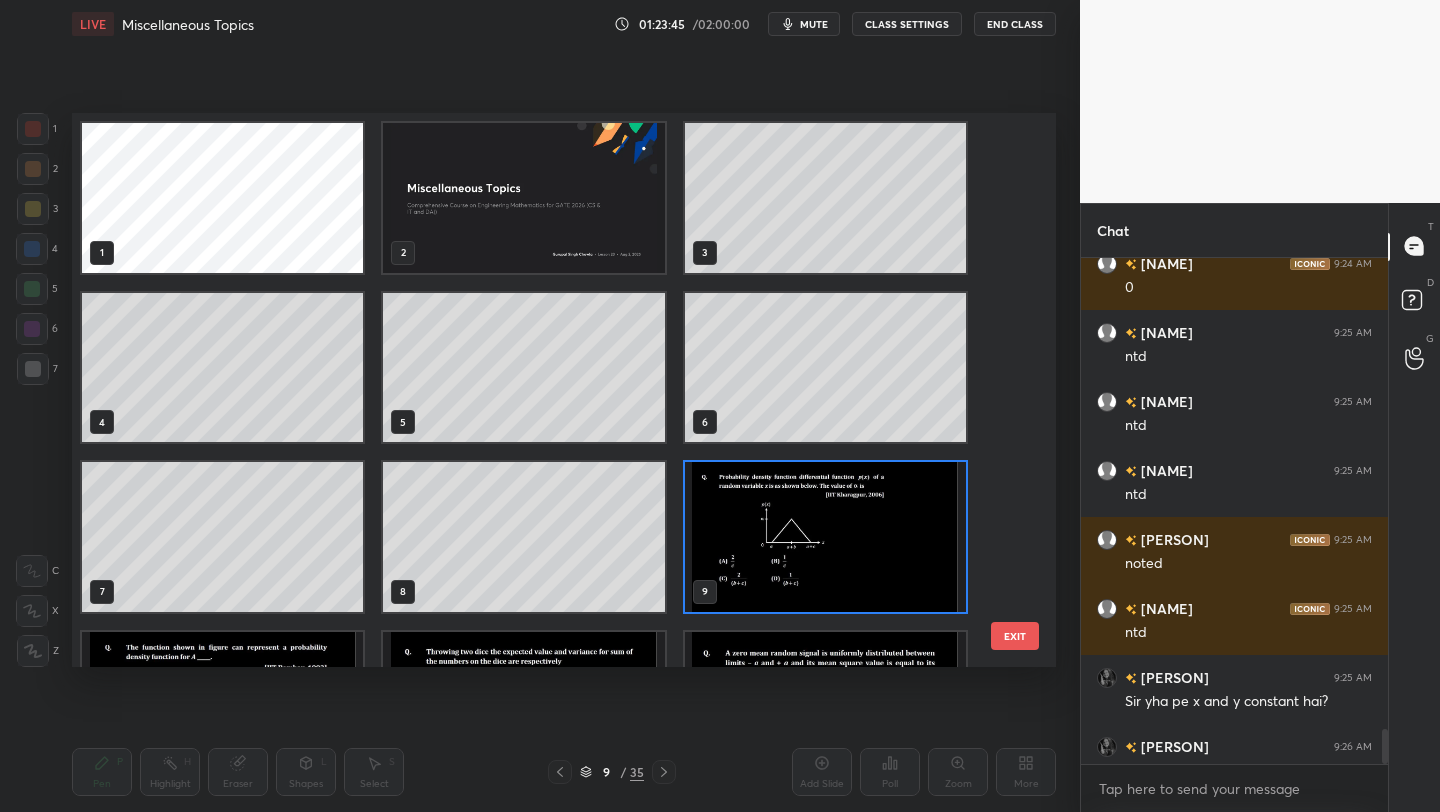 scroll, scrollTop: 7, scrollLeft: 11, axis: both 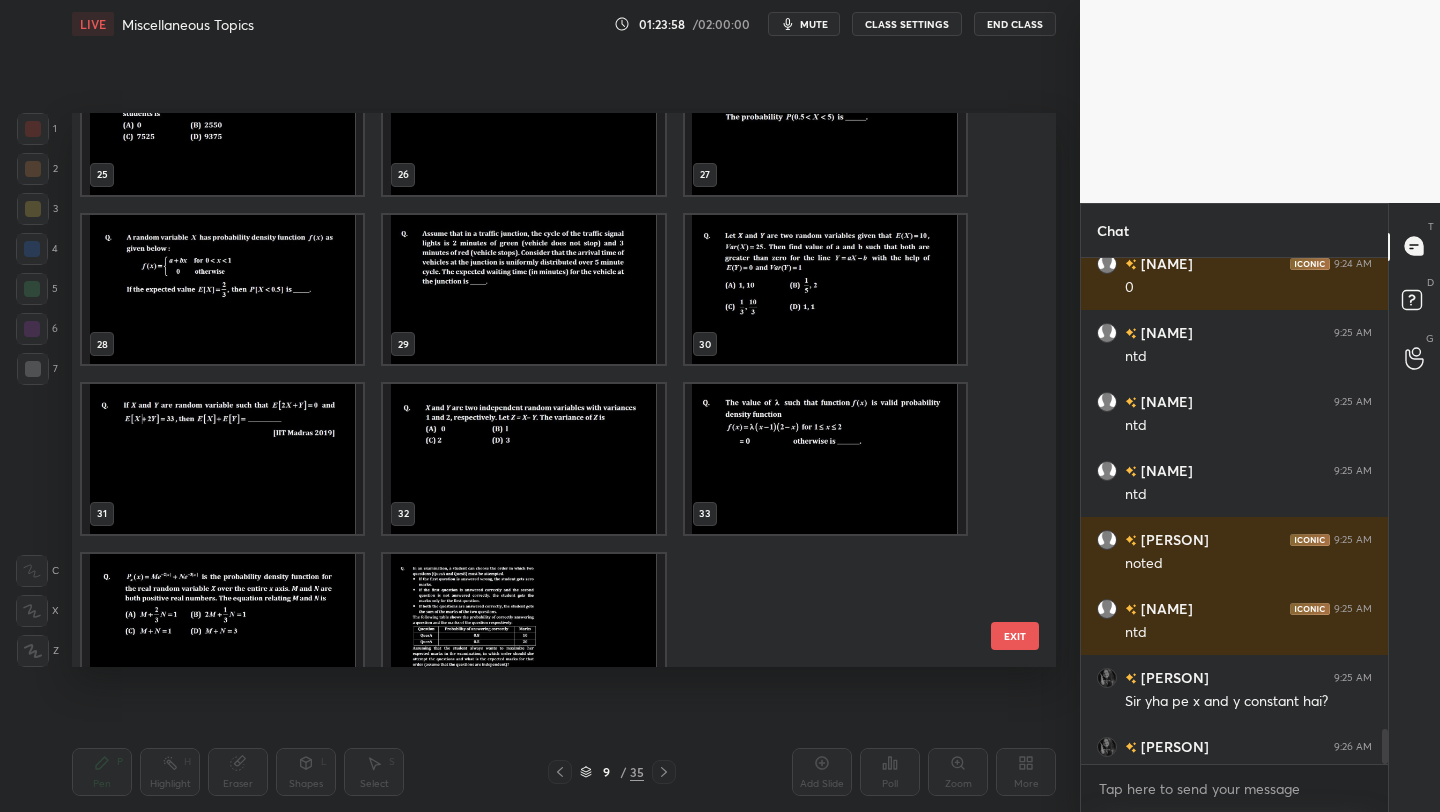 click at bounding box center (825, 290) 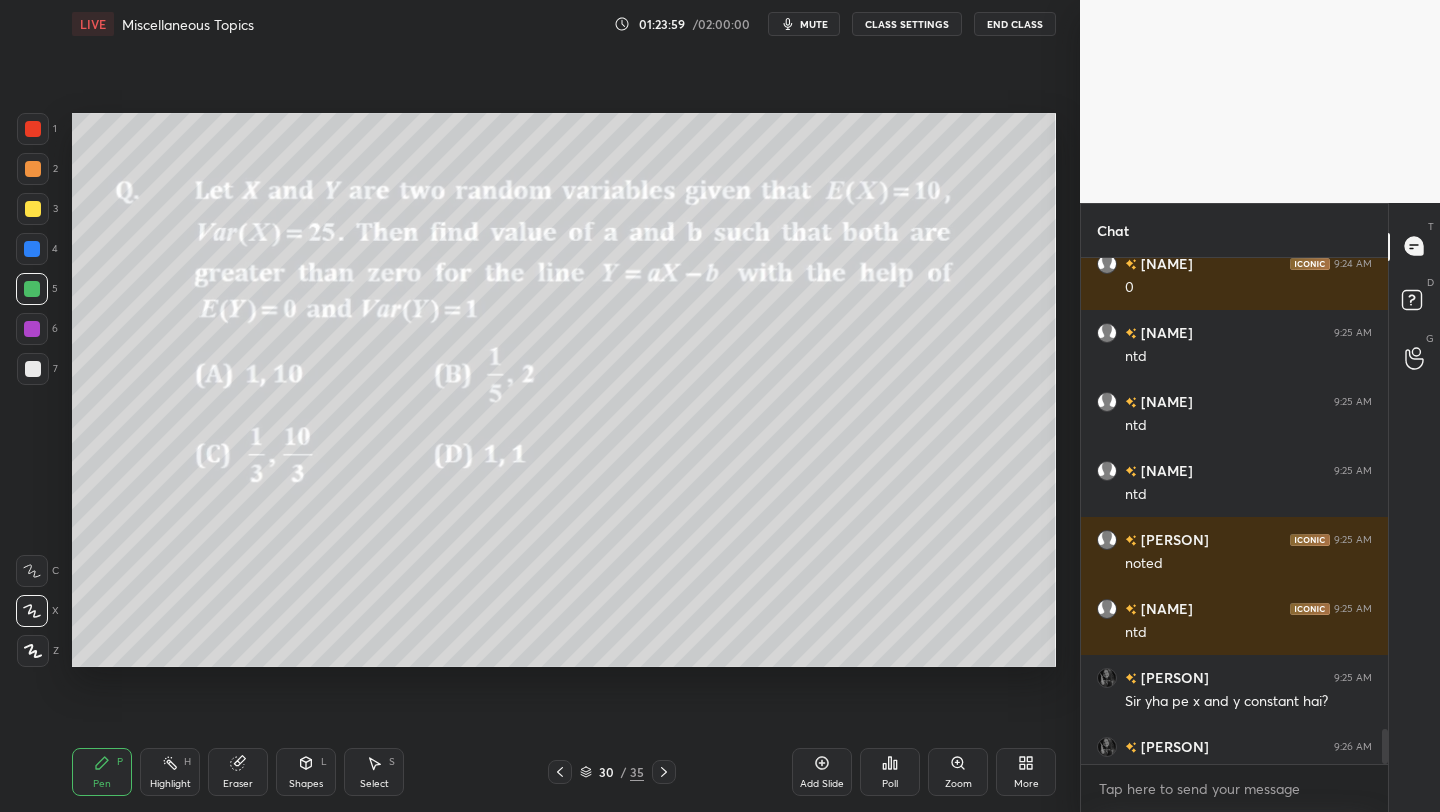 click at bounding box center [825, 290] 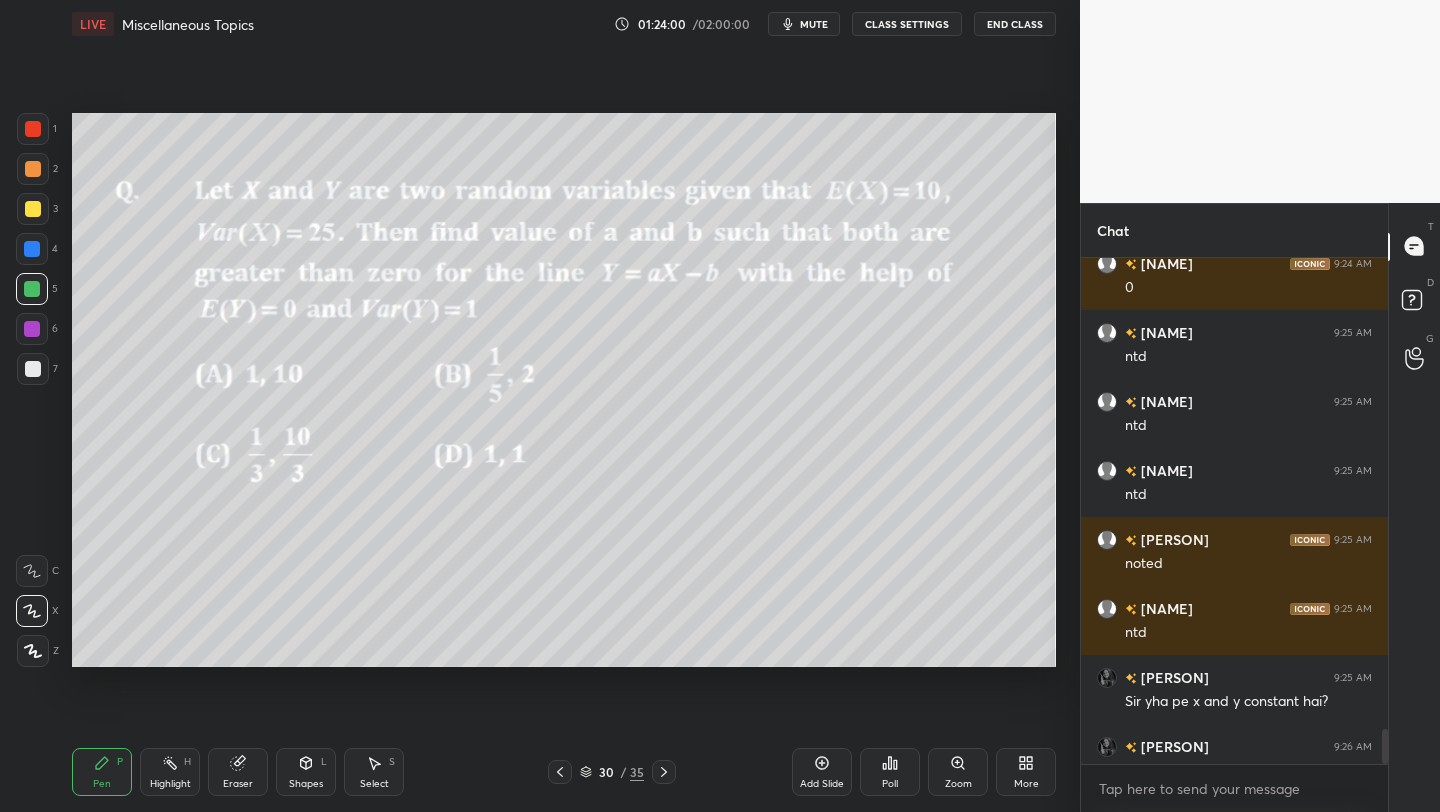 click at bounding box center [33, 129] 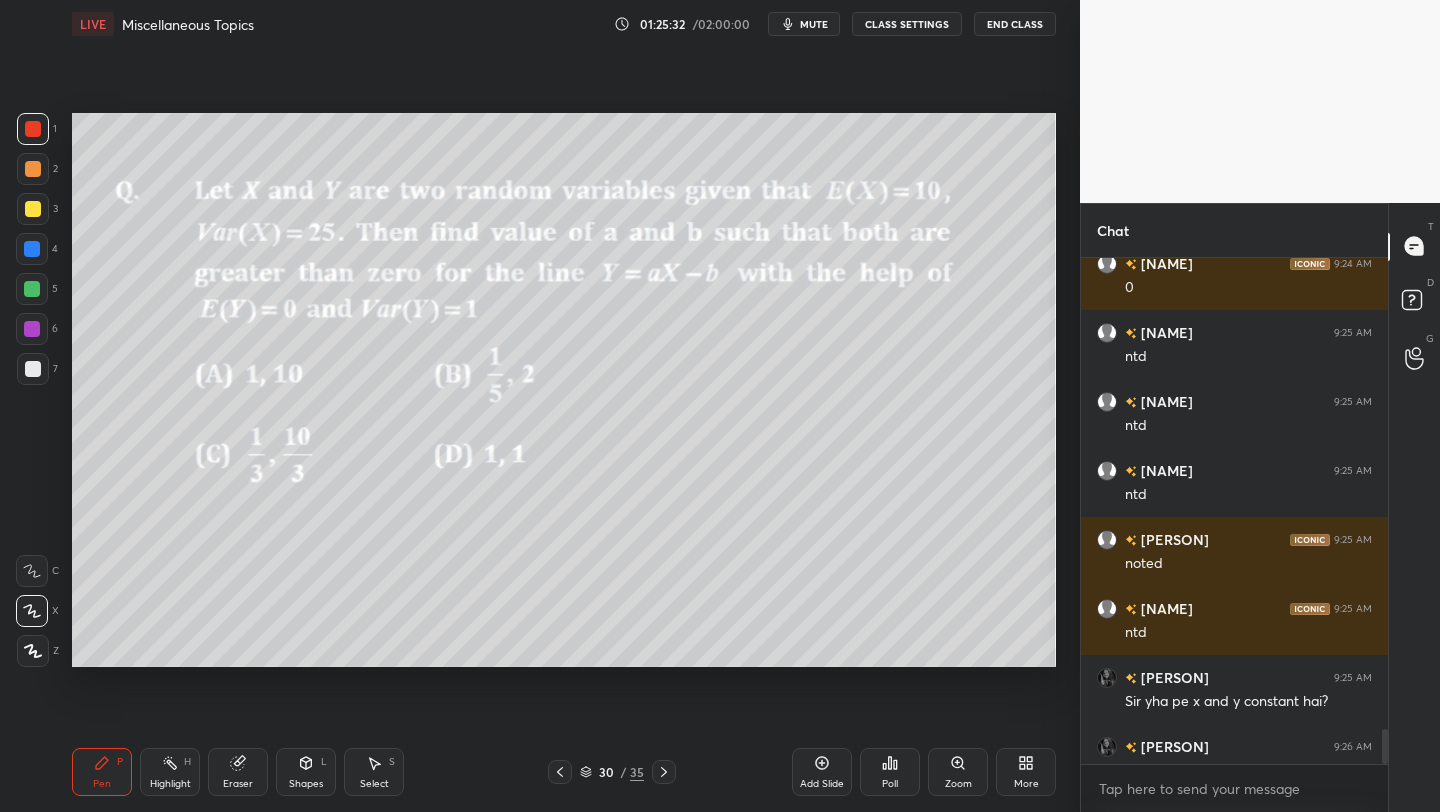 scroll, scrollTop: 8281, scrollLeft: 0, axis: vertical 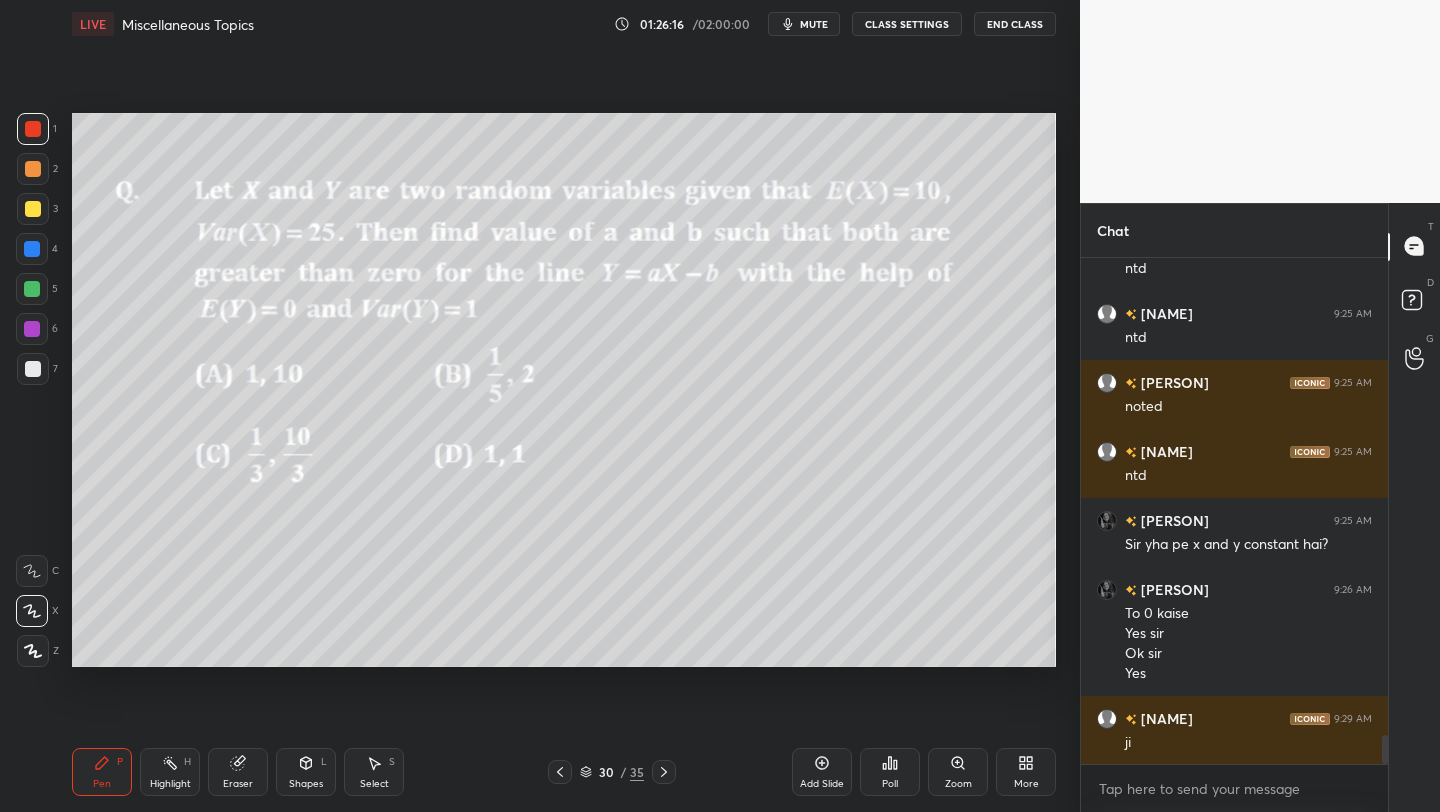 click at bounding box center (33, 209) 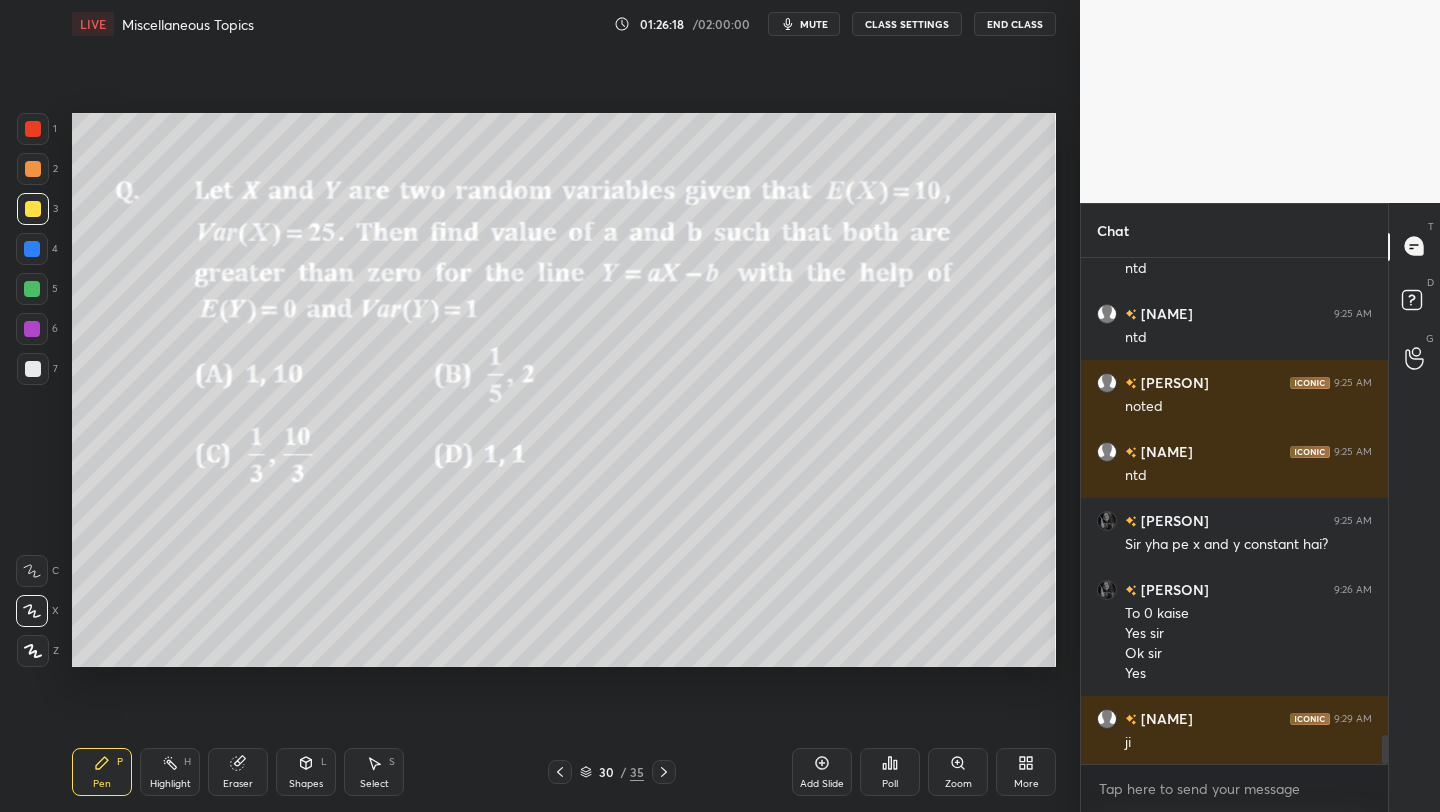 click 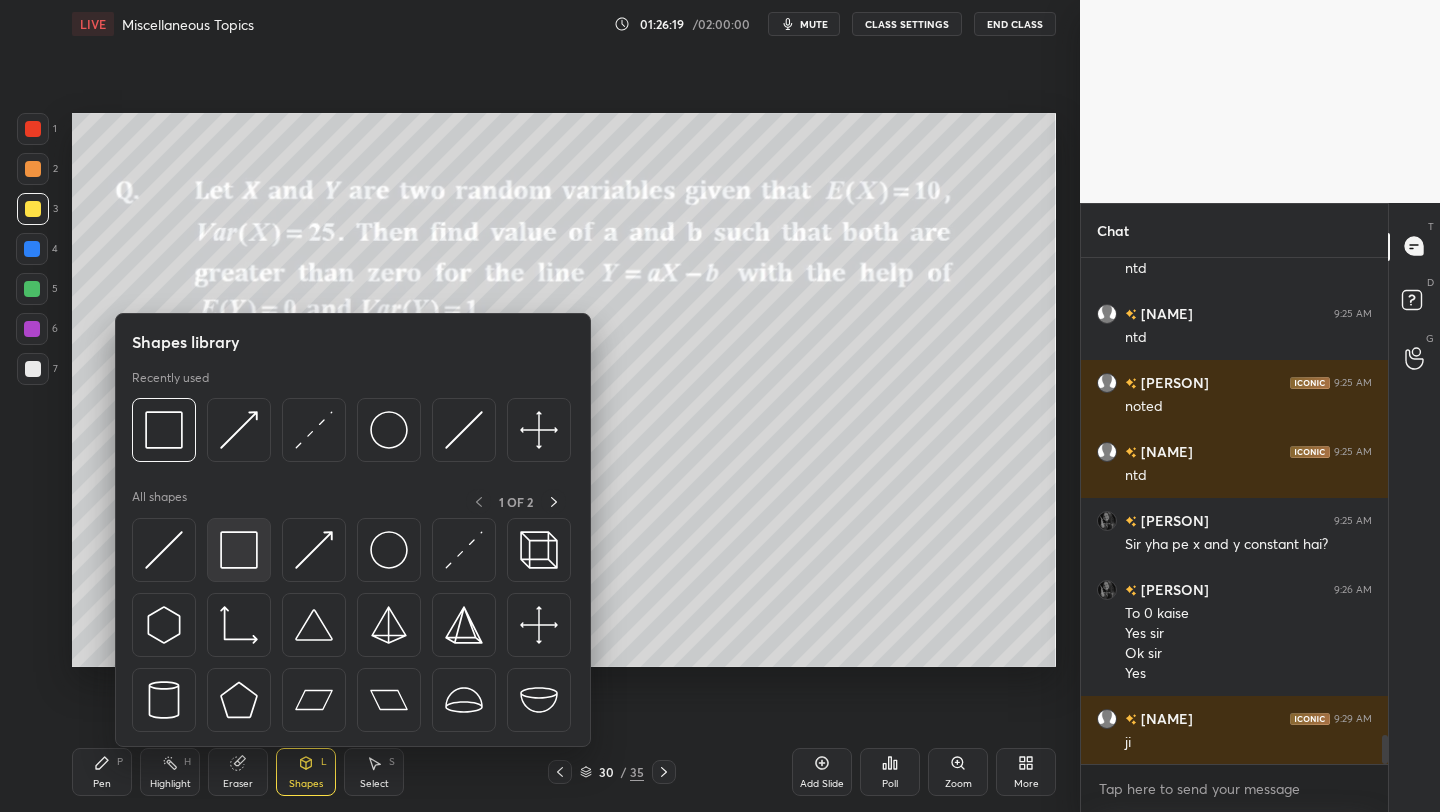 click at bounding box center (239, 550) 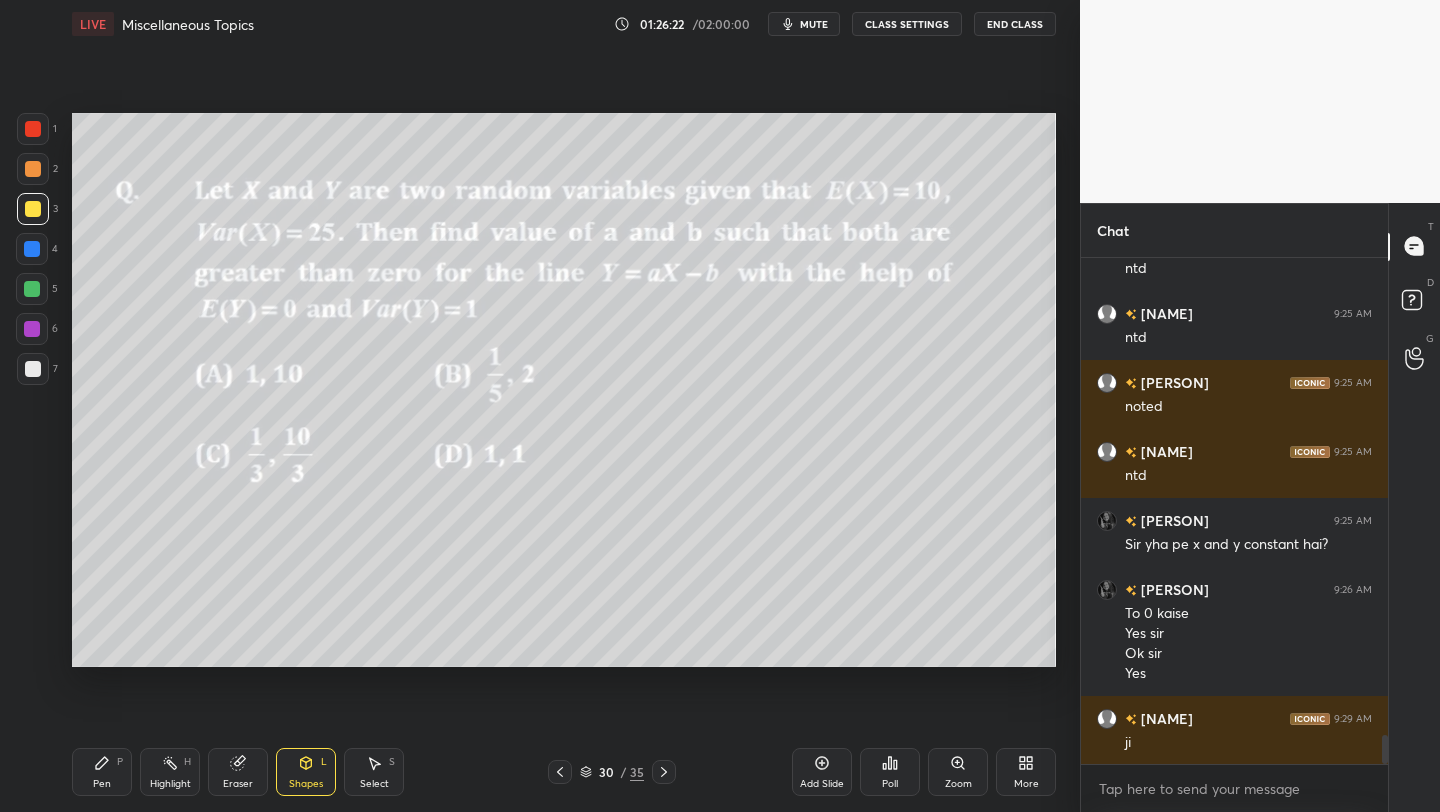drag, startPoint x: 95, startPoint y: 790, endPoint x: 116, endPoint y: 721, distance: 72.12489 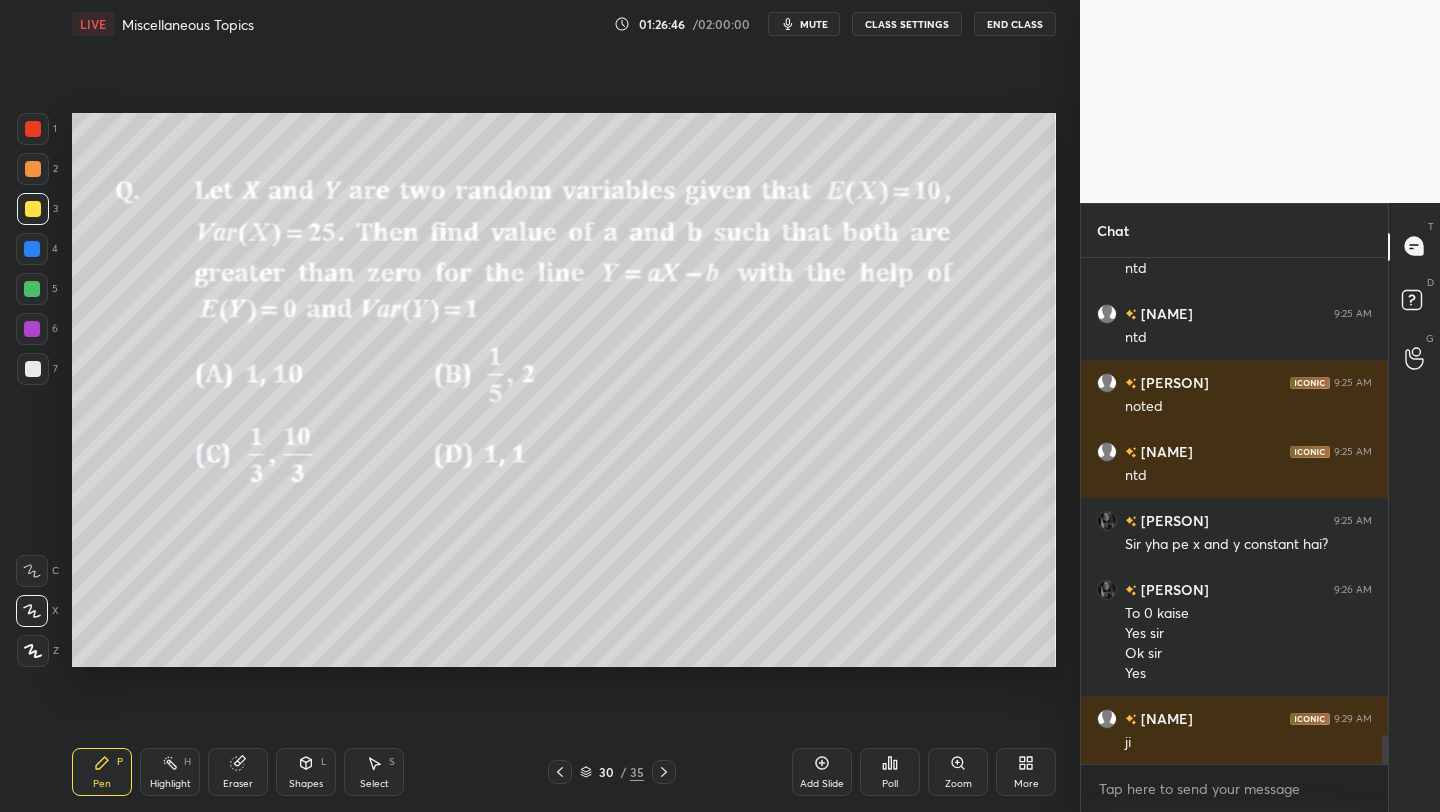 click at bounding box center [32, 329] 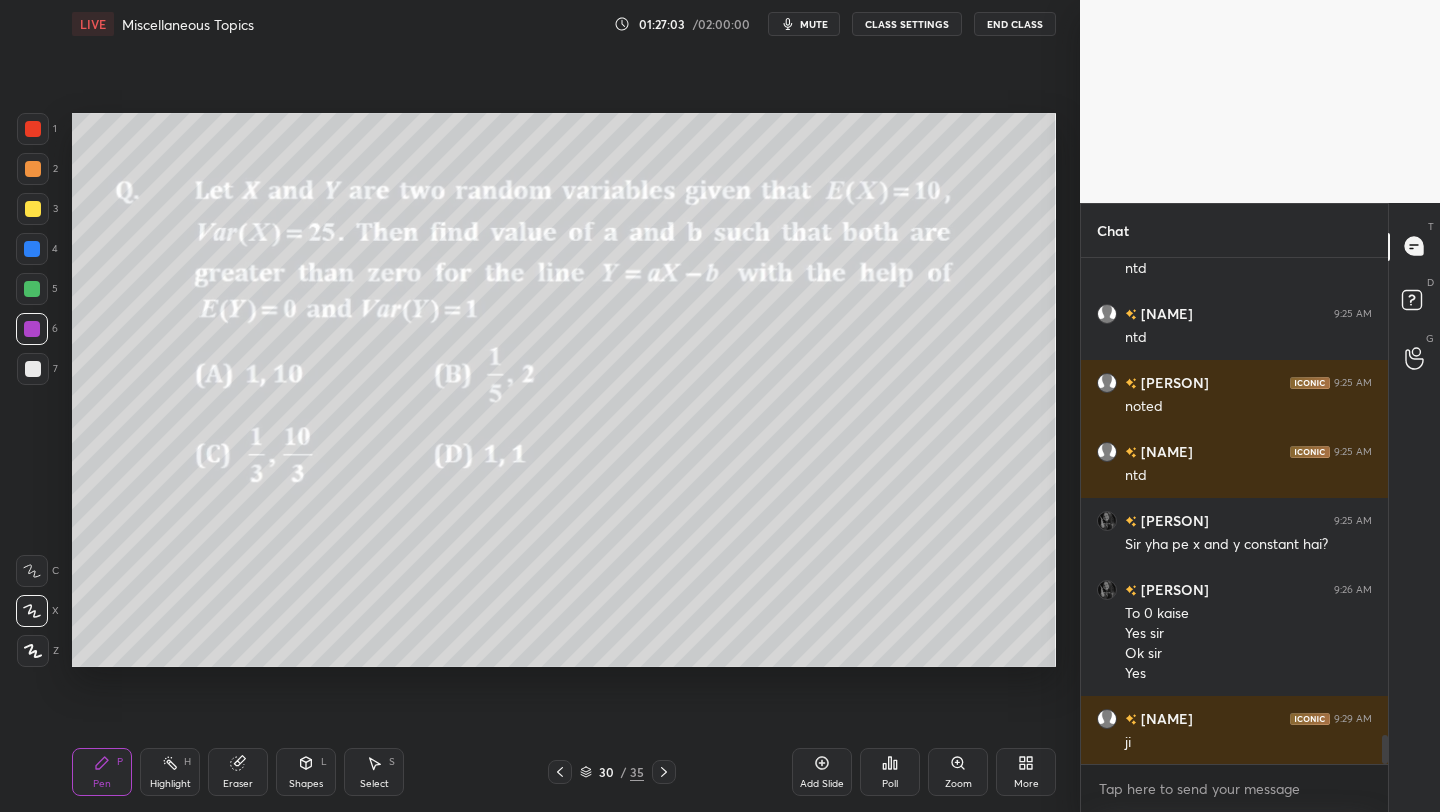 click on "Shapes L" at bounding box center [306, 772] 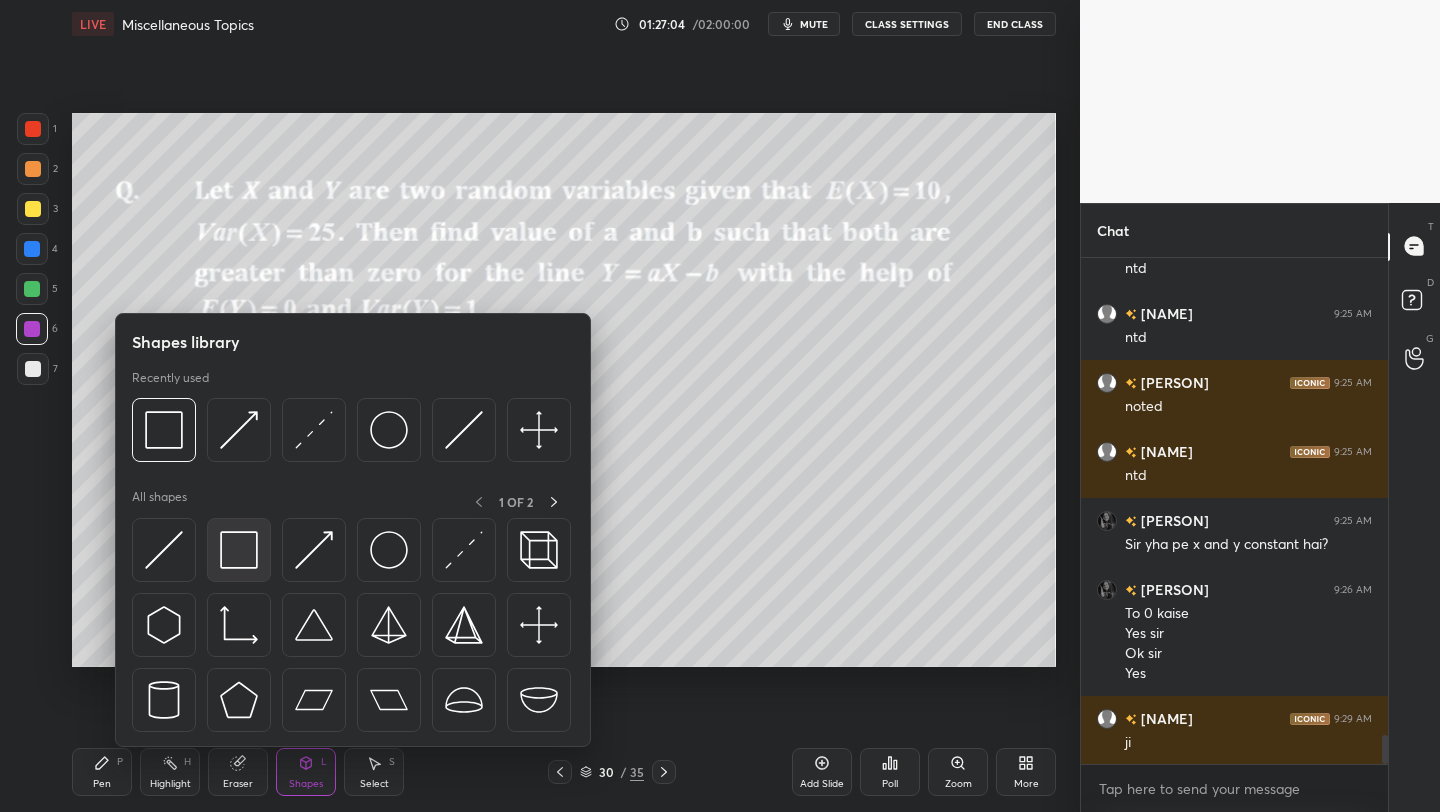 click at bounding box center [239, 550] 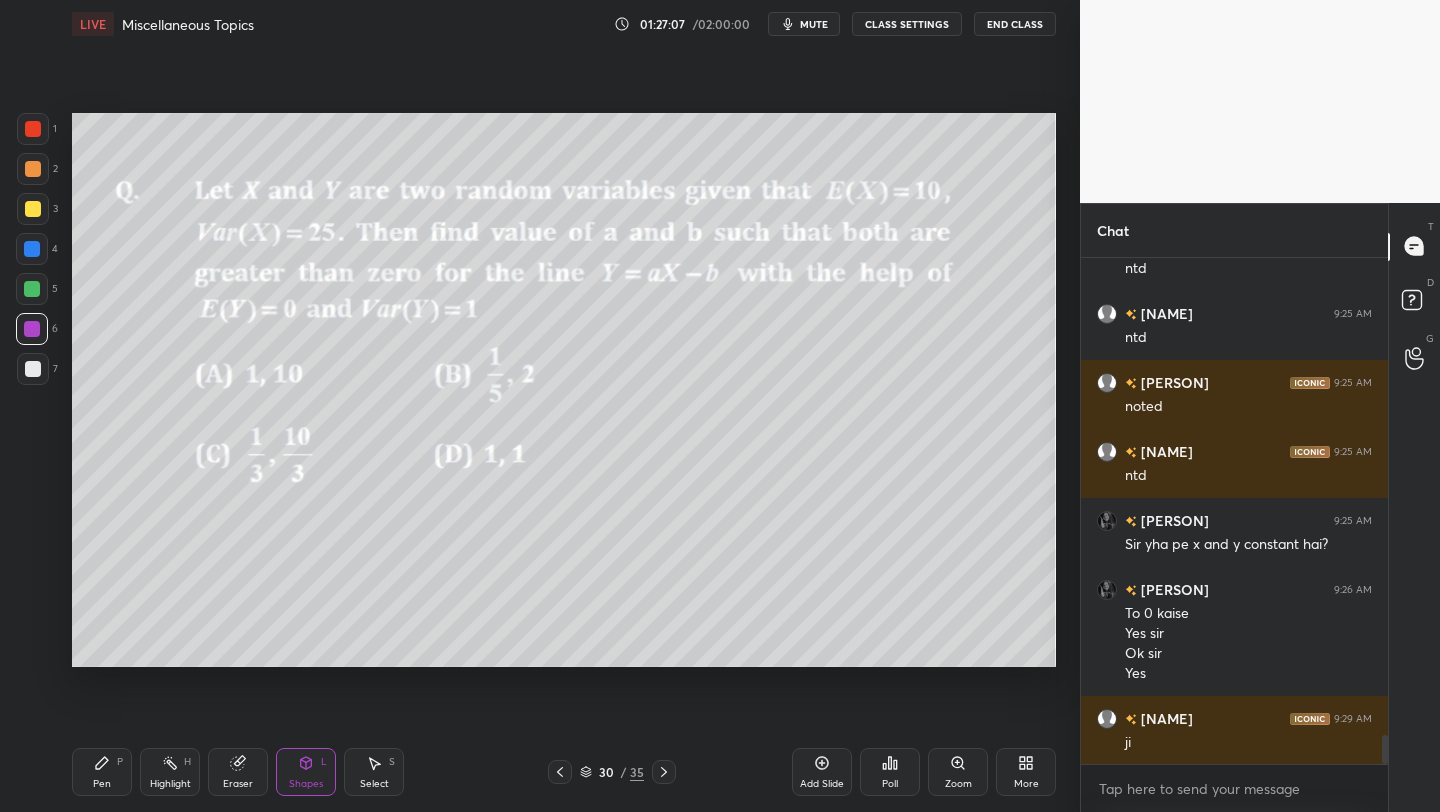 scroll, scrollTop: 8350, scrollLeft: 0, axis: vertical 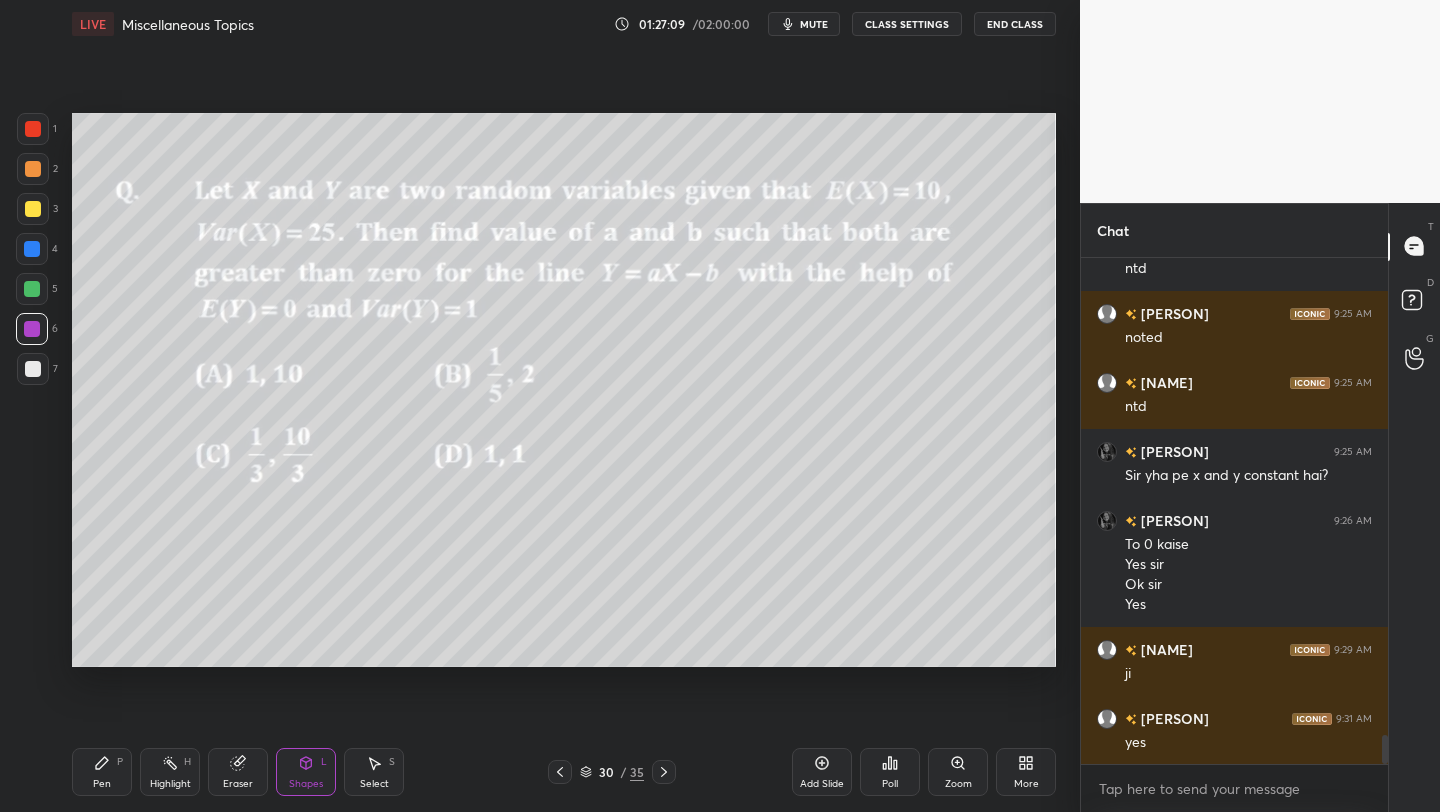 click on "Pen P" at bounding box center (102, 772) 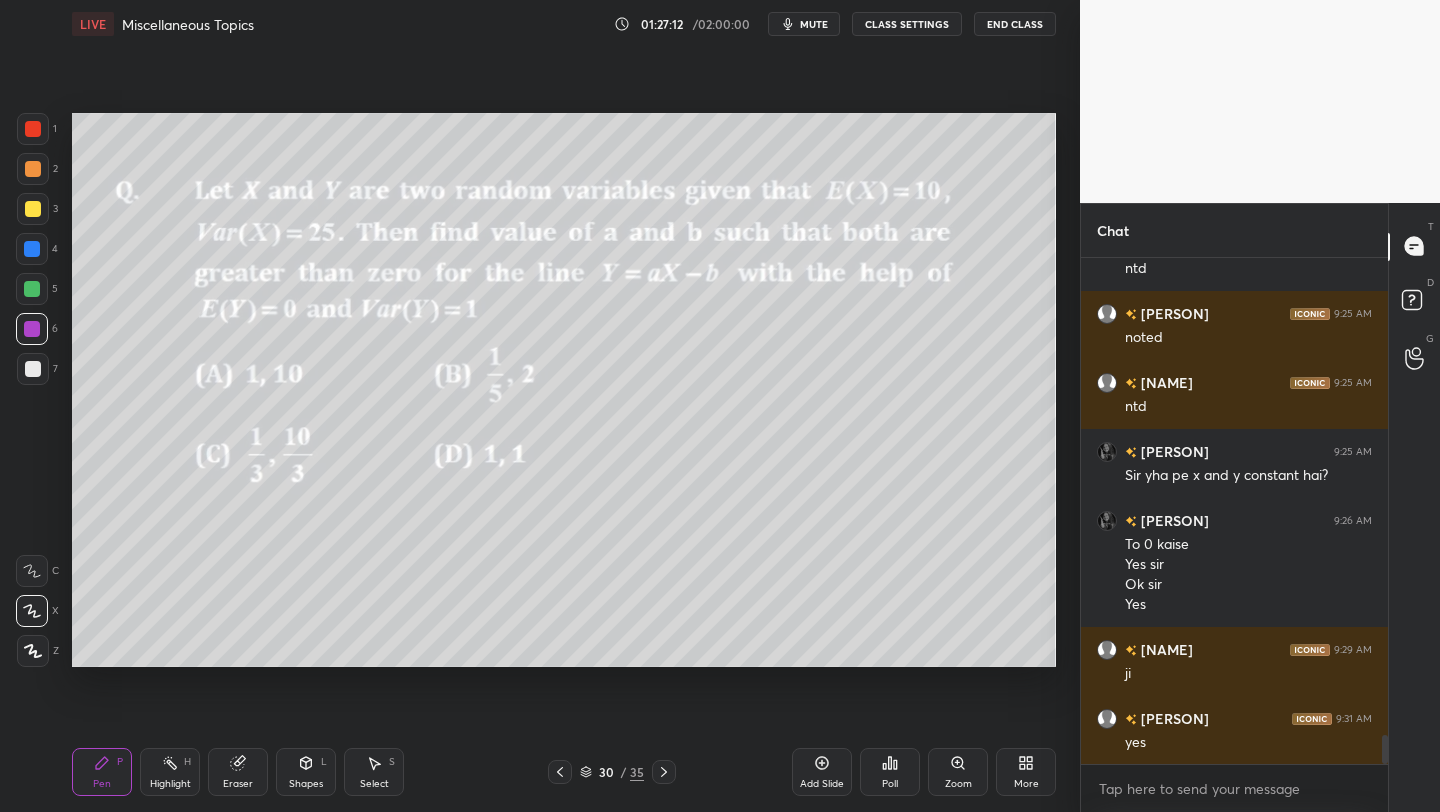 click at bounding box center (32, 289) 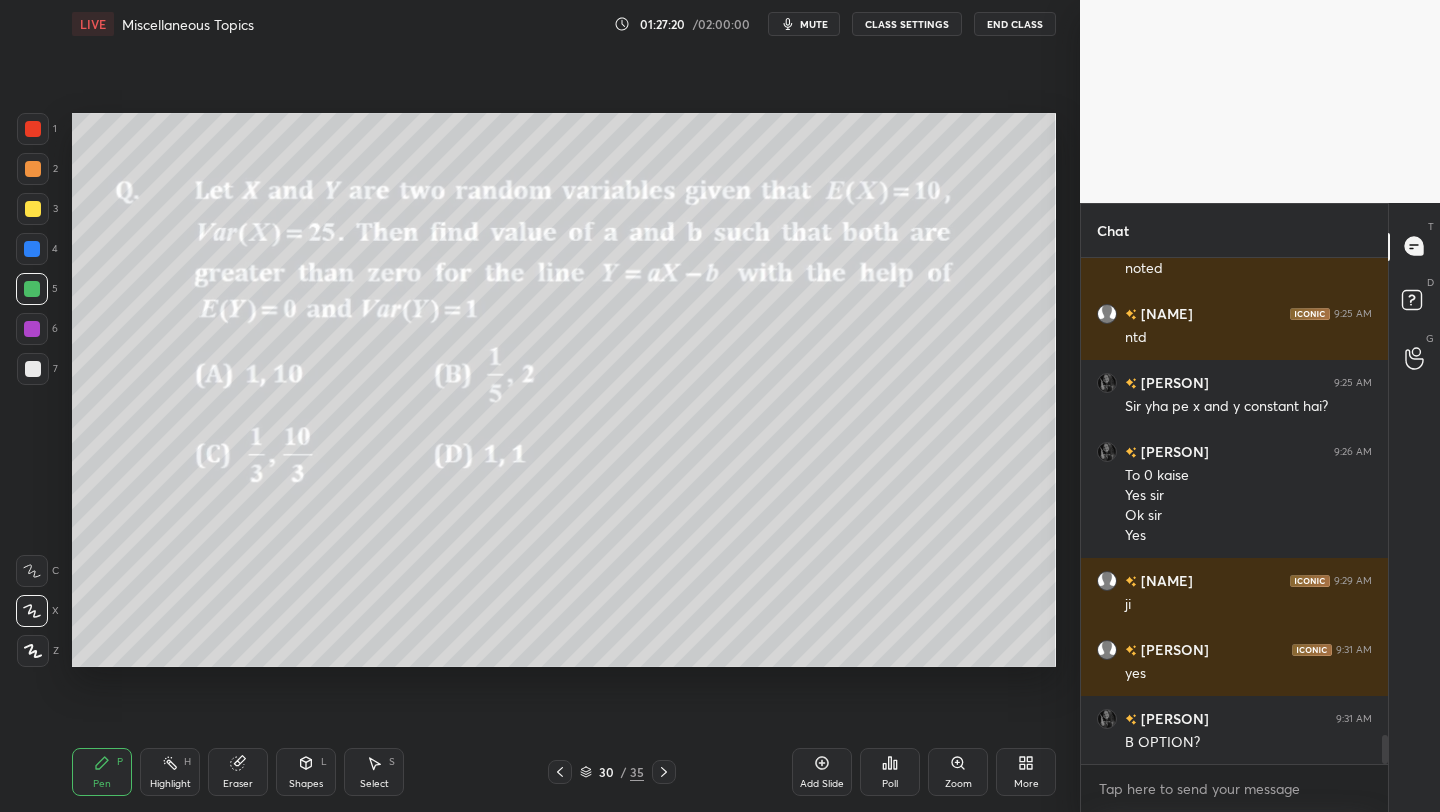 scroll, scrollTop: 8488, scrollLeft: 0, axis: vertical 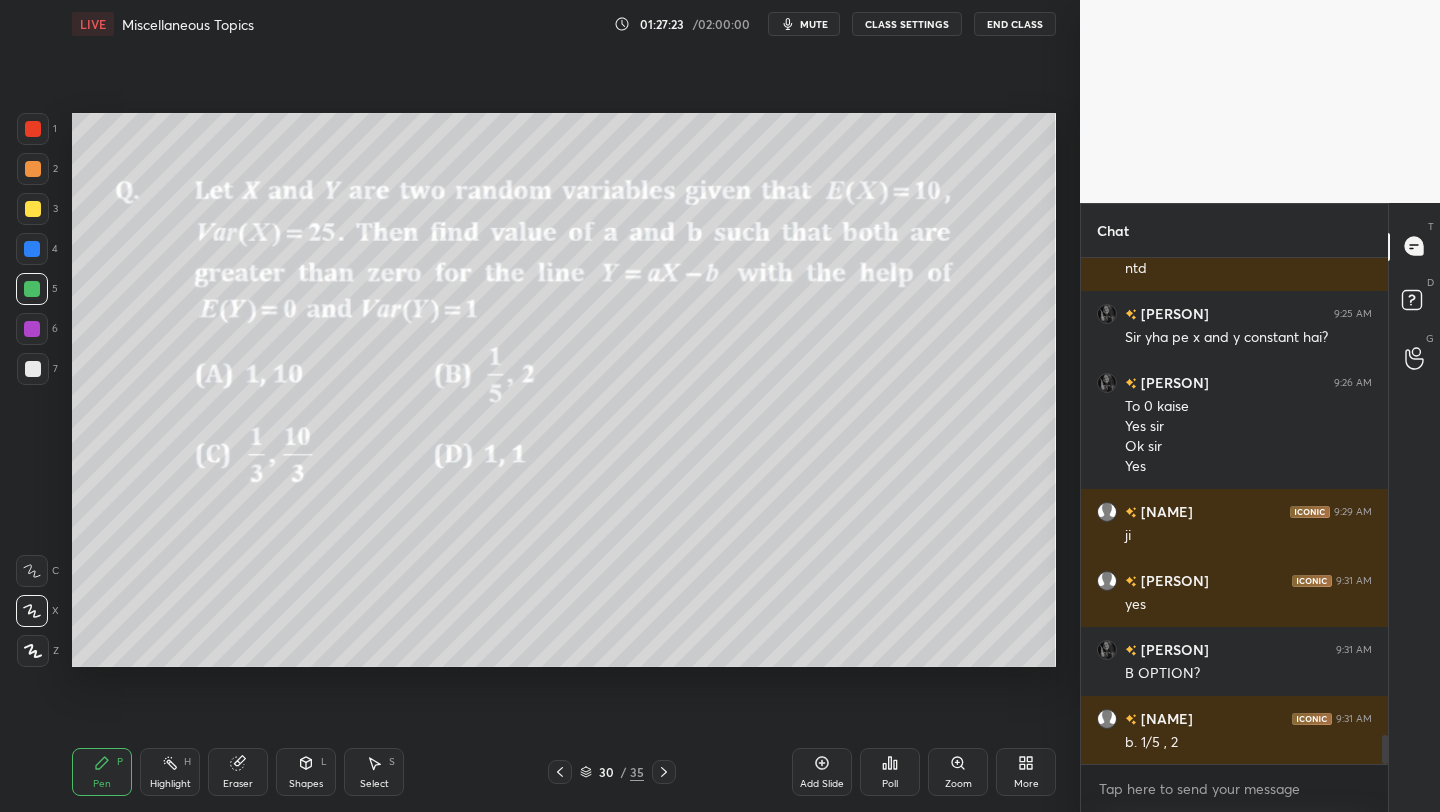 click at bounding box center (32, 249) 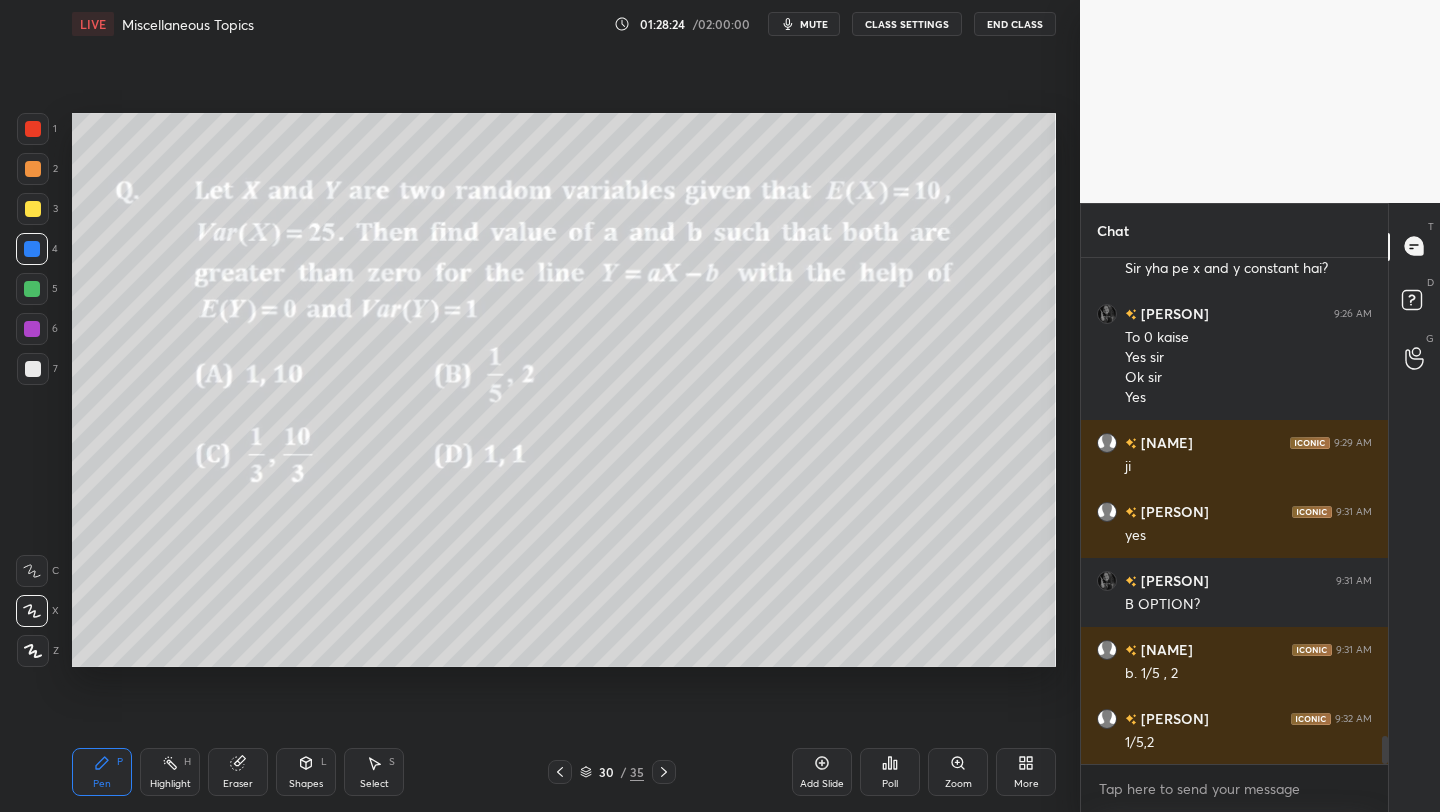 scroll, scrollTop: 8577, scrollLeft: 0, axis: vertical 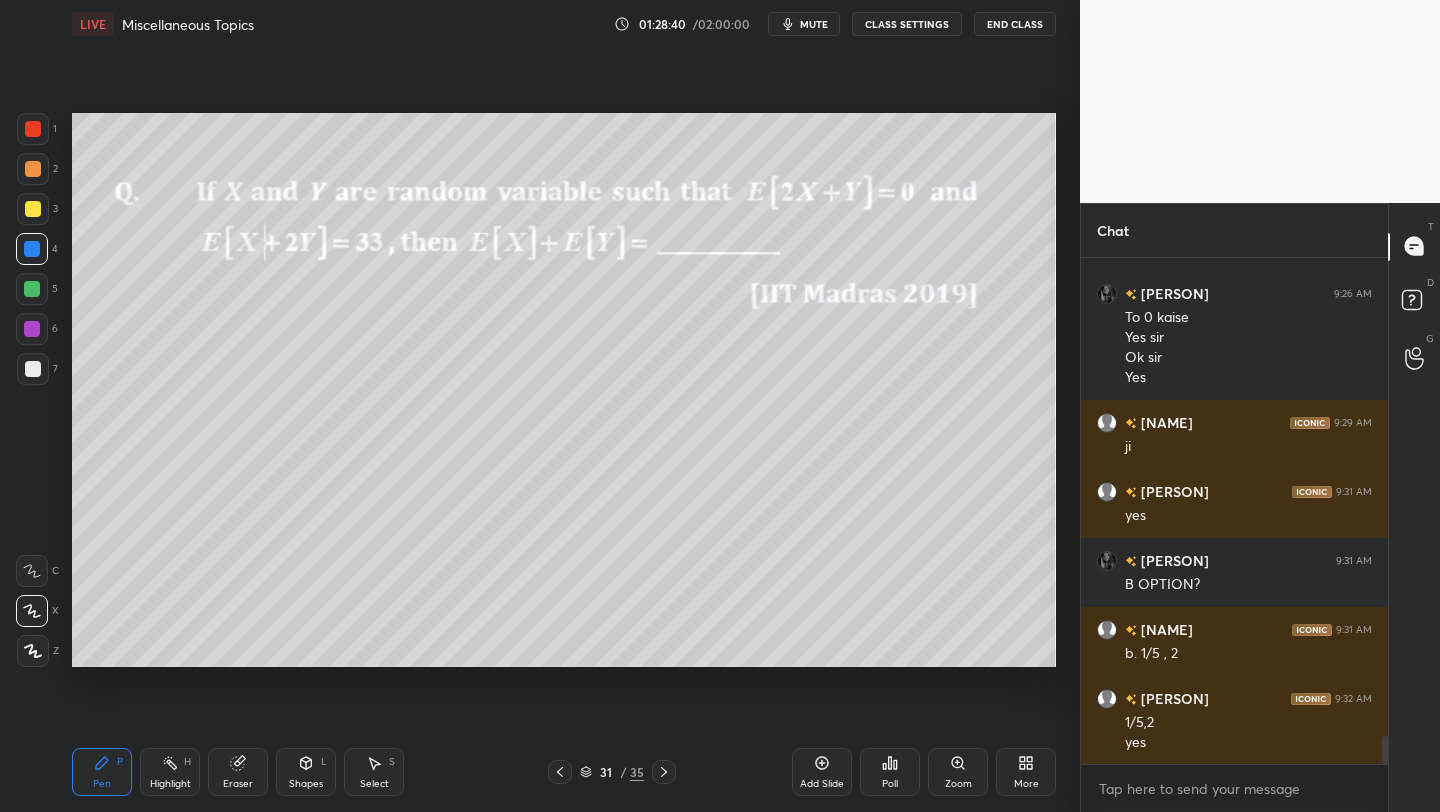 click at bounding box center [33, 209] 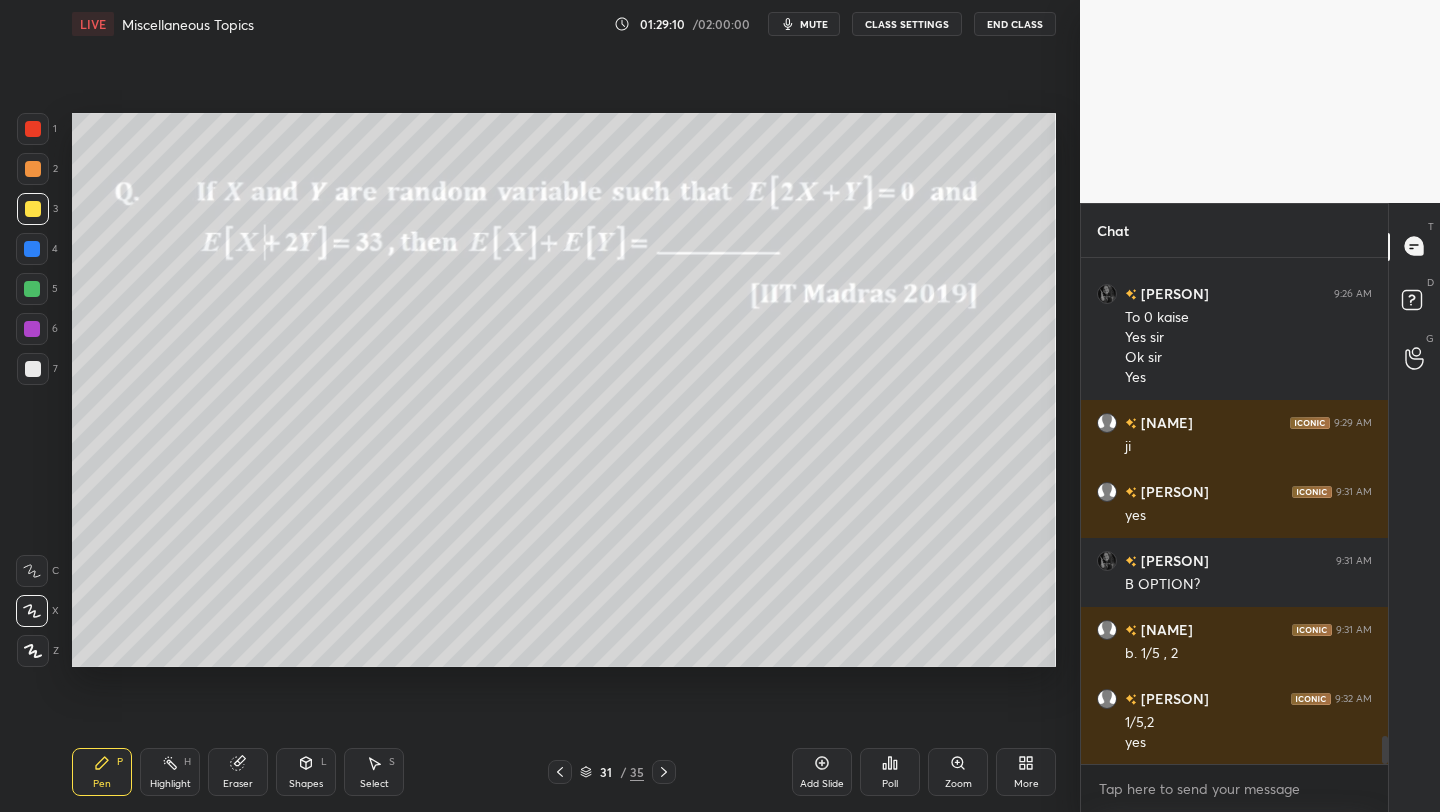 click on "Shapes L" at bounding box center [306, 772] 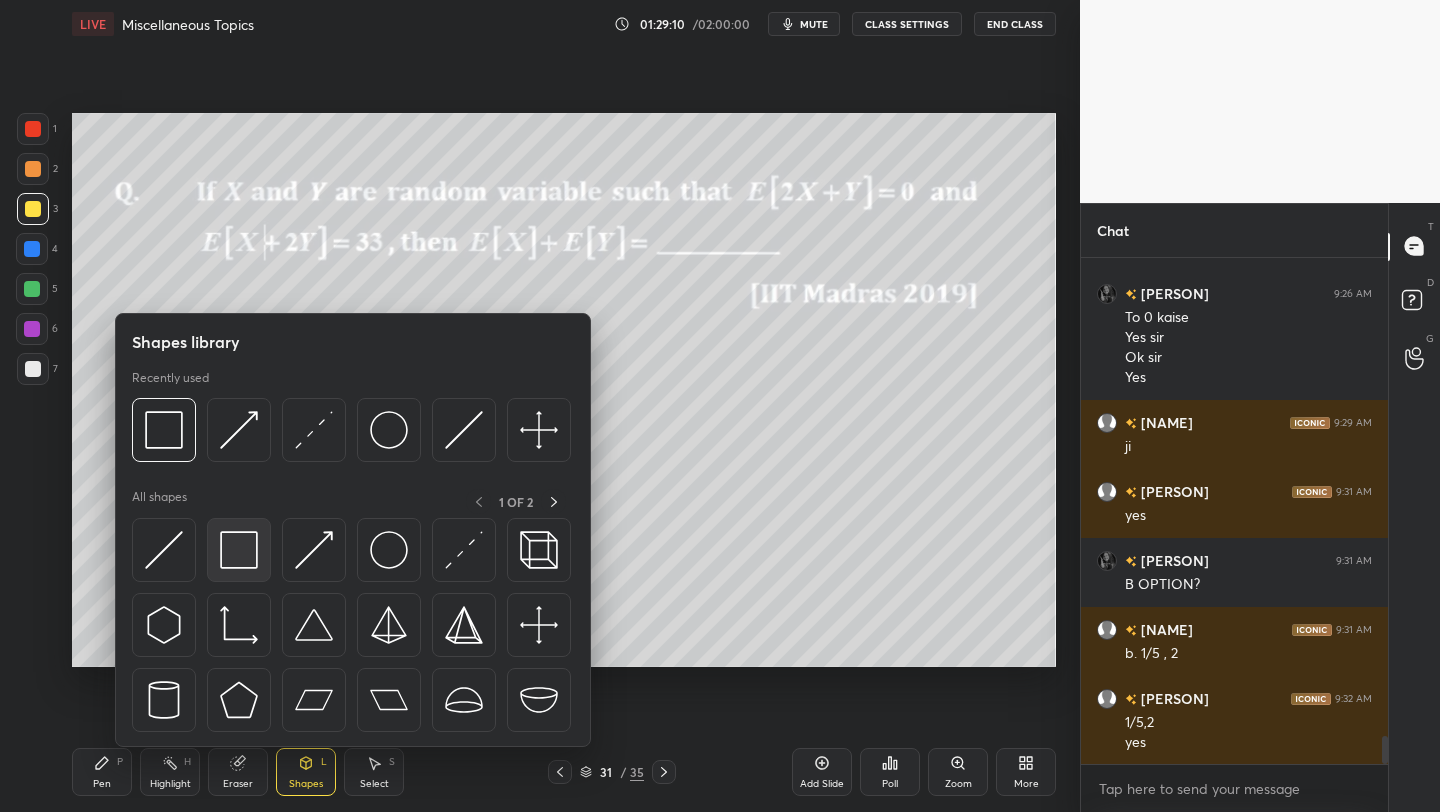 click at bounding box center [239, 550] 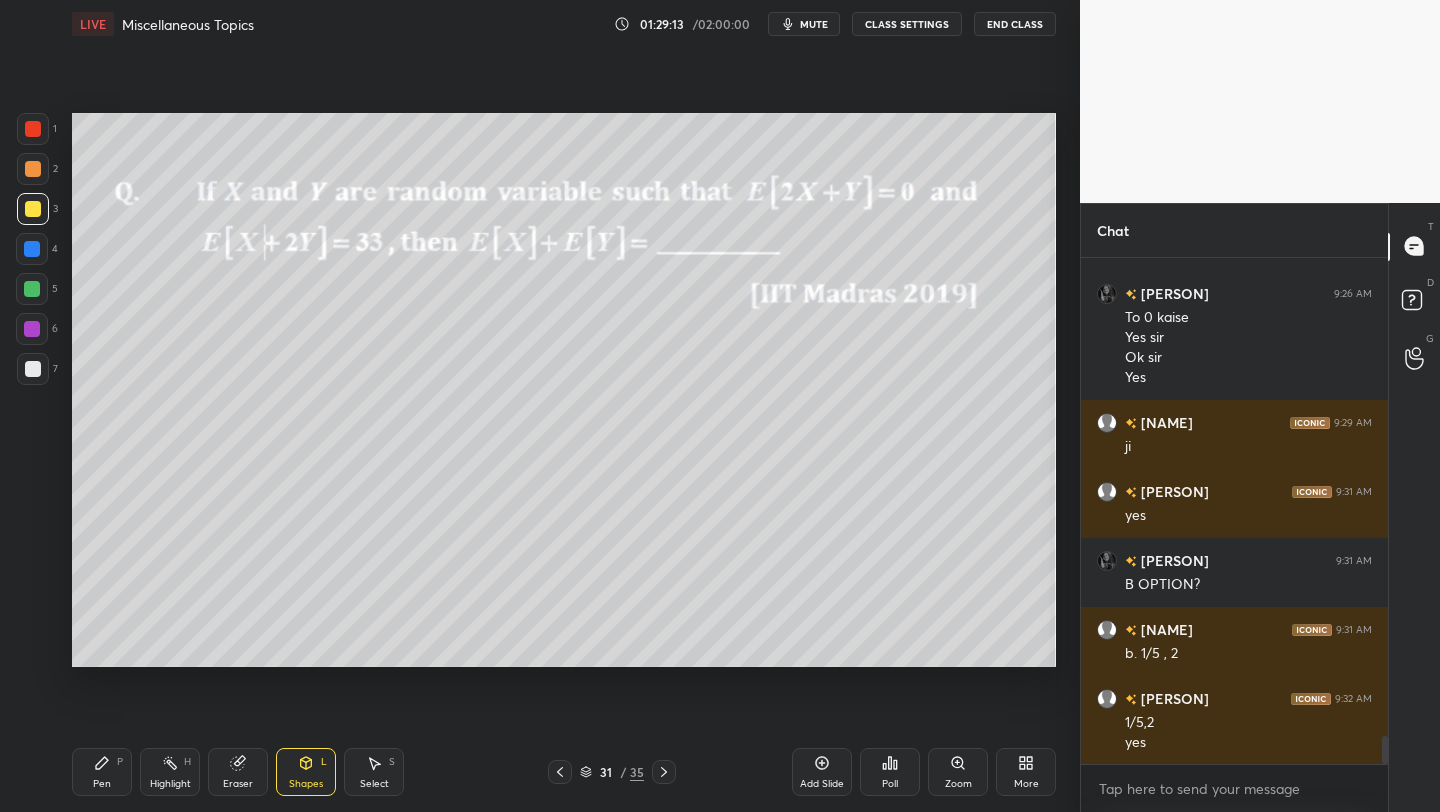 click 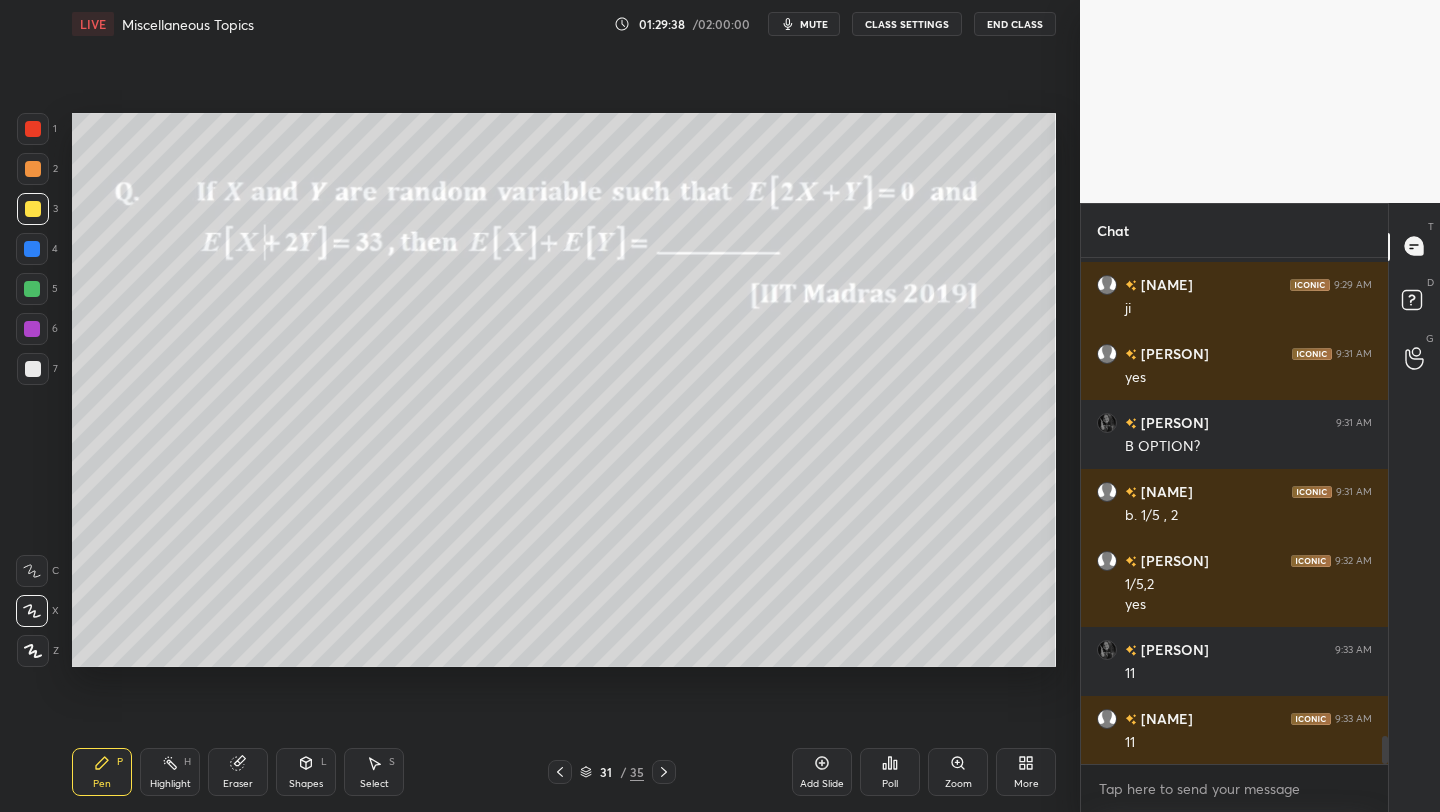 scroll, scrollTop: 8784, scrollLeft: 0, axis: vertical 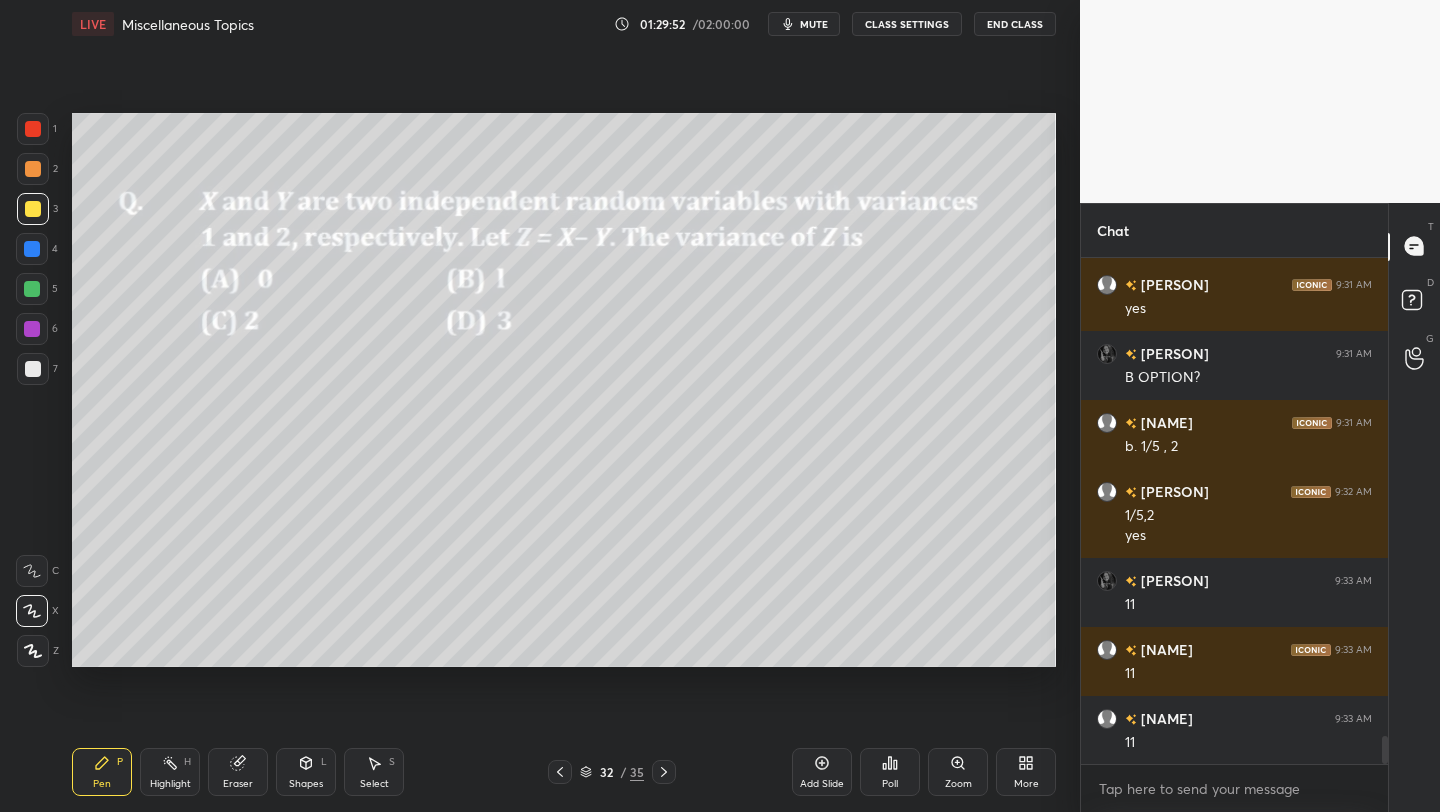 click on "1 2 3 4 5 6 7 C X Z C X Z E E Erase all   H H" at bounding box center [32, 390] 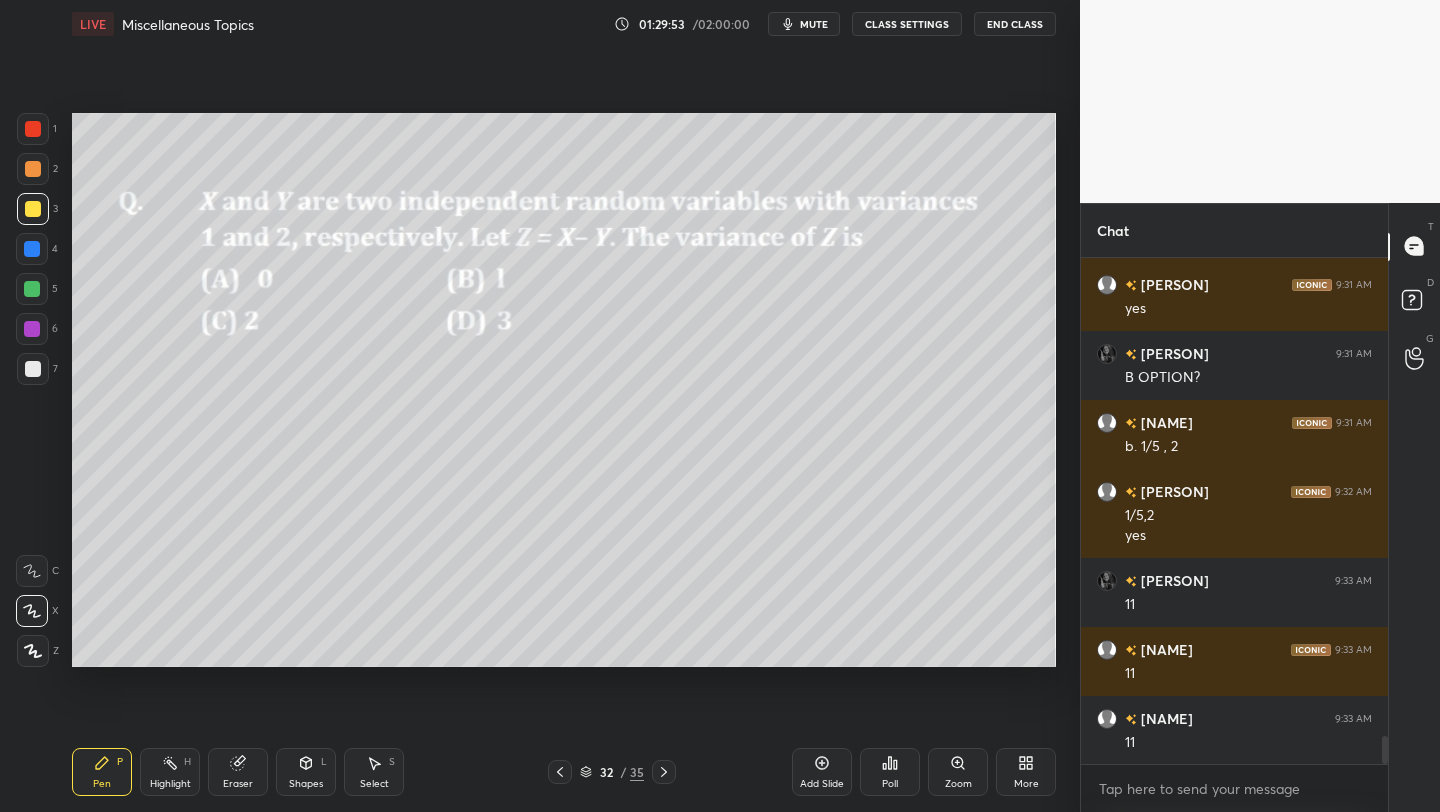click at bounding box center (33, 129) 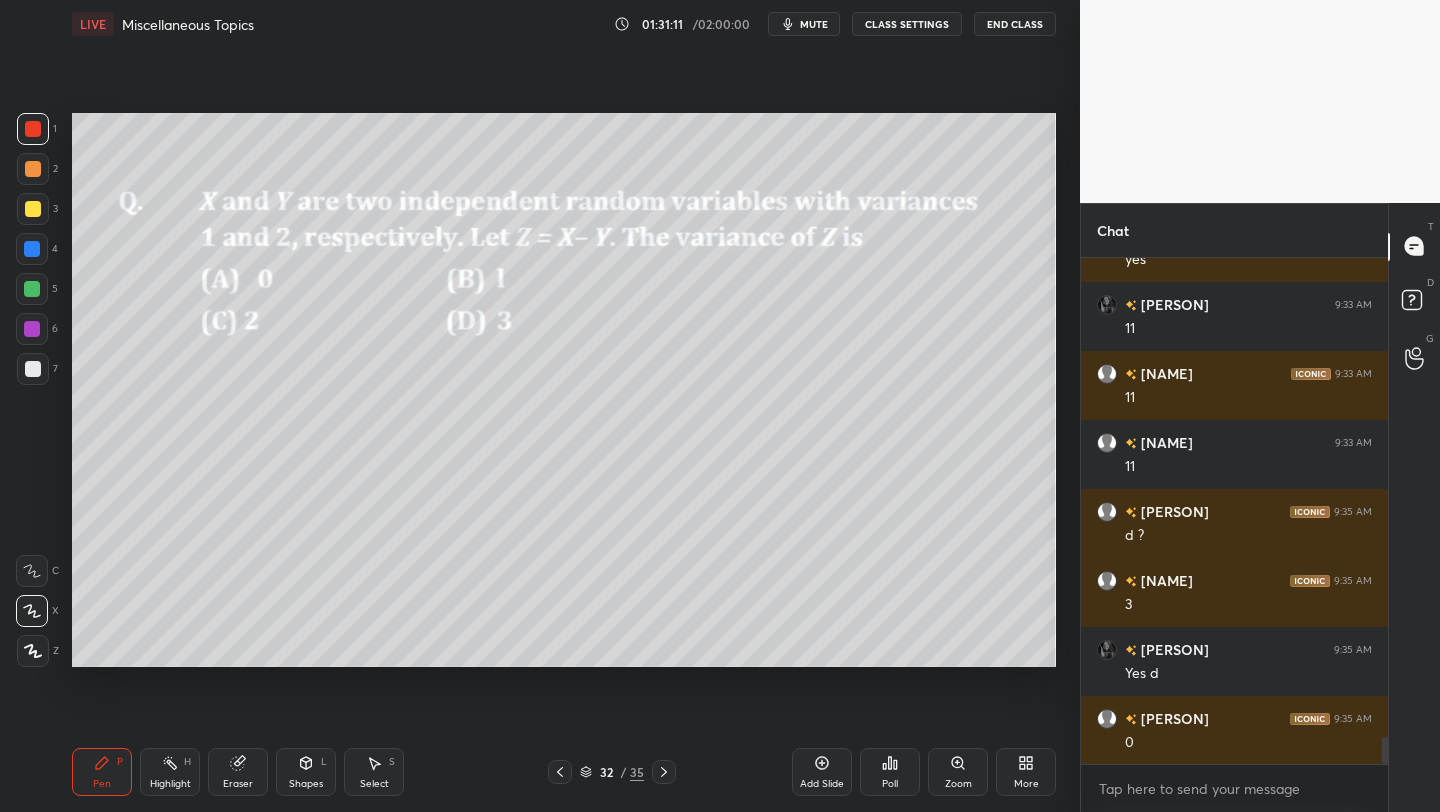 scroll, scrollTop: 9129, scrollLeft: 0, axis: vertical 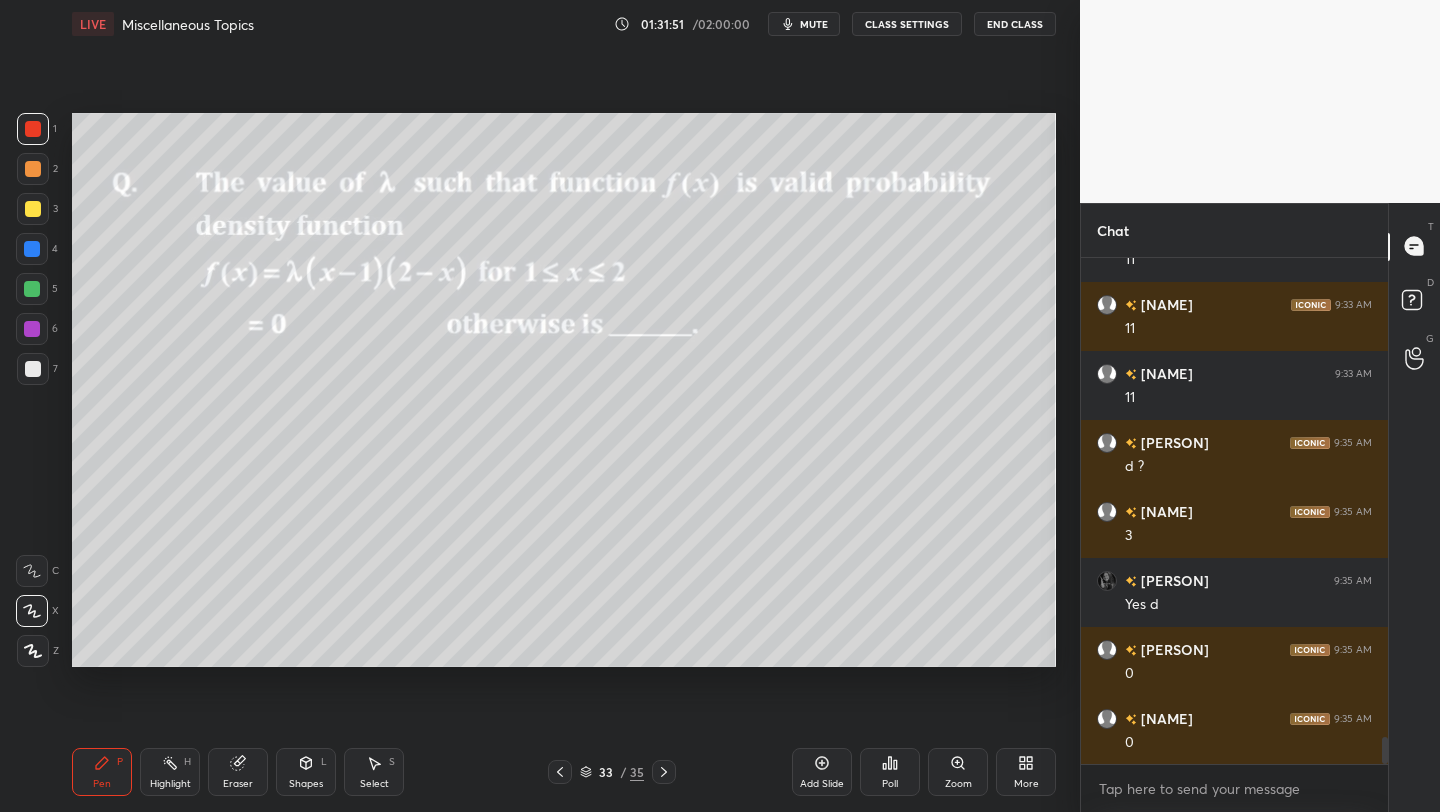 click at bounding box center [33, 129] 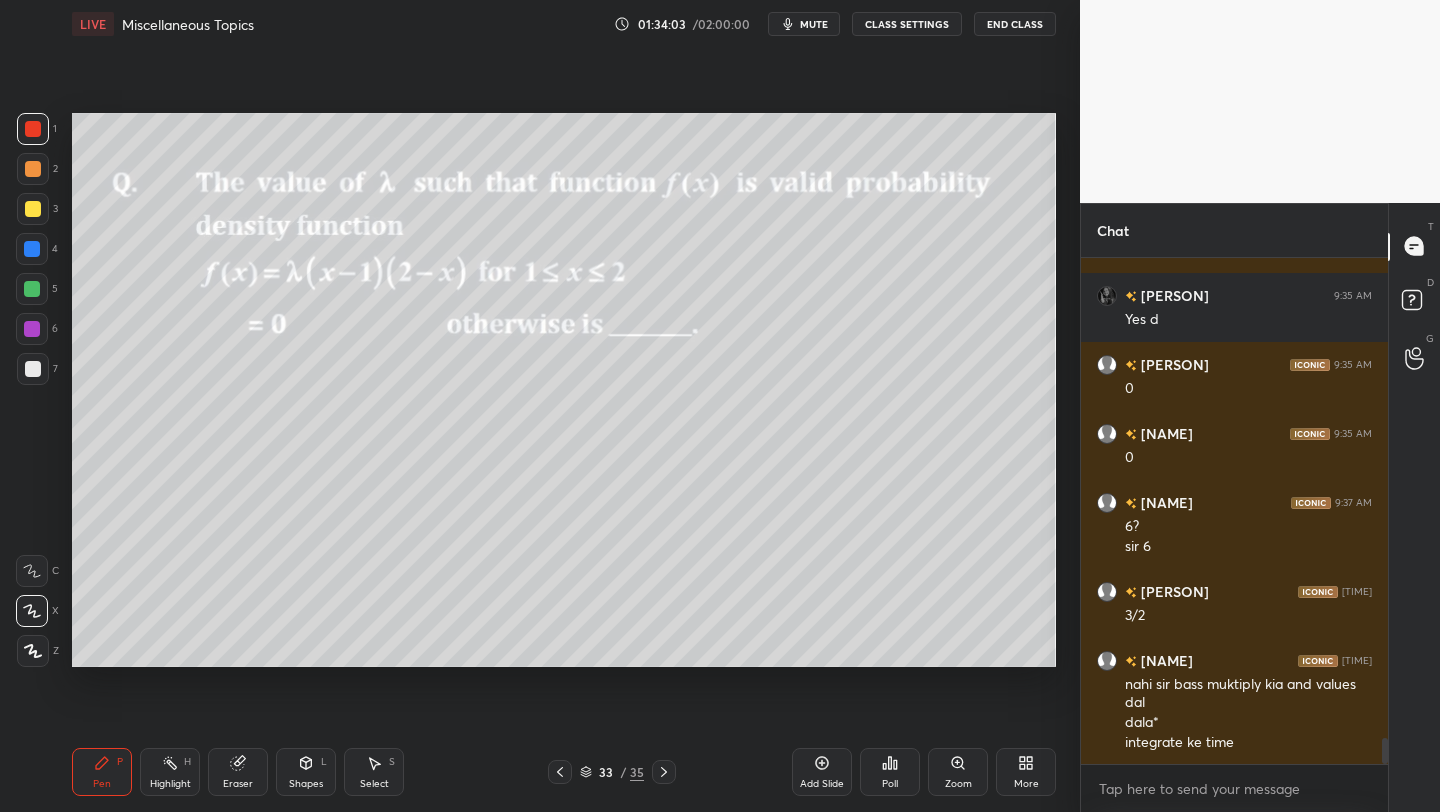 scroll, scrollTop: 9483, scrollLeft: 0, axis: vertical 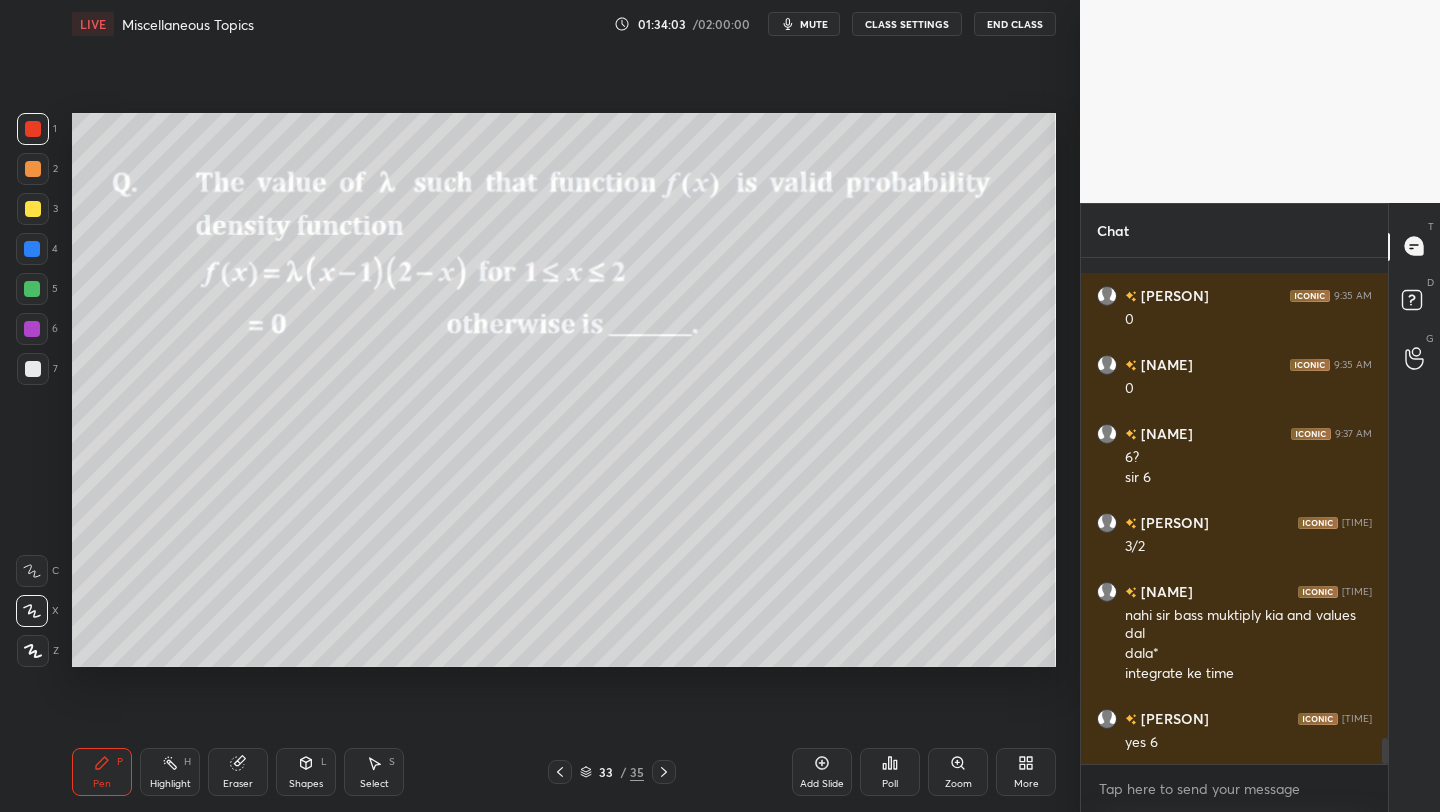 drag, startPoint x: 24, startPoint y: 254, endPoint x: 59, endPoint y: 242, distance: 37 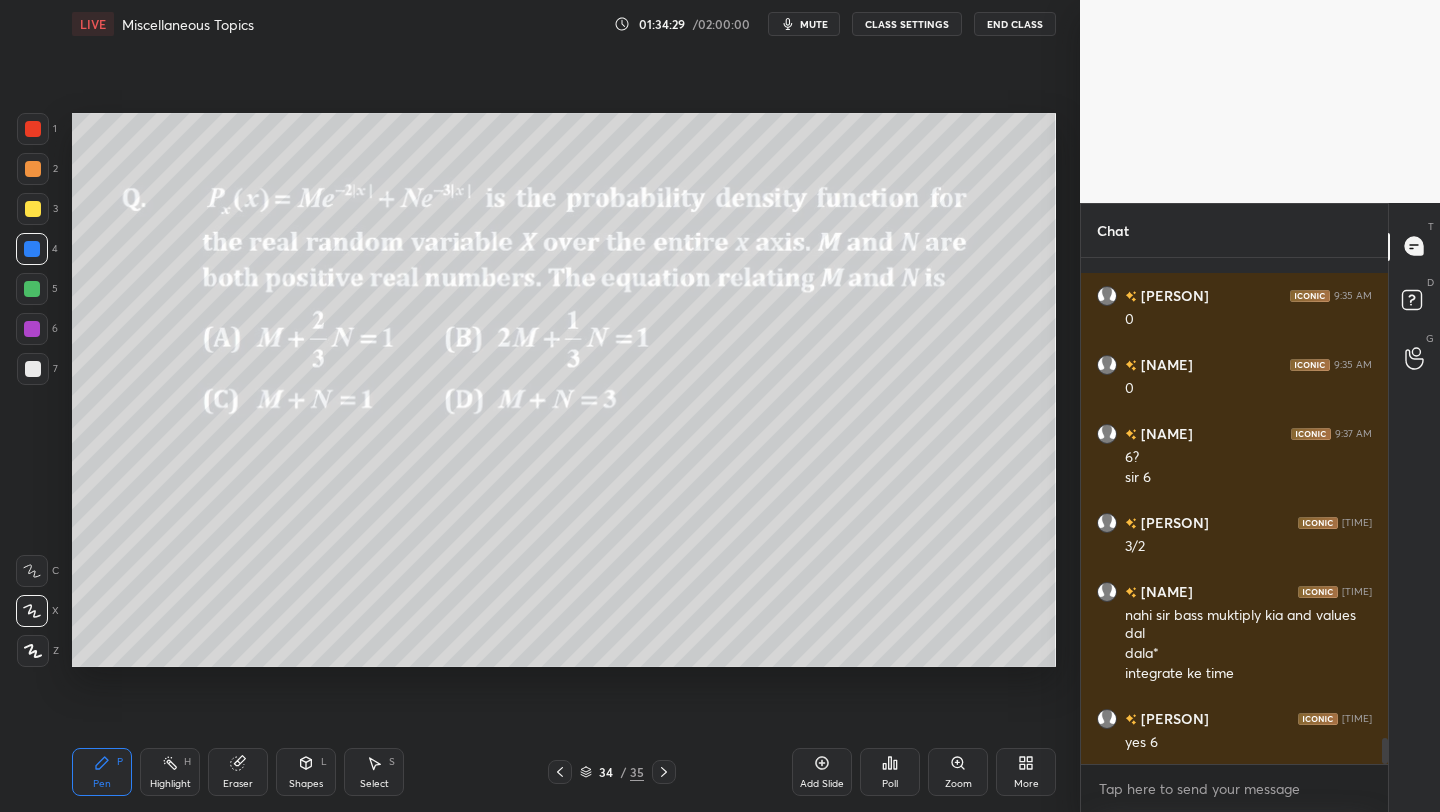 click at bounding box center (33, 129) 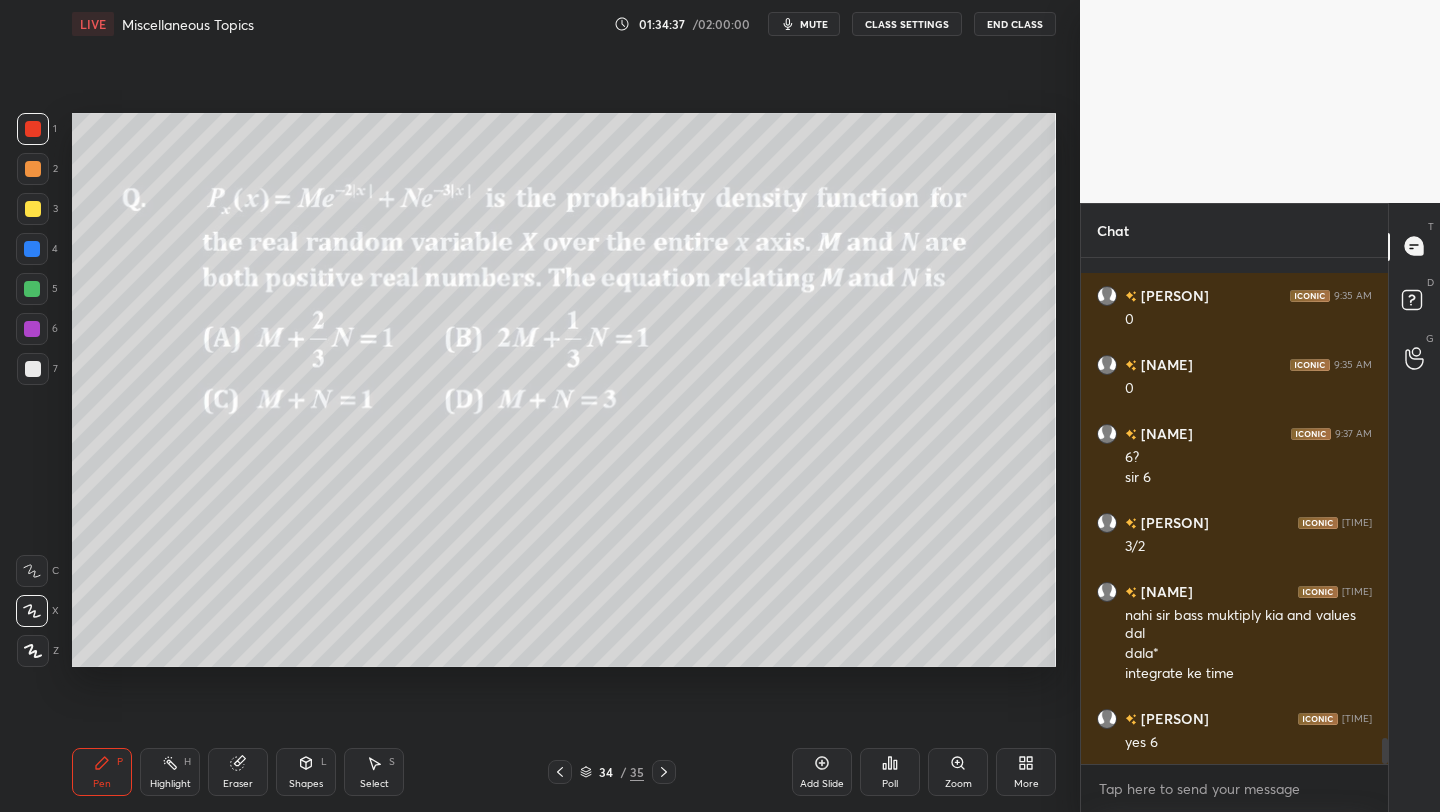 click at bounding box center (33, 209) 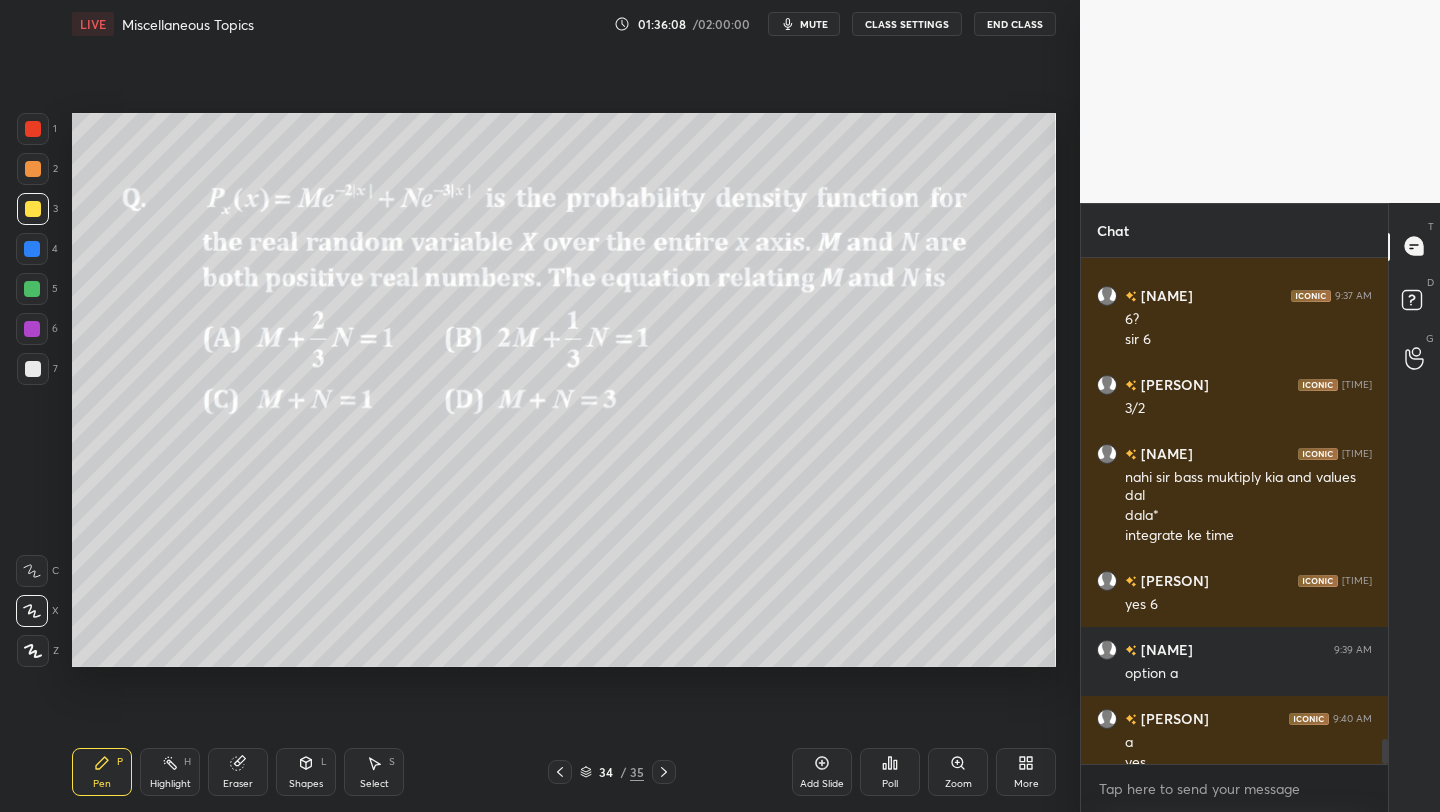scroll, scrollTop: 9641, scrollLeft: 0, axis: vertical 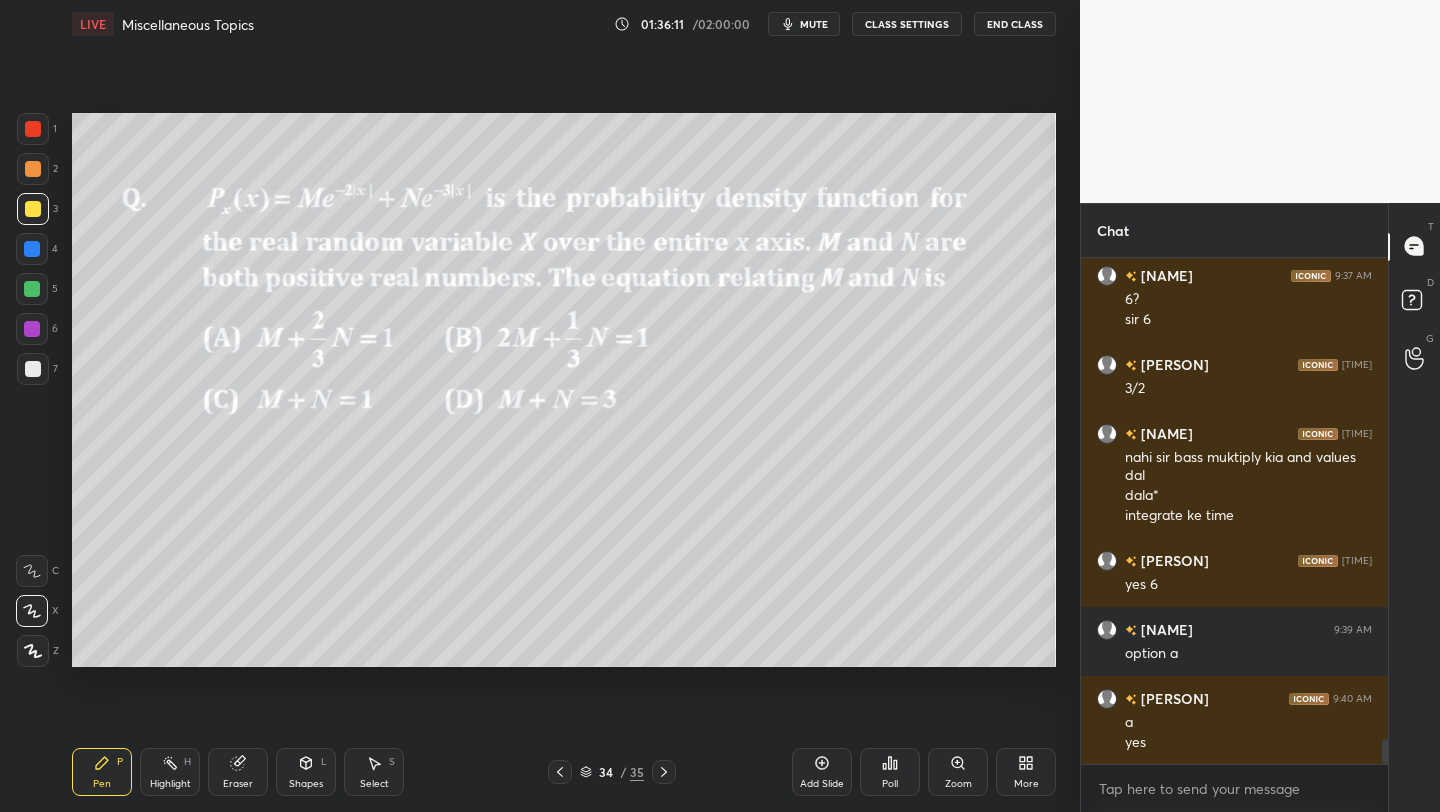 drag, startPoint x: 28, startPoint y: 369, endPoint x: 61, endPoint y: 370, distance: 33.01515 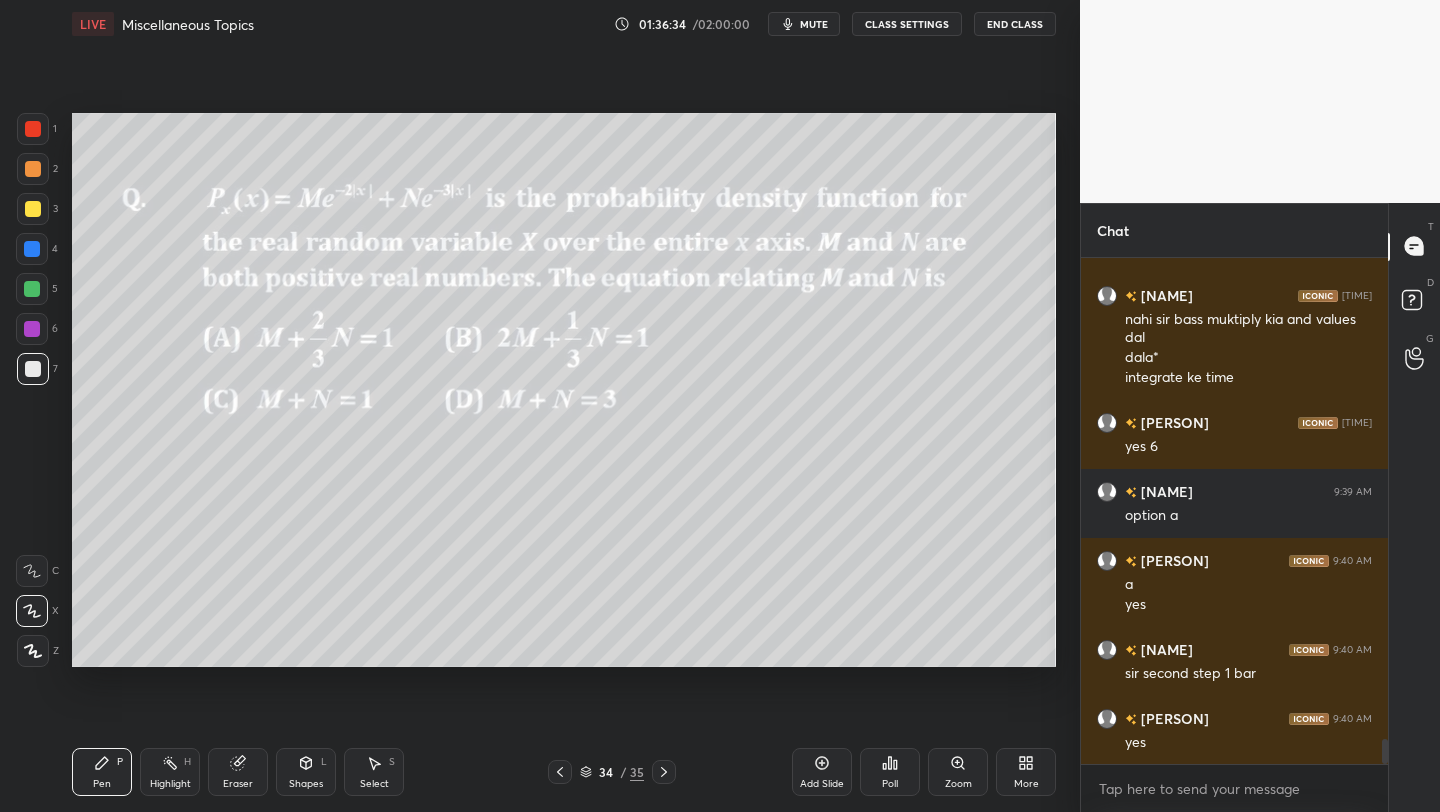 scroll, scrollTop: 9848, scrollLeft: 0, axis: vertical 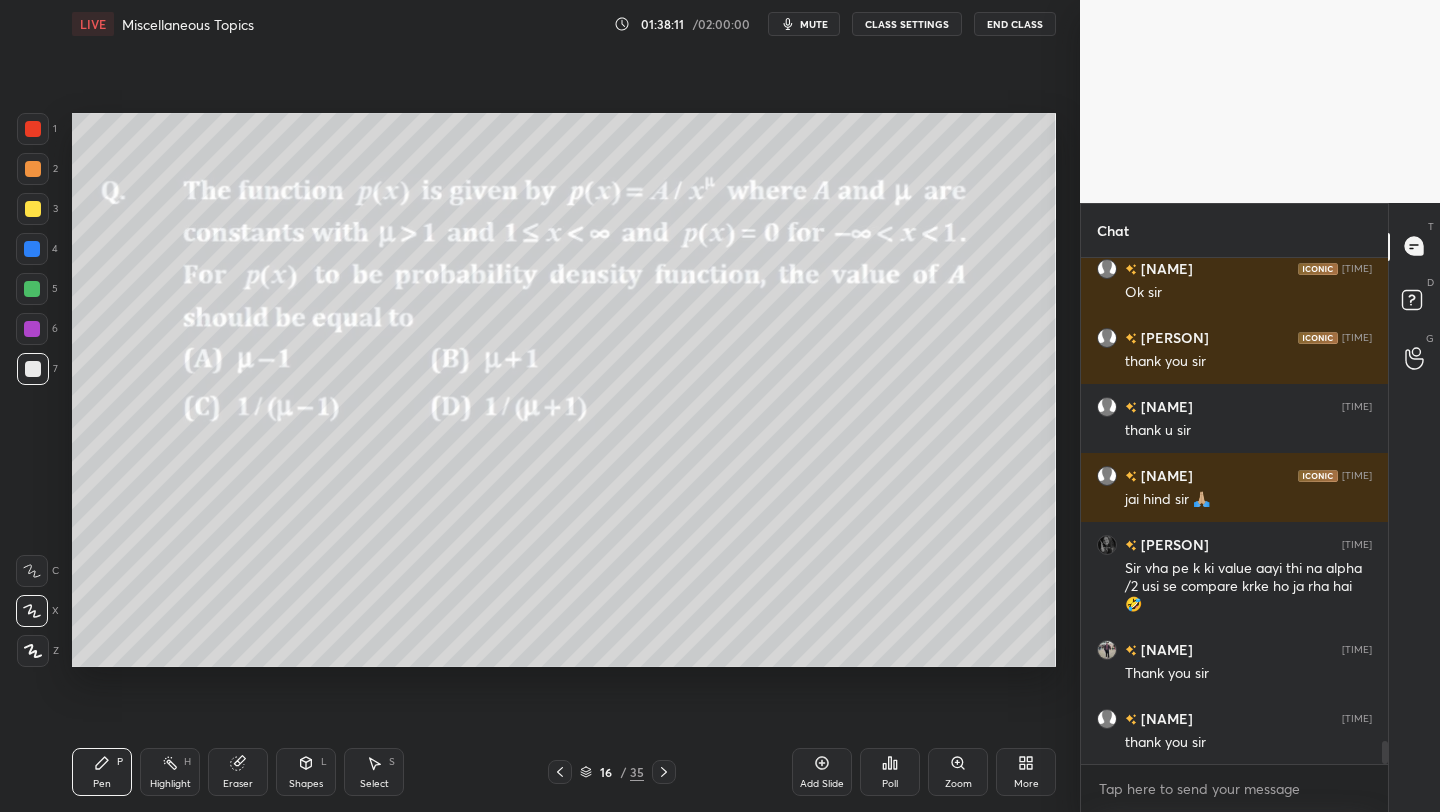click at bounding box center (33, 209) 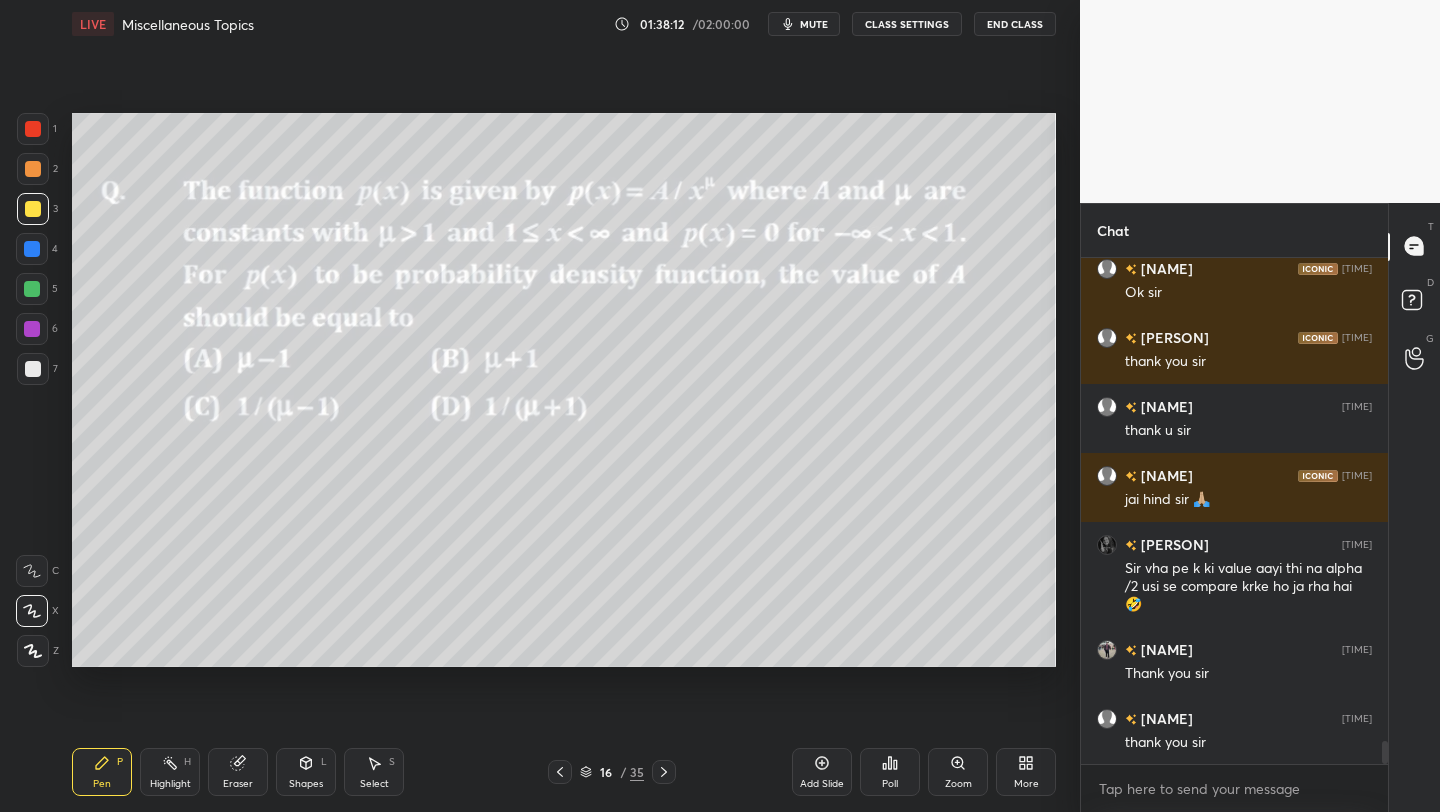 drag, startPoint x: 34, startPoint y: 121, endPoint x: 64, endPoint y: 129, distance: 31.04835 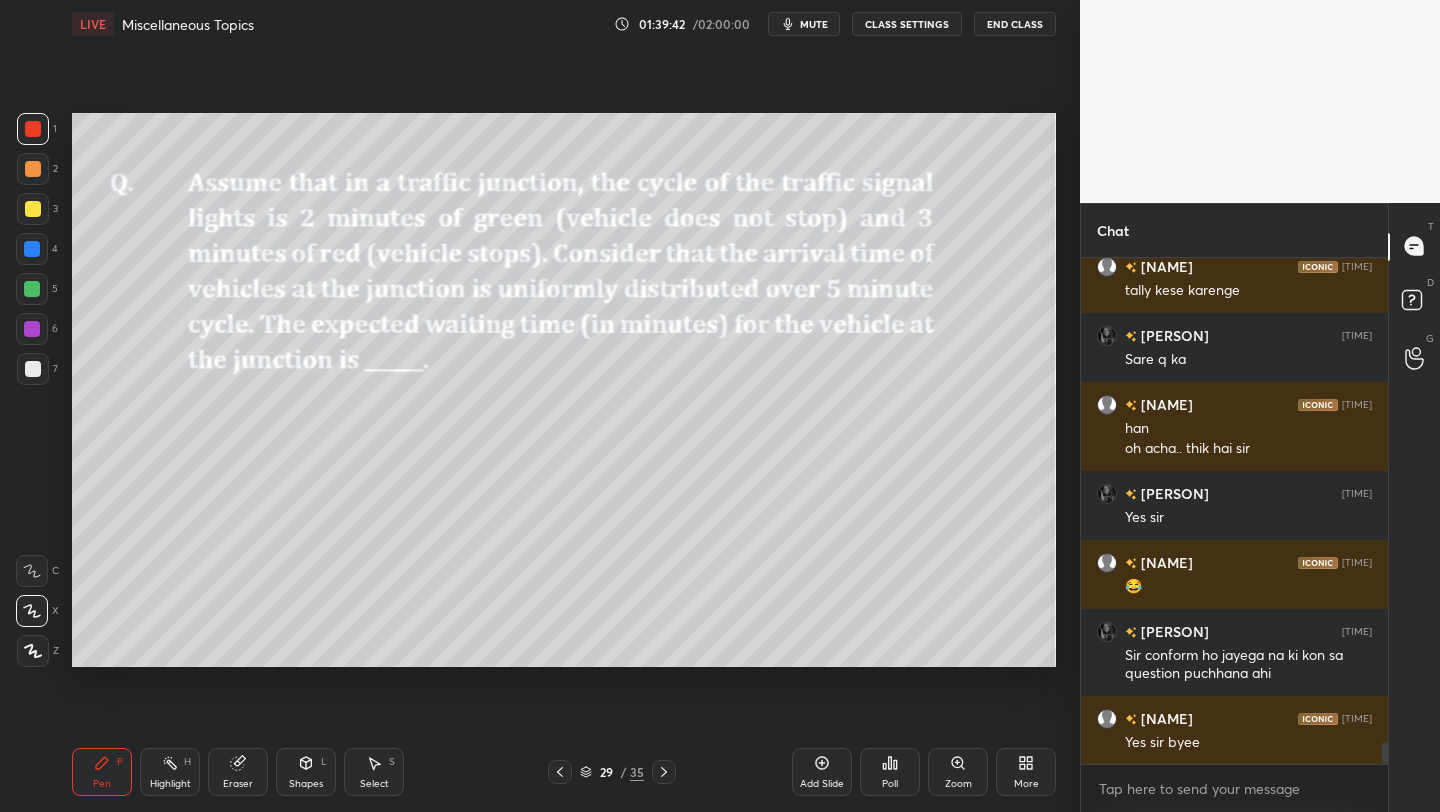 scroll, scrollTop: 11391, scrollLeft: 0, axis: vertical 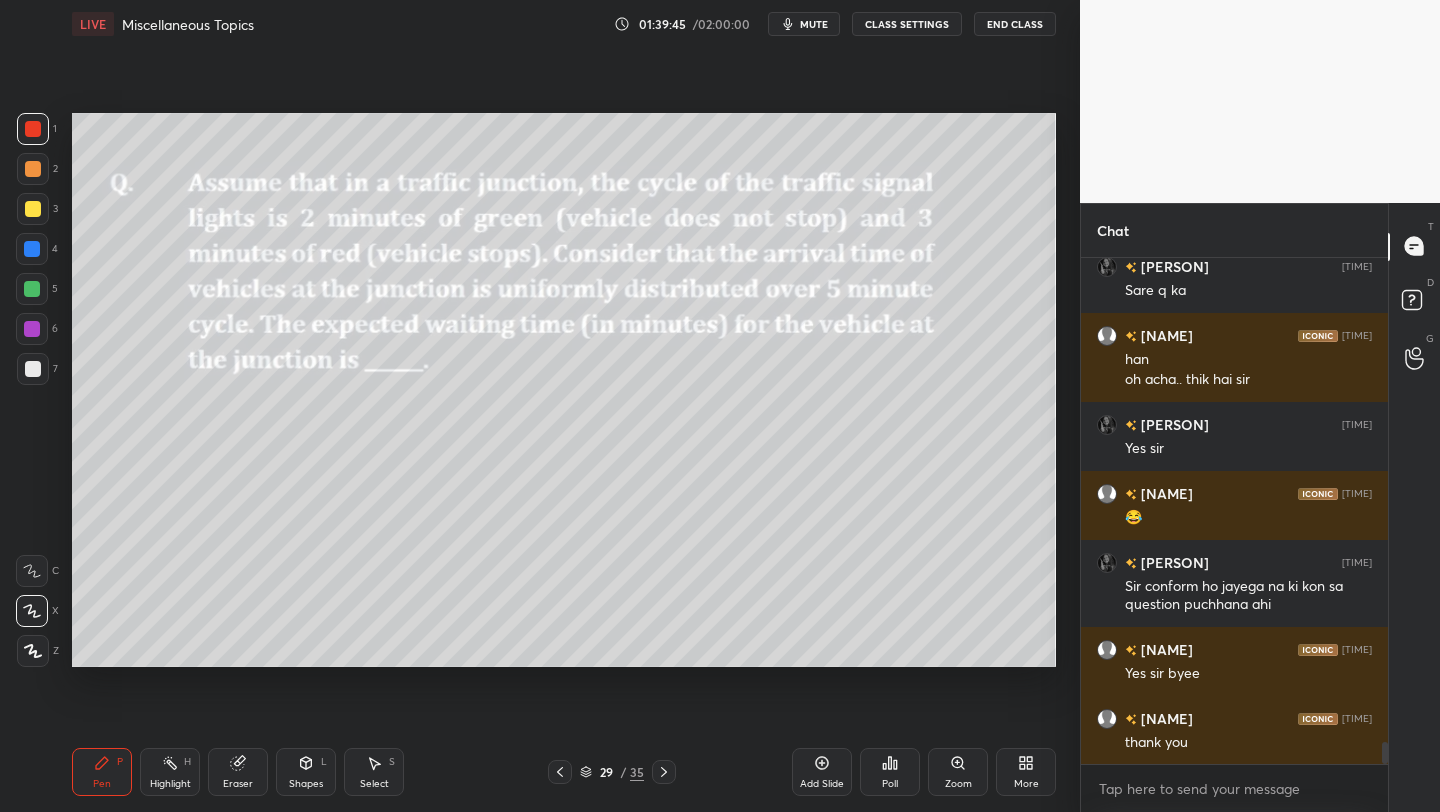 click on "End Class" at bounding box center [1015, 24] 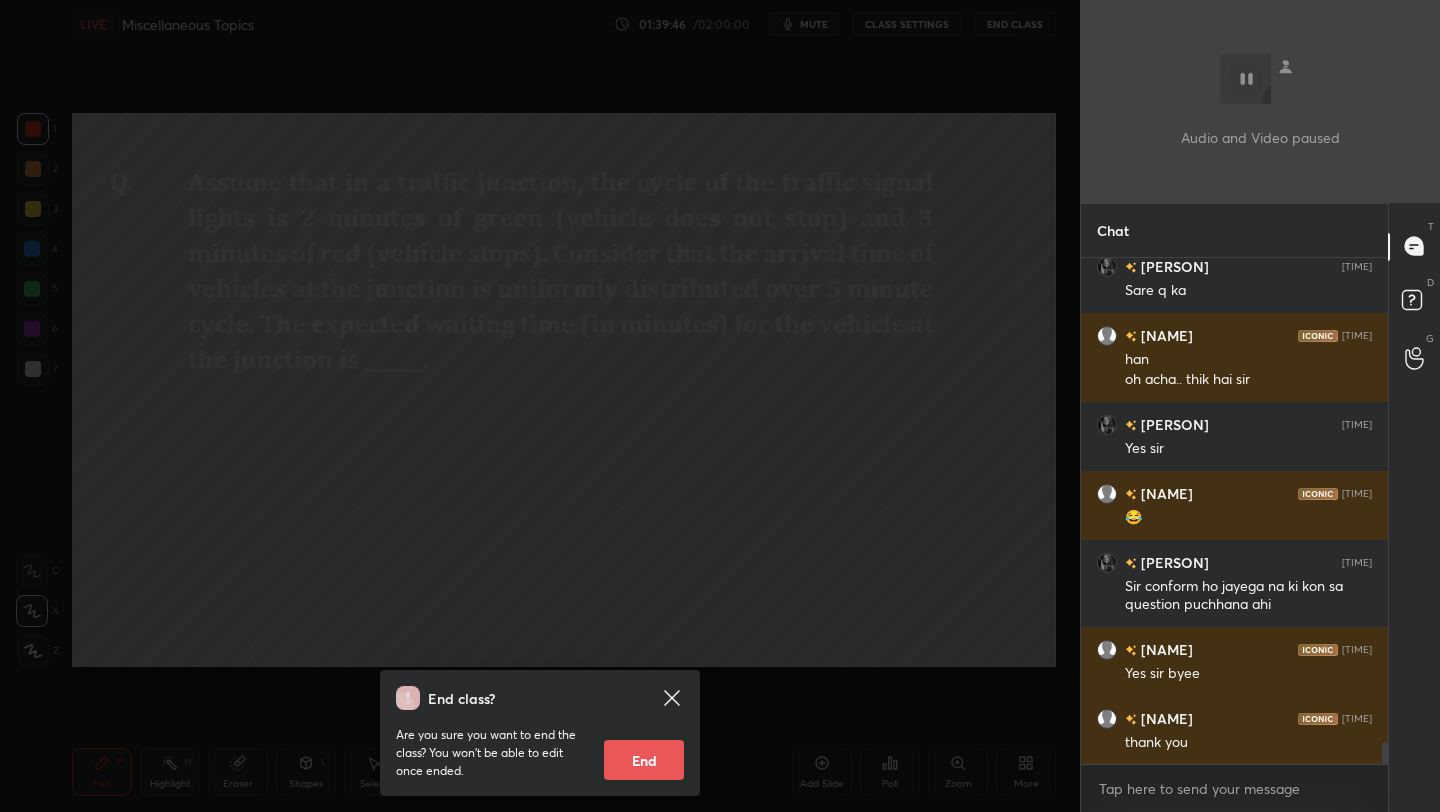 click on "End" at bounding box center (644, 760) 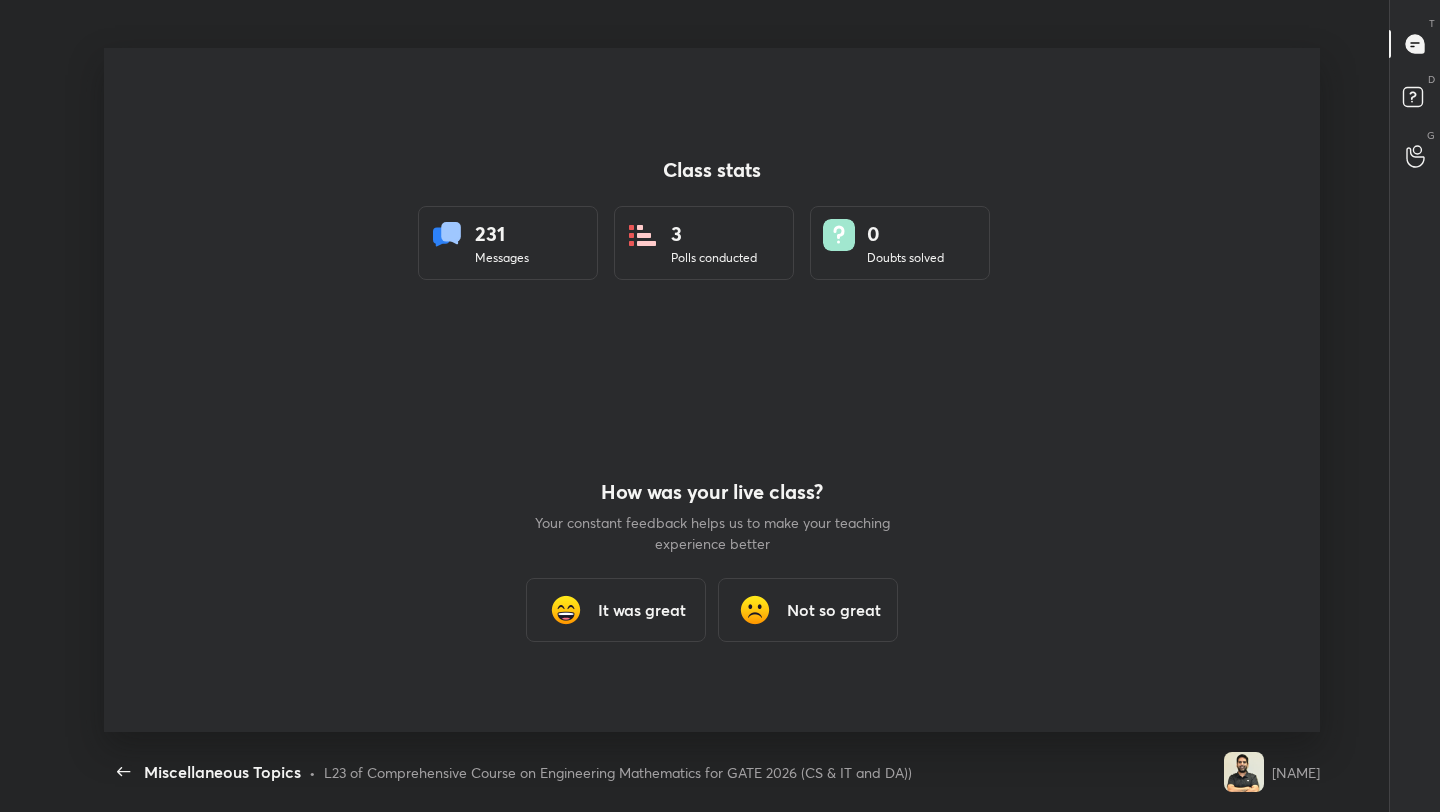 scroll, scrollTop: 99316, scrollLeft: 98576, axis: both 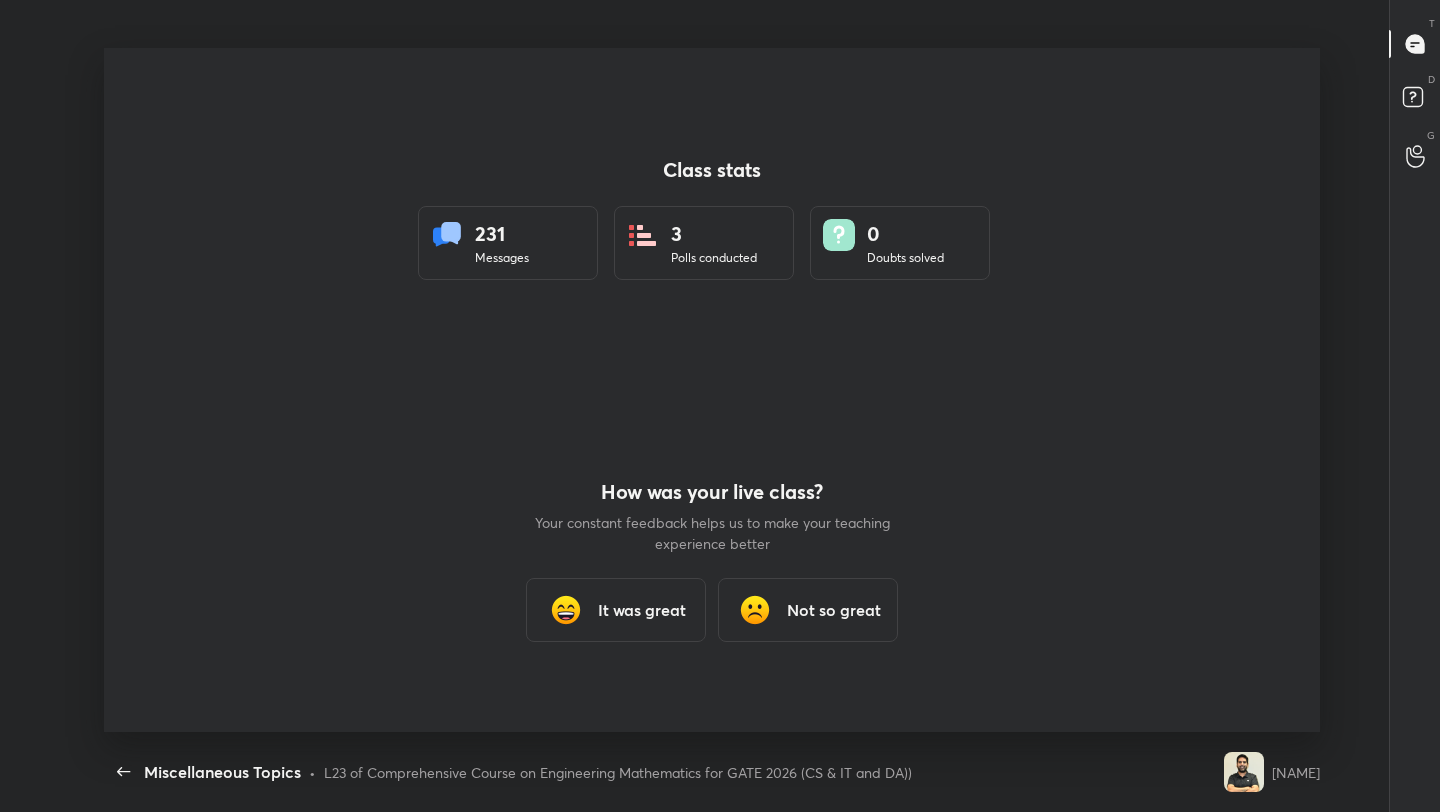 type on "x" 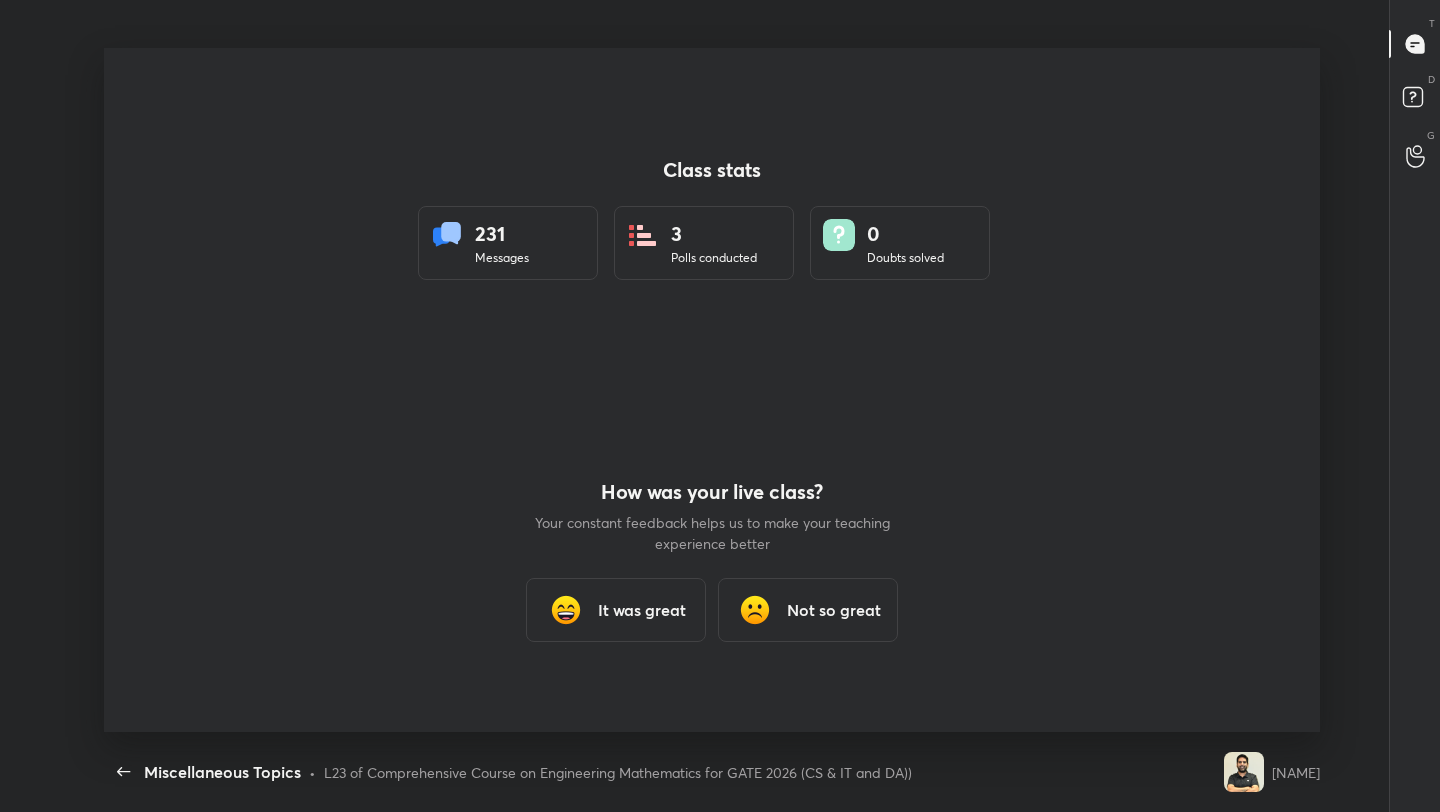 click on "It was great" at bounding box center [616, 610] 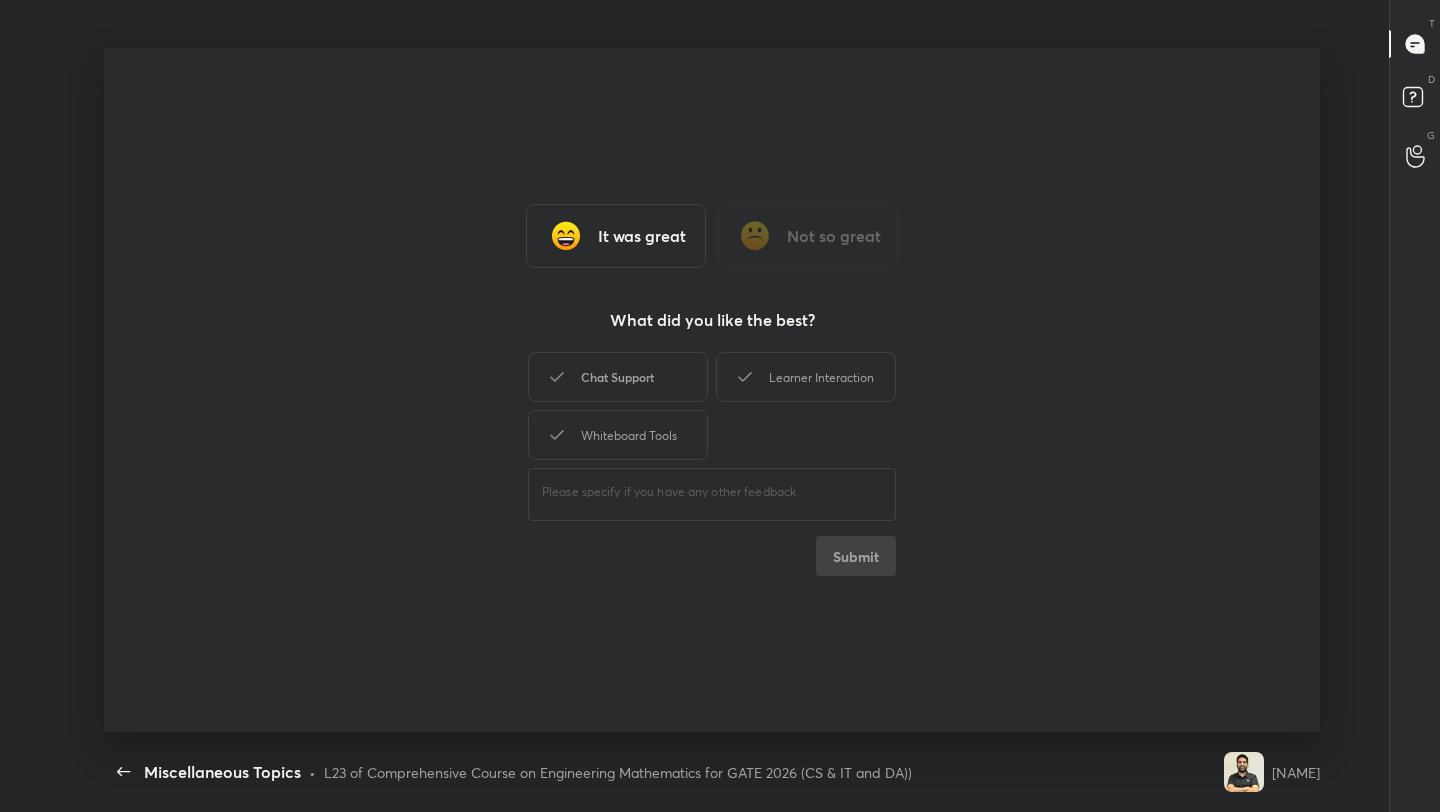 click on "Chat Support" at bounding box center [618, 377] 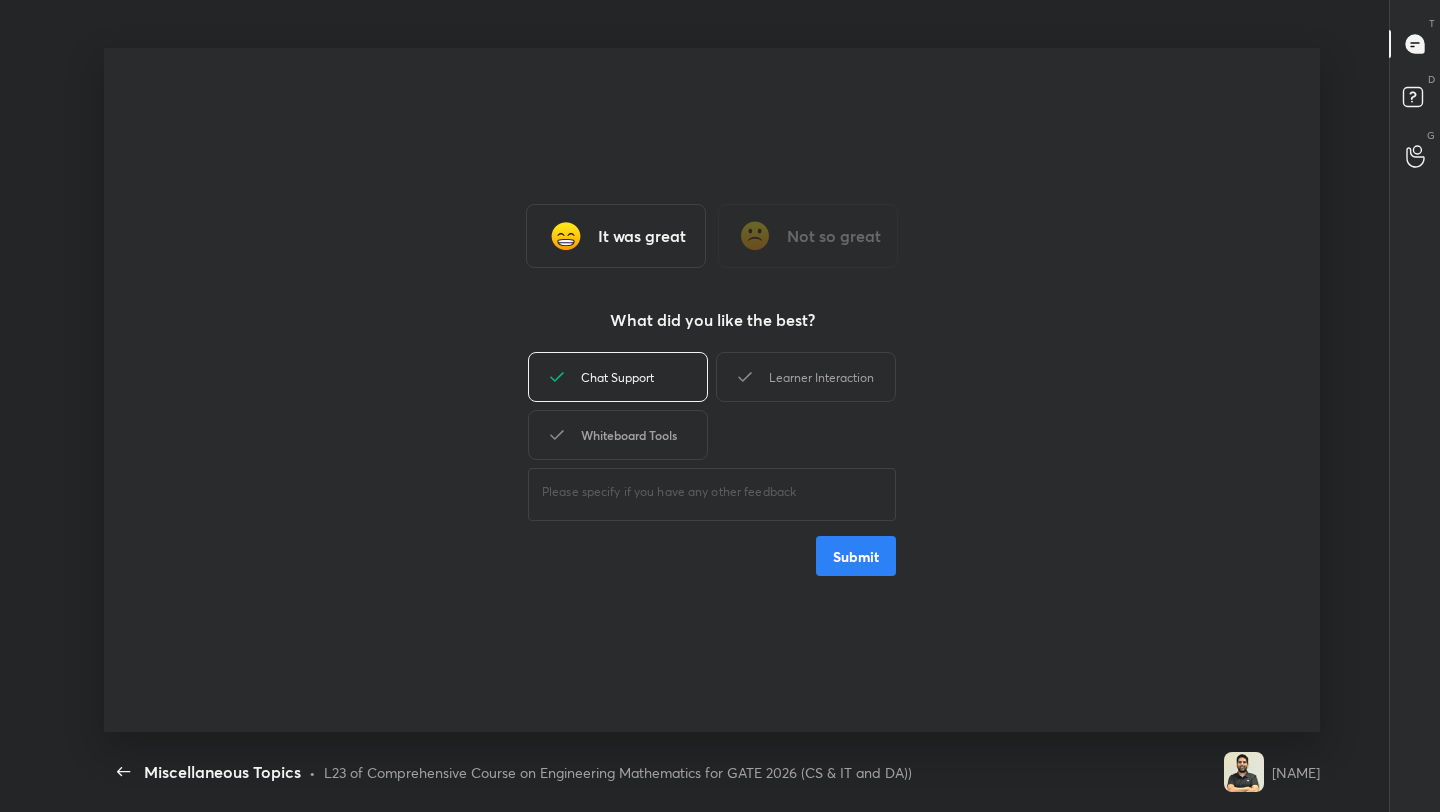 click on "Whiteboard Tools" at bounding box center [618, 435] 